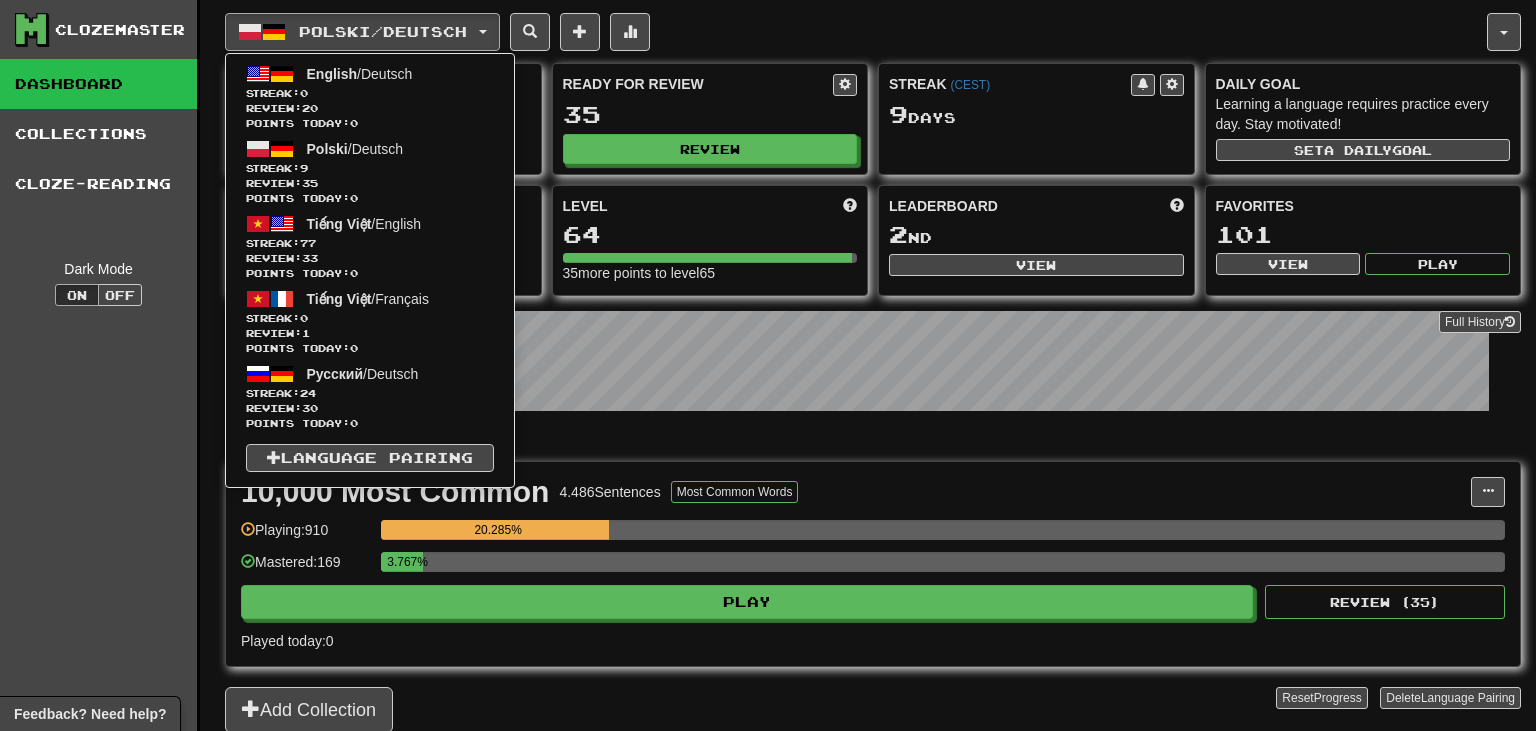 scroll, scrollTop: 0, scrollLeft: 0, axis: both 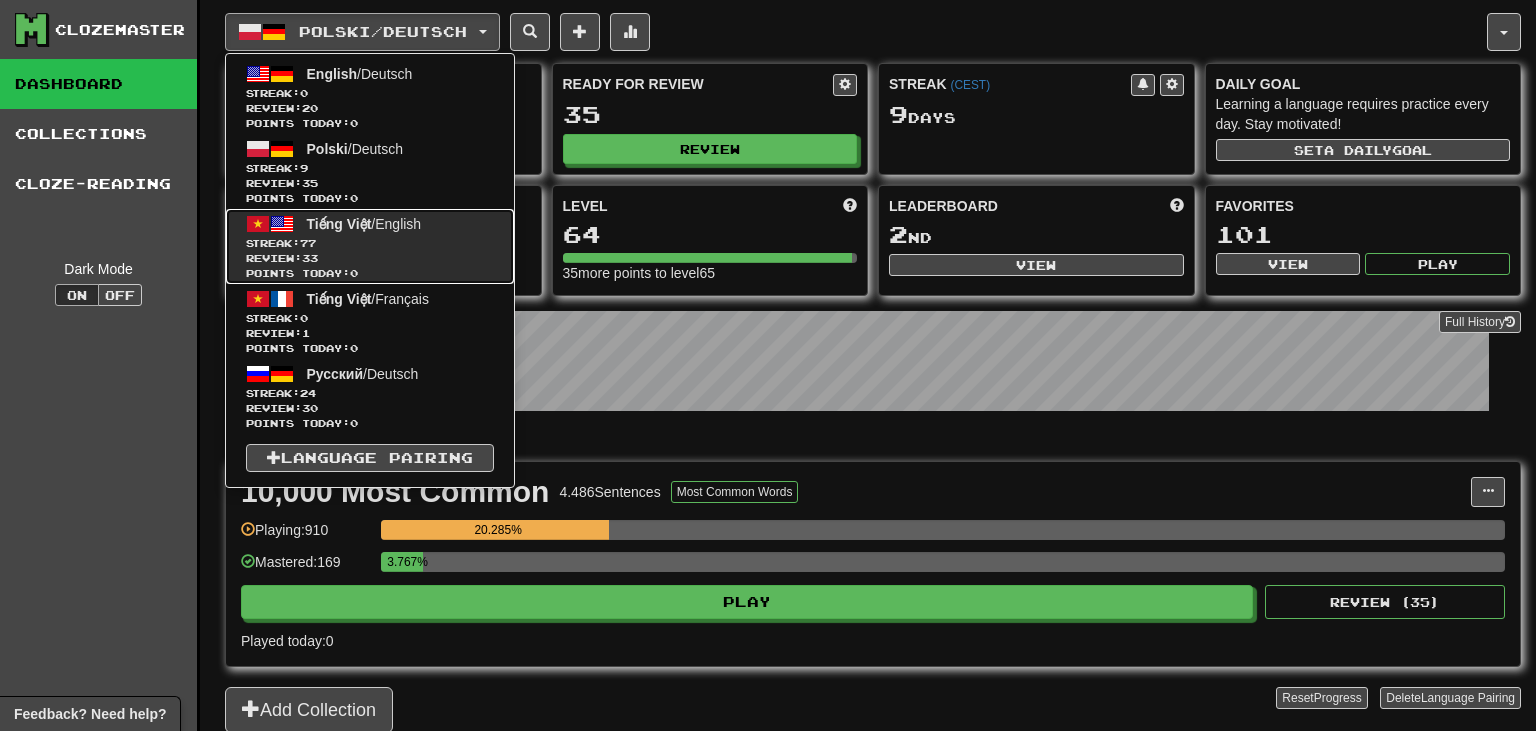 click on "77" at bounding box center [308, 243] 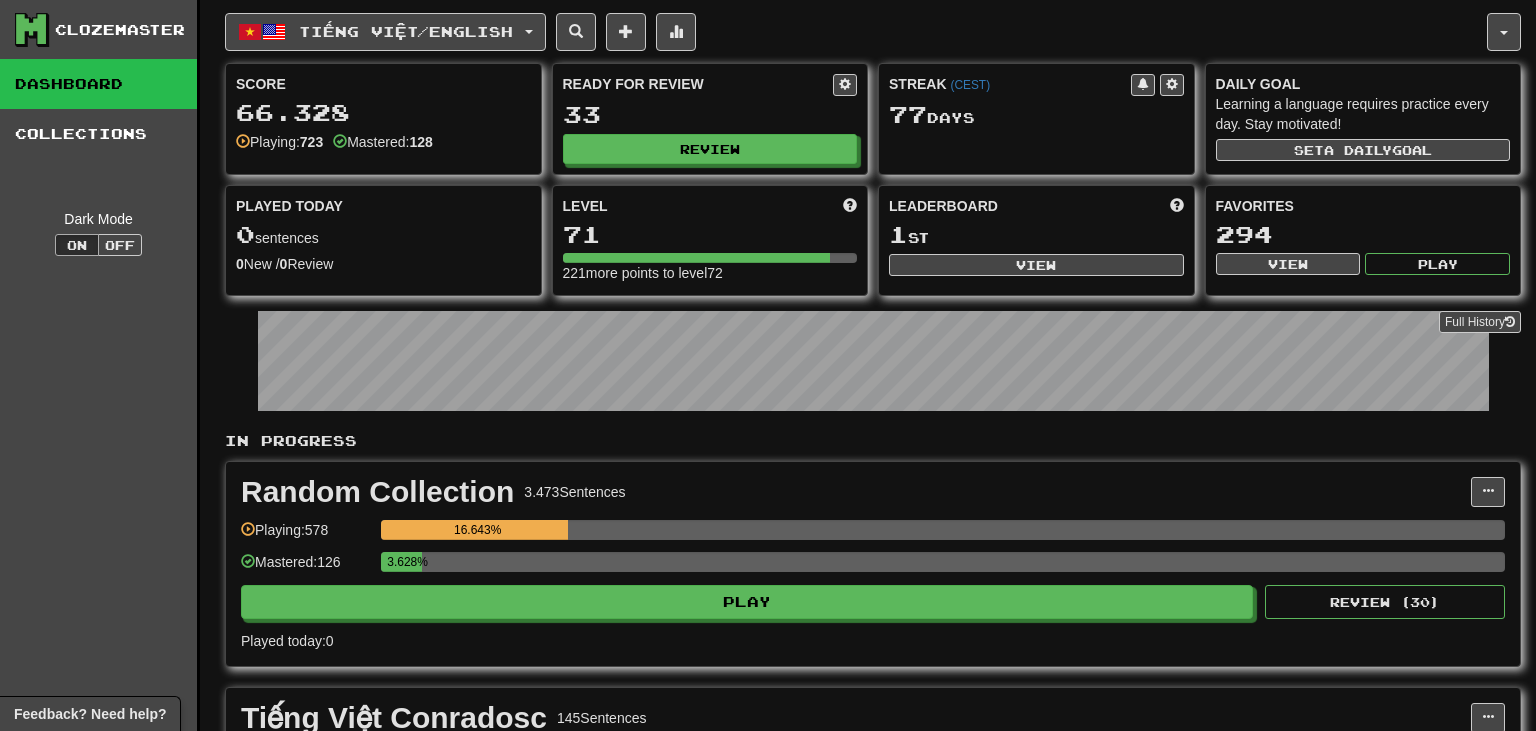 scroll, scrollTop: 0, scrollLeft: 0, axis: both 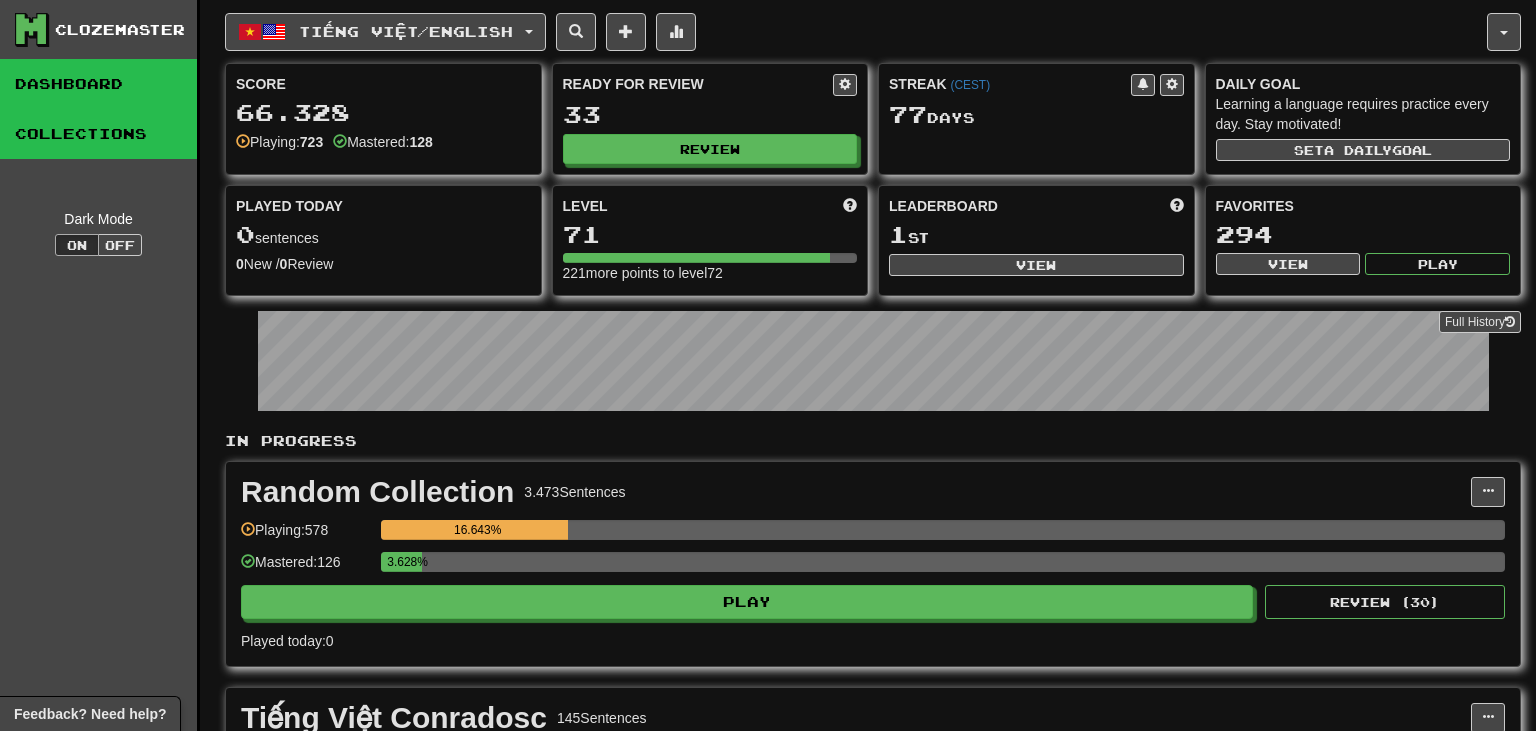 click on "Collections" at bounding box center [98, 134] 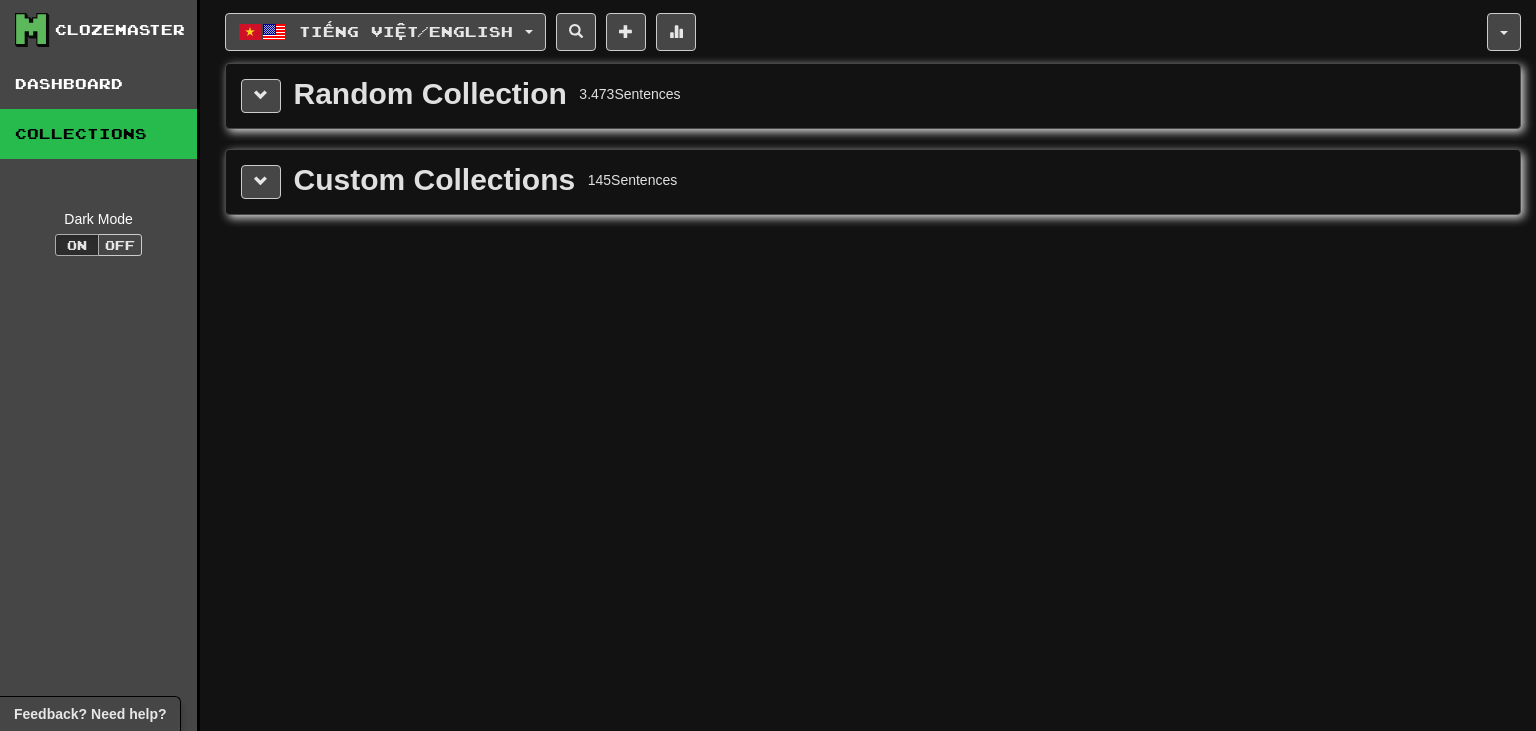 click on "Custom Collections" at bounding box center [435, 180] 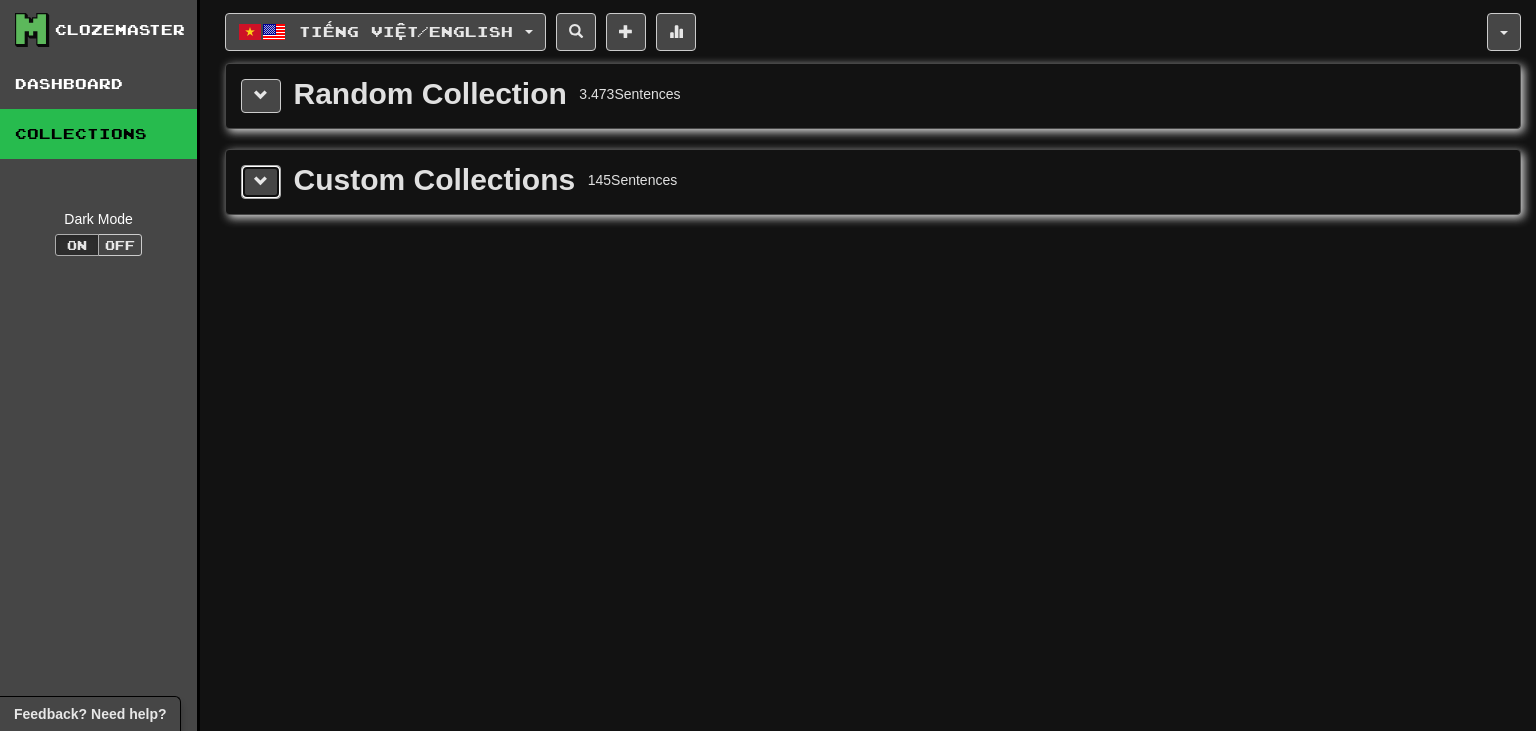 click at bounding box center [261, 182] 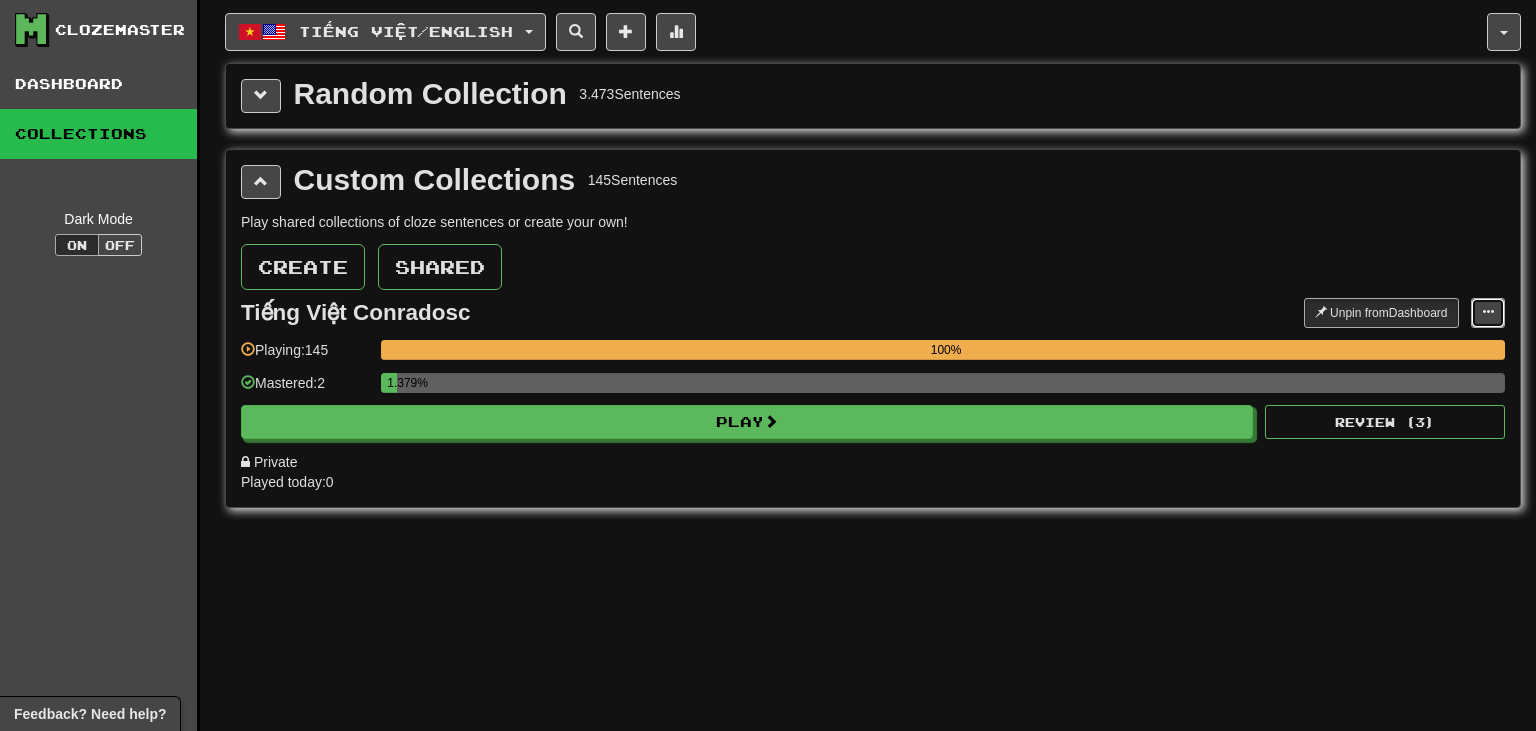 click at bounding box center (1488, 313) 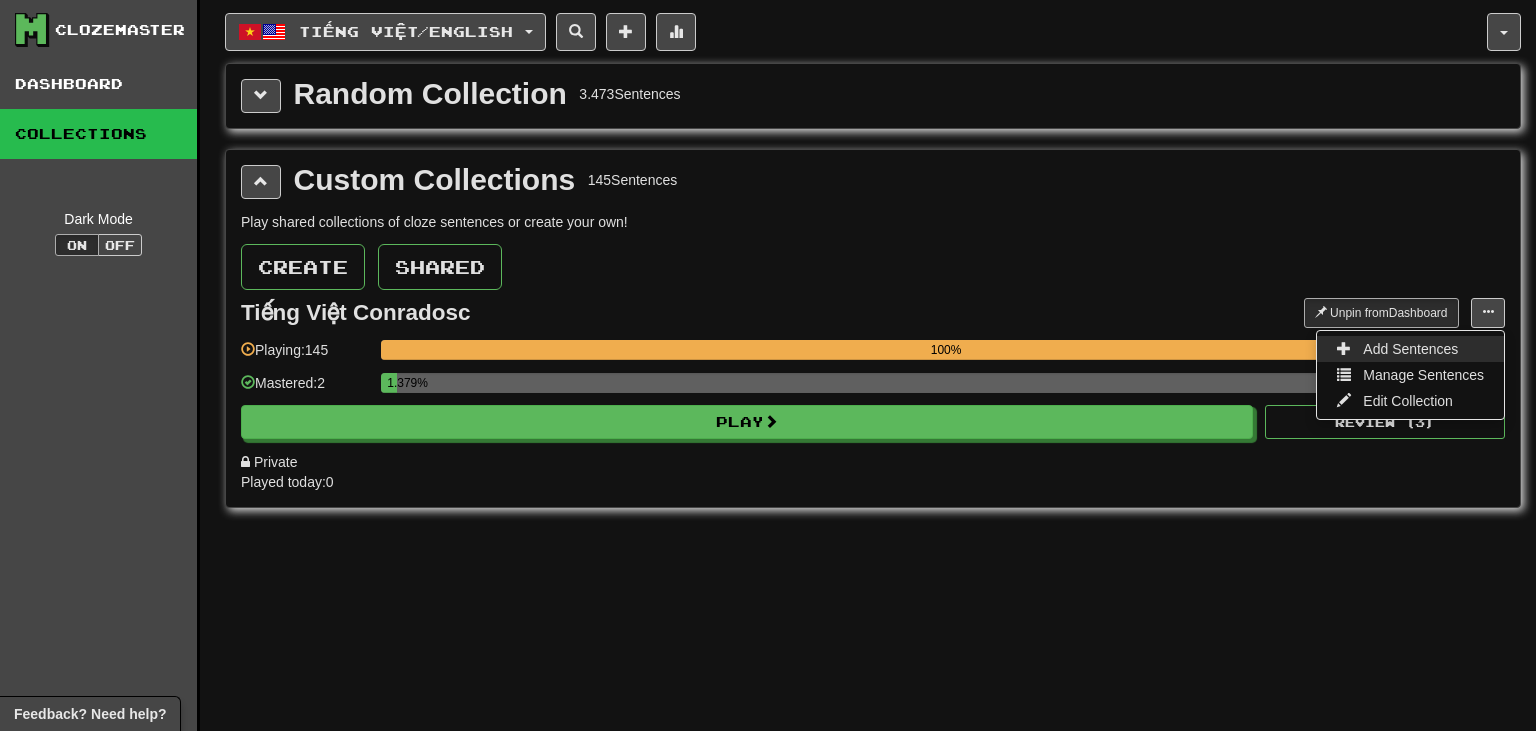 click on "Add Sentences" at bounding box center [1410, 349] 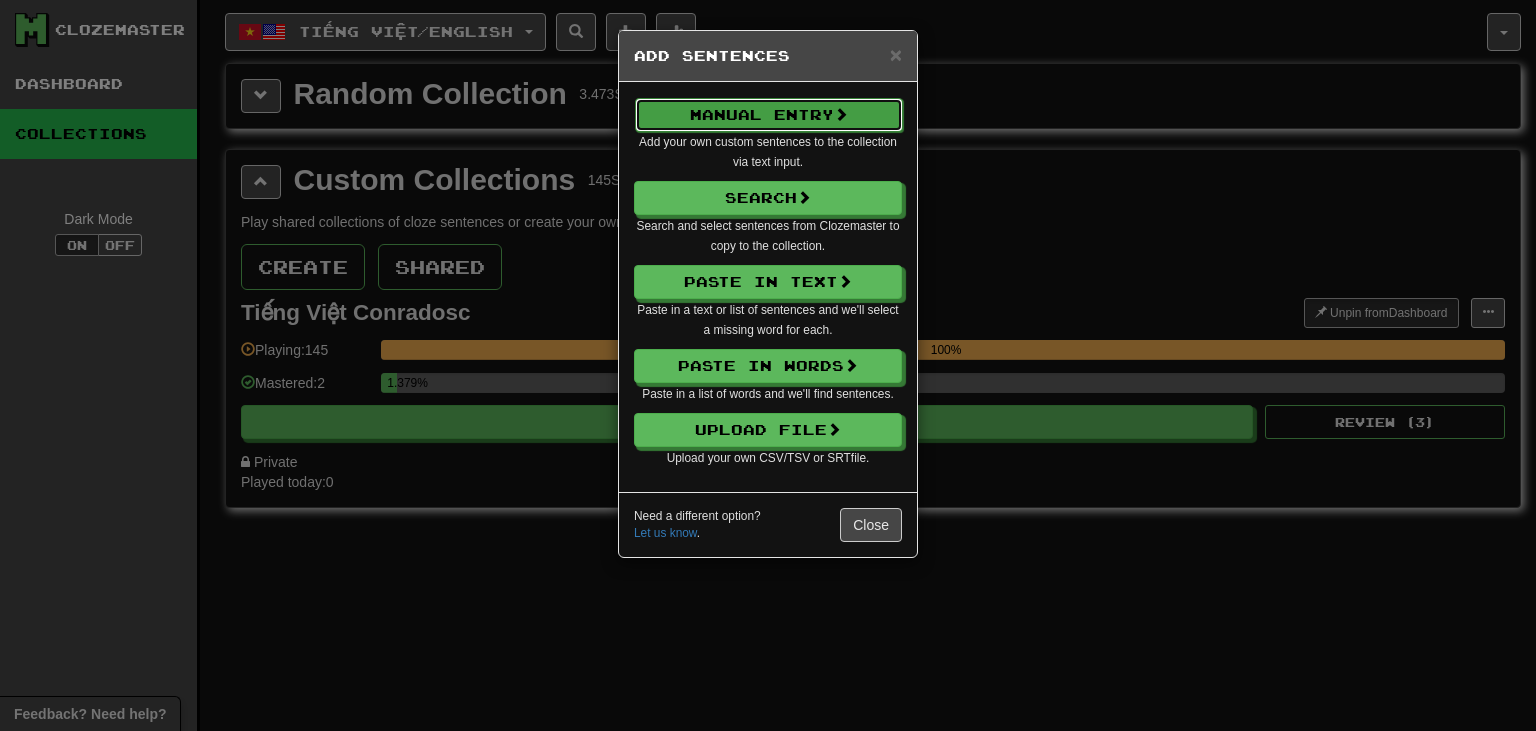click on "Manual Entry" at bounding box center (769, 115) 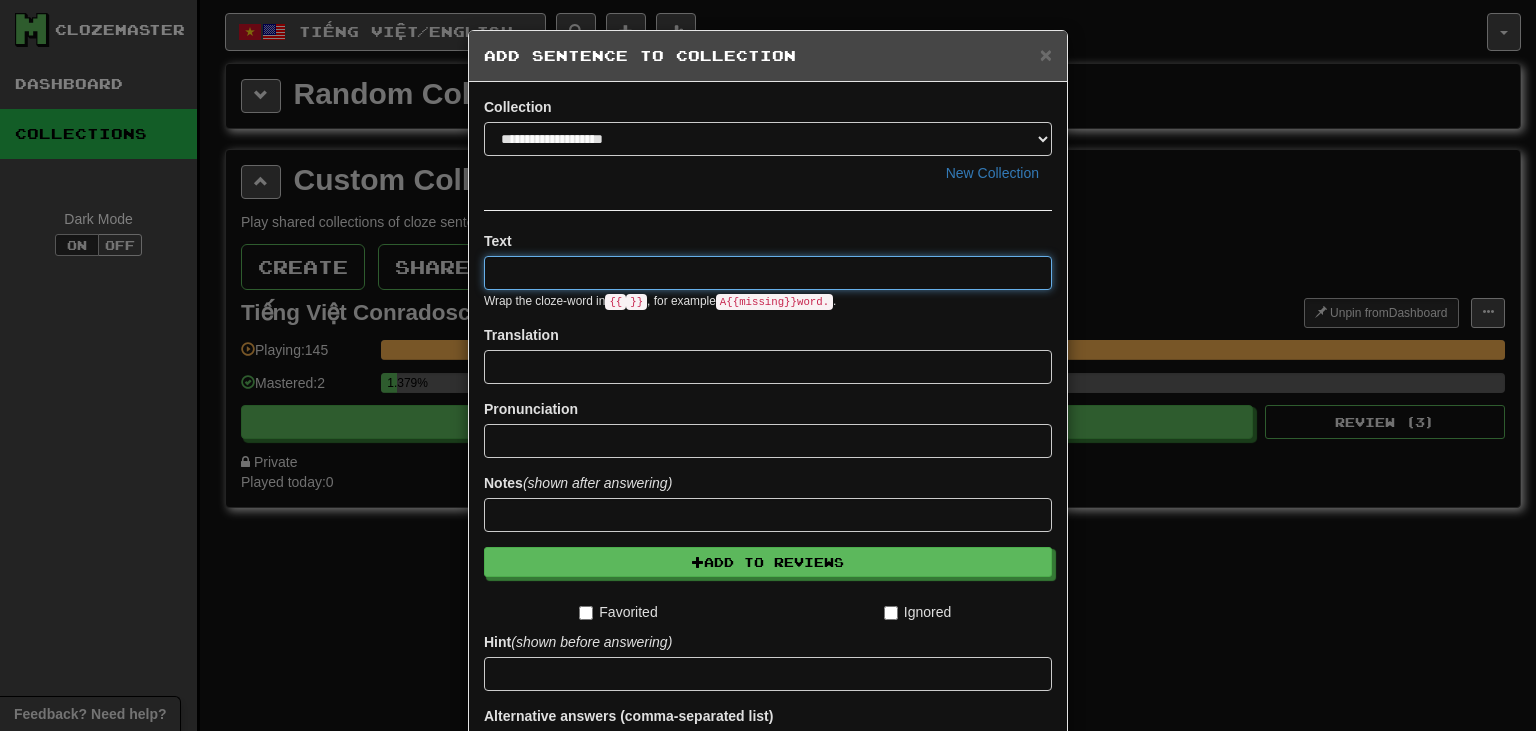 paste on "**********" 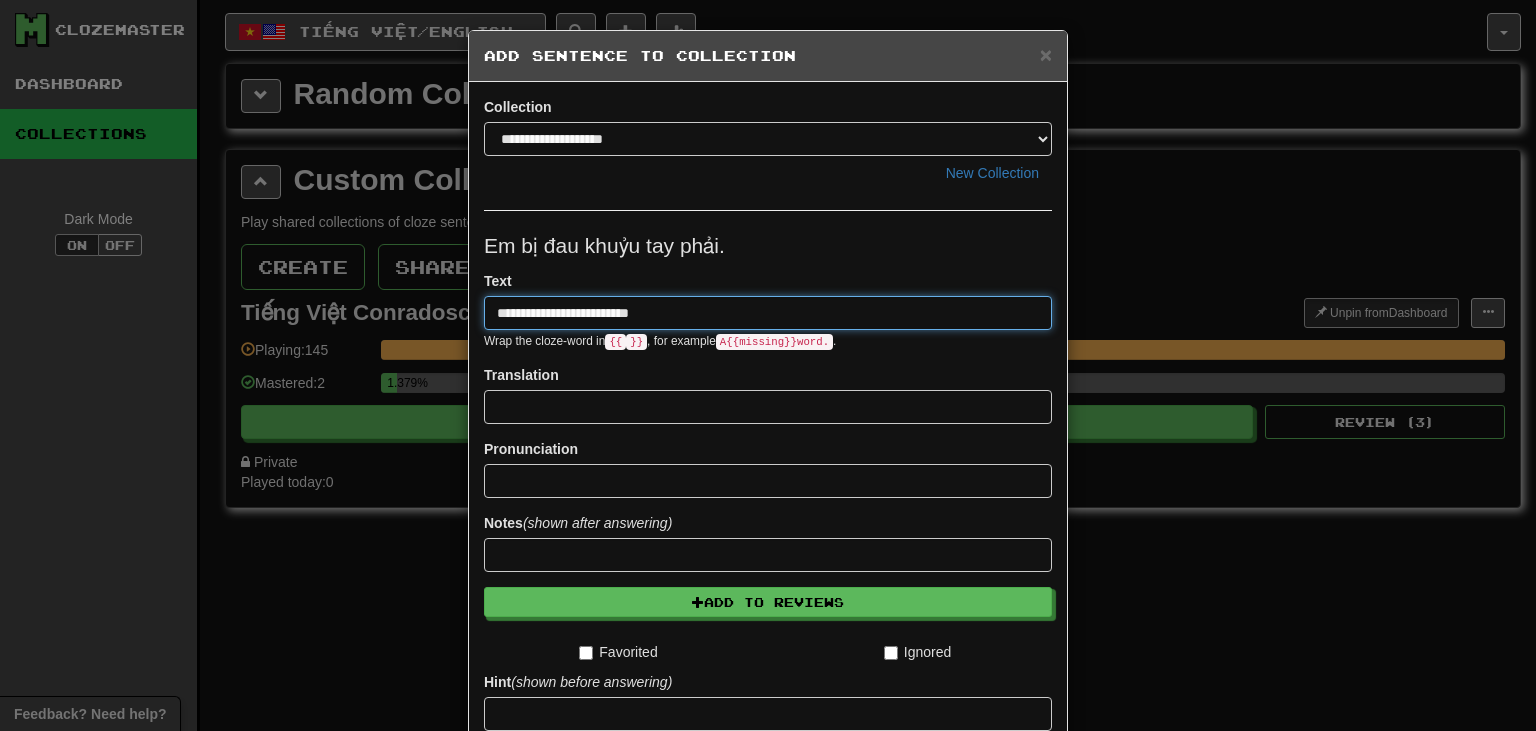 click on "**********" at bounding box center [768, 313] 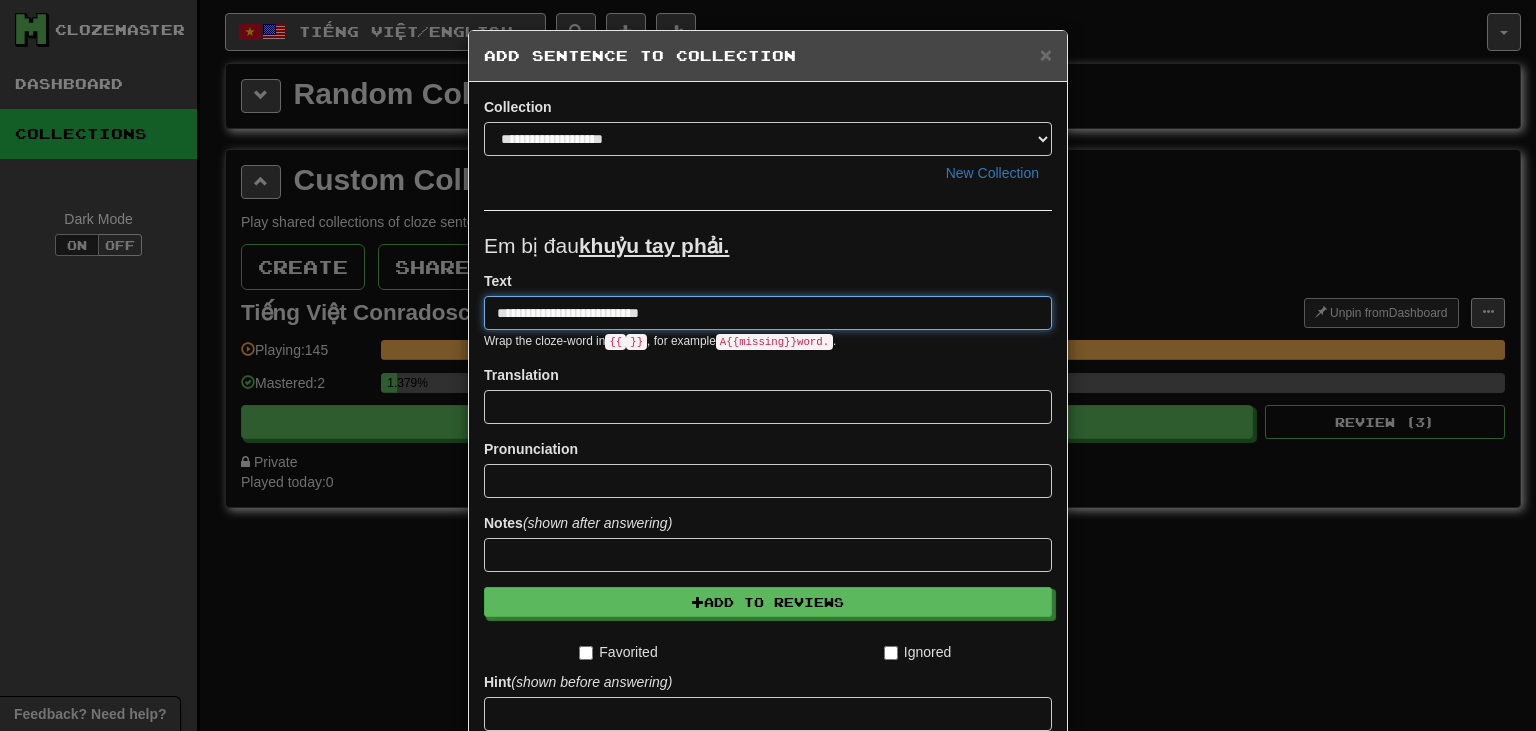 click on "**********" at bounding box center (768, 313) 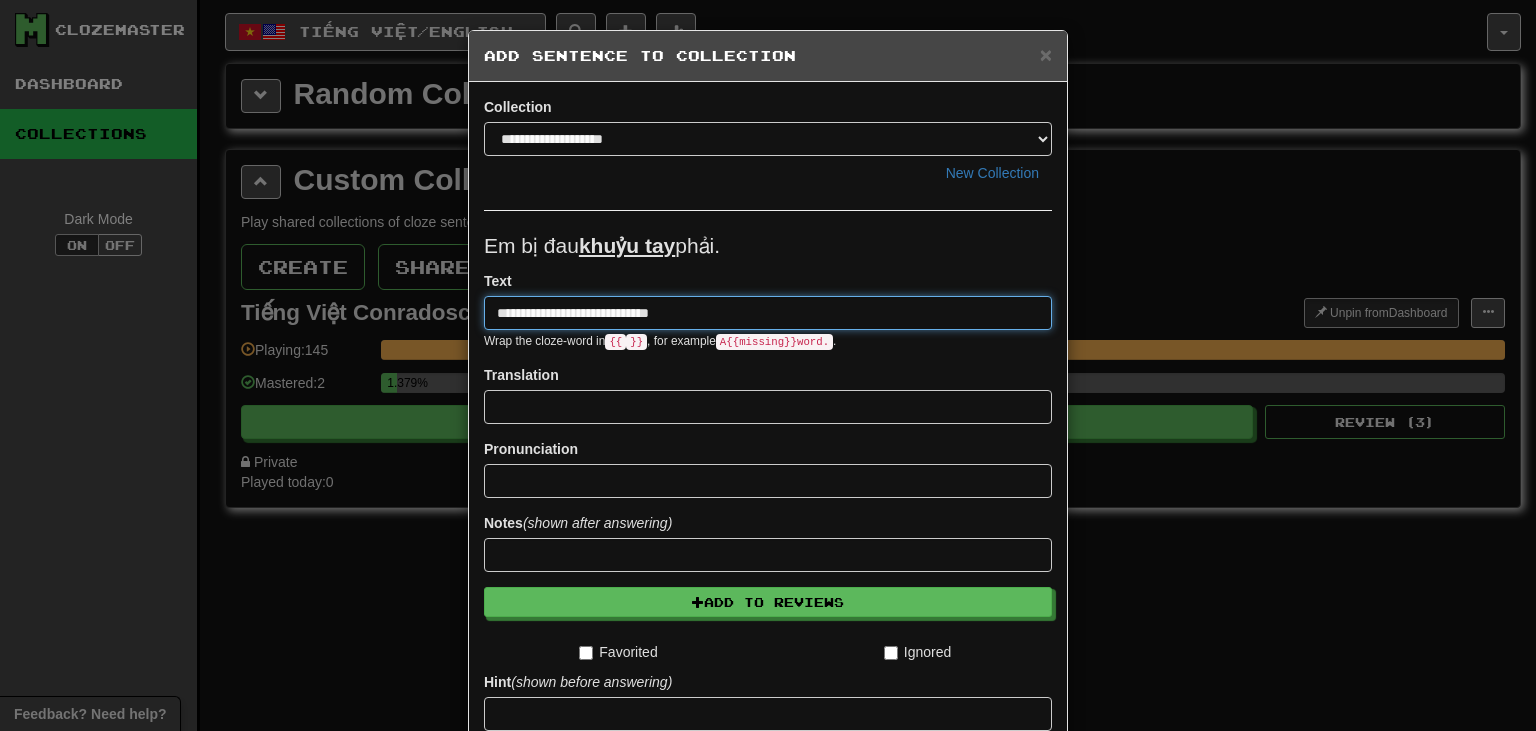 type on "**********" 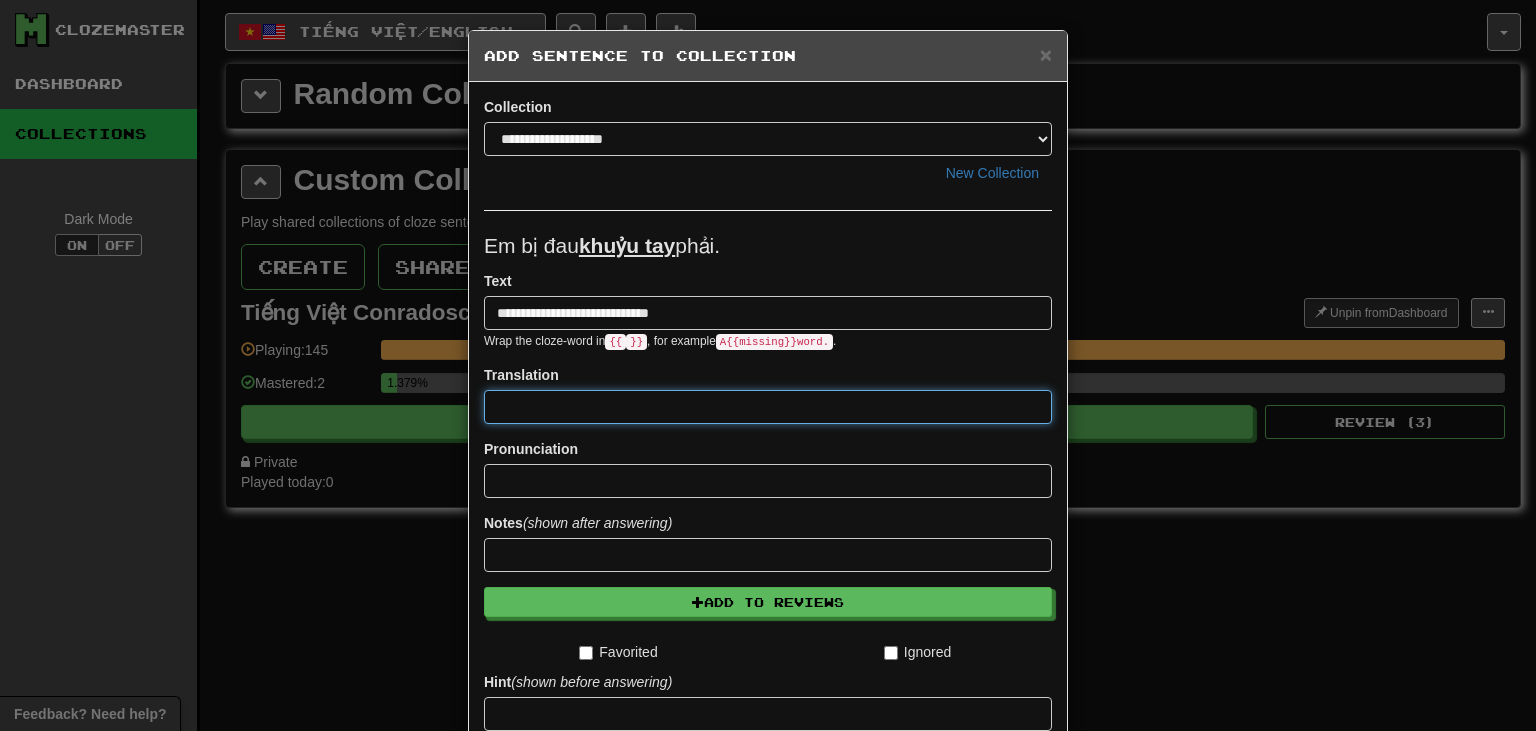 click at bounding box center [768, 407] 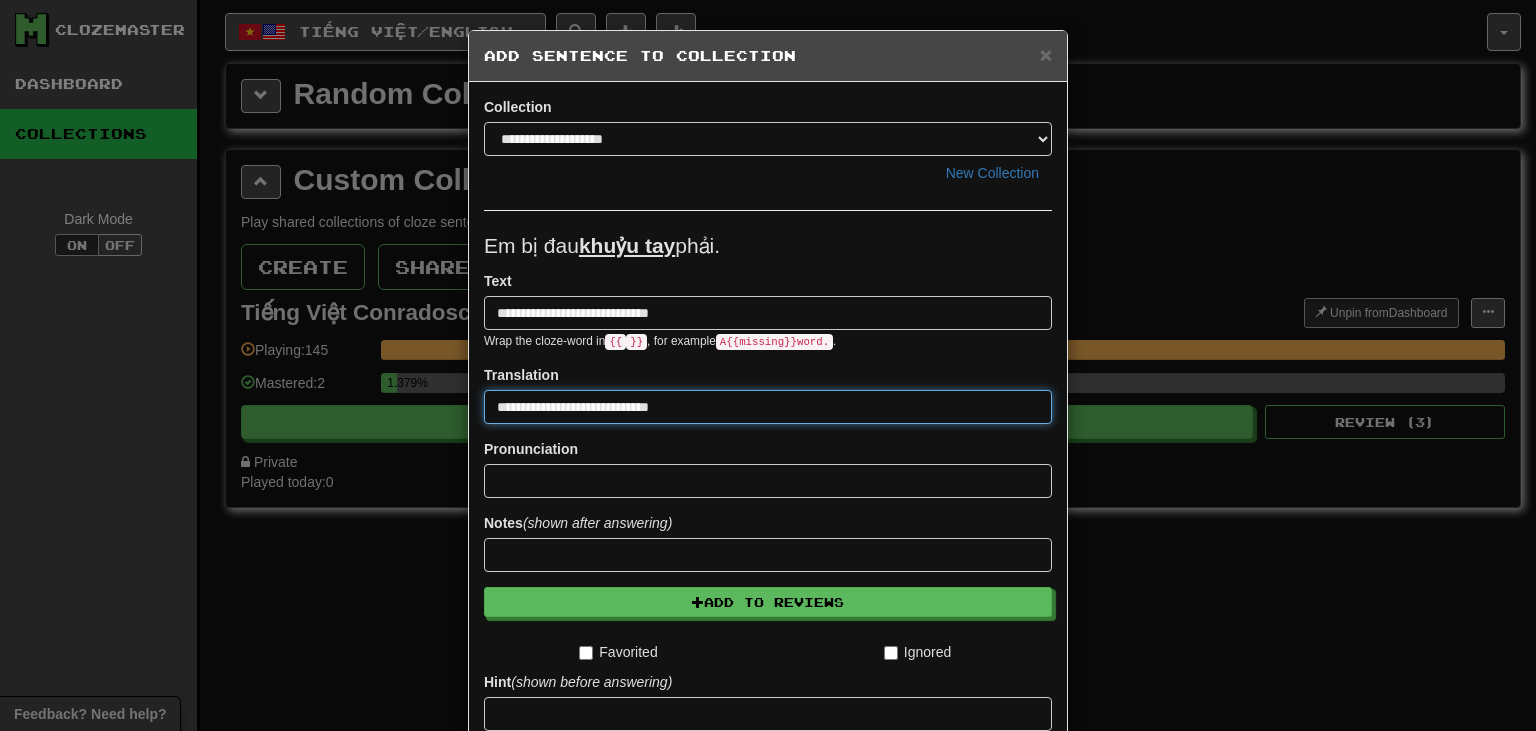 type on "**********" 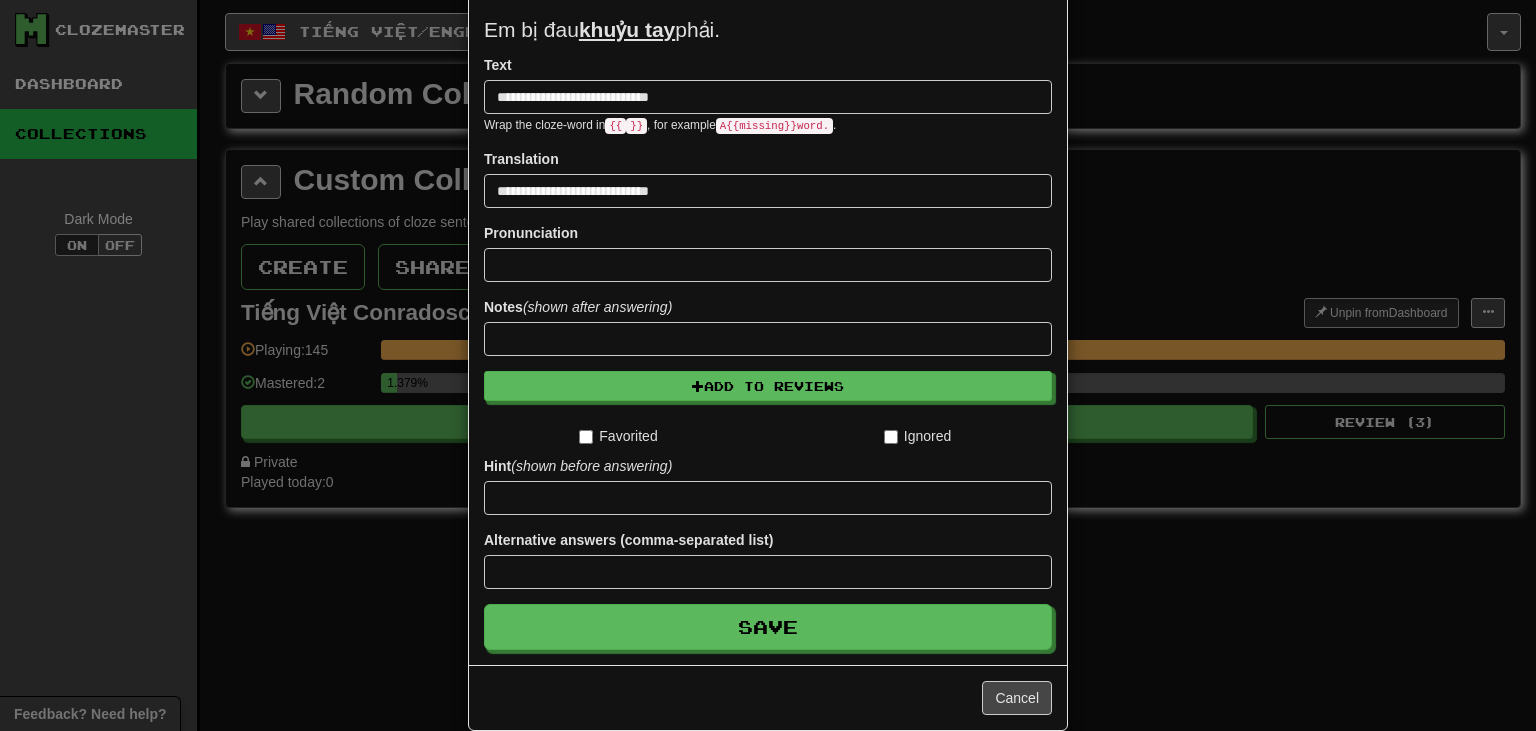 scroll, scrollTop: 216, scrollLeft: 0, axis: vertical 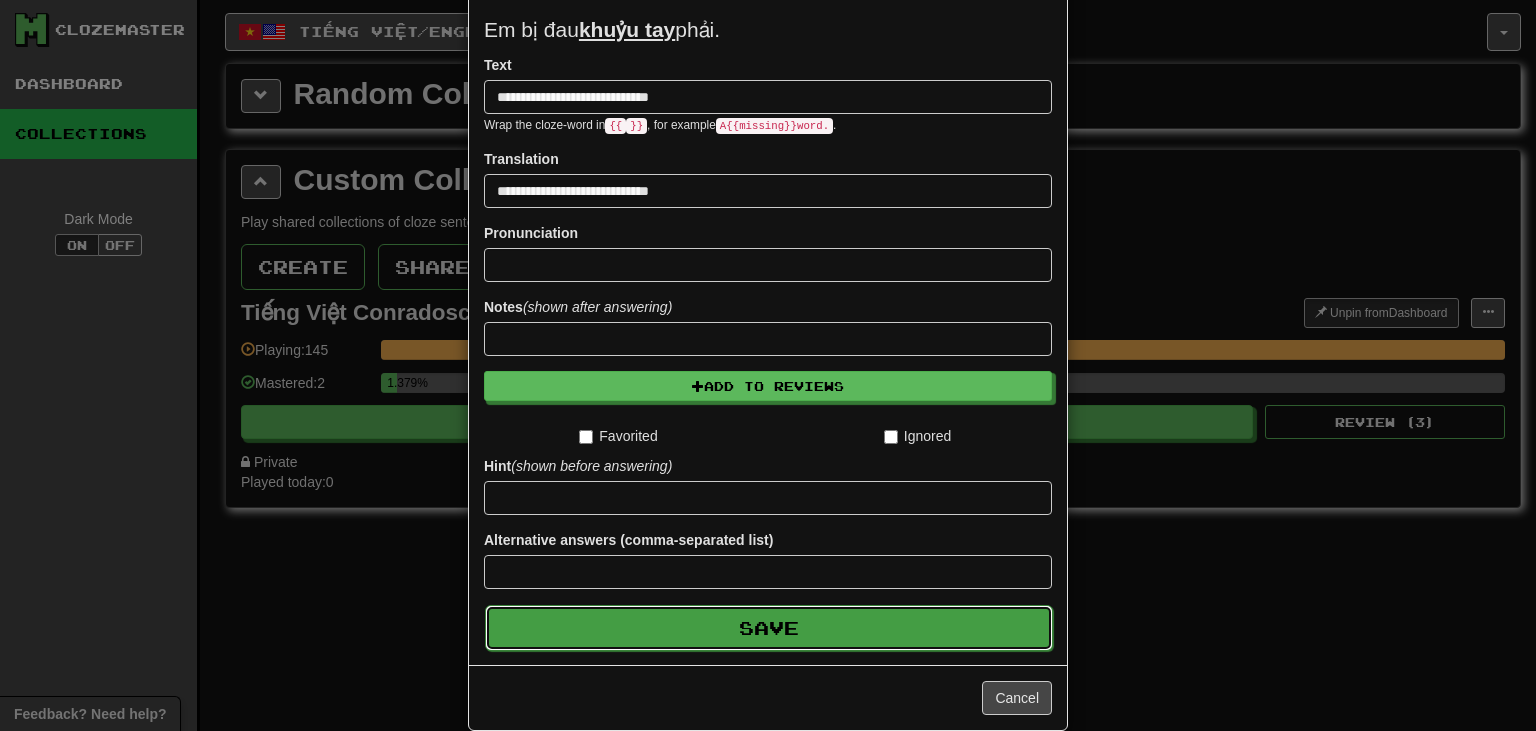 click on "Save" at bounding box center [769, 628] 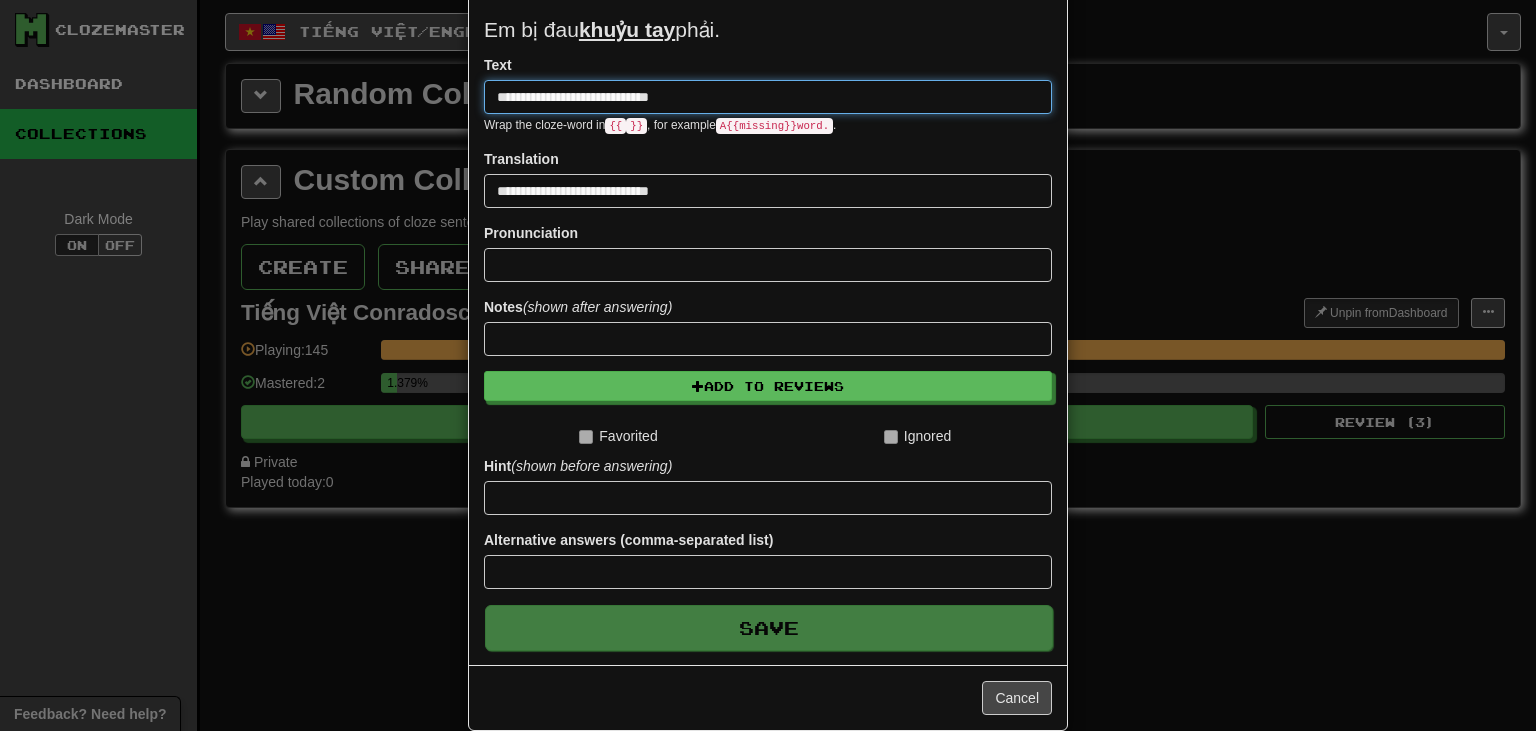 type 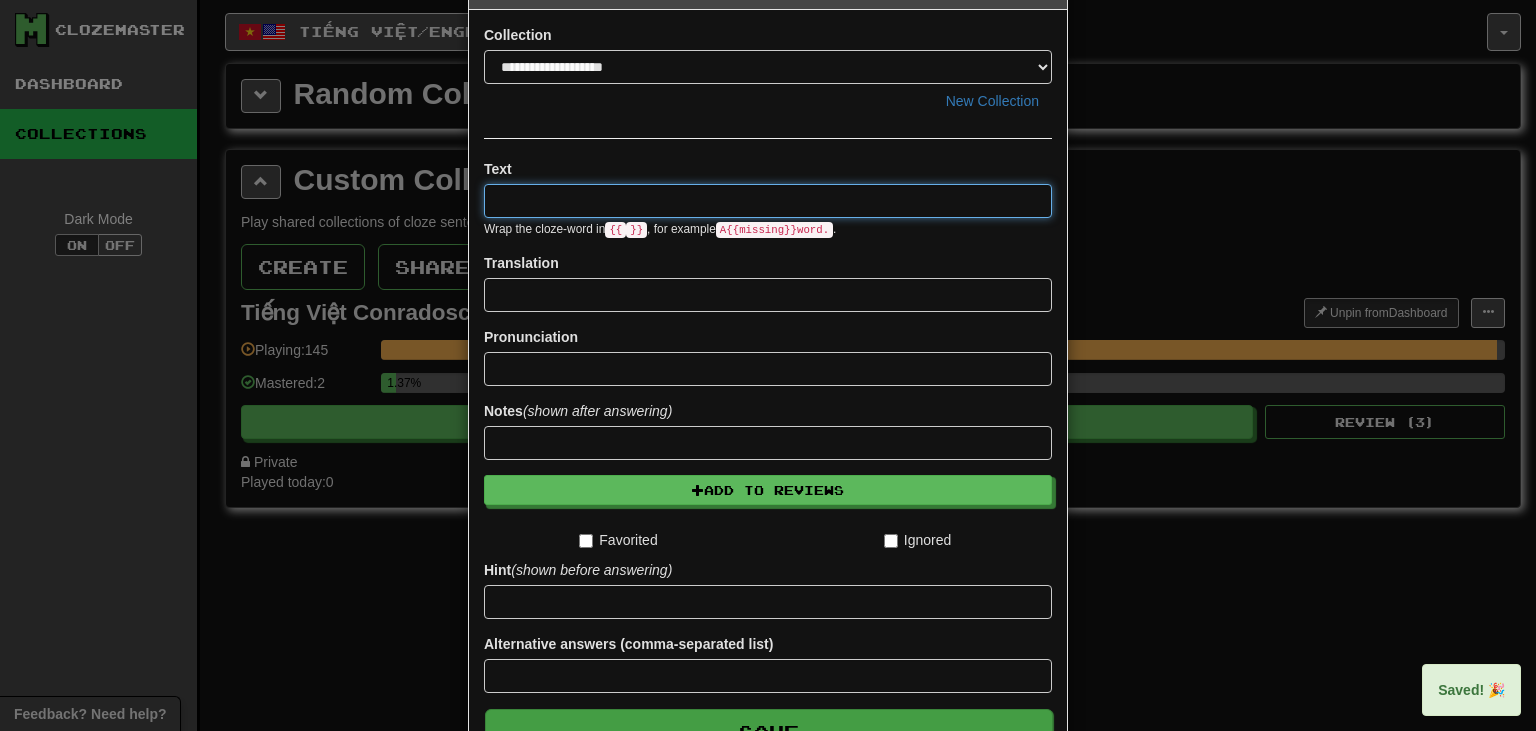 scroll, scrollTop: 0, scrollLeft: 0, axis: both 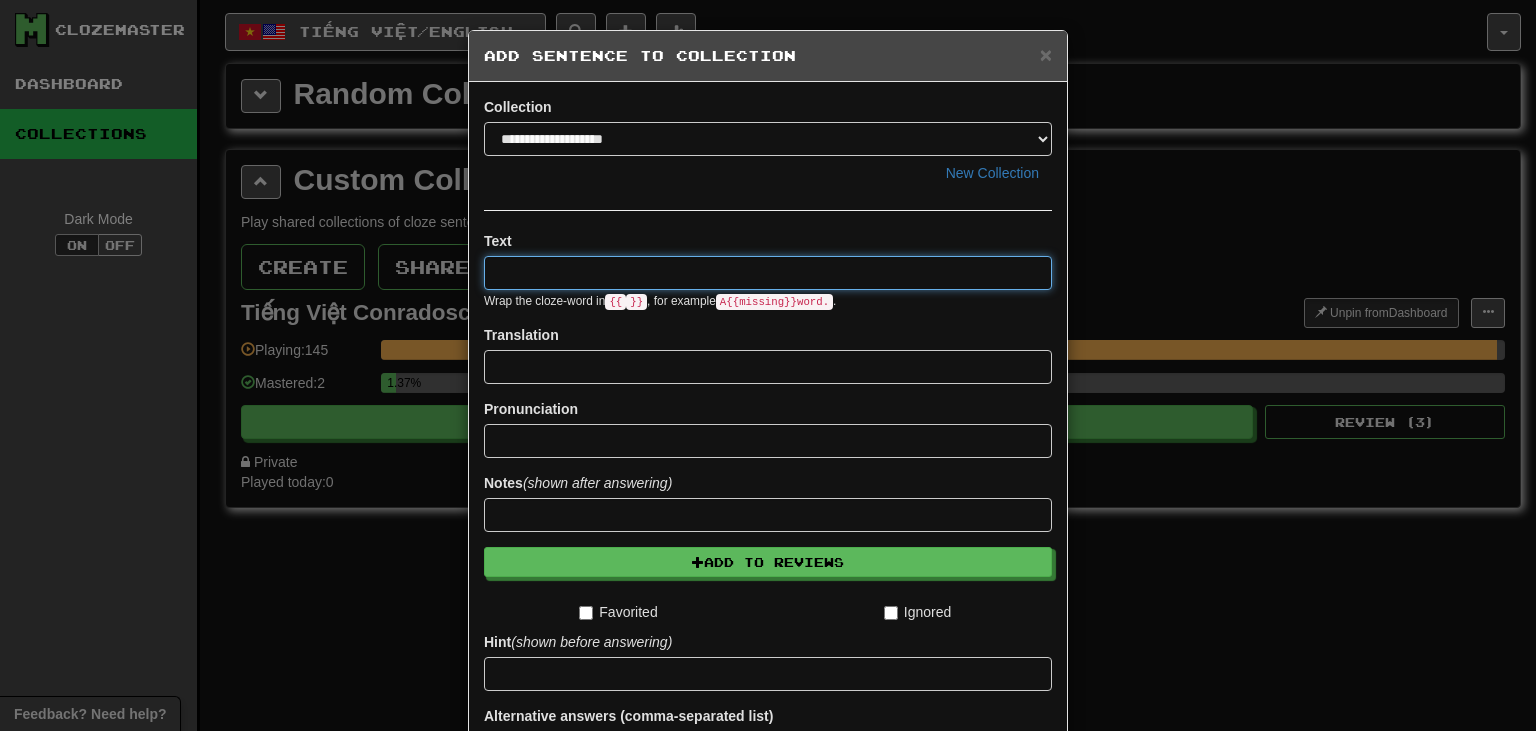 paste on "**********" 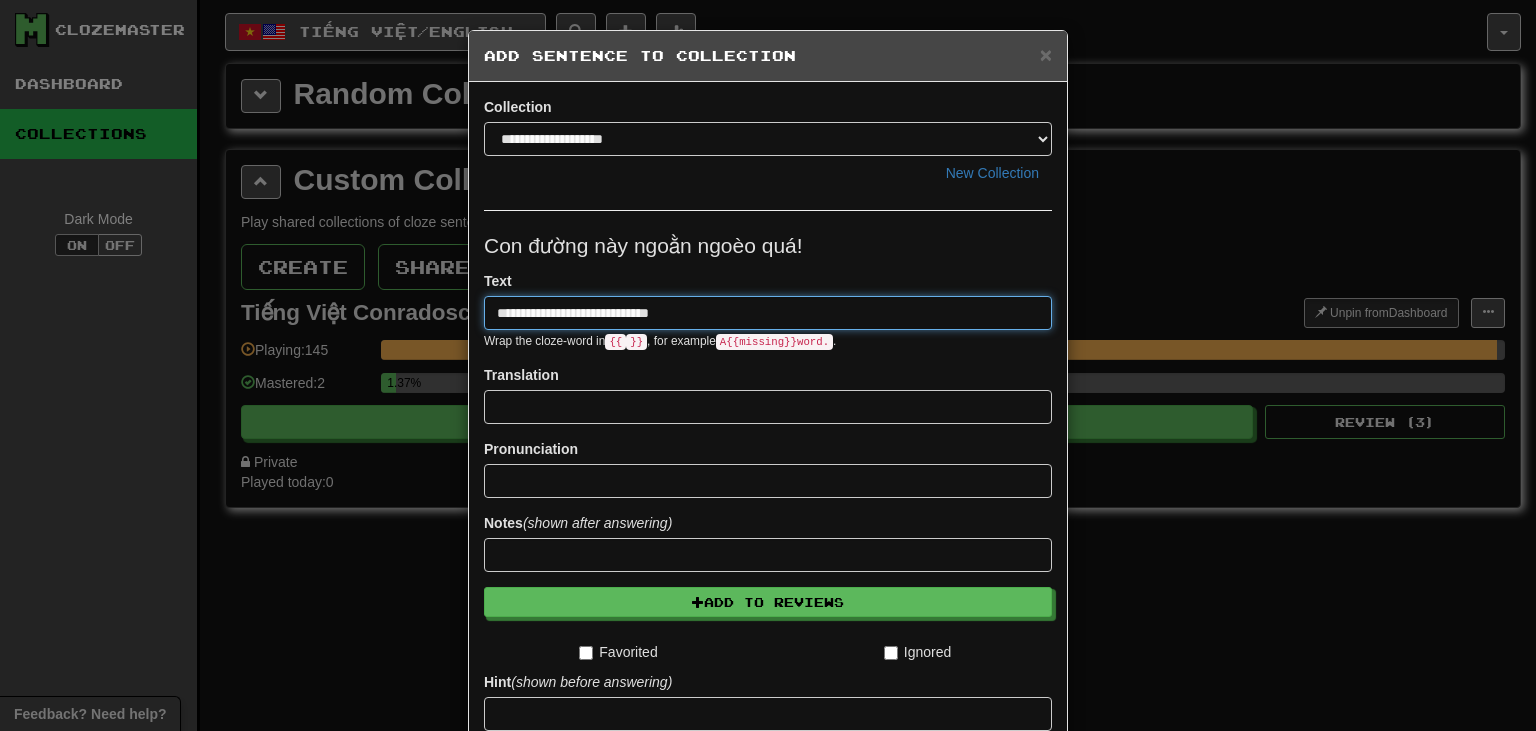 click on "**********" at bounding box center (768, 313) 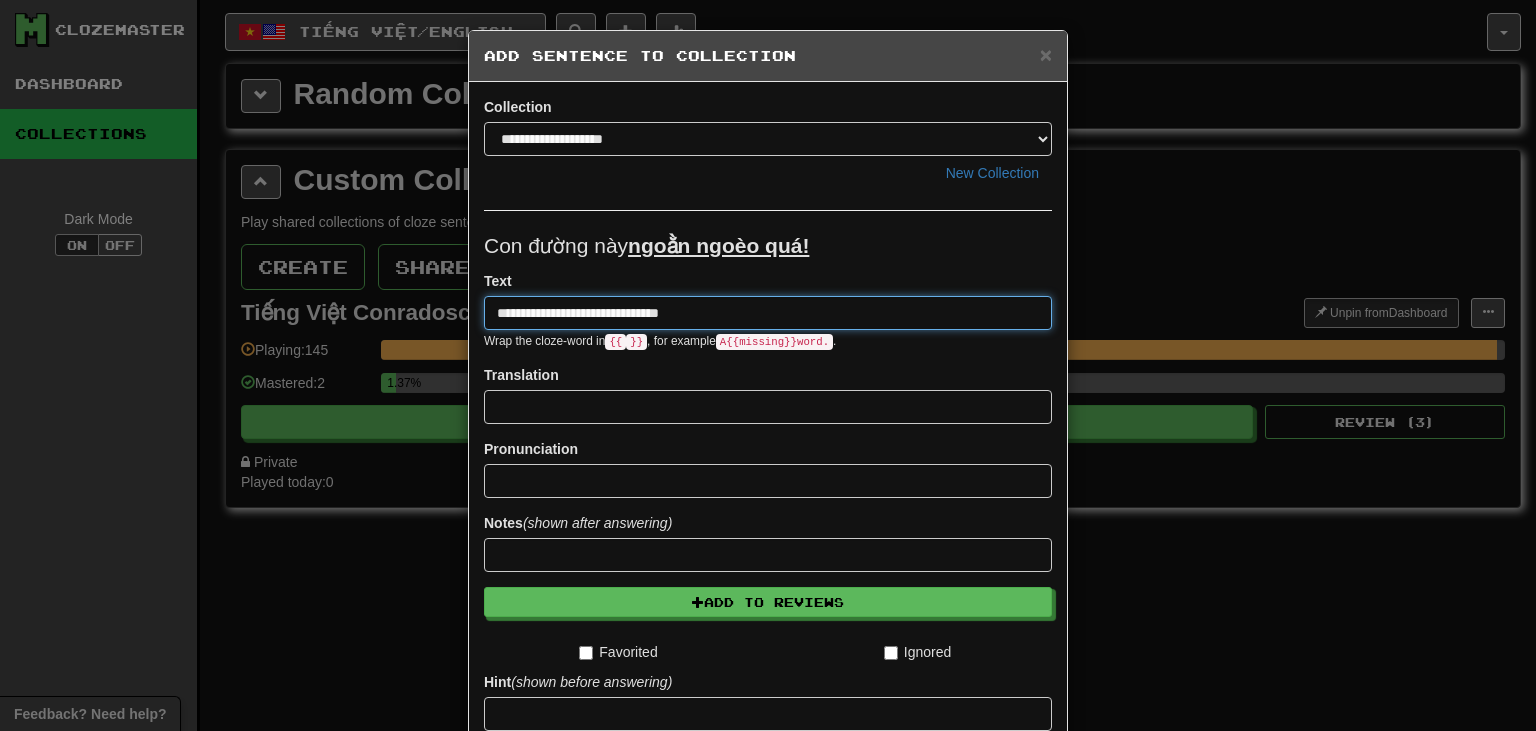 click on "**********" at bounding box center (768, 313) 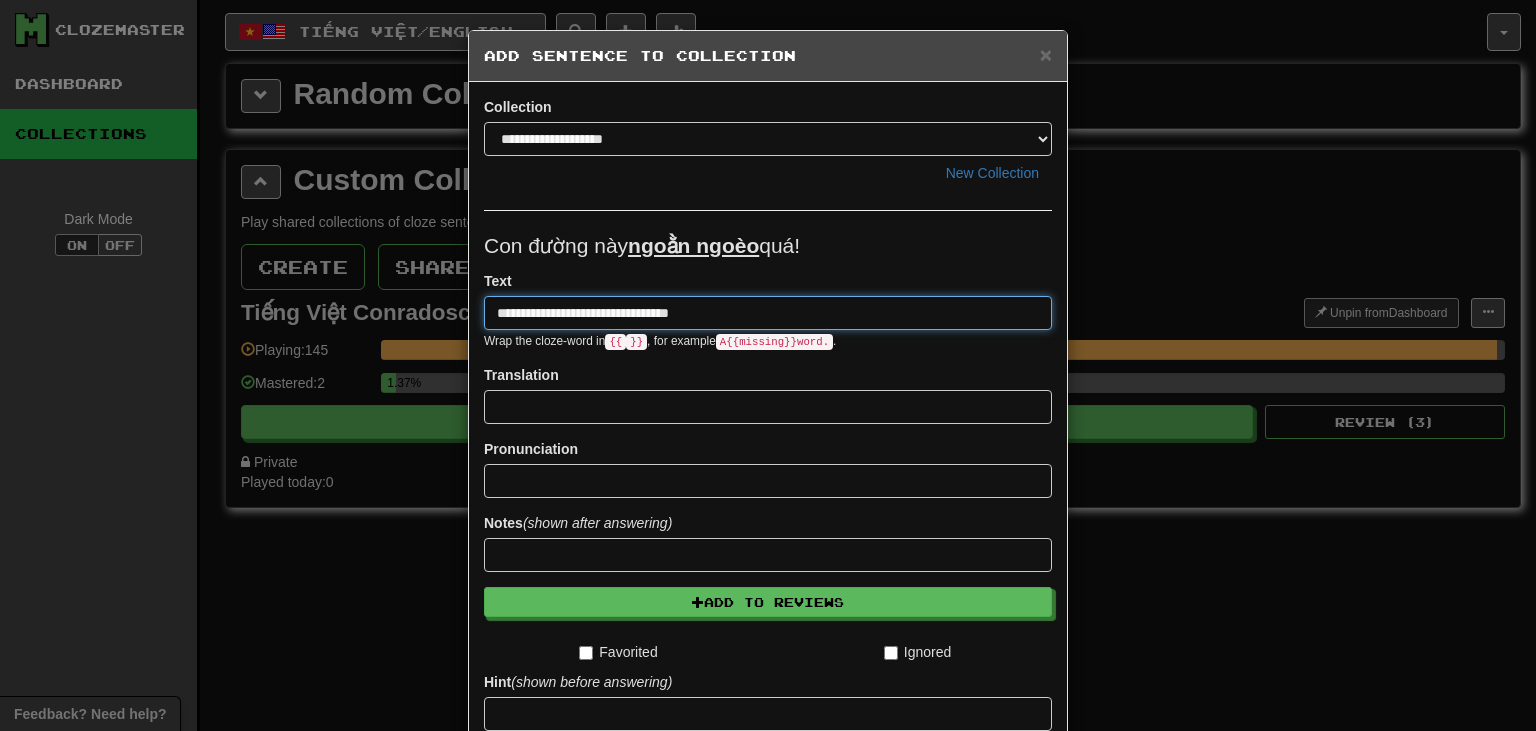 type on "**********" 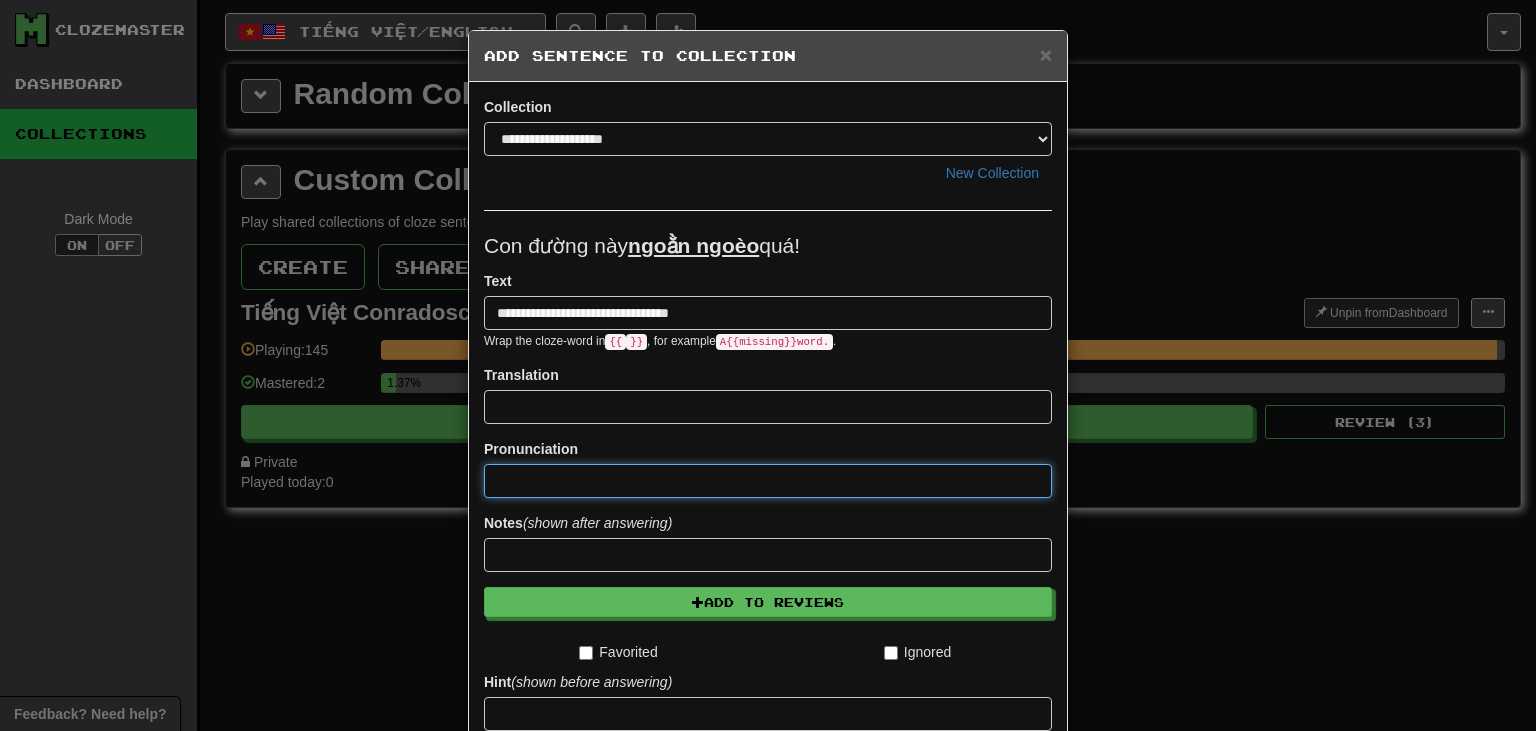 click at bounding box center (768, 481) 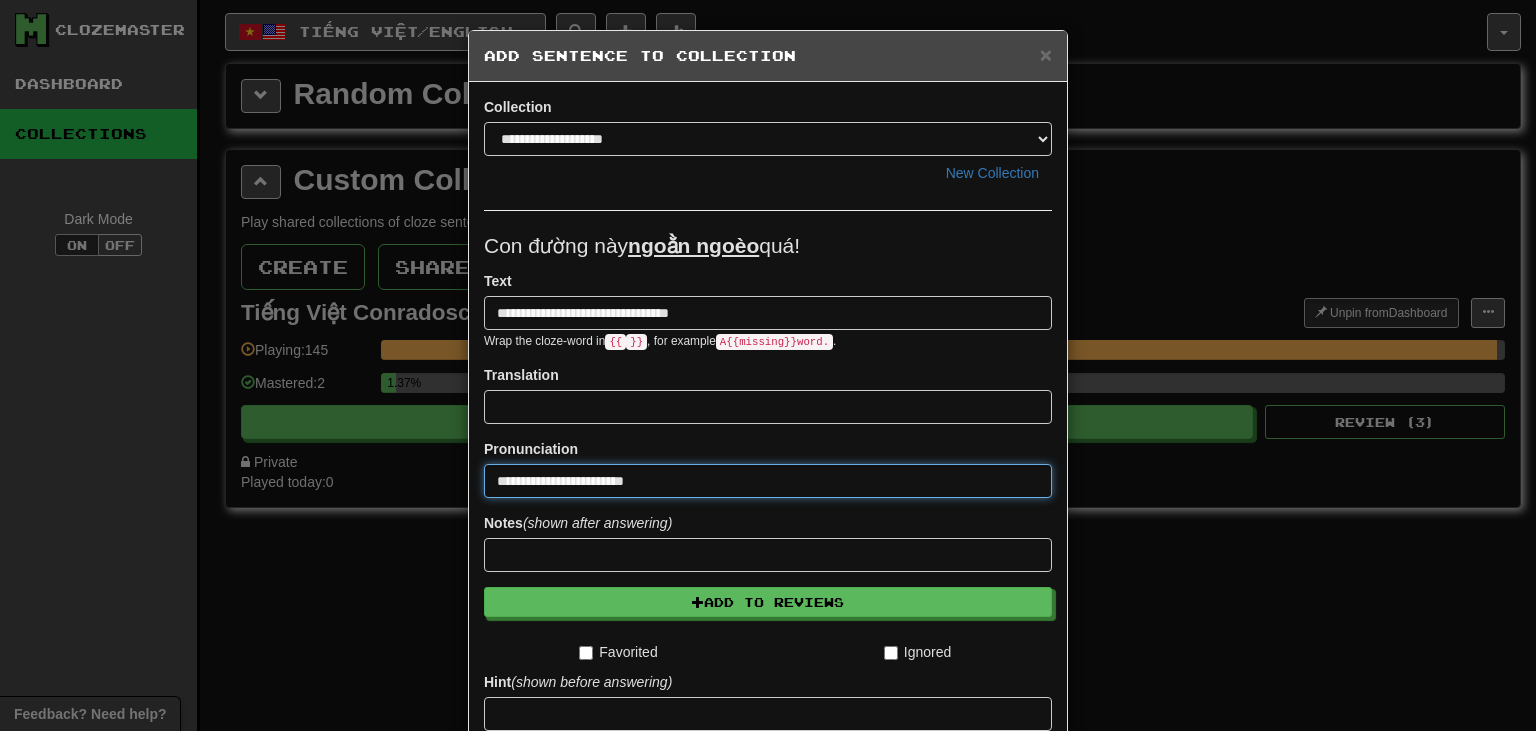 type on "**********" 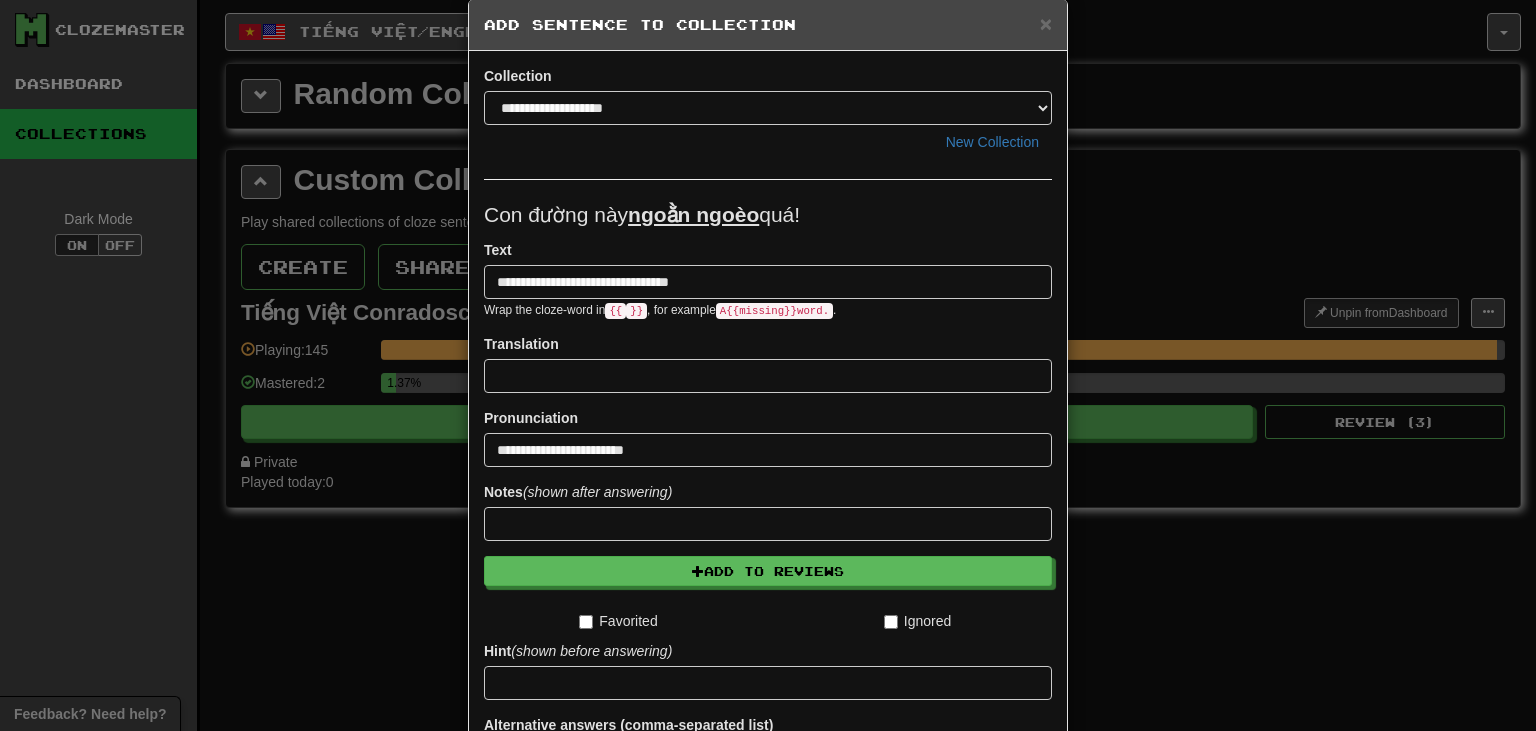 scroll, scrollTop: 243, scrollLeft: 0, axis: vertical 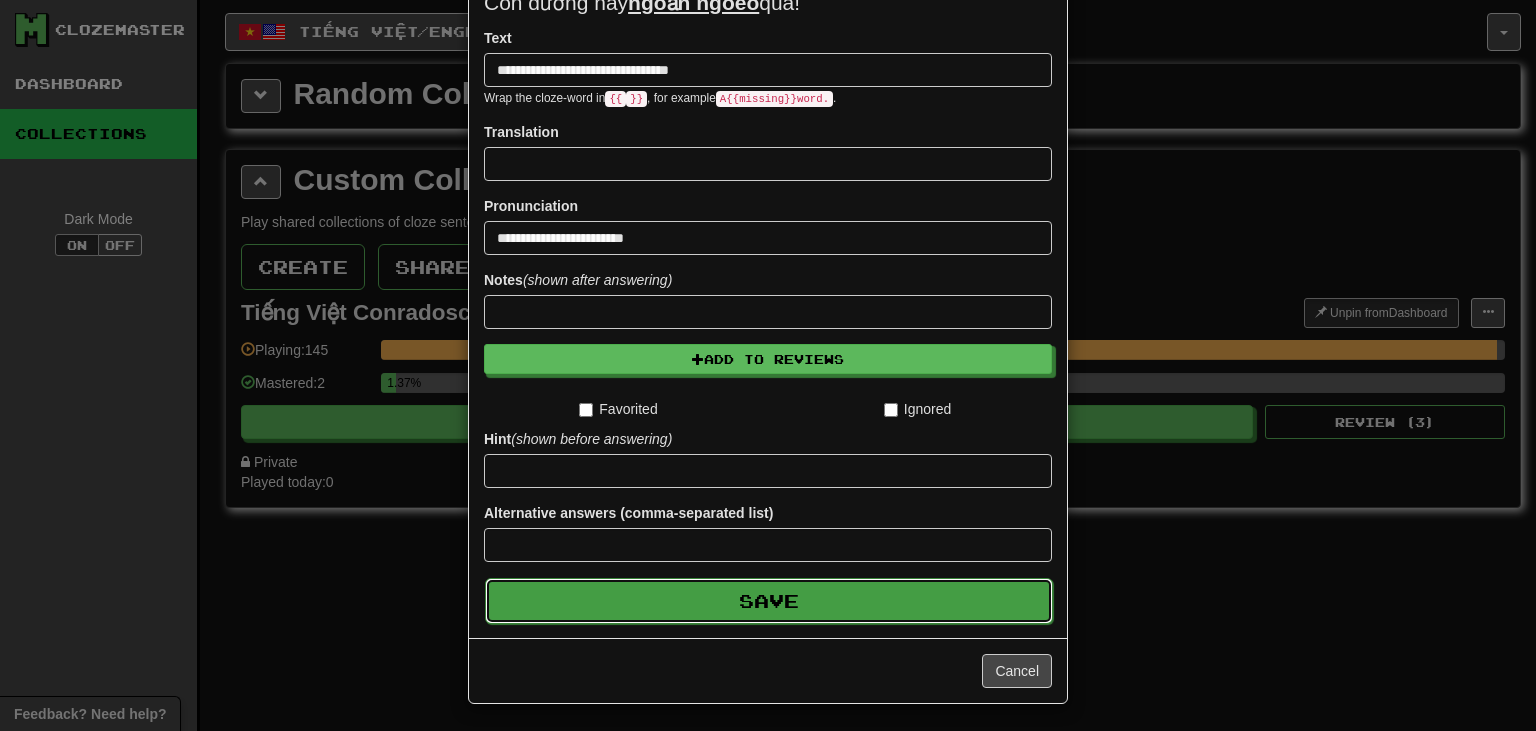 click on "Save" at bounding box center (769, 601) 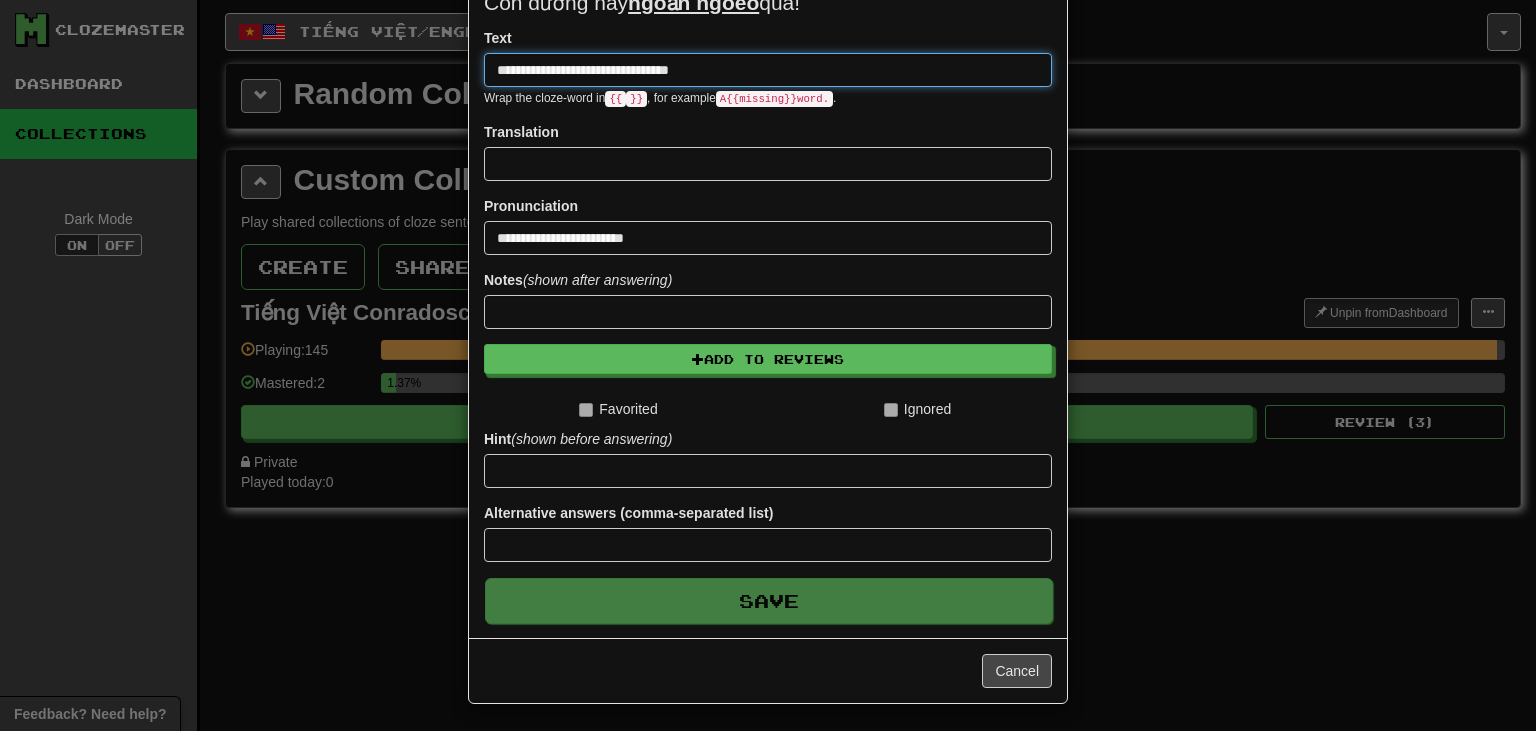 type 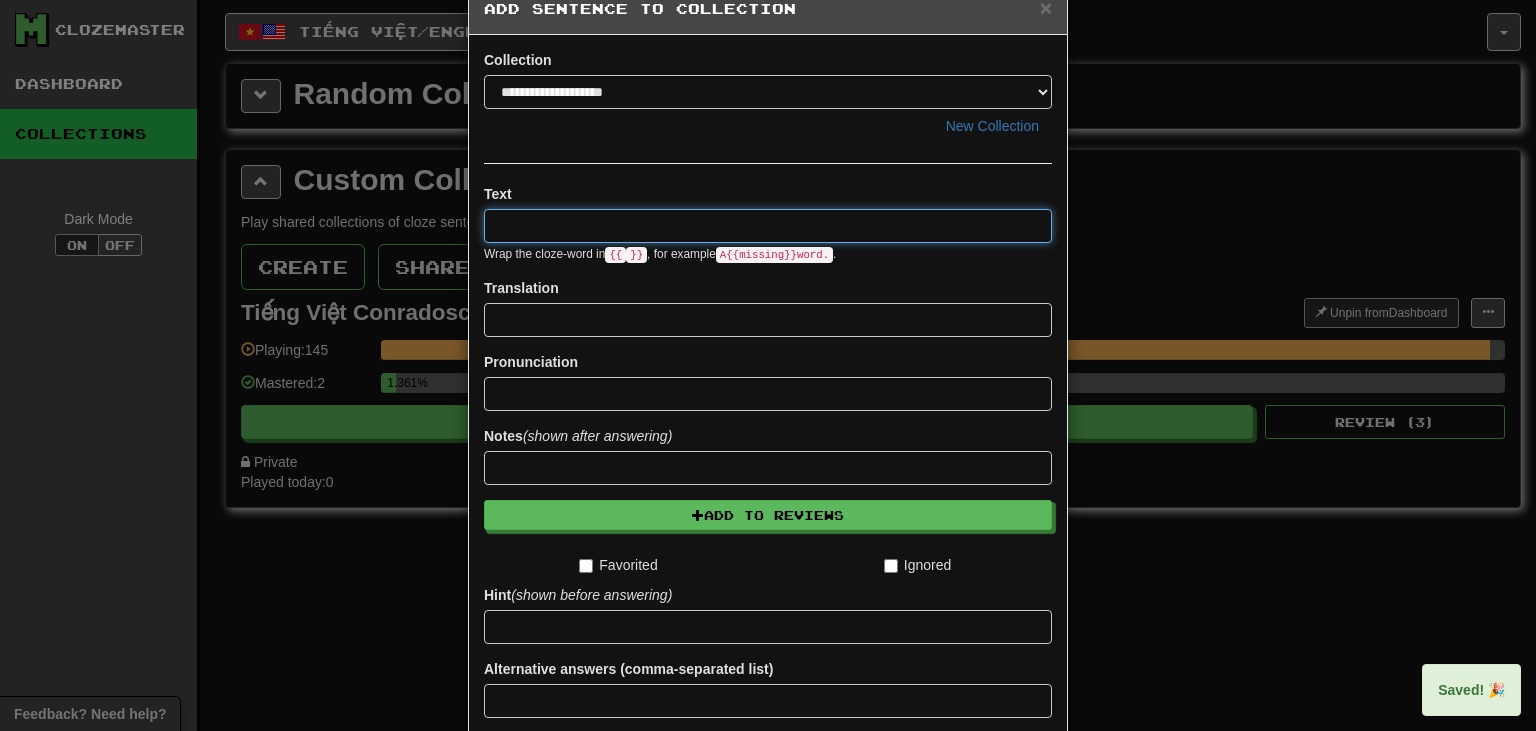scroll, scrollTop: 0, scrollLeft: 0, axis: both 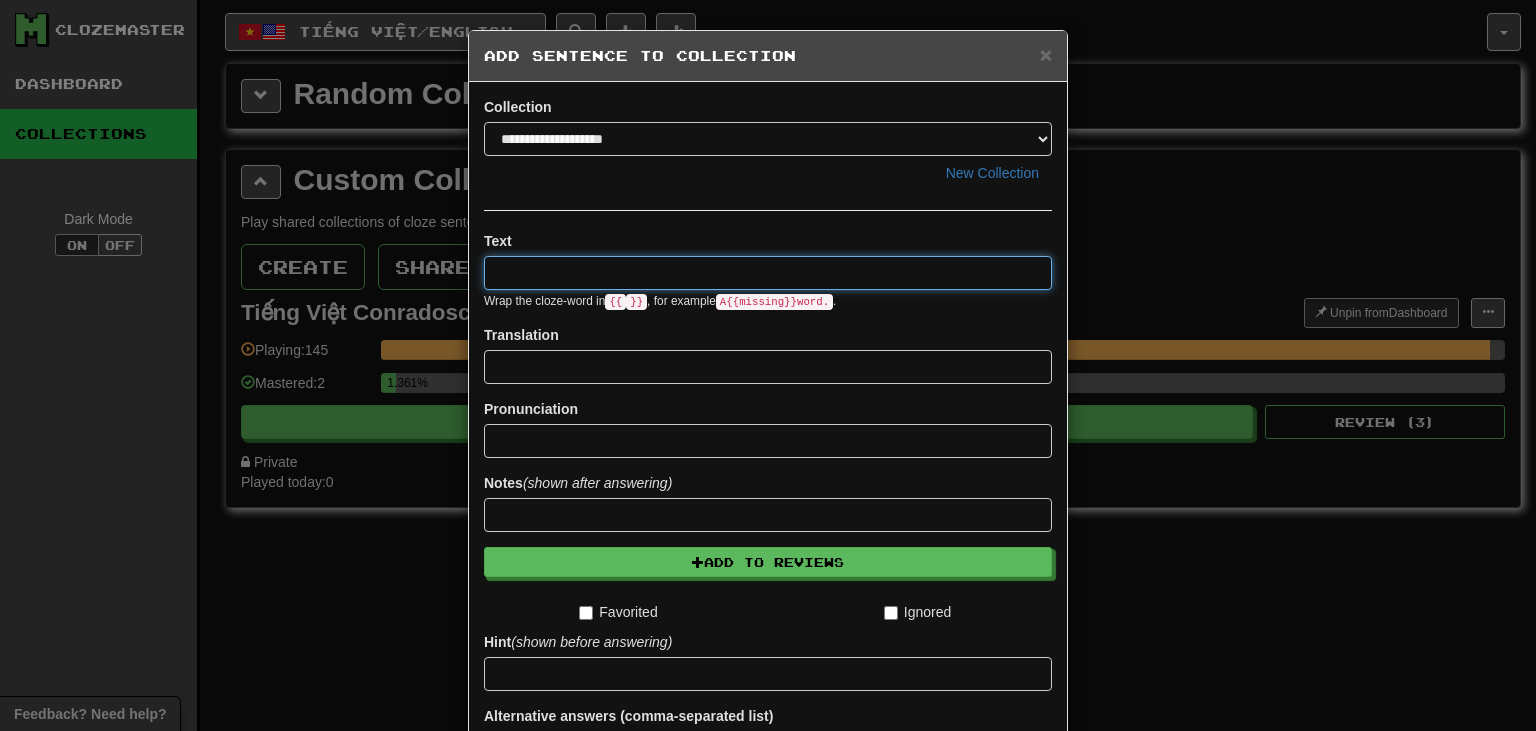 paste on "**********" 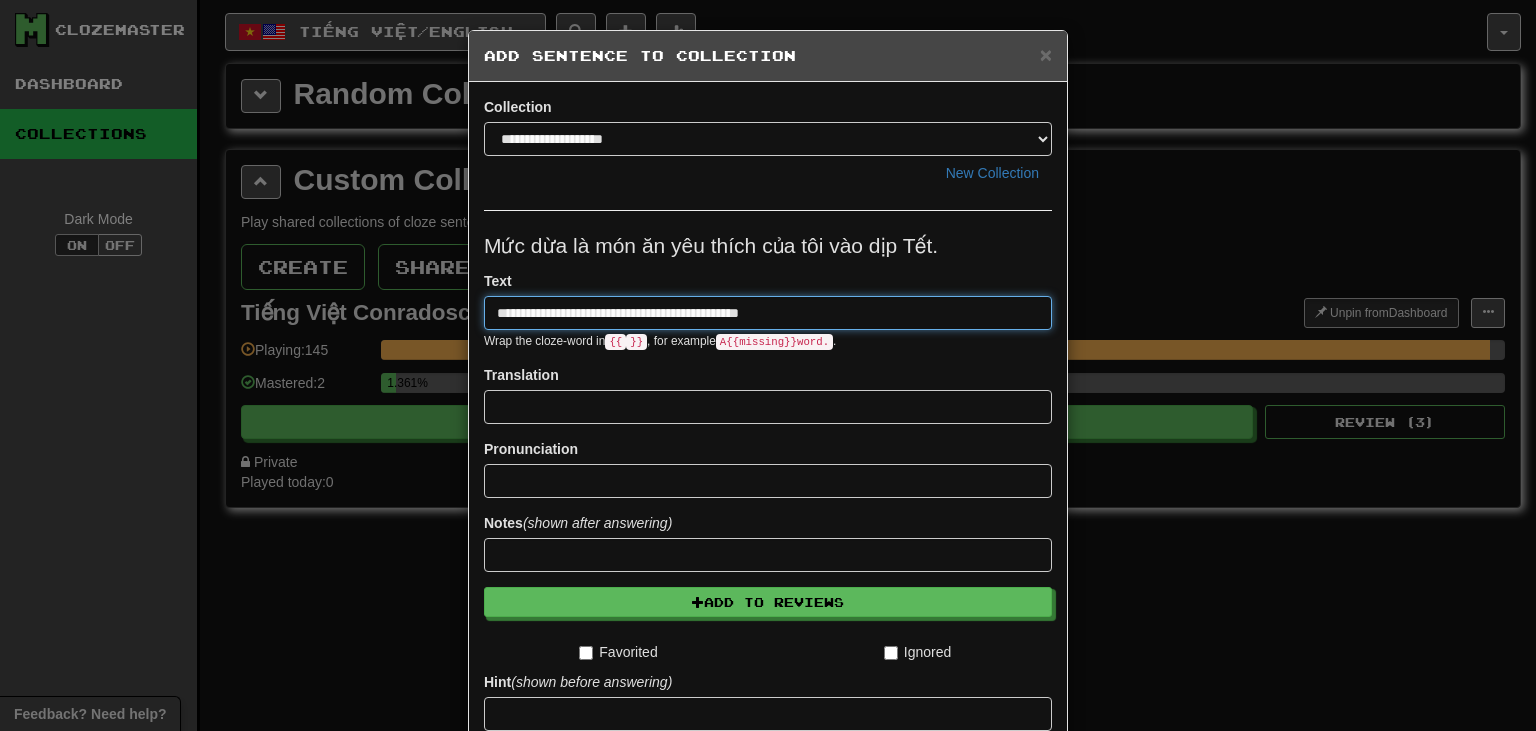 type on "**********" 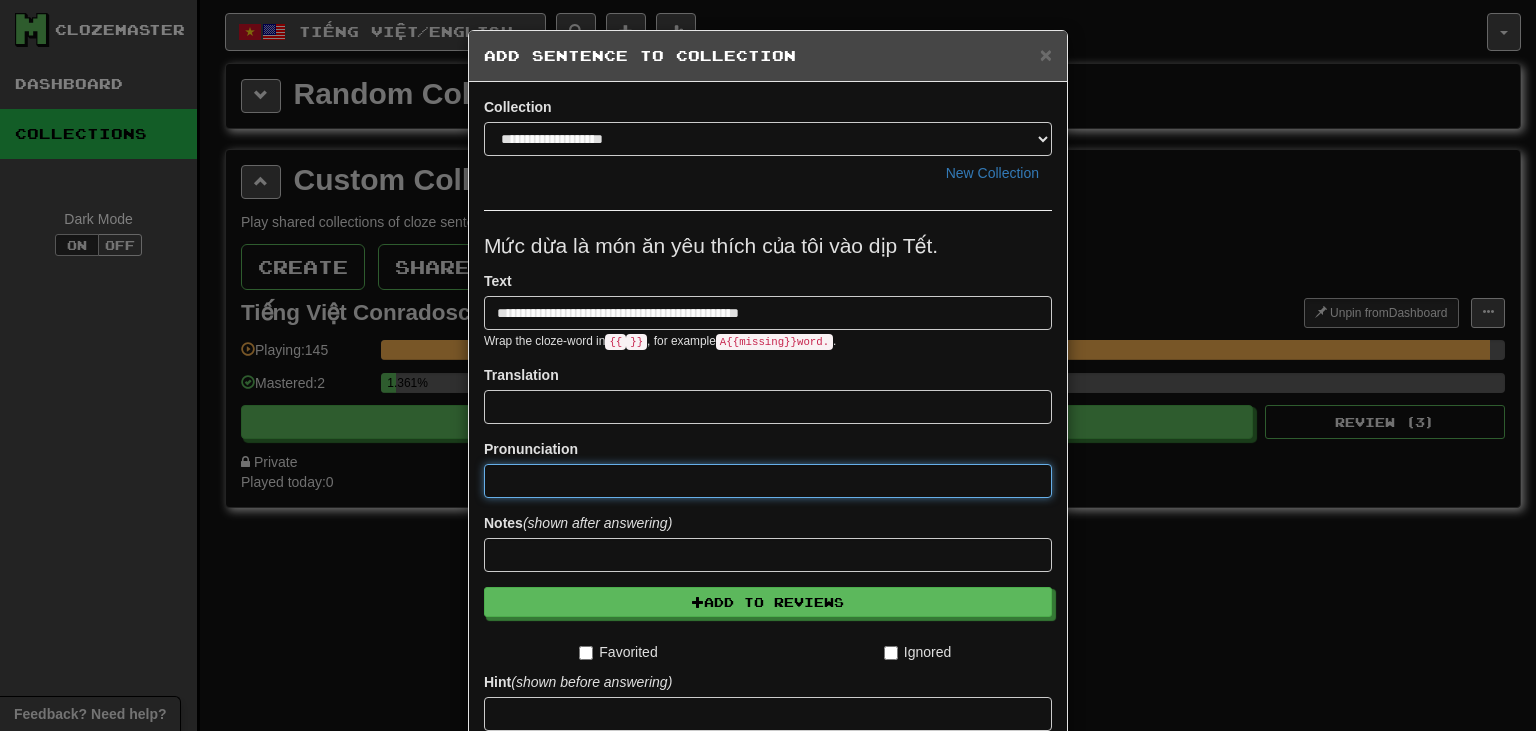 click at bounding box center (768, 481) 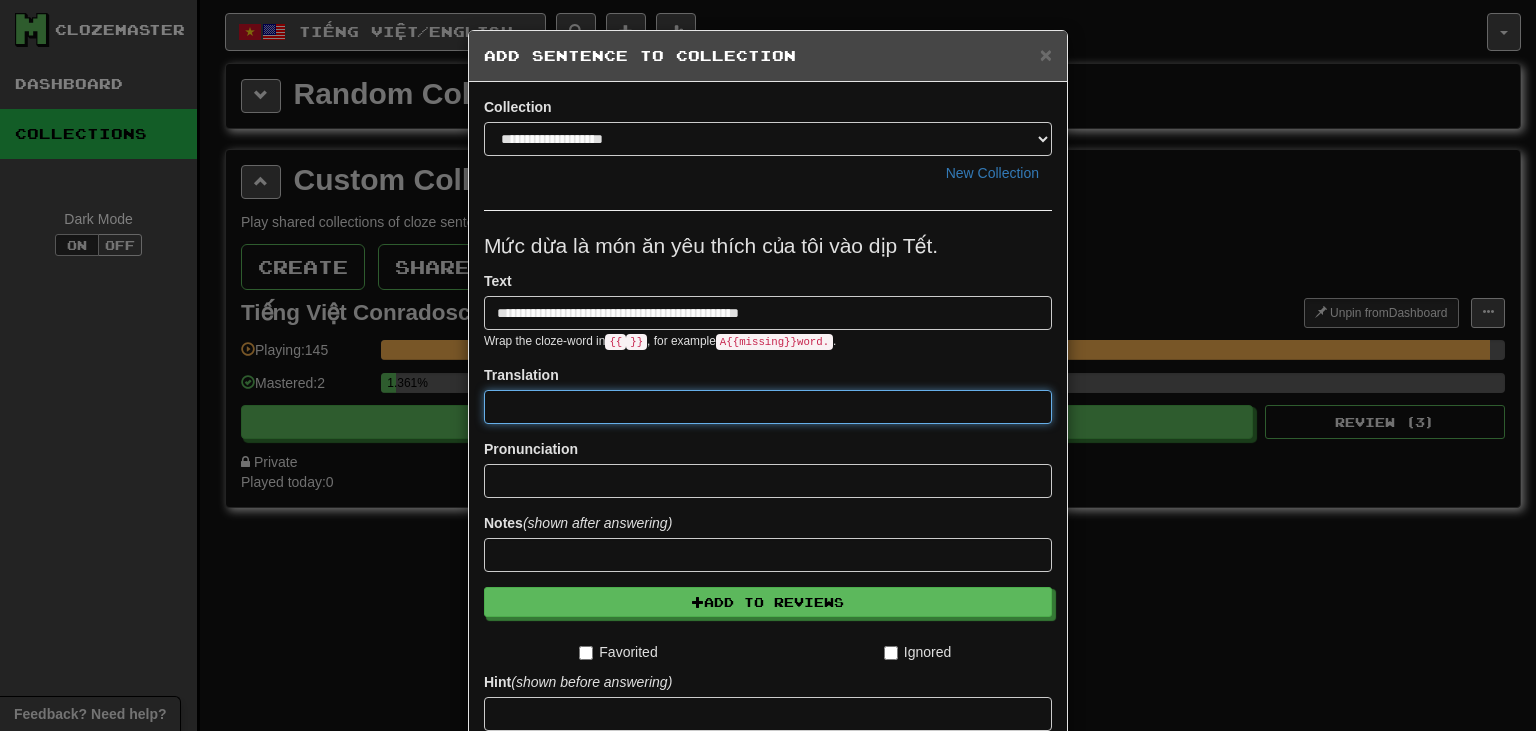 click at bounding box center (768, 407) 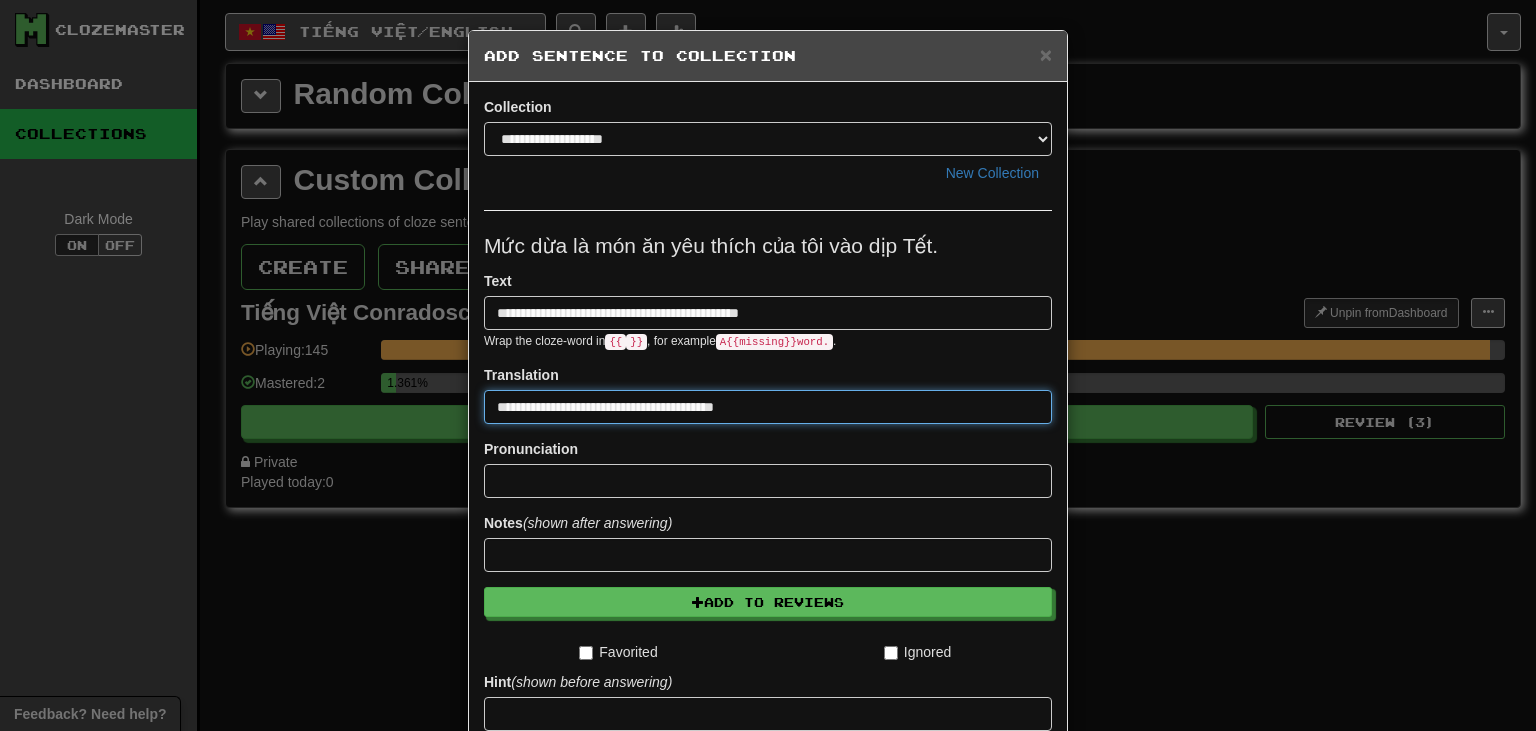 type on "**********" 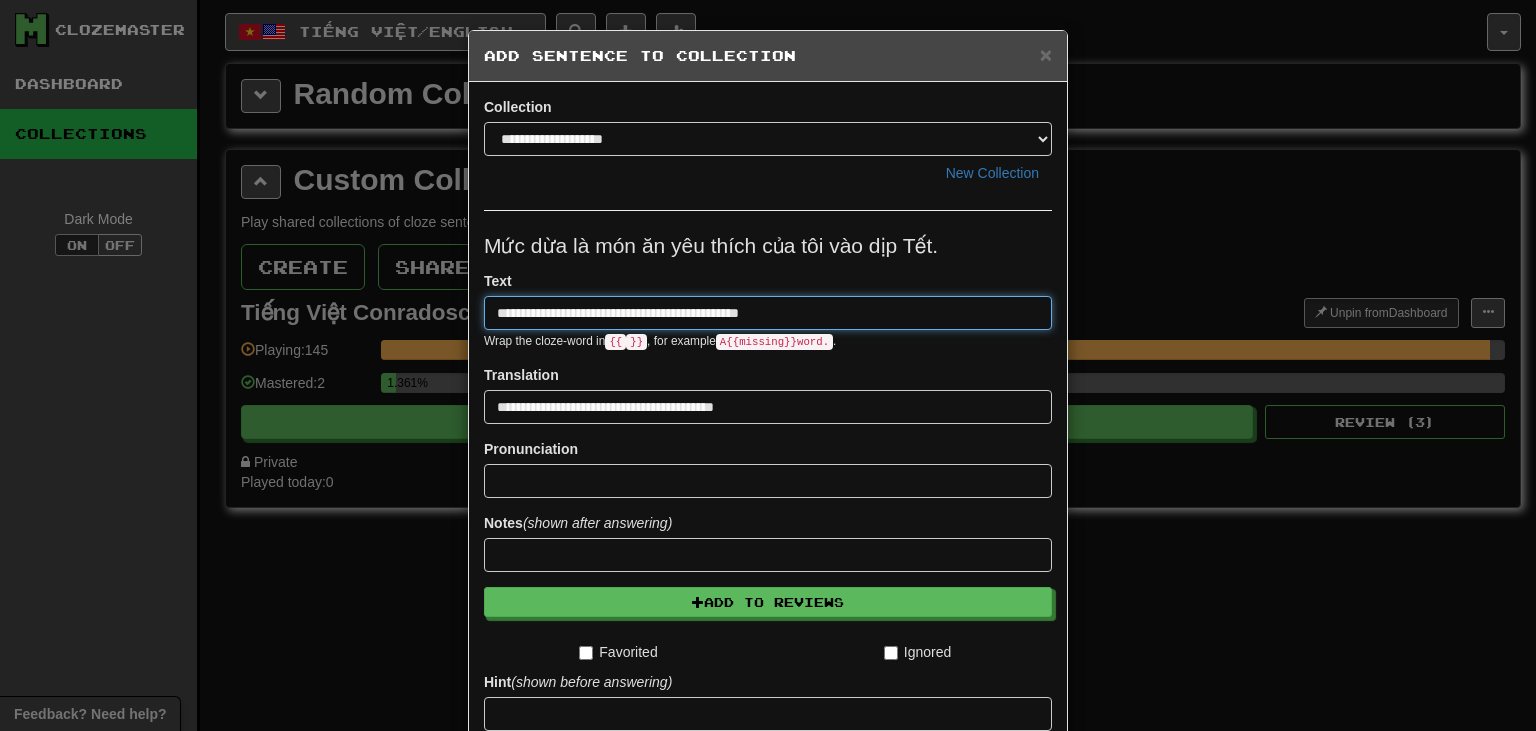 drag, startPoint x: 841, startPoint y: 314, endPoint x: 462, endPoint y: 306, distance: 379.0844 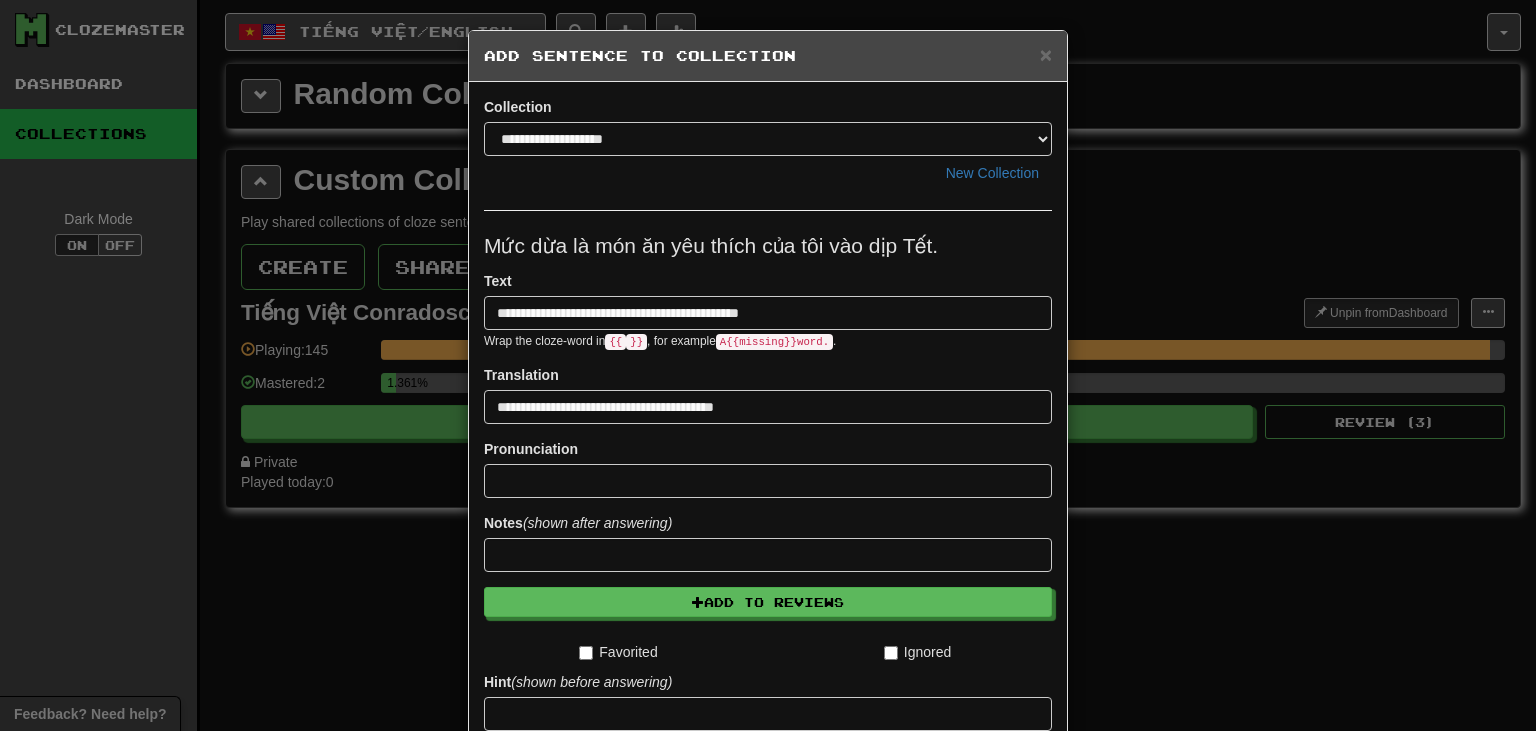 scroll, scrollTop: 243, scrollLeft: 0, axis: vertical 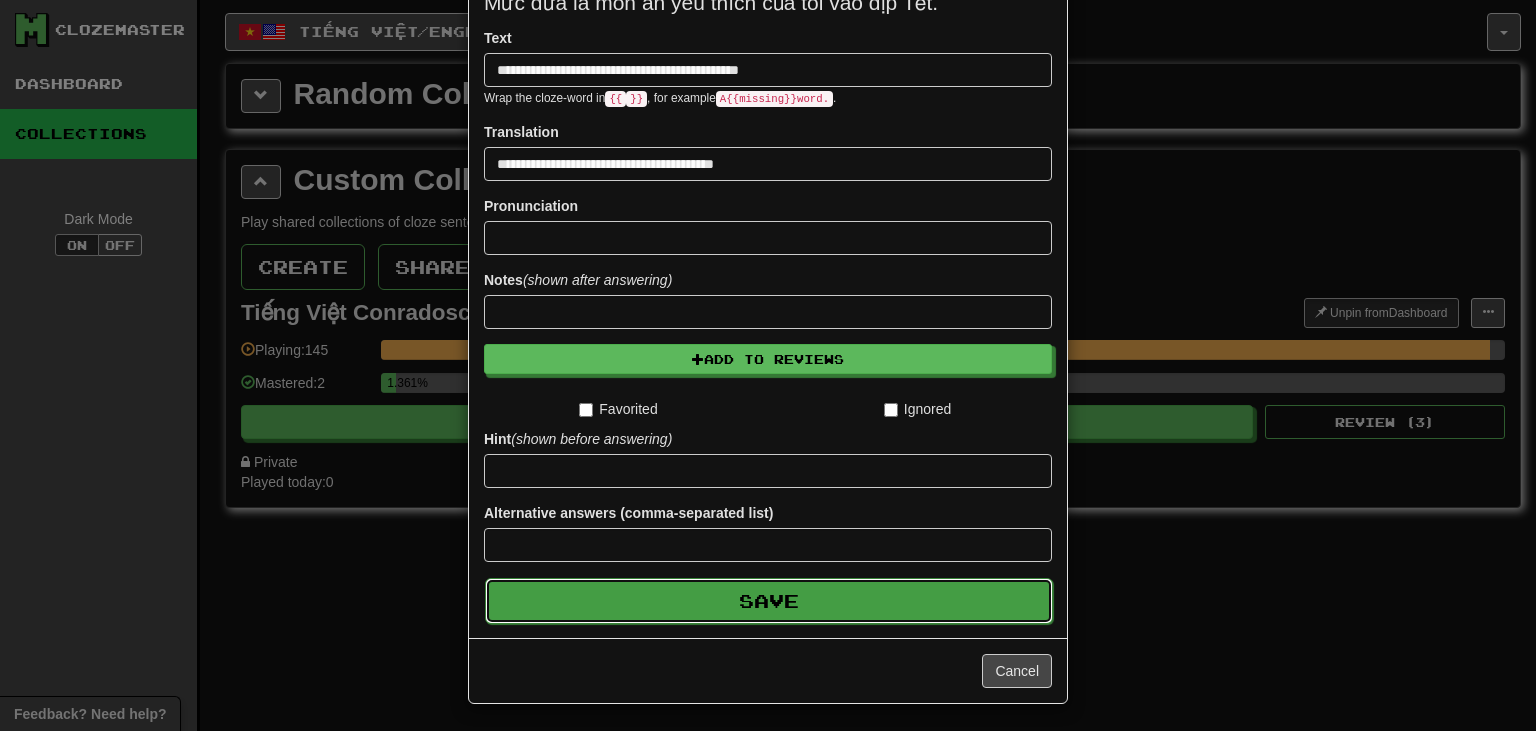 click on "Save" at bounding box center [769, 601] 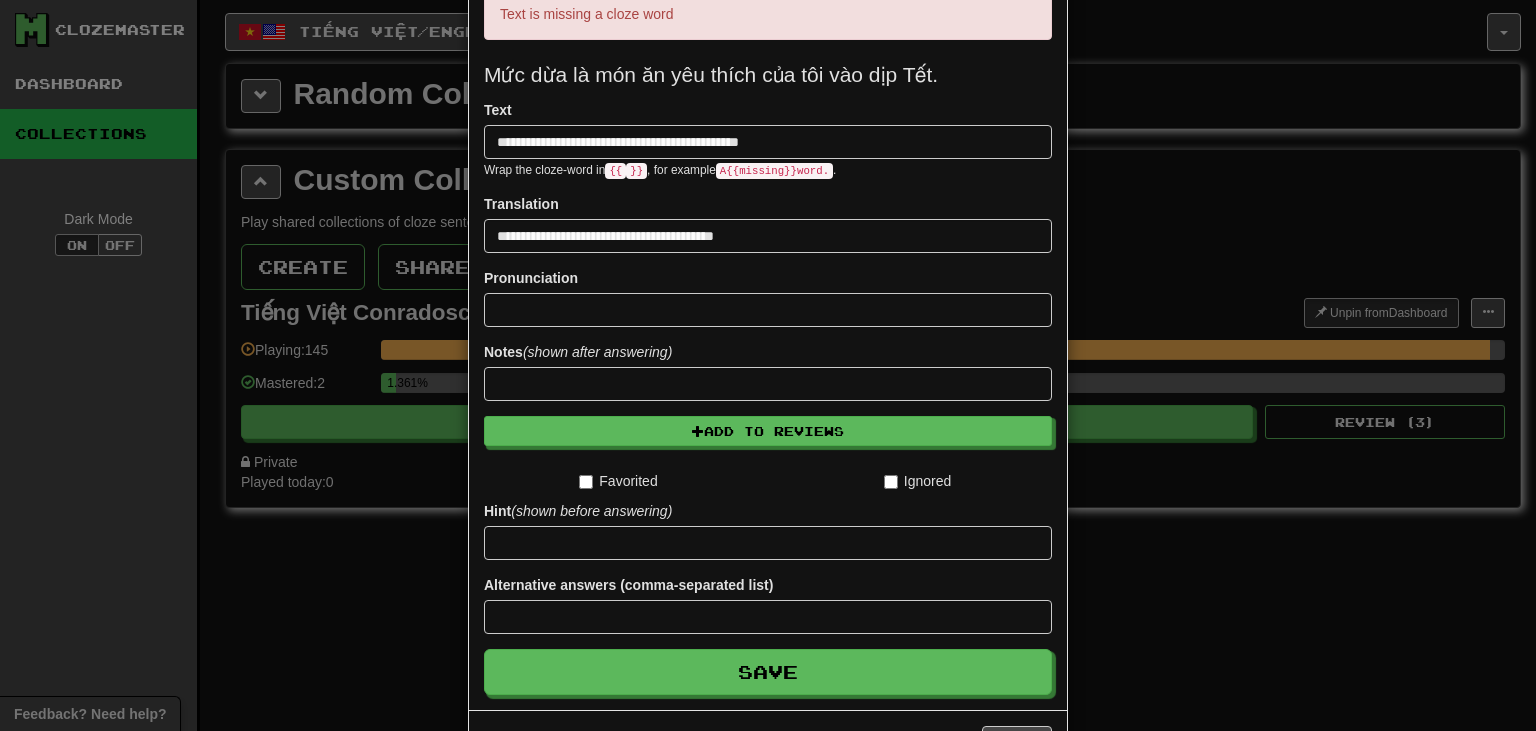 scroll, scrollTop: 0, scrollLeft: 0, axis: both 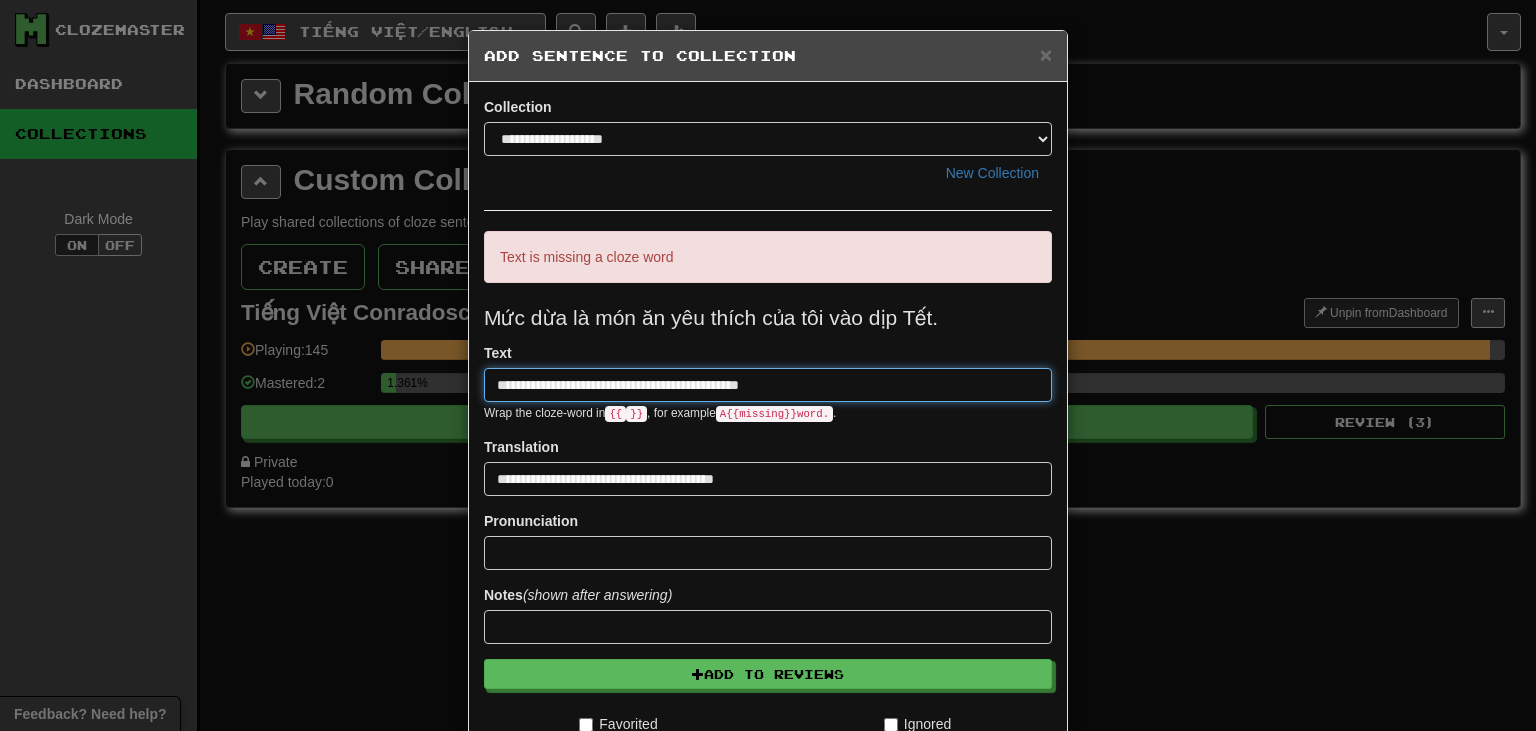 click on "**********" at bounding box center (768, 385) 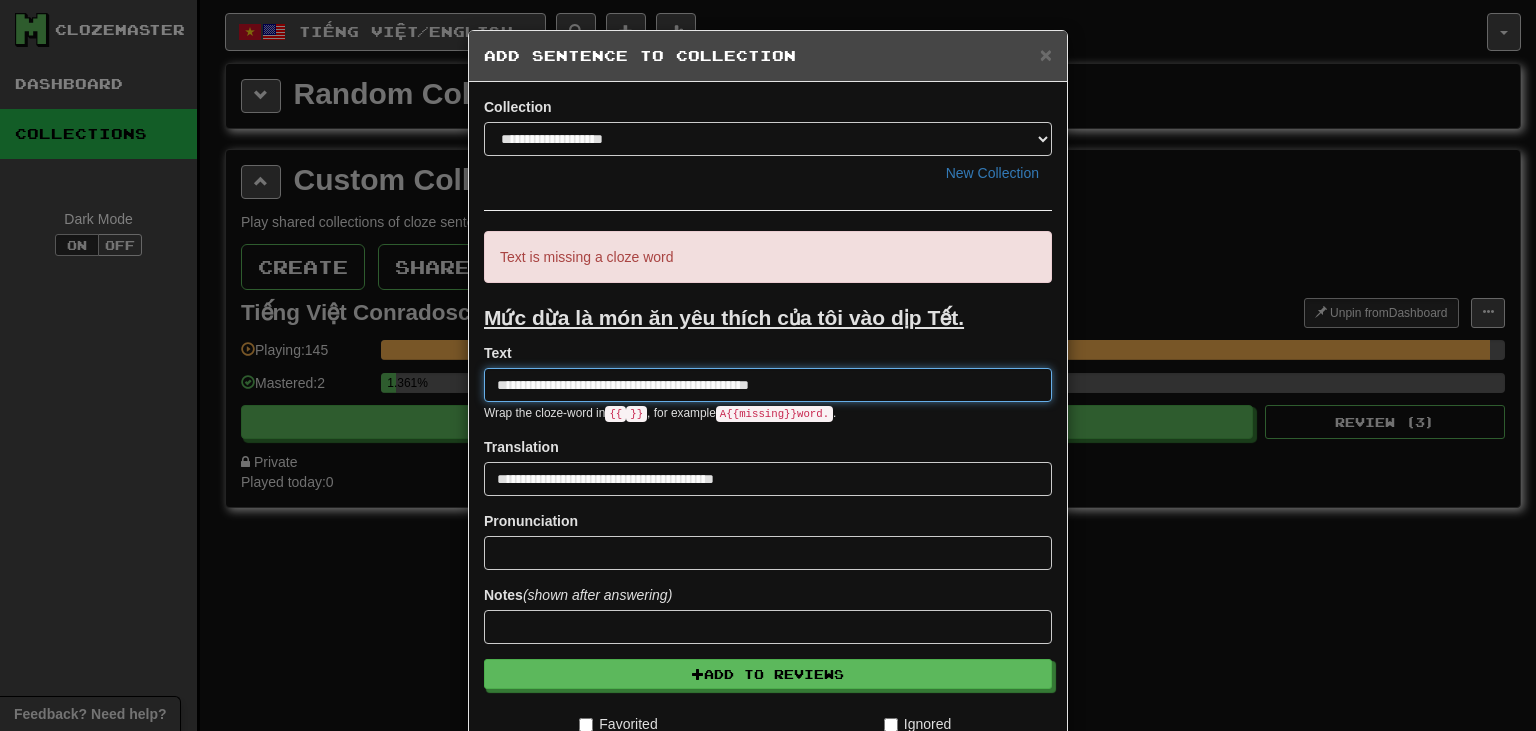 click on "**********" at bounding box center (768, 385) 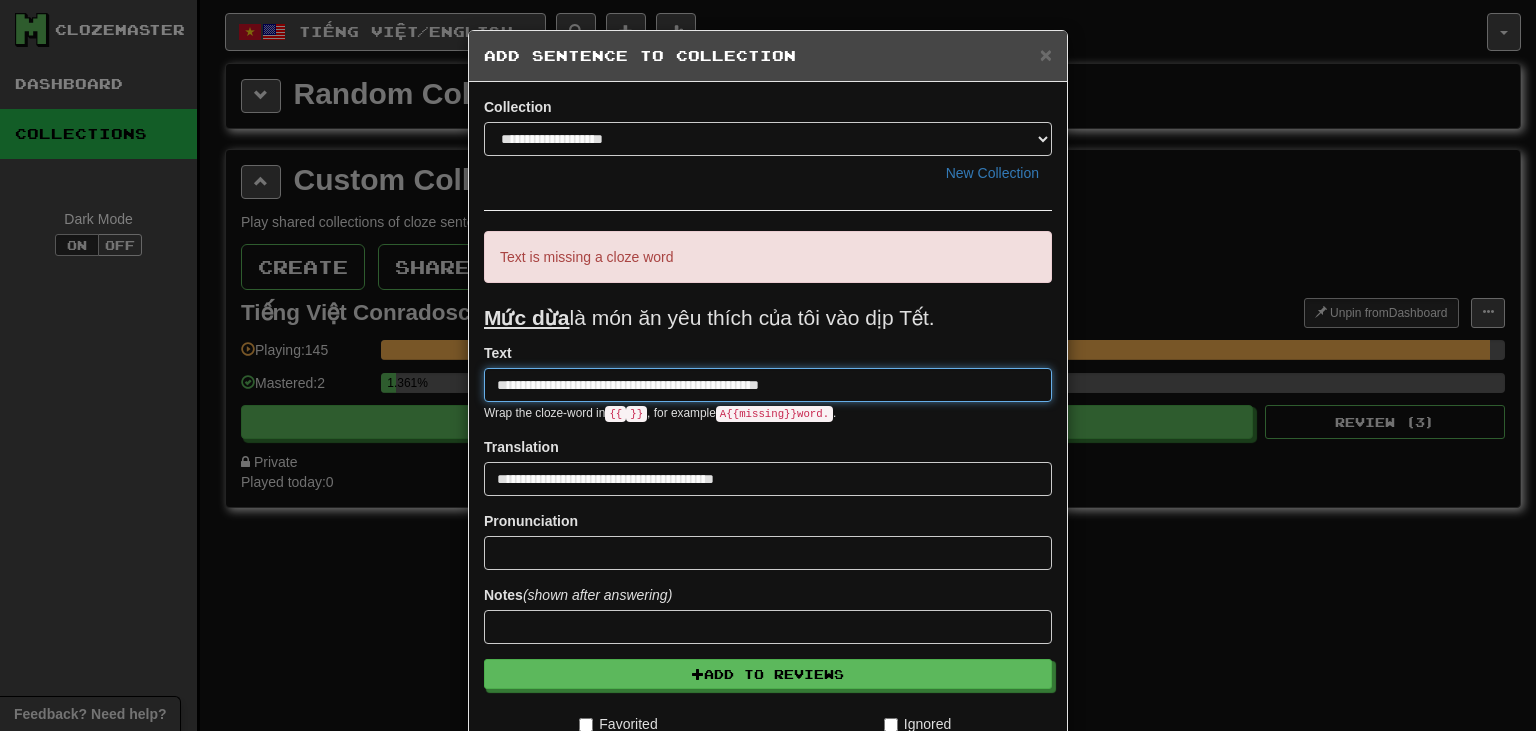 type on "**********" 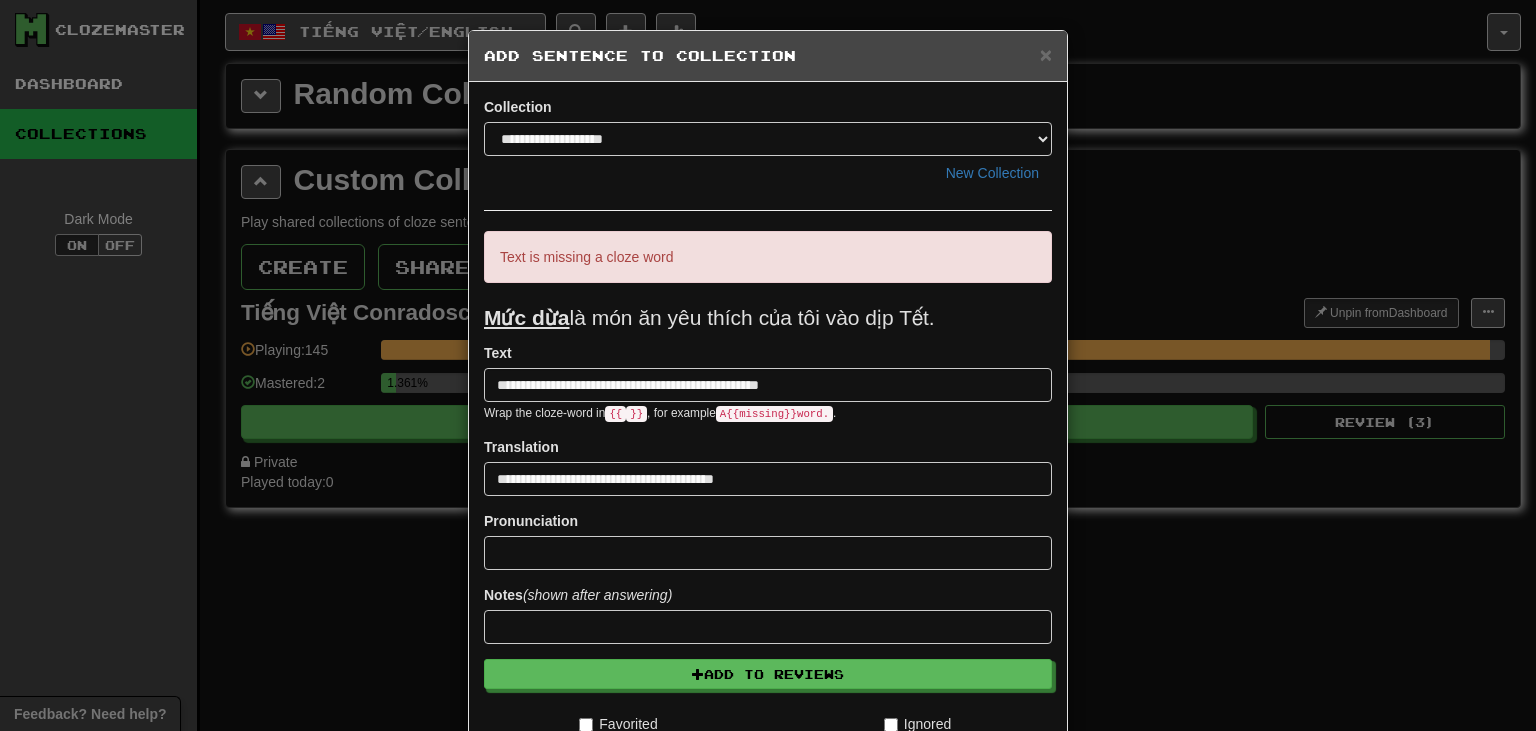 scroll, scrollTop: 315, scrollLeft: 0, axis: vertical 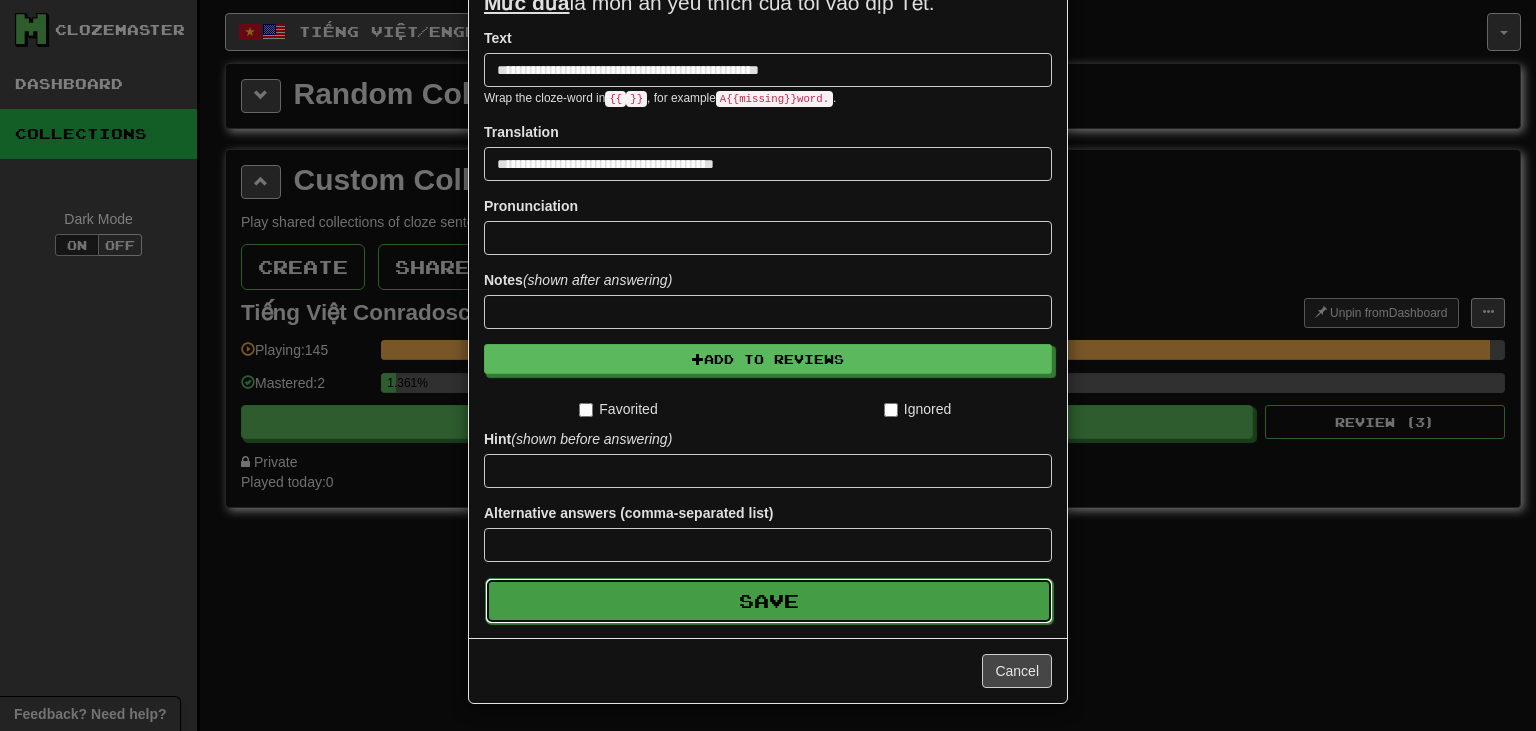 click on "Save" at bounding box center (769, 601) 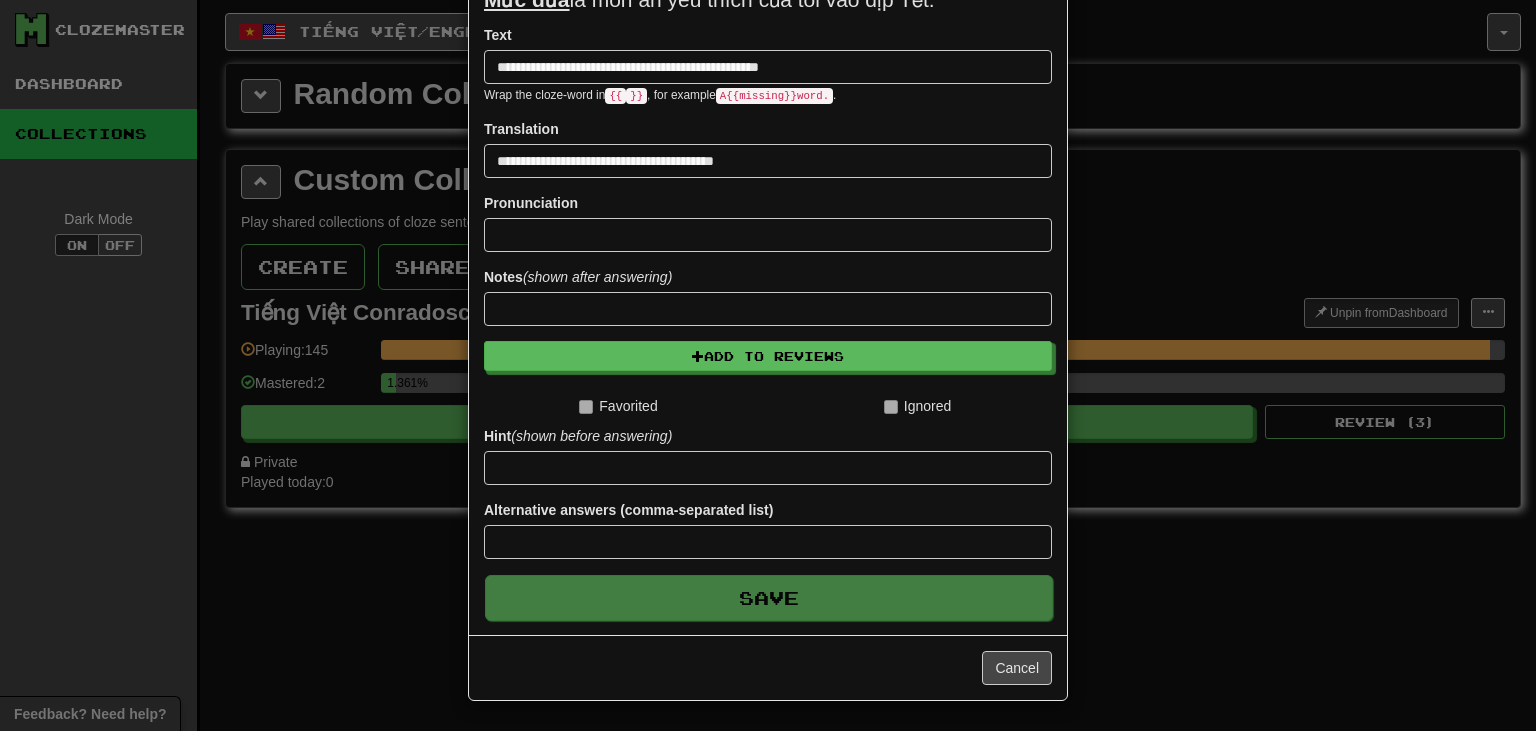 scroll, scrollTop: 243, scrollLeft: 0, axis: vertical 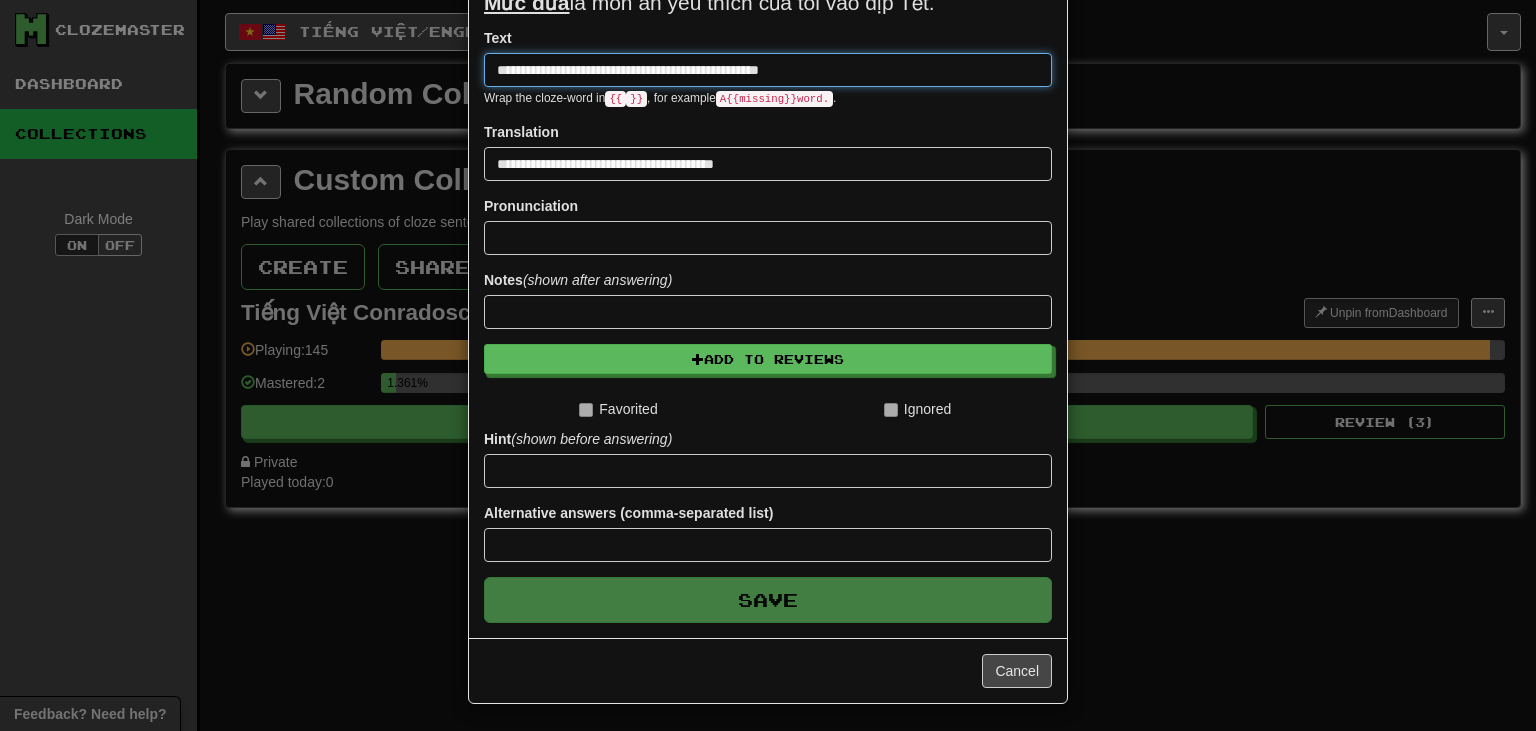 type 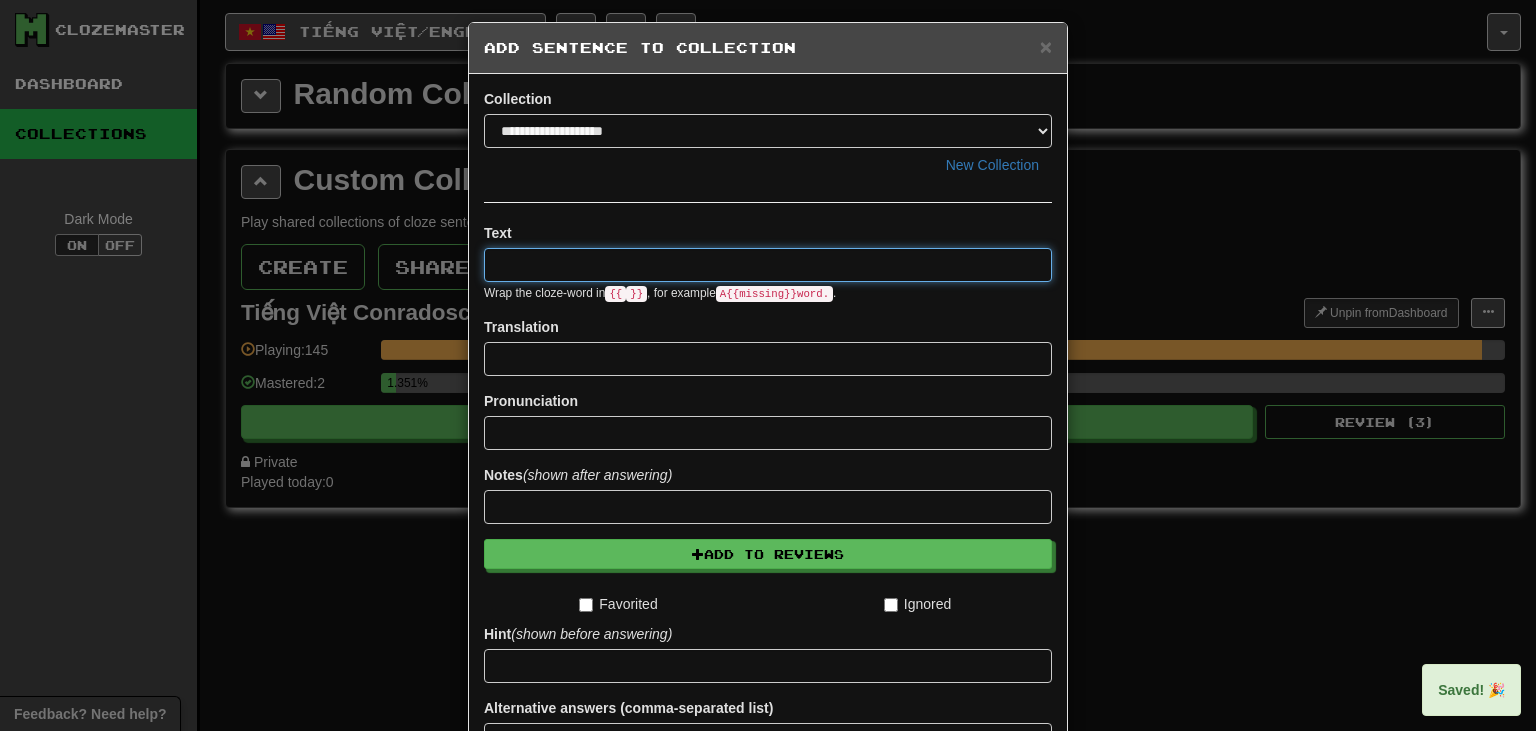 scroll, scrollTop: 0, scrollLeft: 0, axis: both 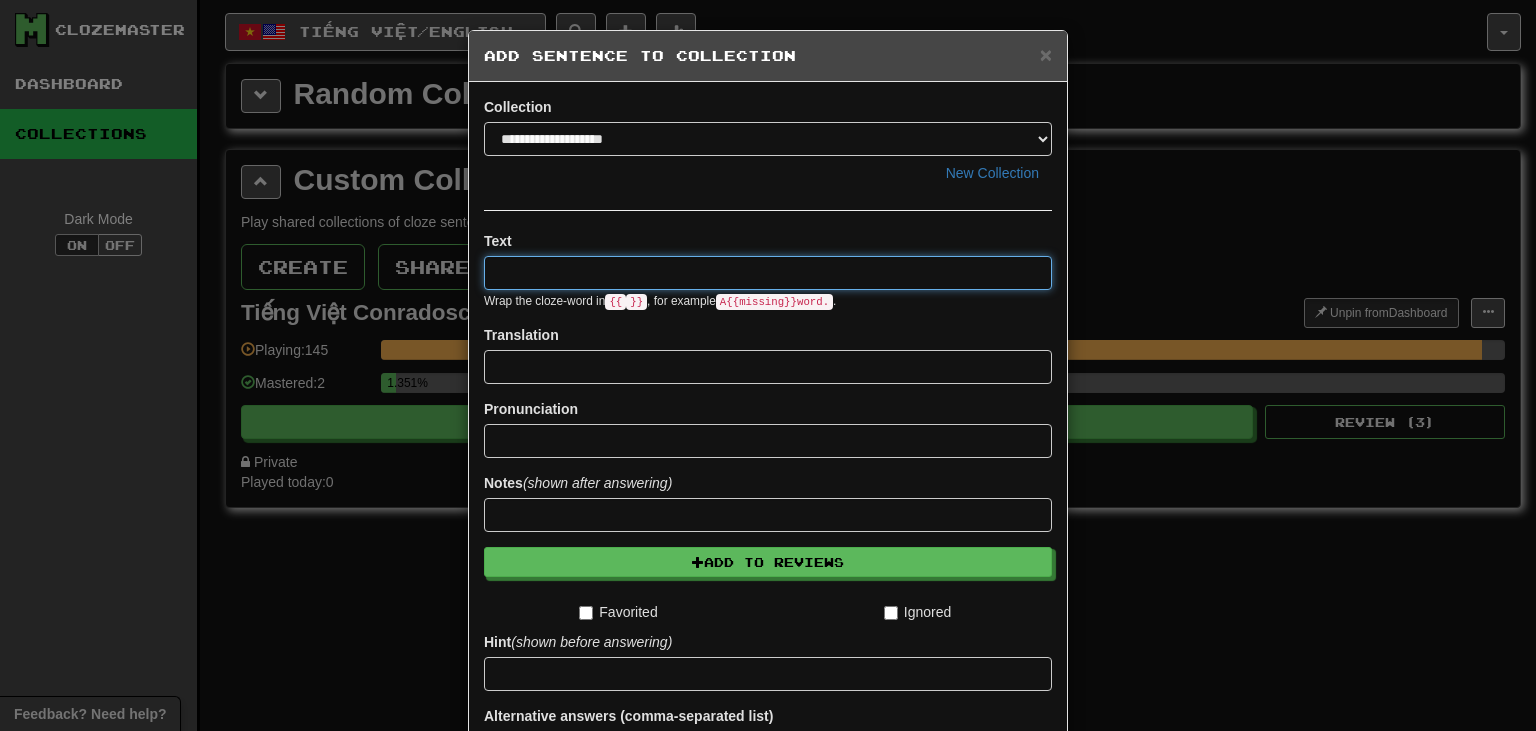 paste on "**********" 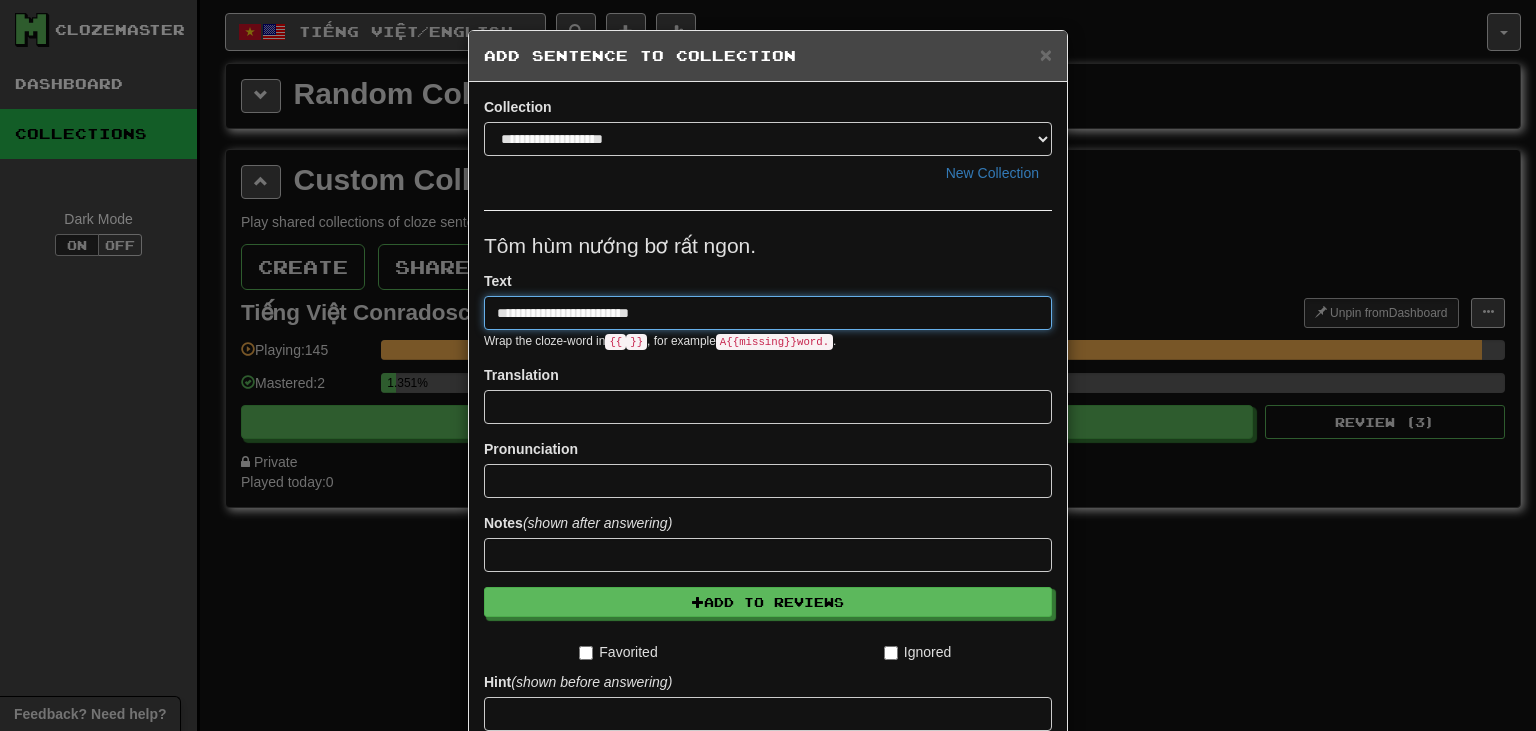 type on "**********" 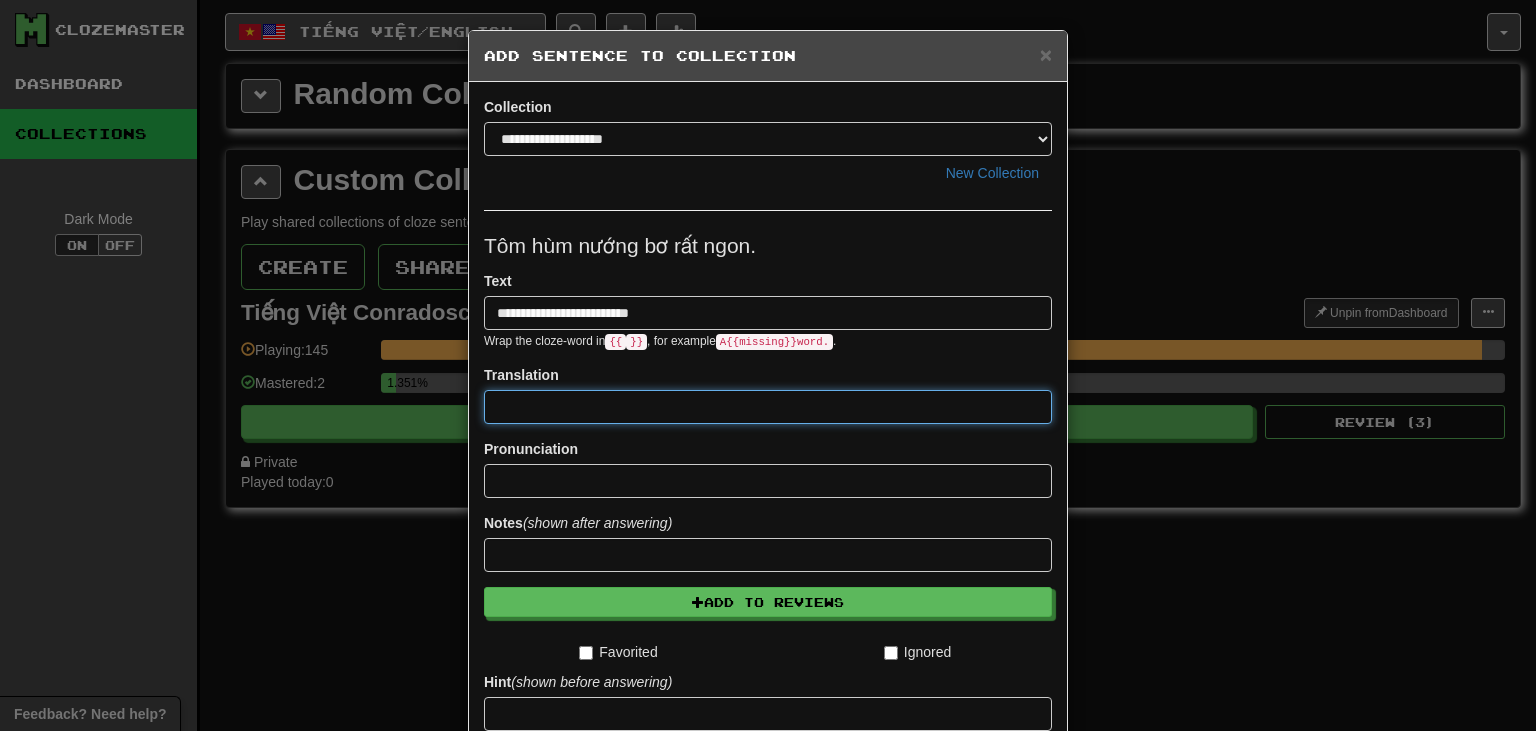 click at bounding box center (768, 407) 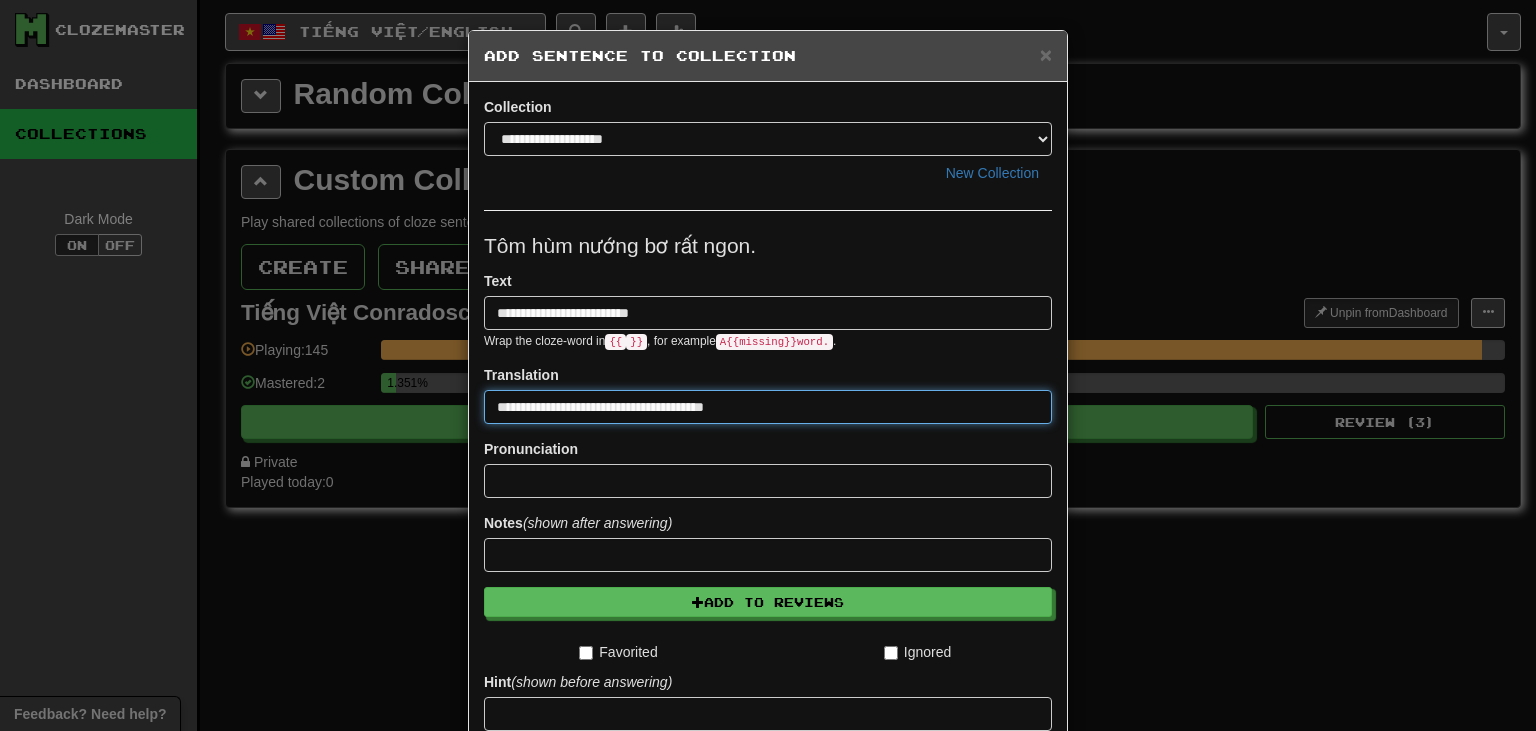 type on "**********" 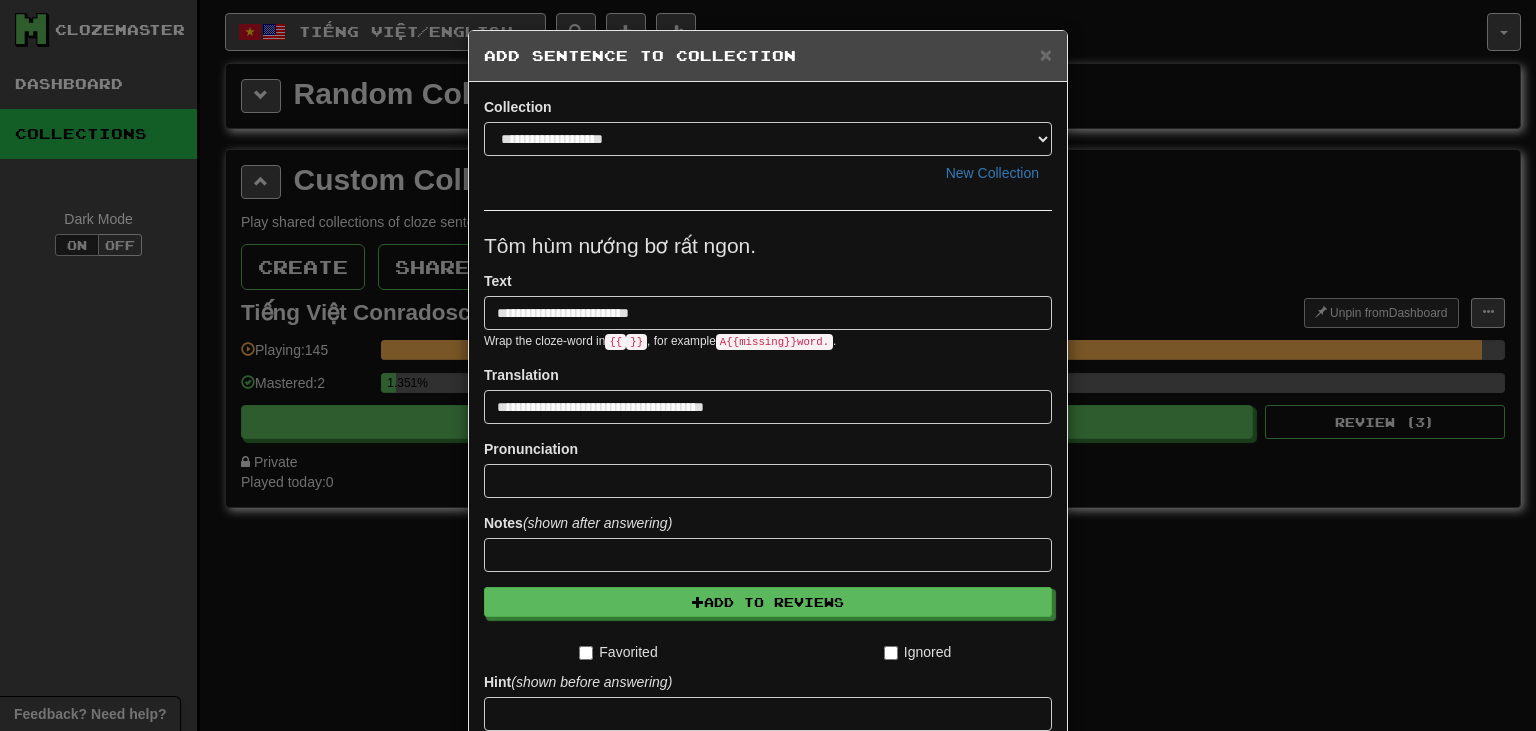 scroll, scrollTop: 232, scrollLeft: 0, axis: vertical 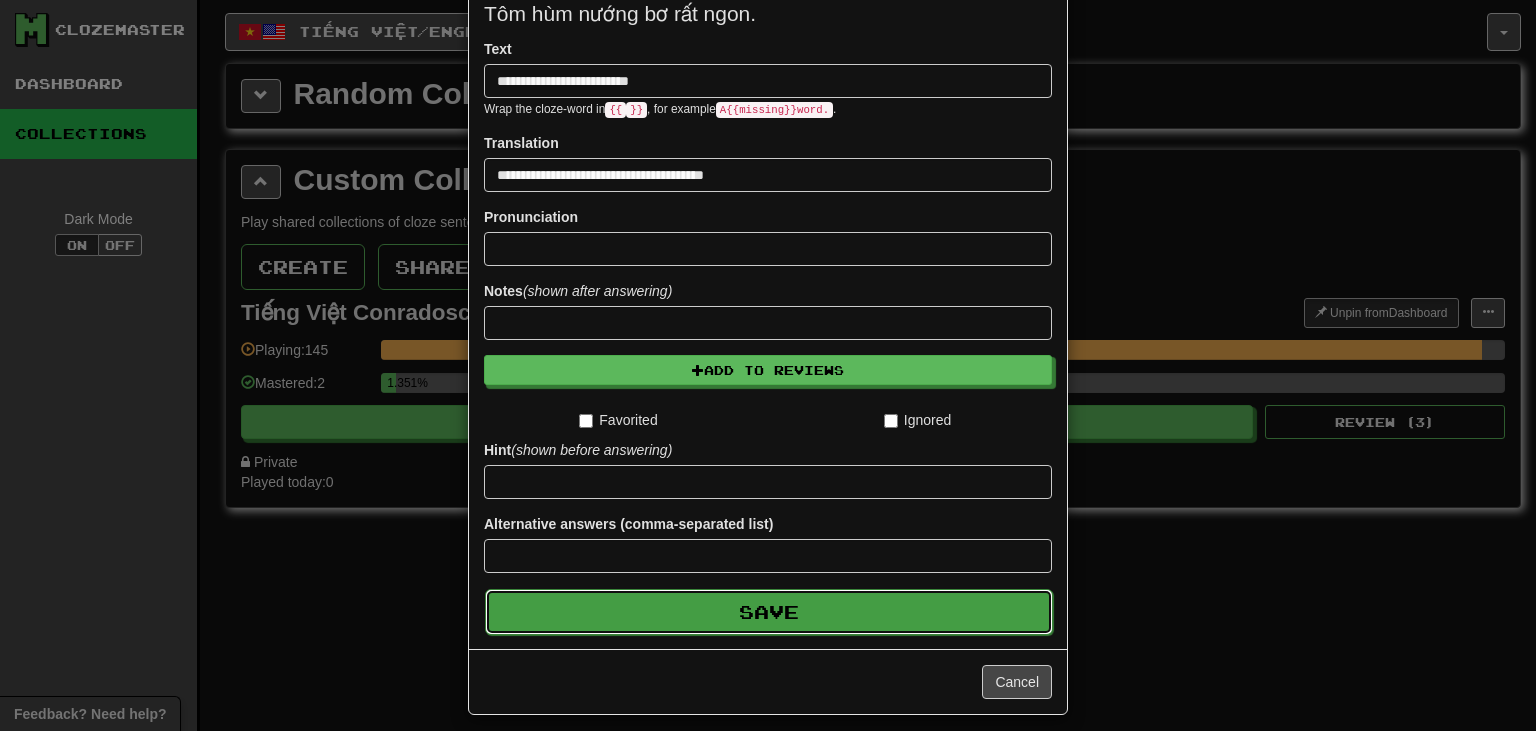 click on "Save" at bounding box center [769, 612] 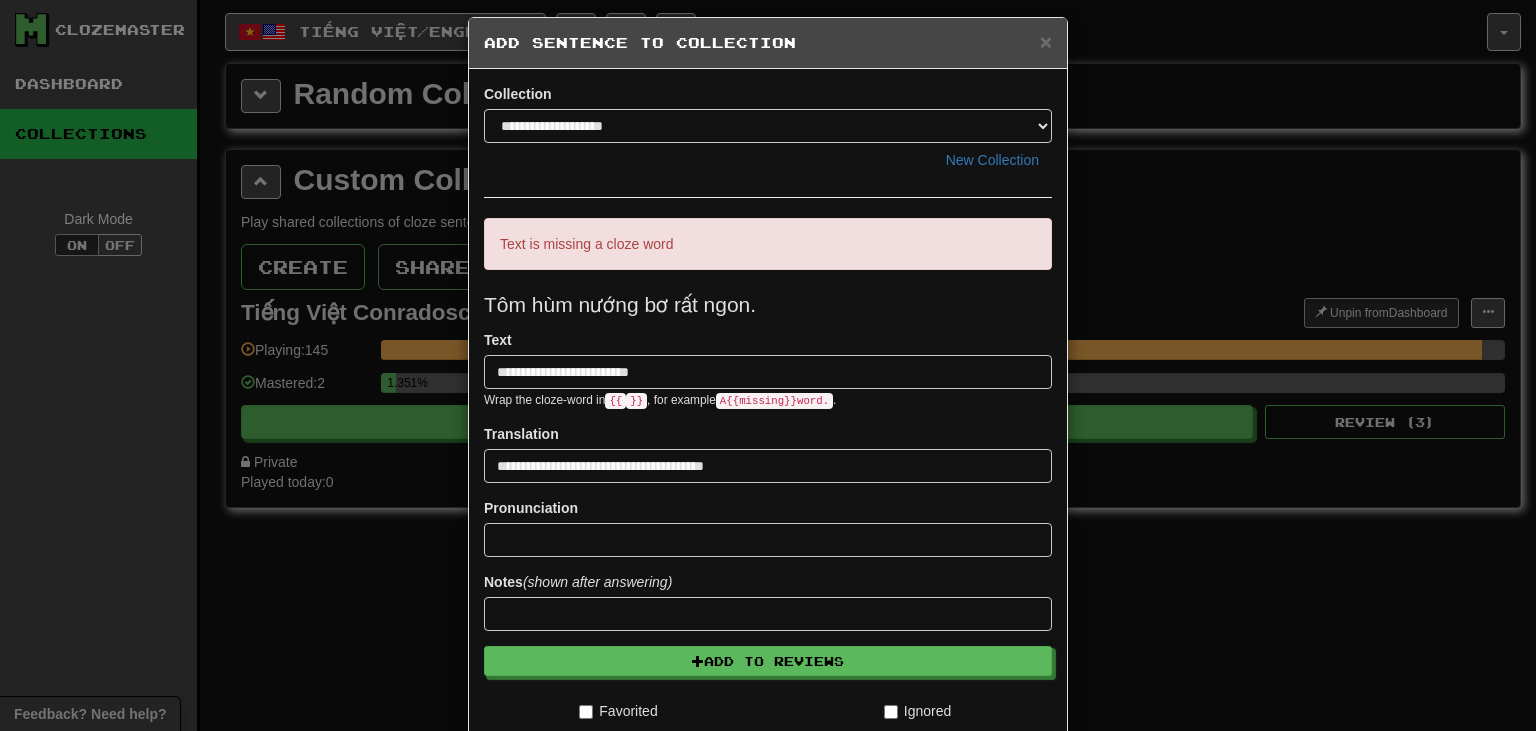 scroll, scrollTop: 0, scrollLeft: 0, axis: both 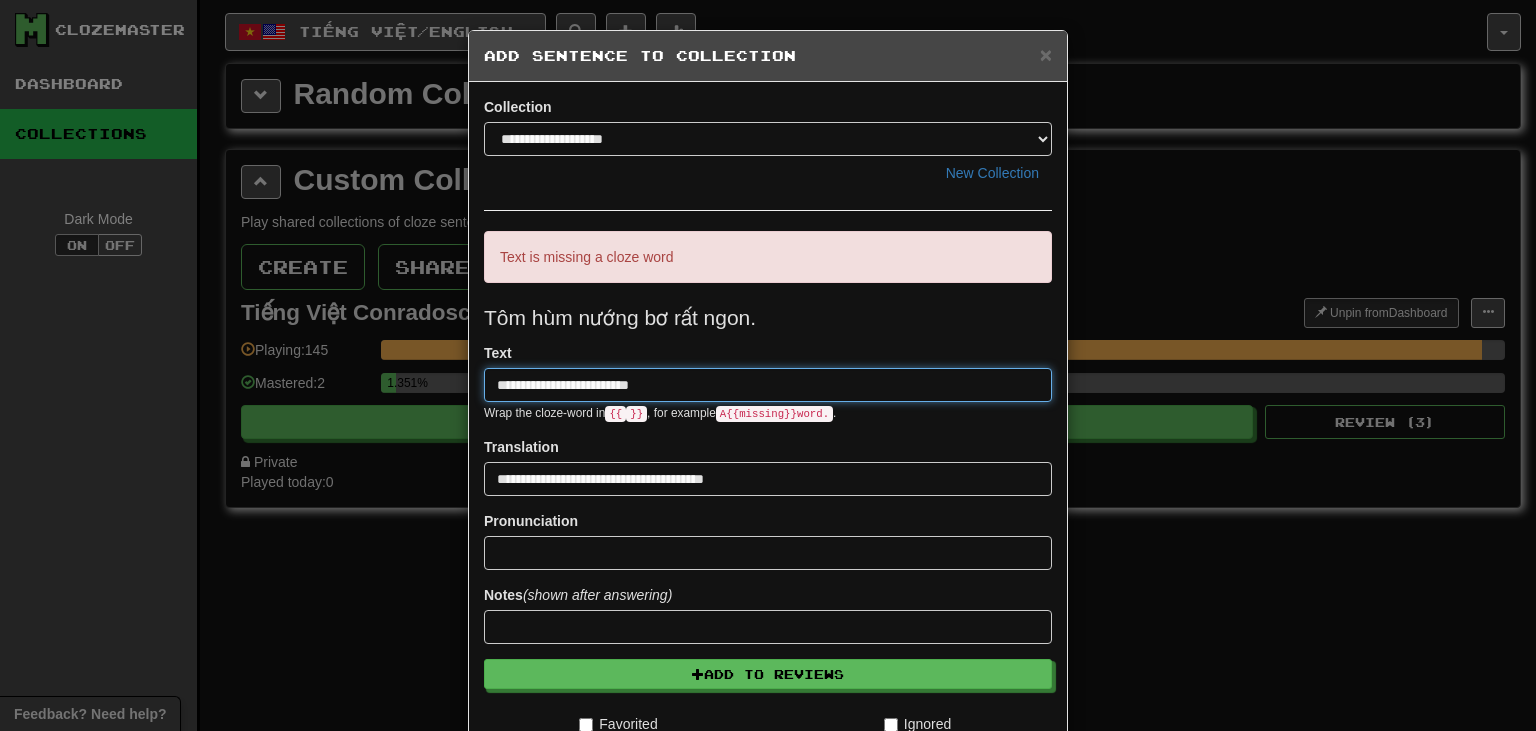 click on "**********" at bounding box center [768, 385] 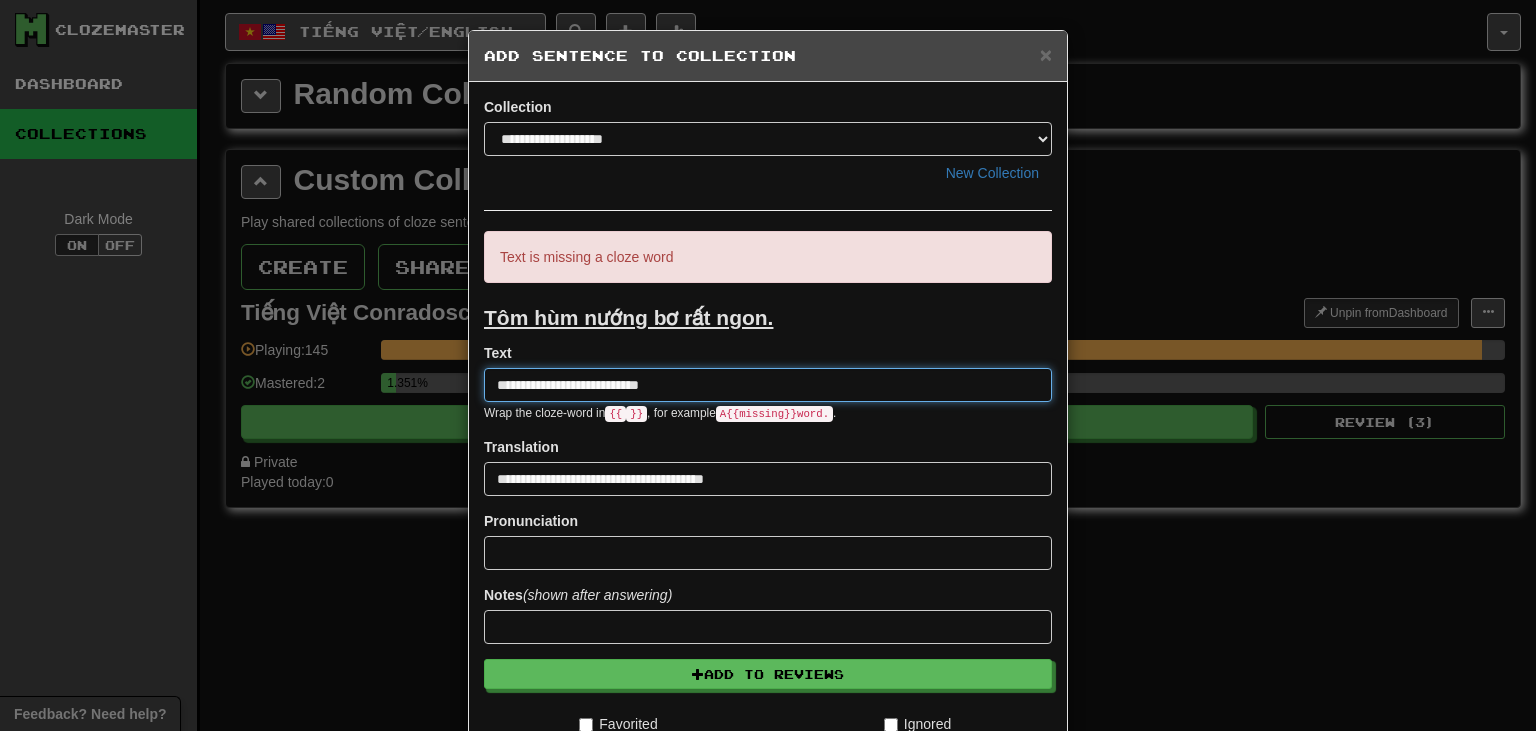 click on "**********" at bounding box center [768, 385] 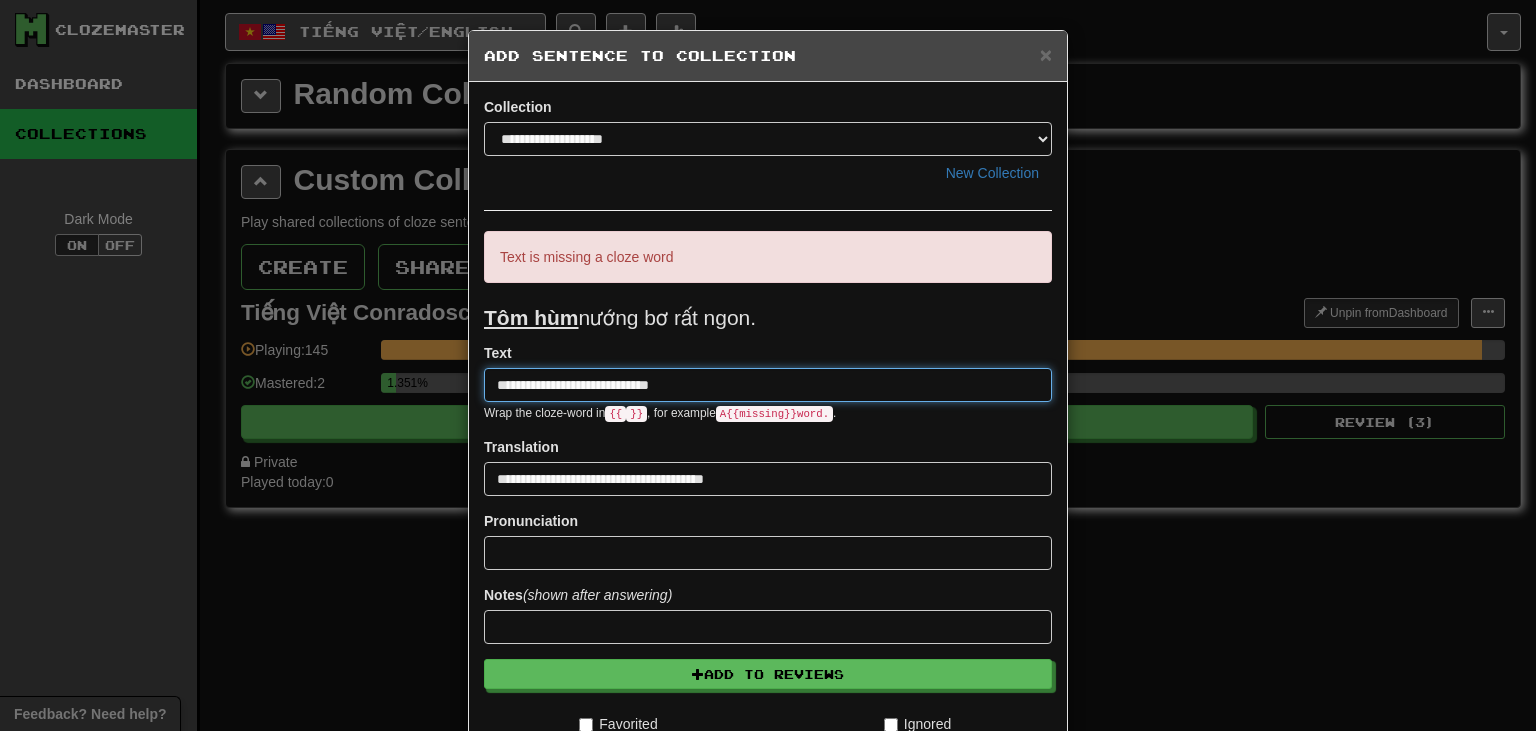 type on "**********" 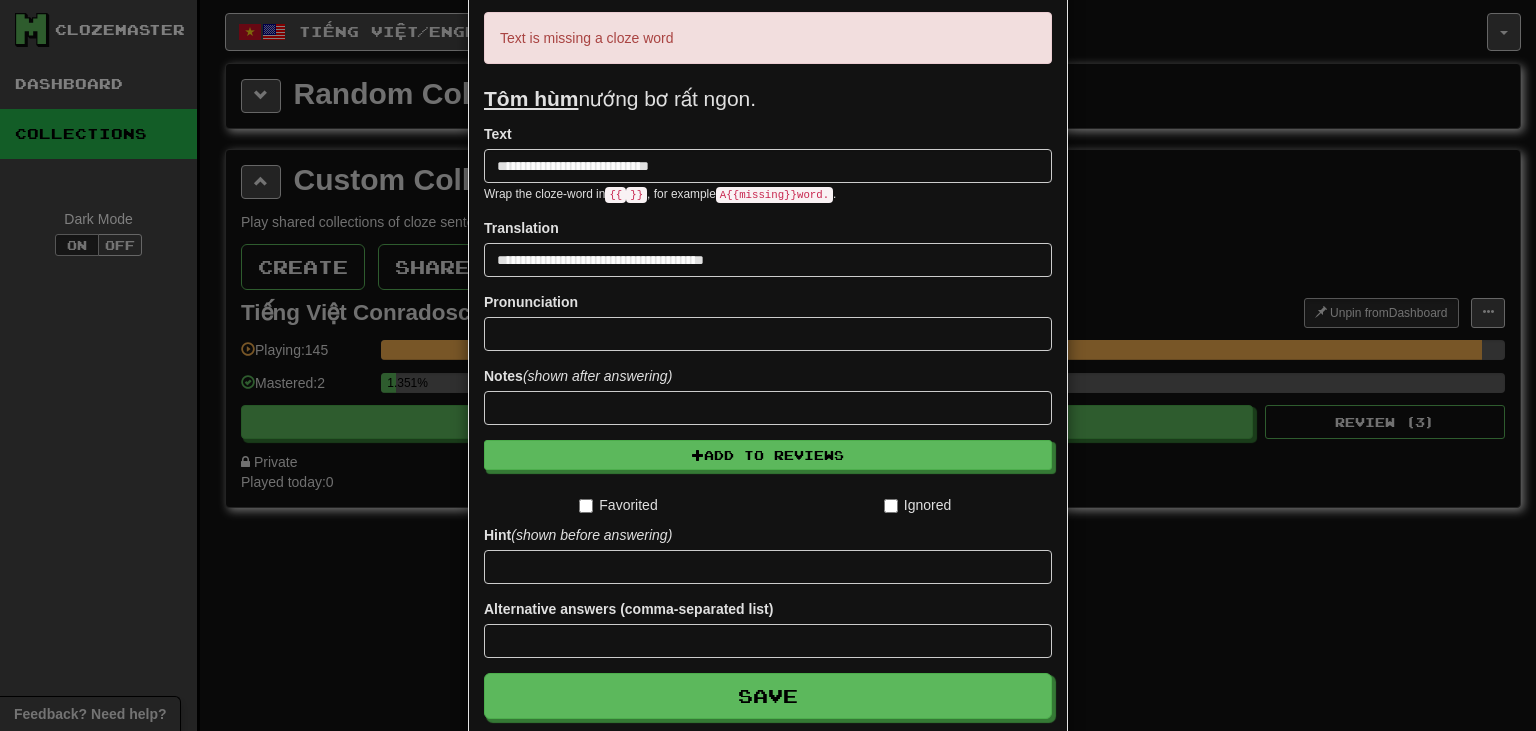 scroll, scrollTop: 224, scrollLeft: 0, axis: vertical 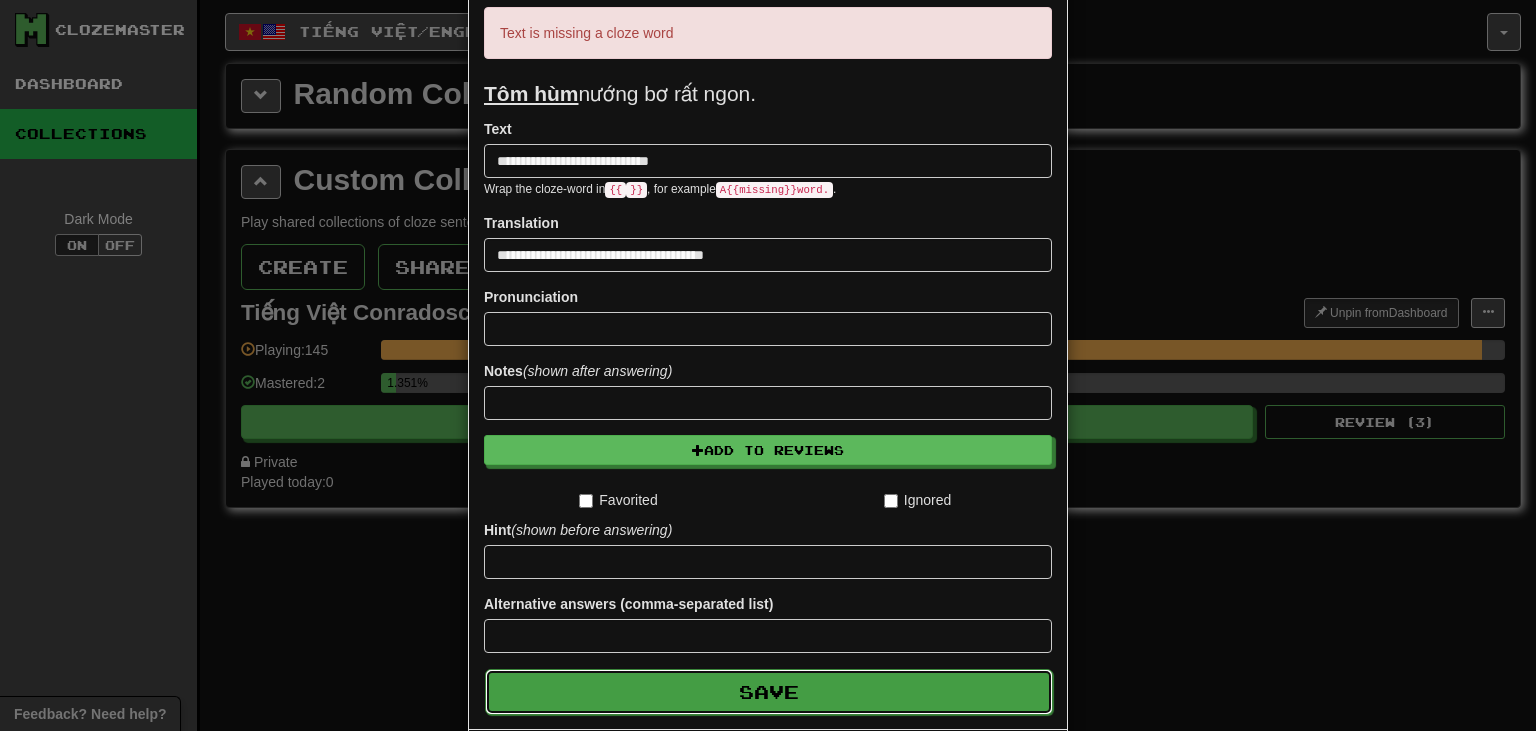 click on "Save" at bounding box center [769, 692] 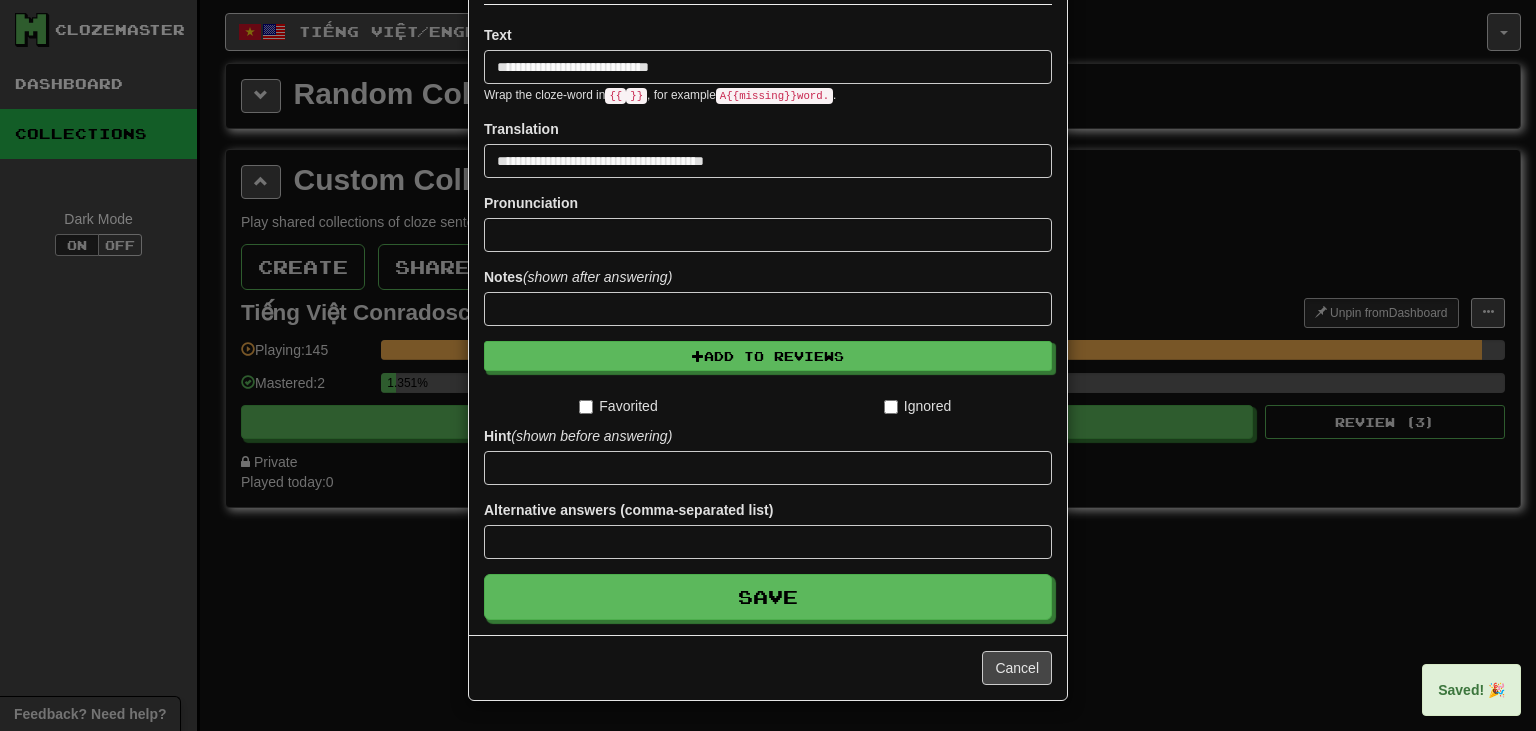 type 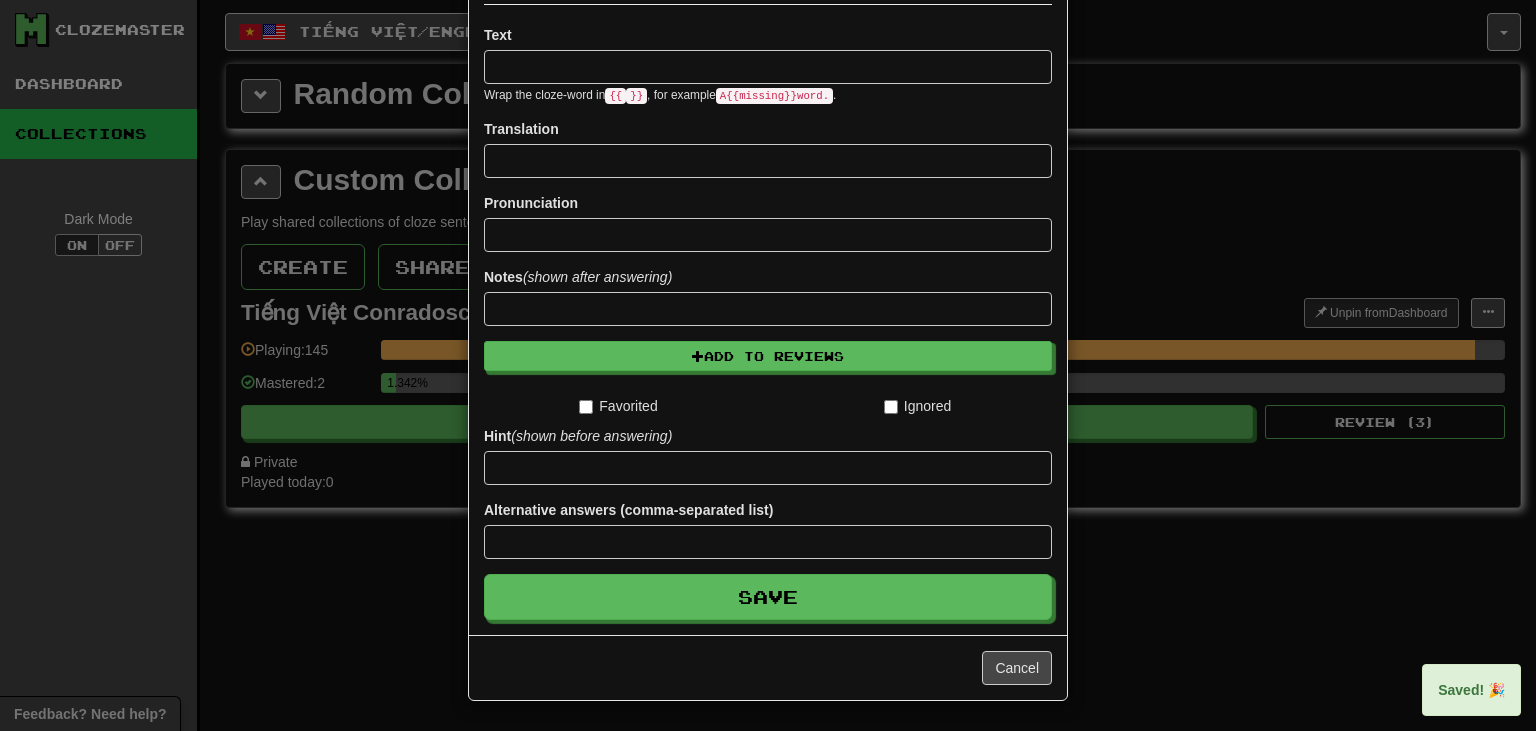 scroll, scrollTop: 0, scrollLeft: 0, axis: both 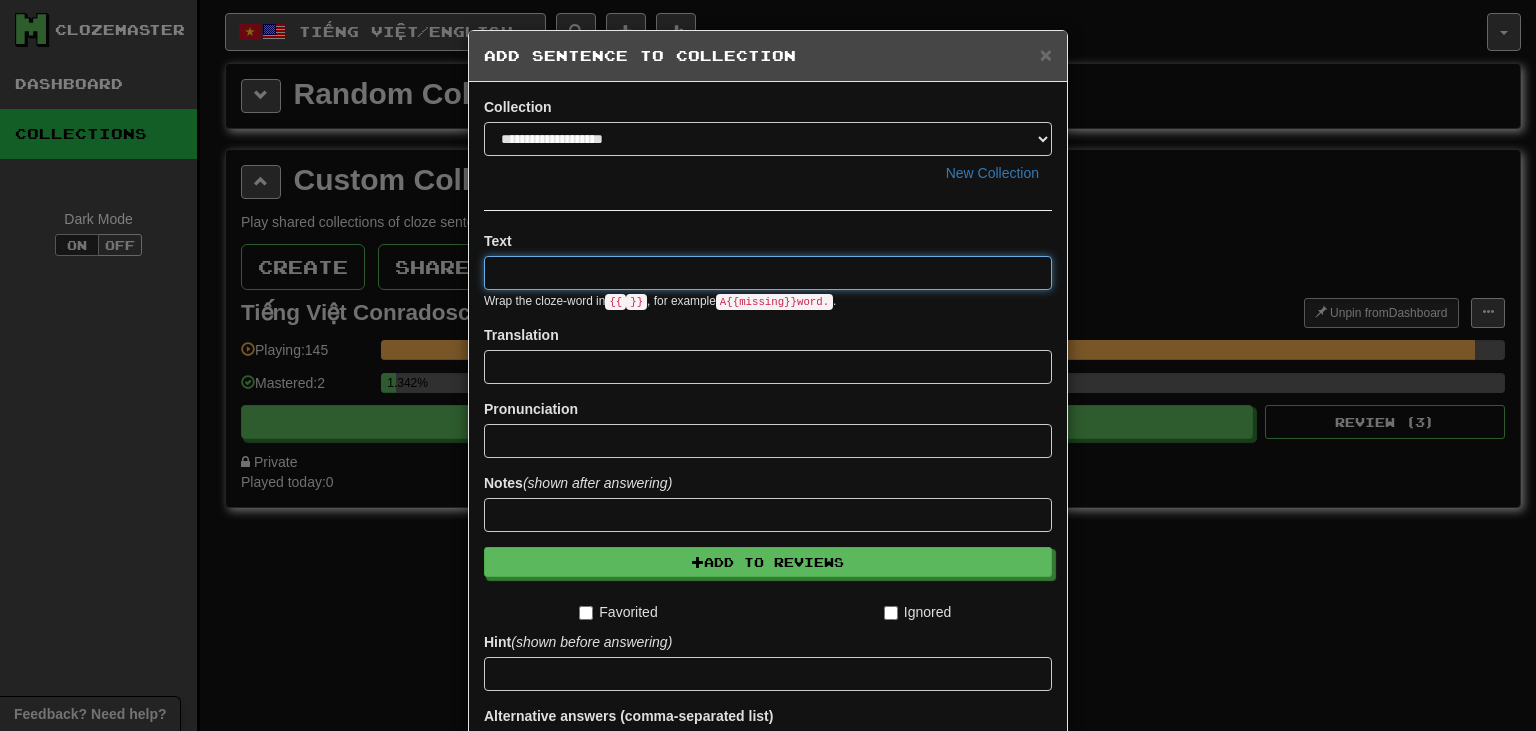 paste on "**********" 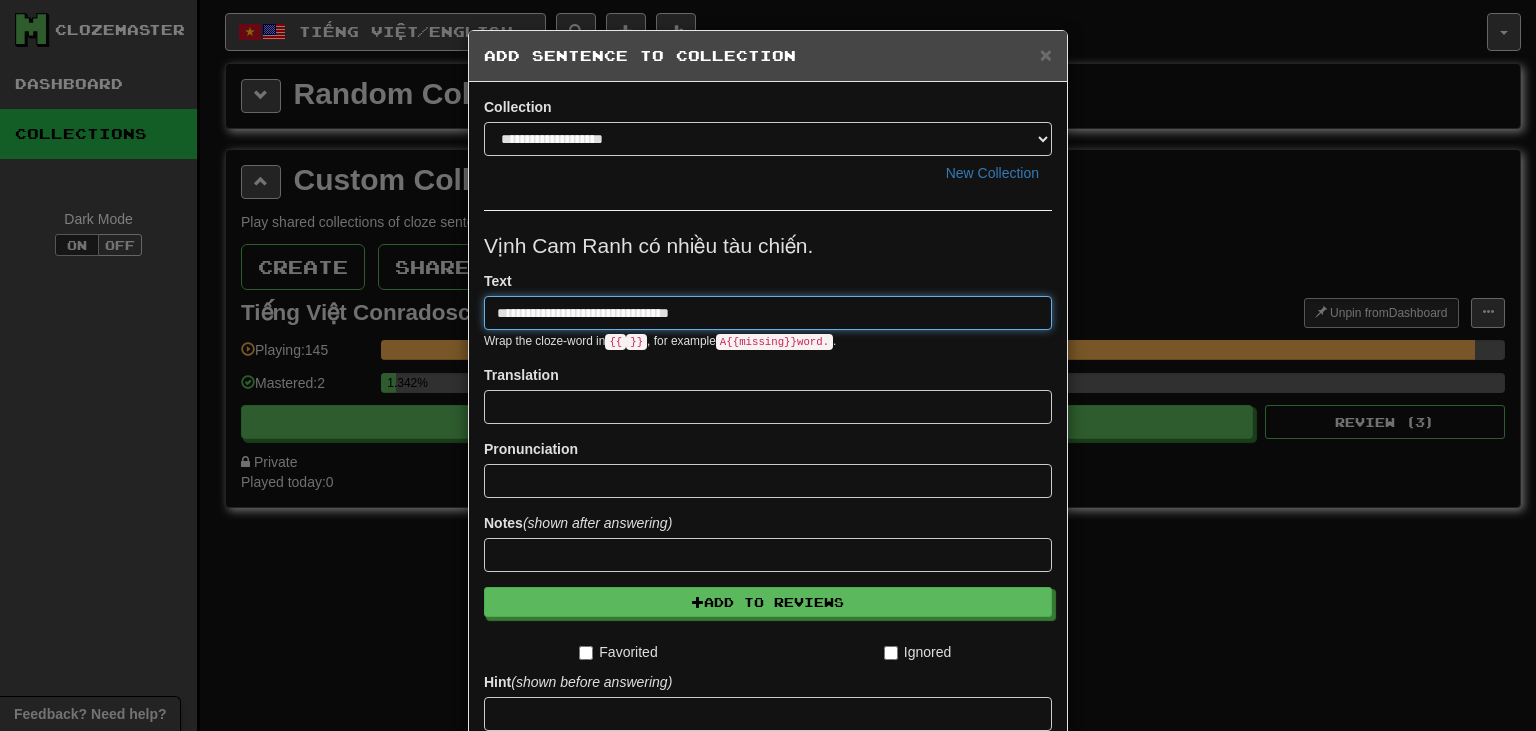 click on "**********" at bounding box center [768, 313] 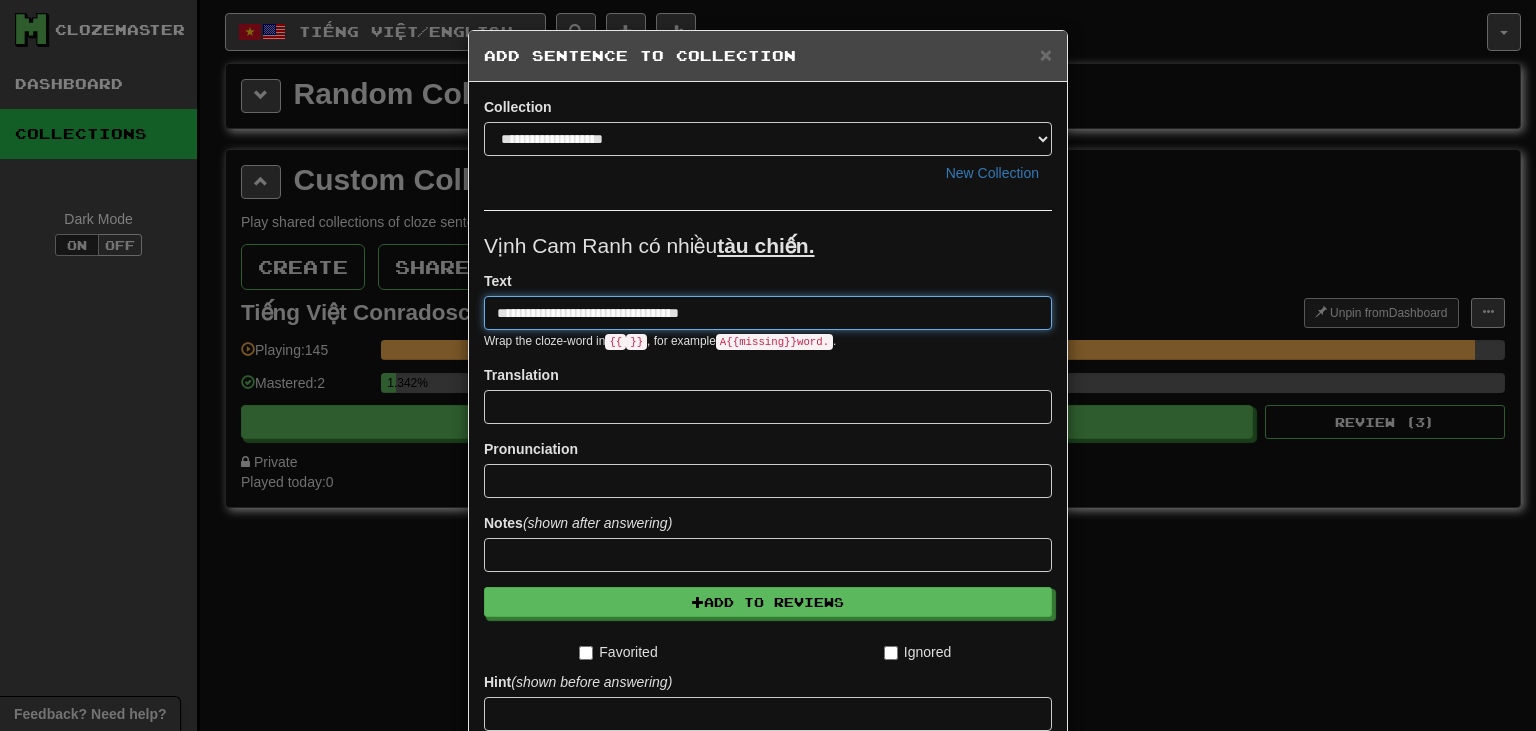 click on "**********" at bounding box center (768, 313) 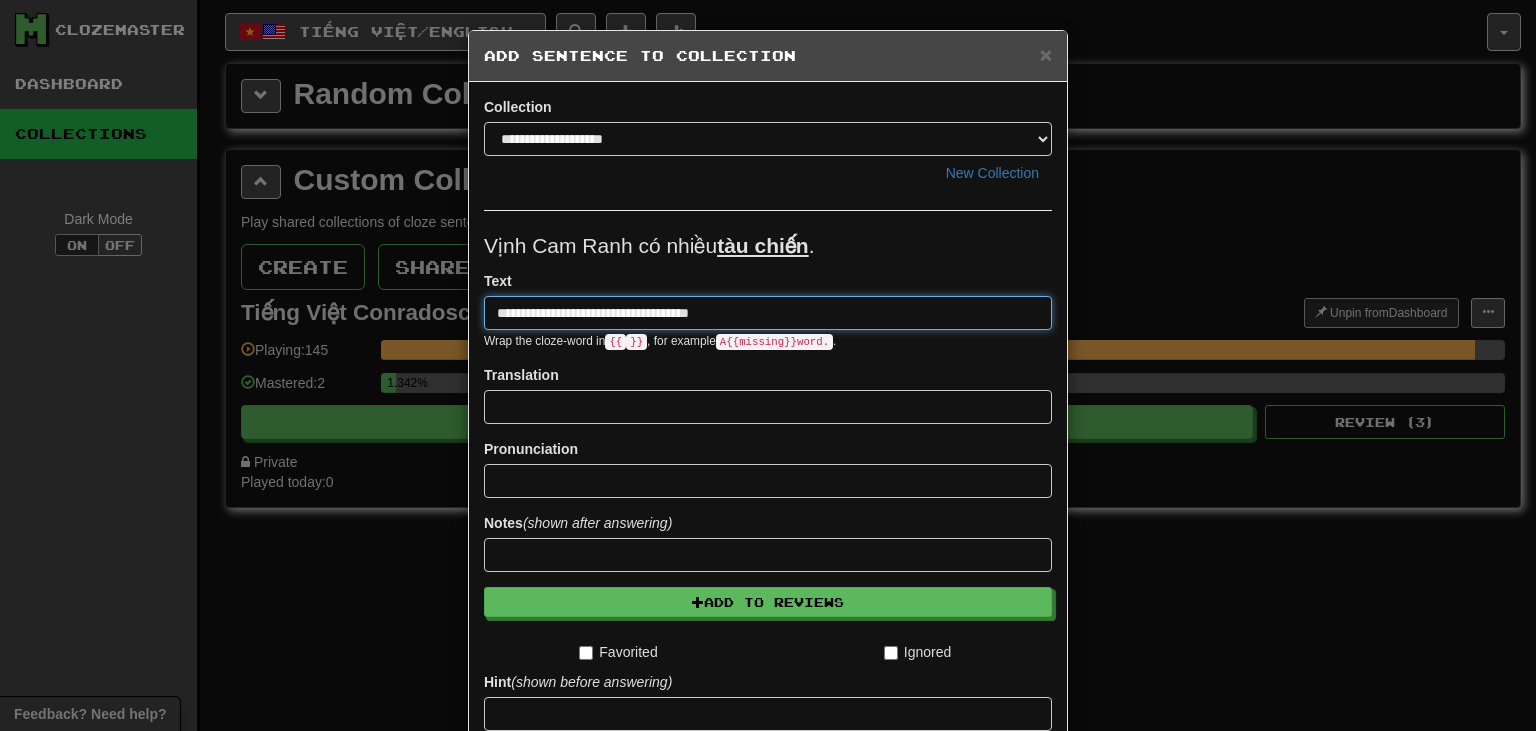 type on "**********" 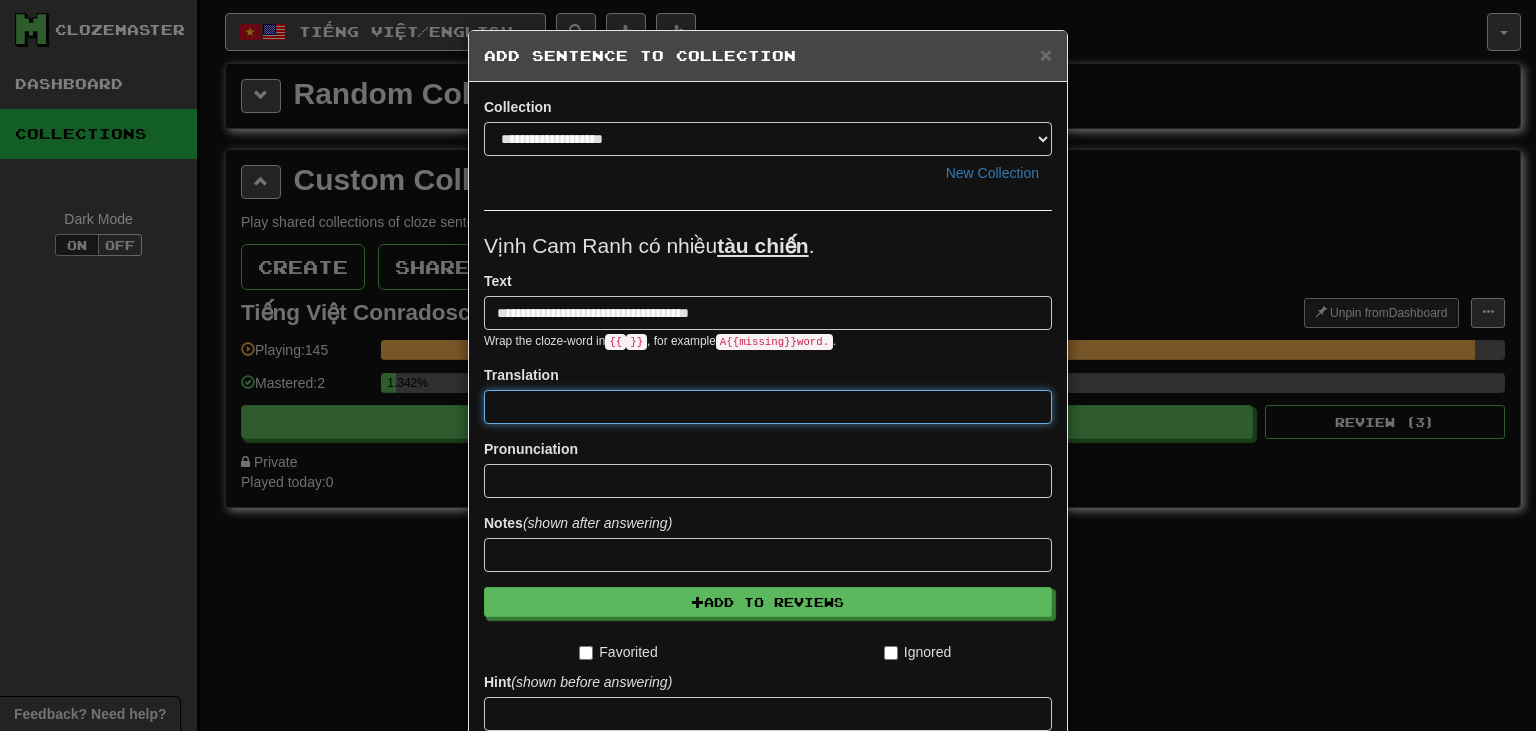 click at bounding box center [768, 407] 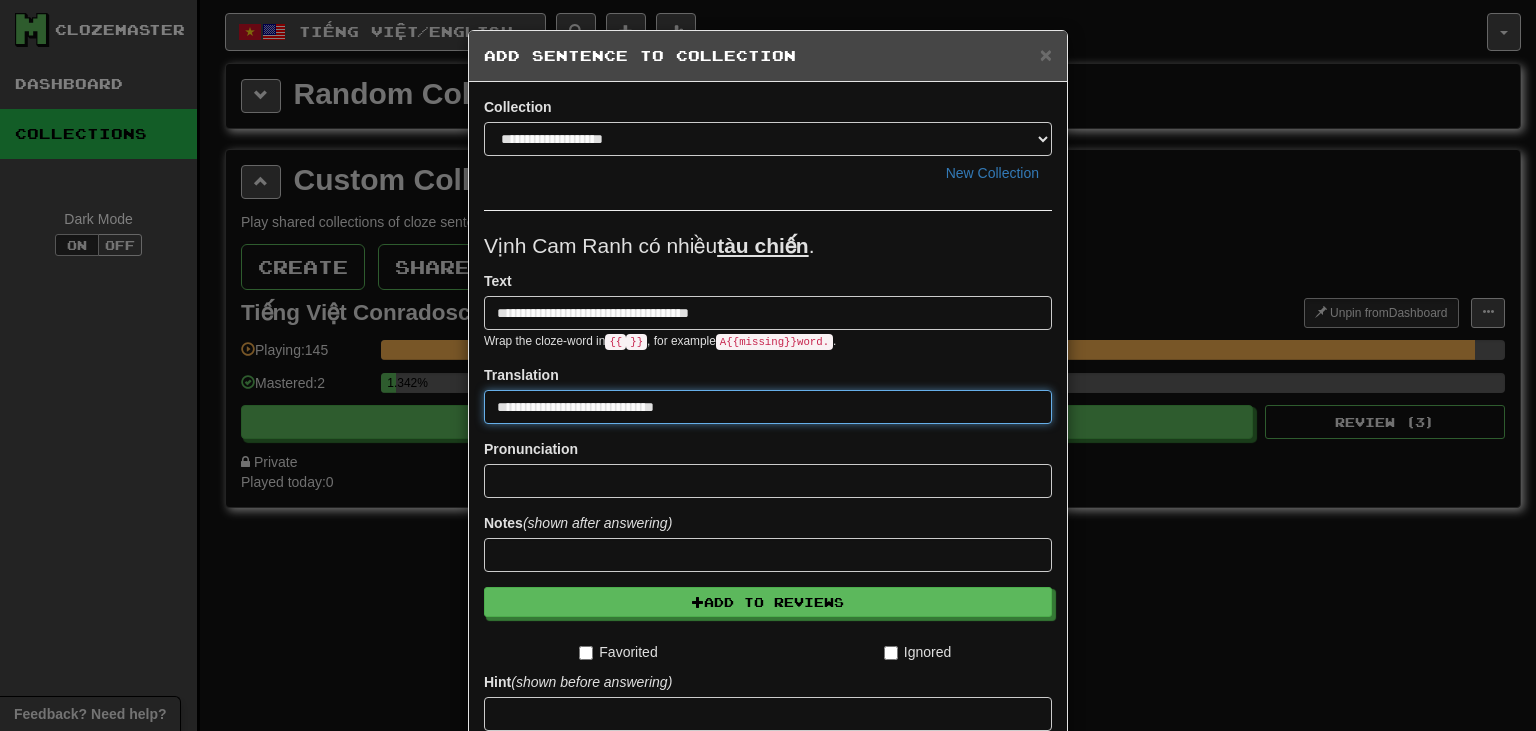 click on "**********" at bounding box center (768, 407) 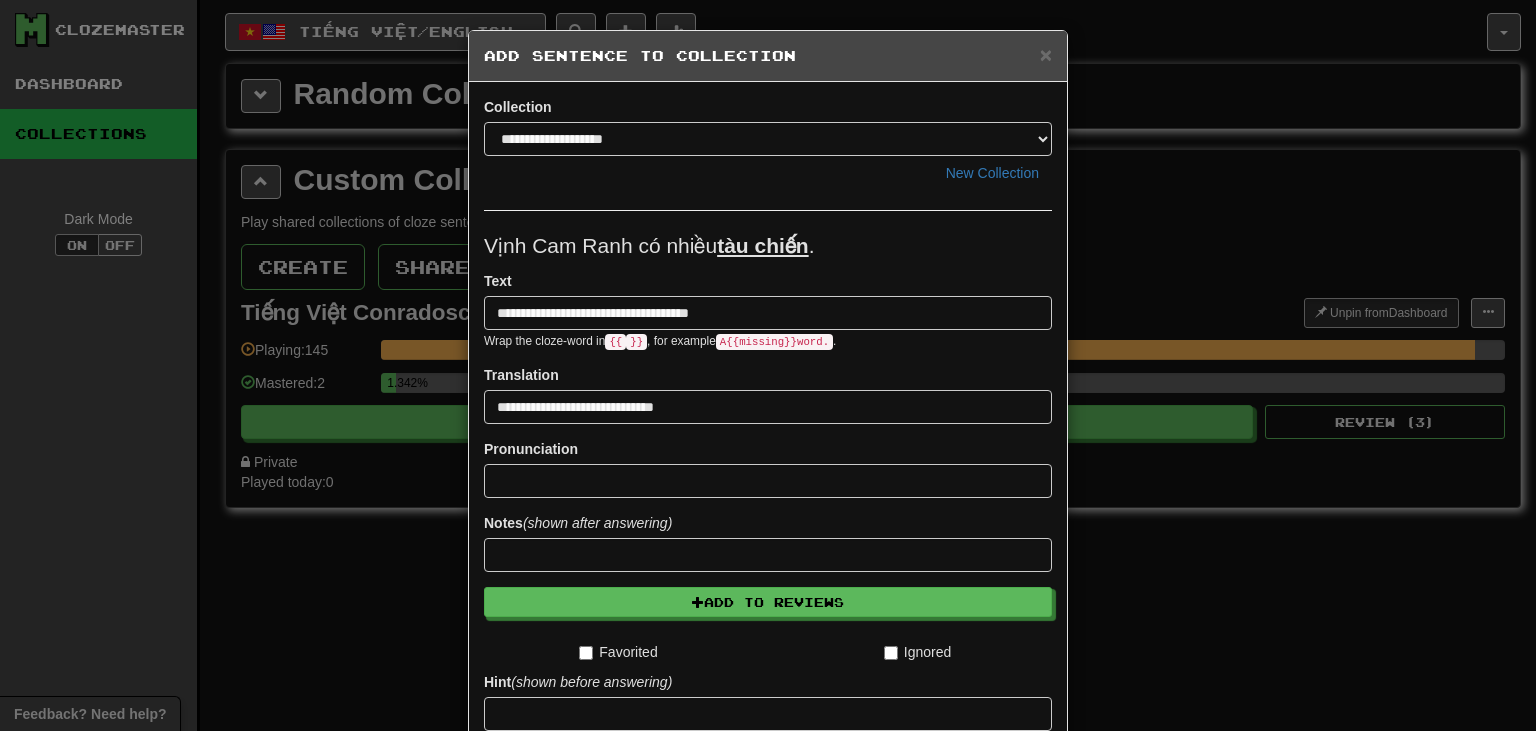 drag, startPoint x: 1528, startPoint y: 334, endPoint x: 1535, endPoint y: 430, distance: 96.25487 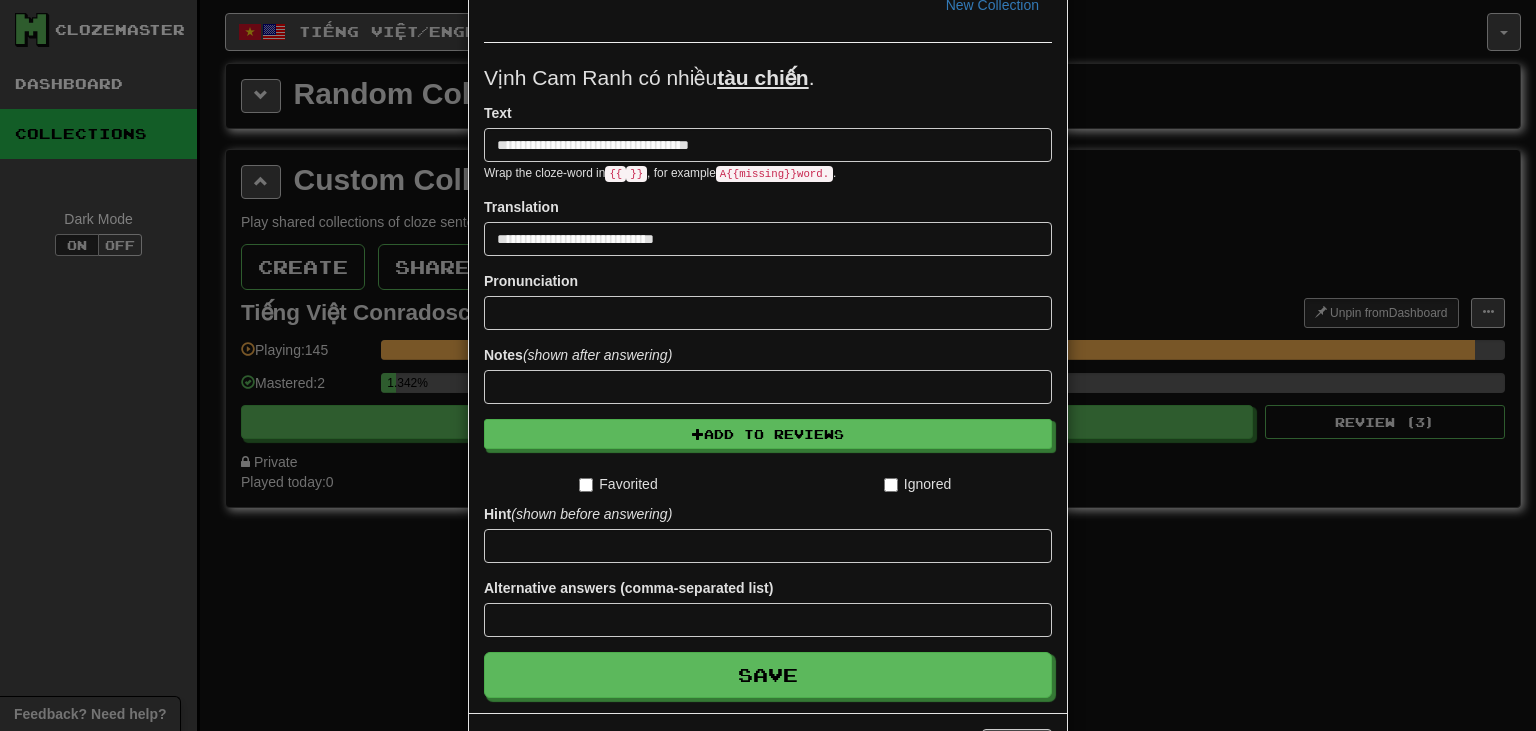 scroll, scrollTop: 175, scrollLeft: 0, axis: vertical 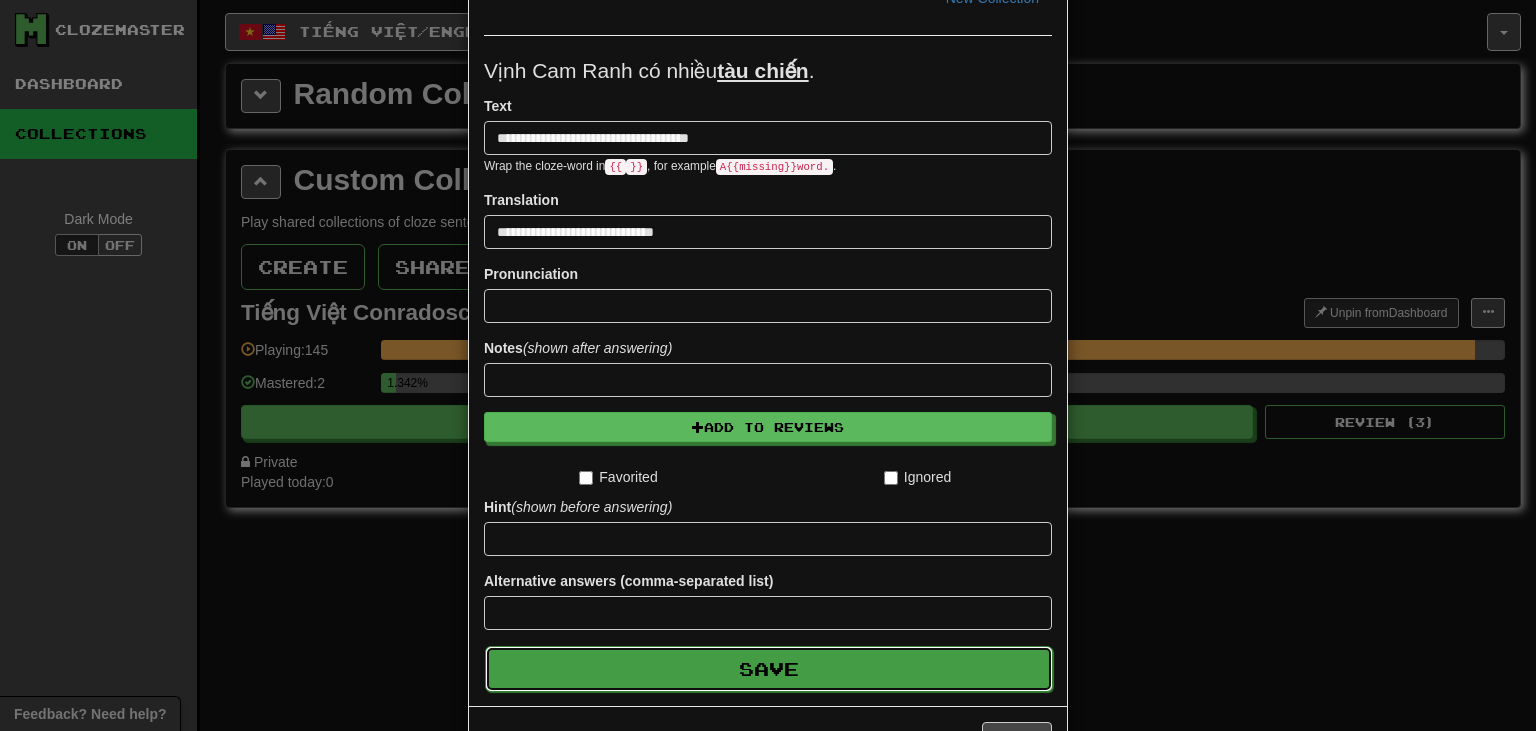 click on "Save" at bounding box center (769, 669) 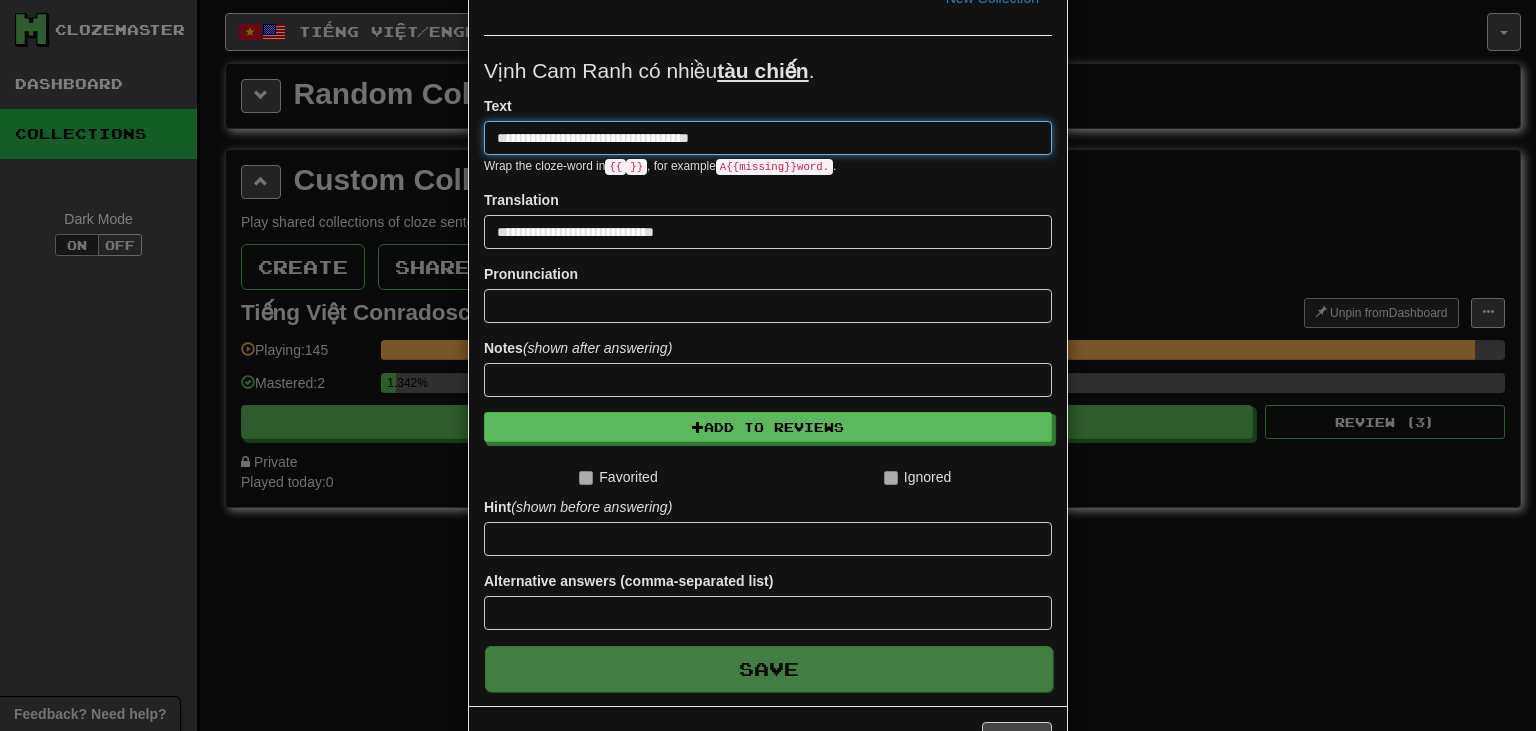 type 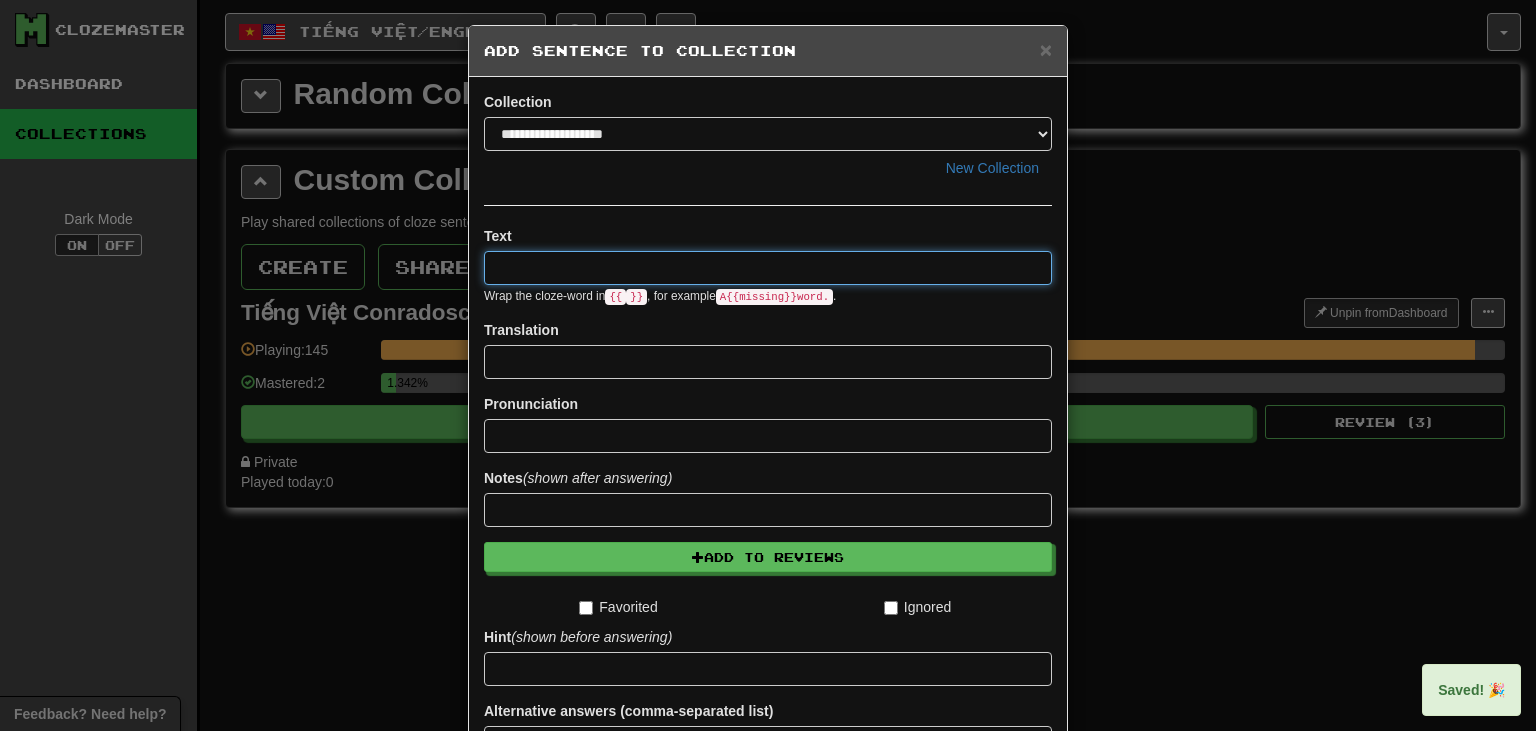 scroll, scrollTop: 0, scrollLeft: 0, axis: both 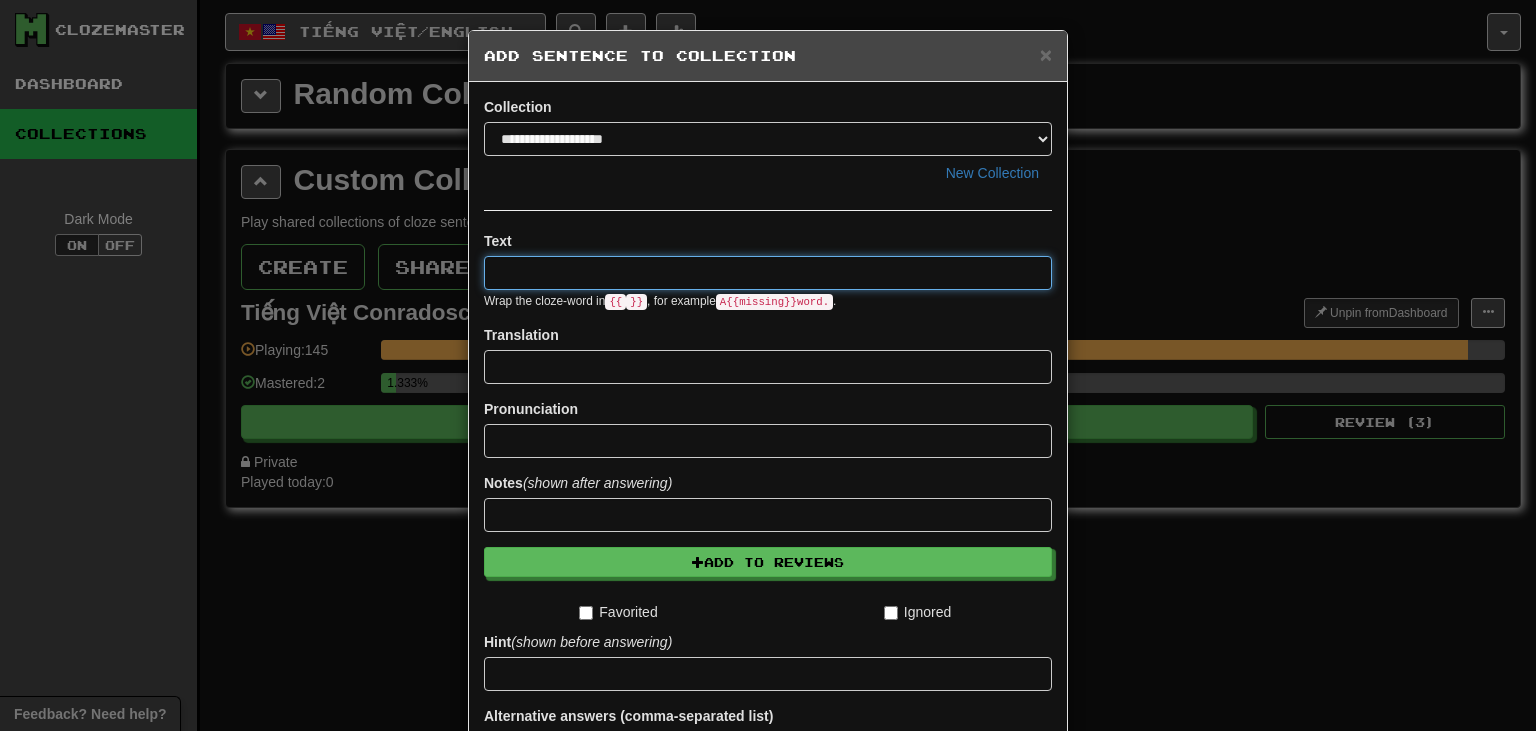 click at bounding box center [768, 273] 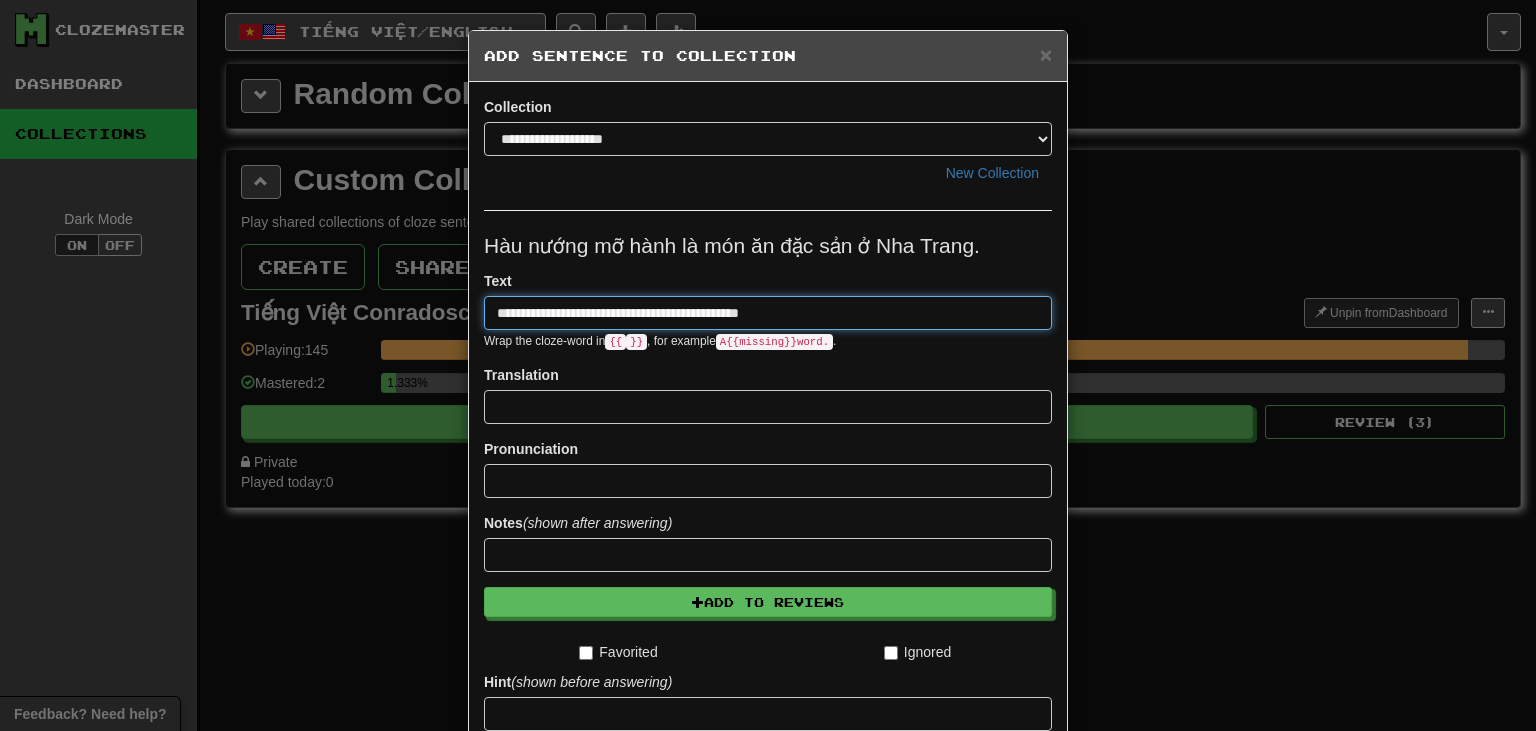 type on "**********" 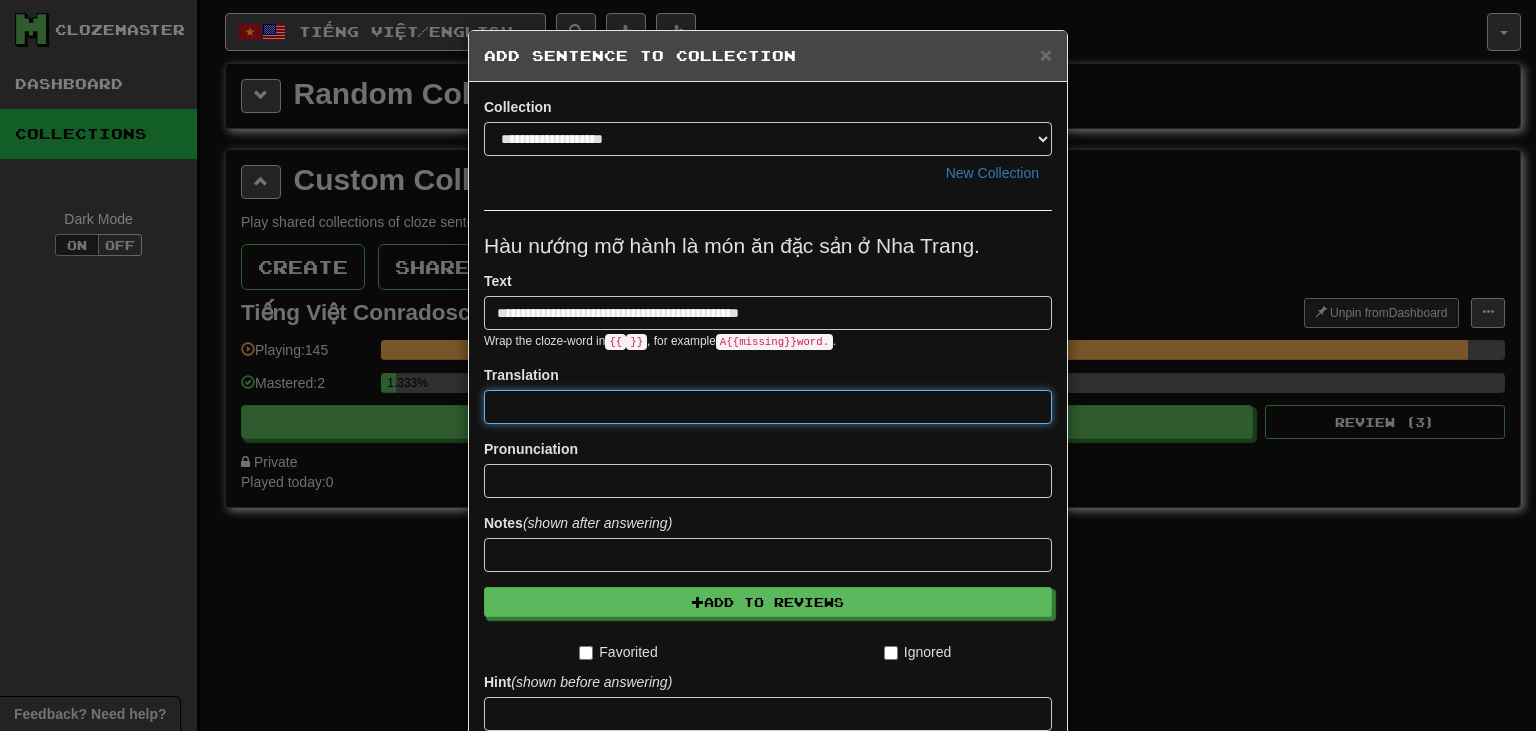 click at bounding box center [768, 407] 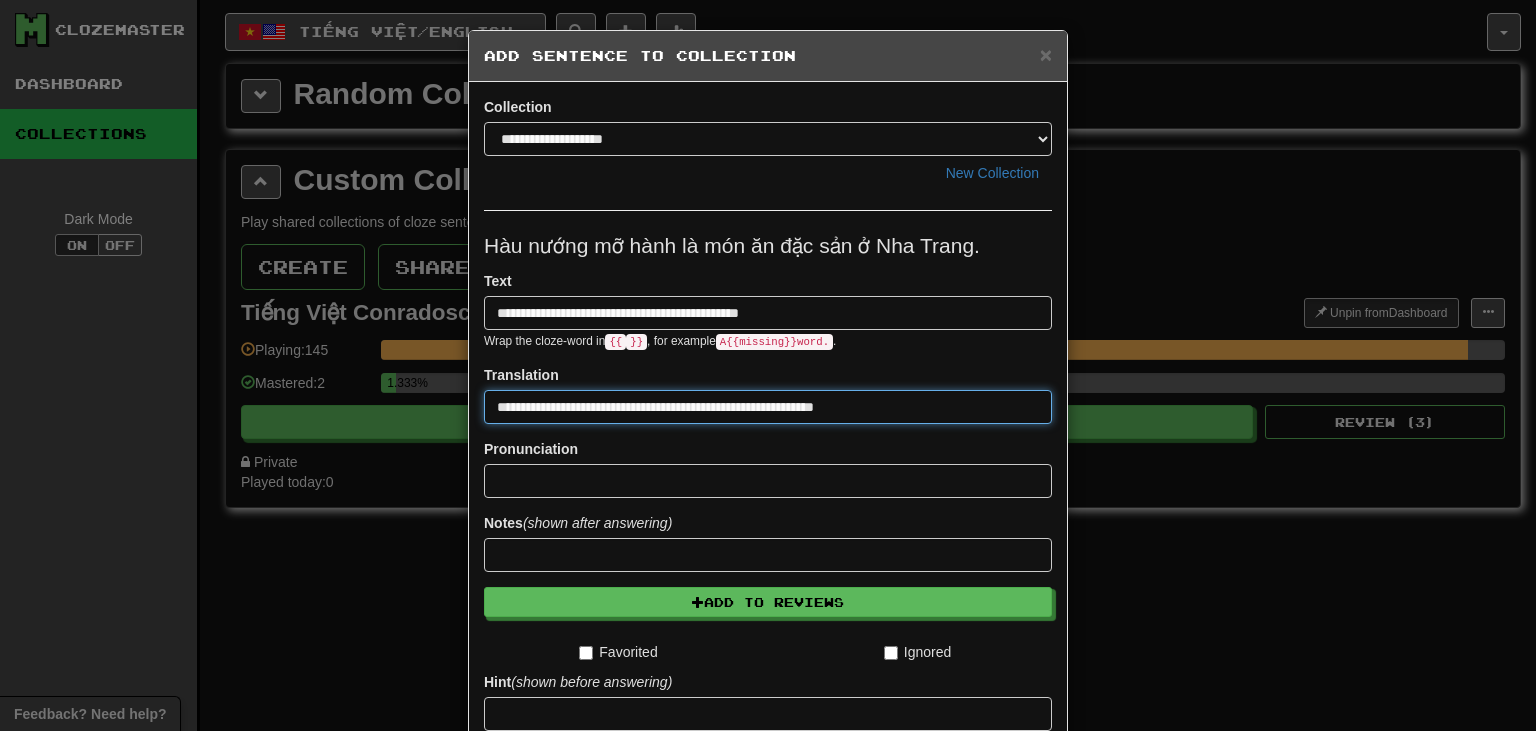 type on "**********" 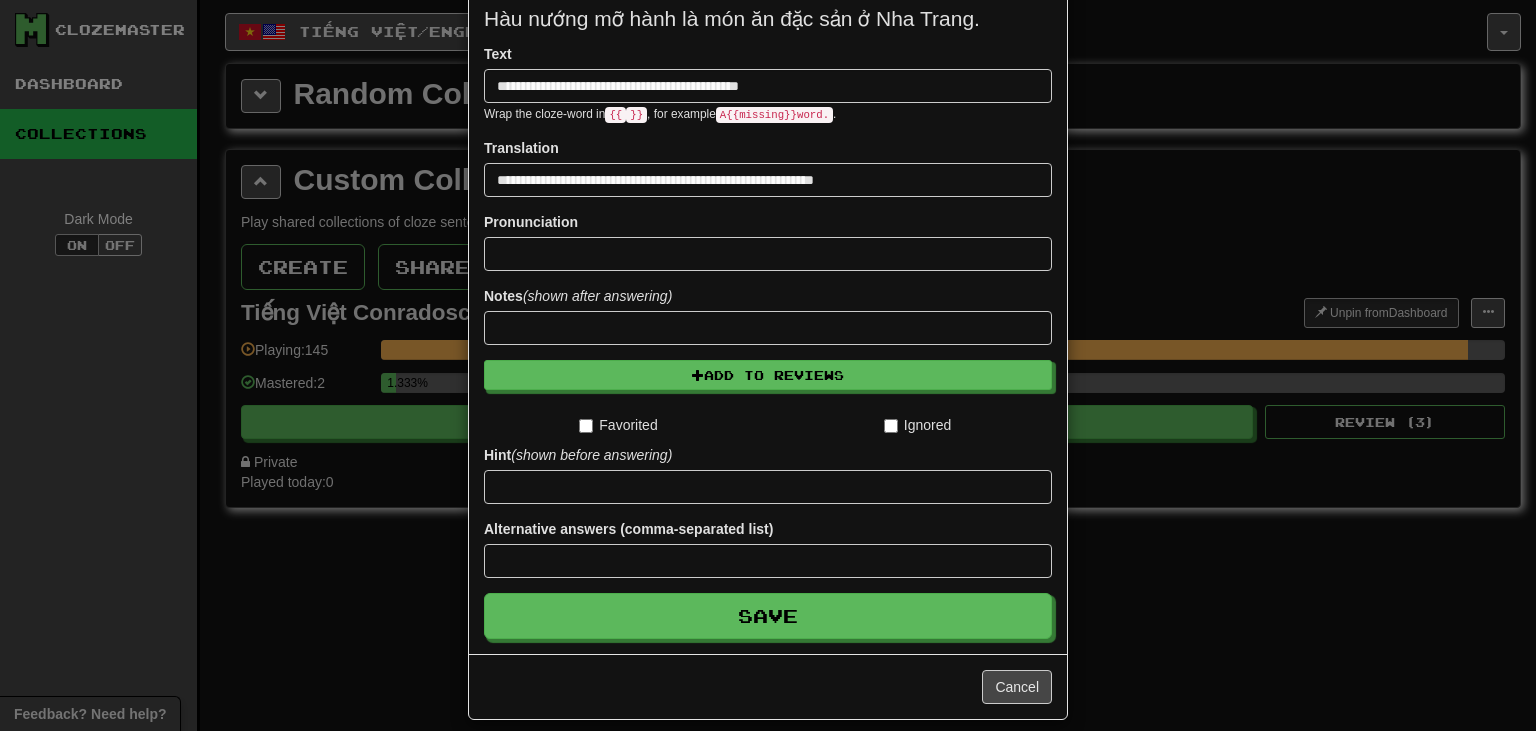 scroll, scrollTop: 228, scrollLeft: 0, axis: vertical 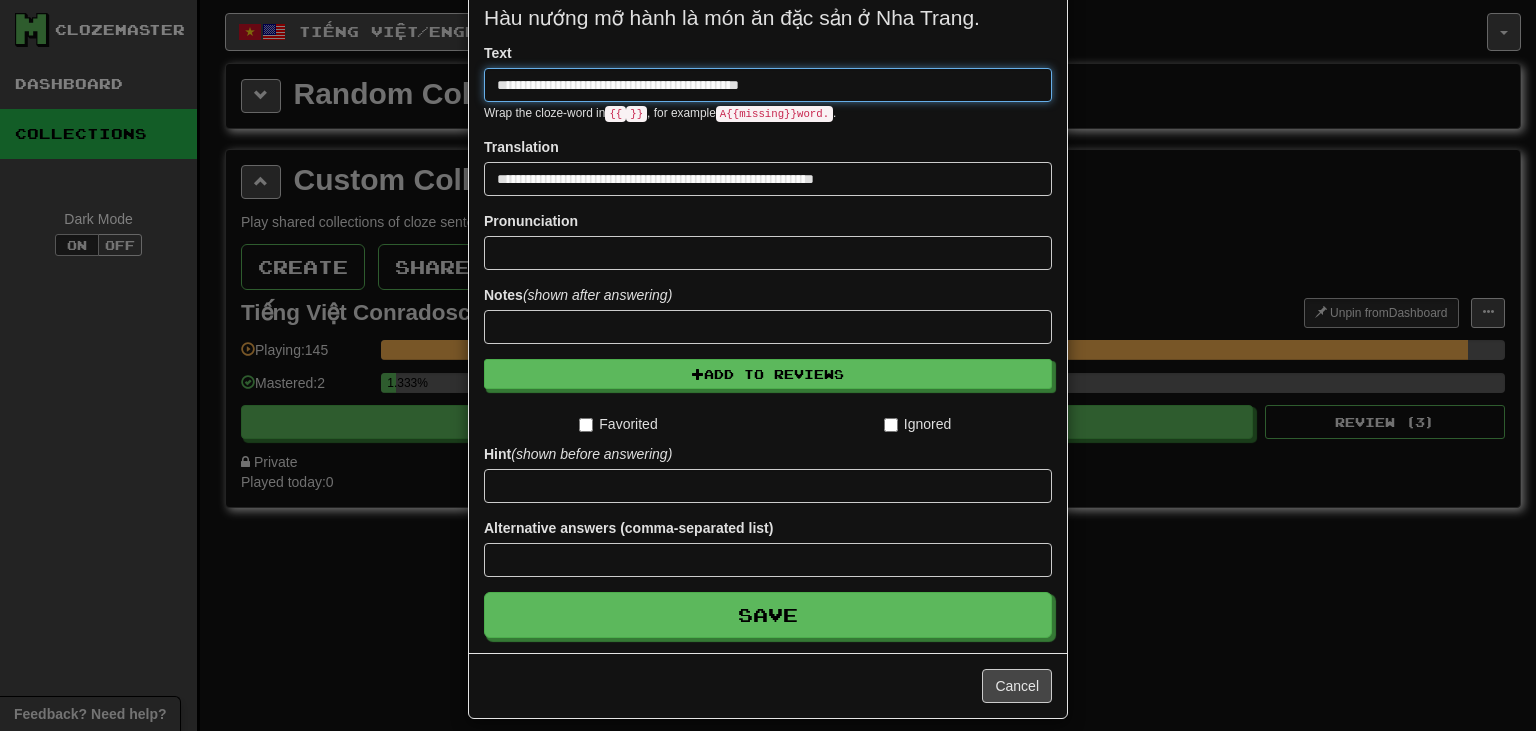click on "**********" at bounding box center (768, 85) 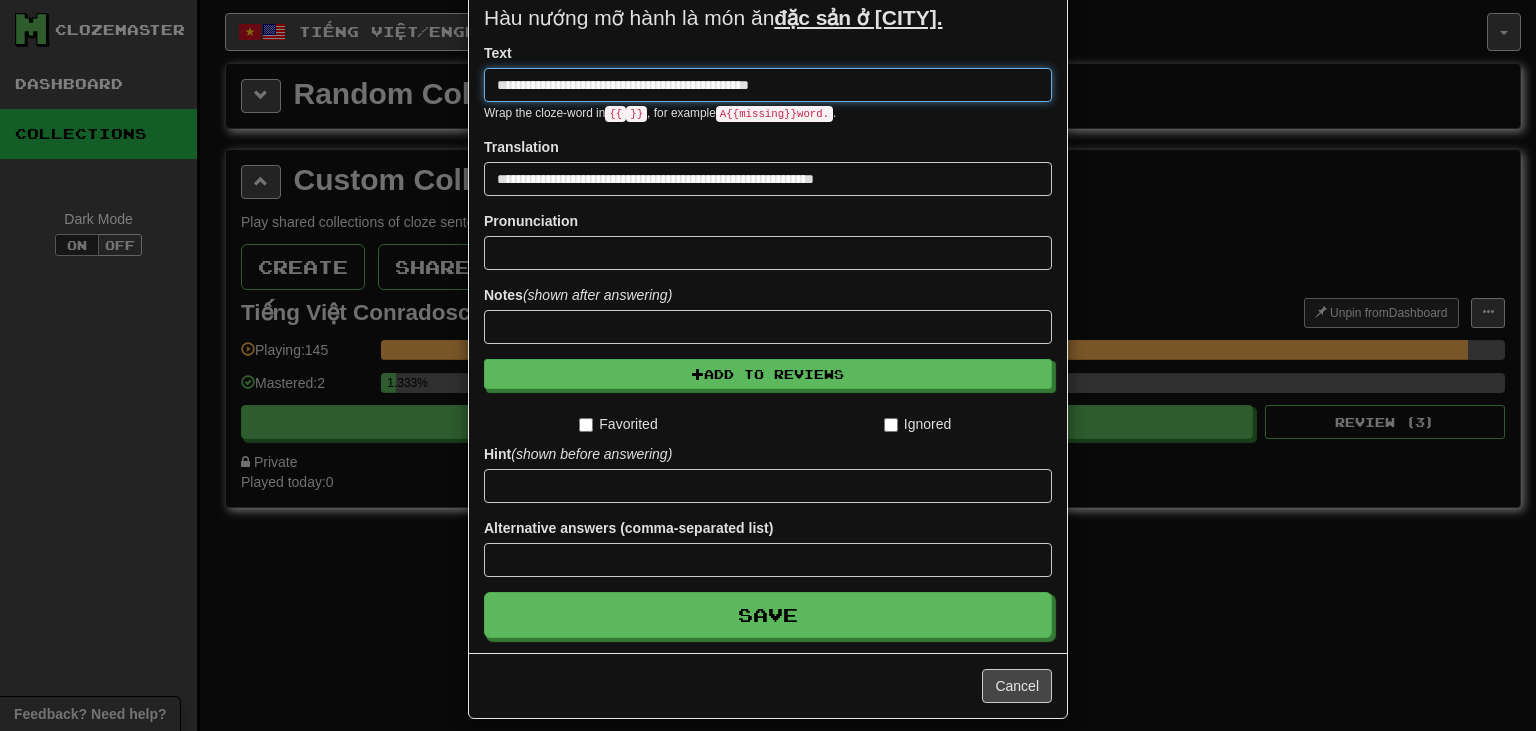 click on "**********" at bounding box center [768, 85] 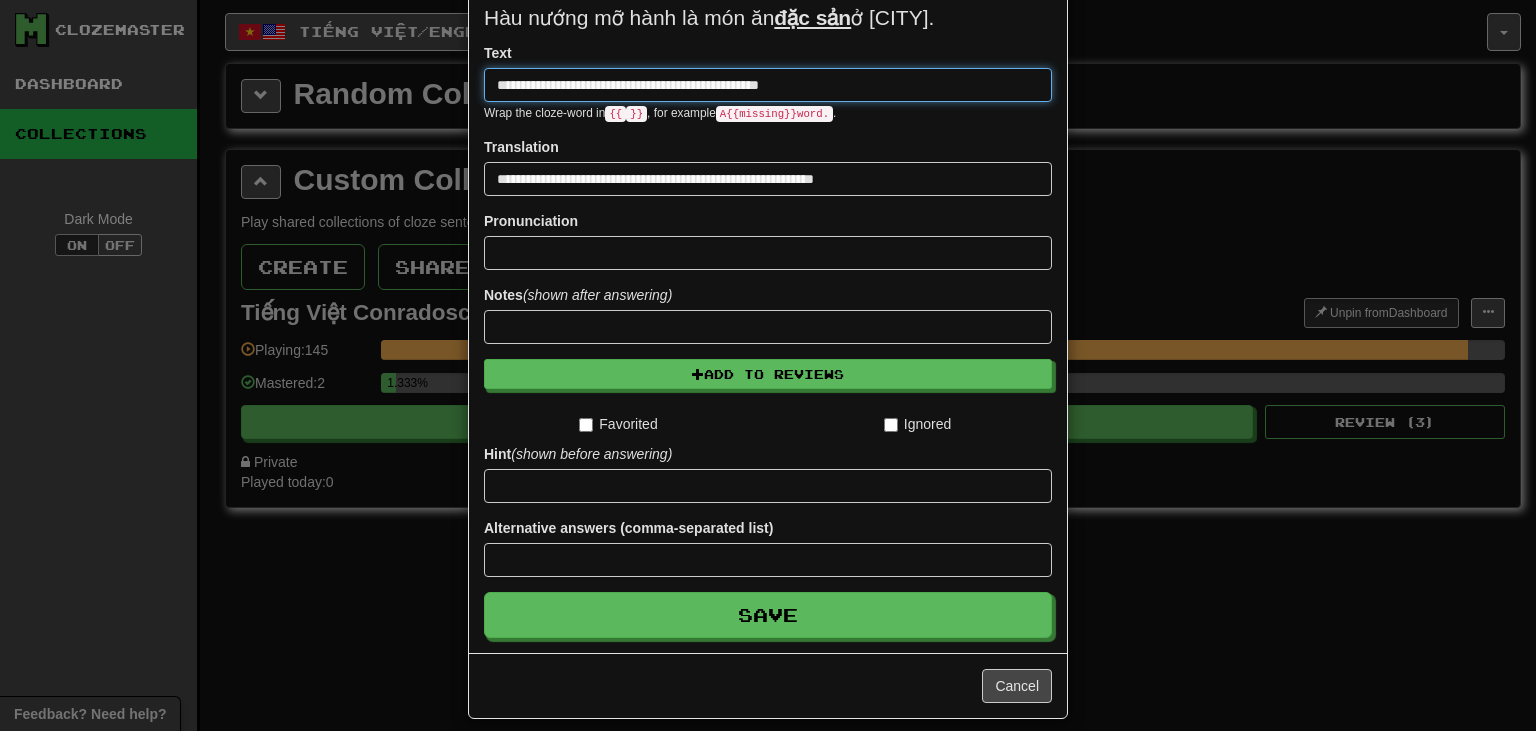 type on "**********" 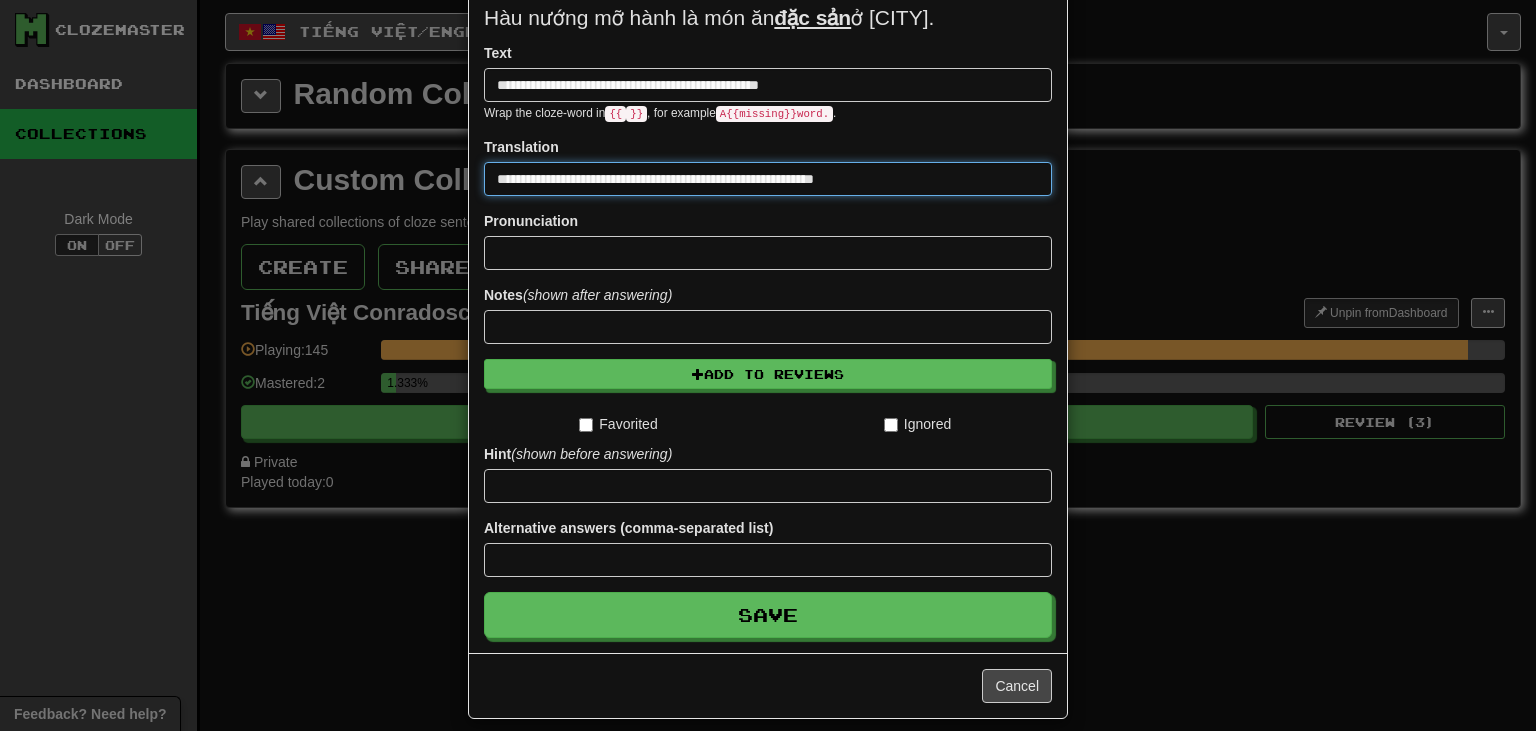 click on "**********" at bounding box center (768, 179) 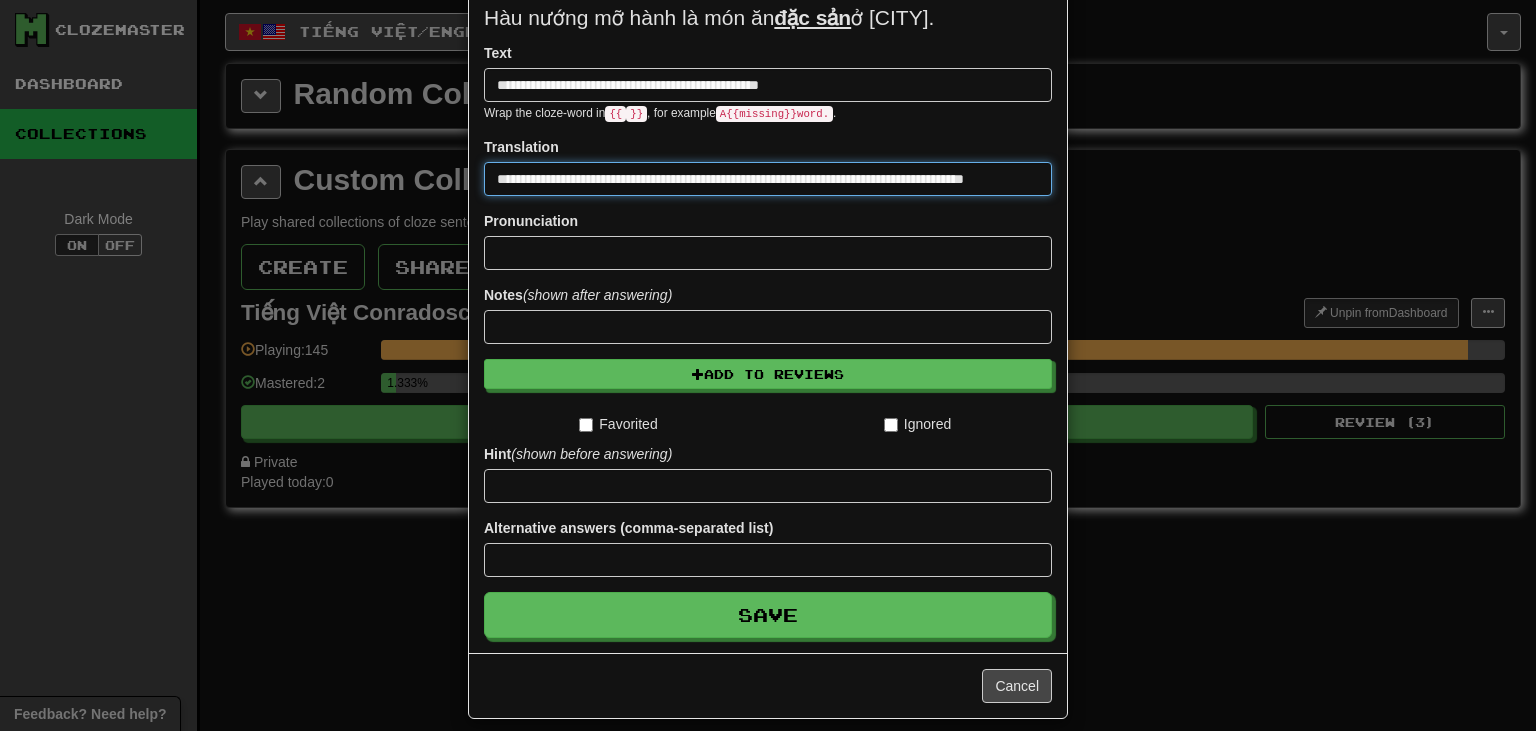 scroll, scrollTop: 0, scrollLeft: 4, axis: horizontal 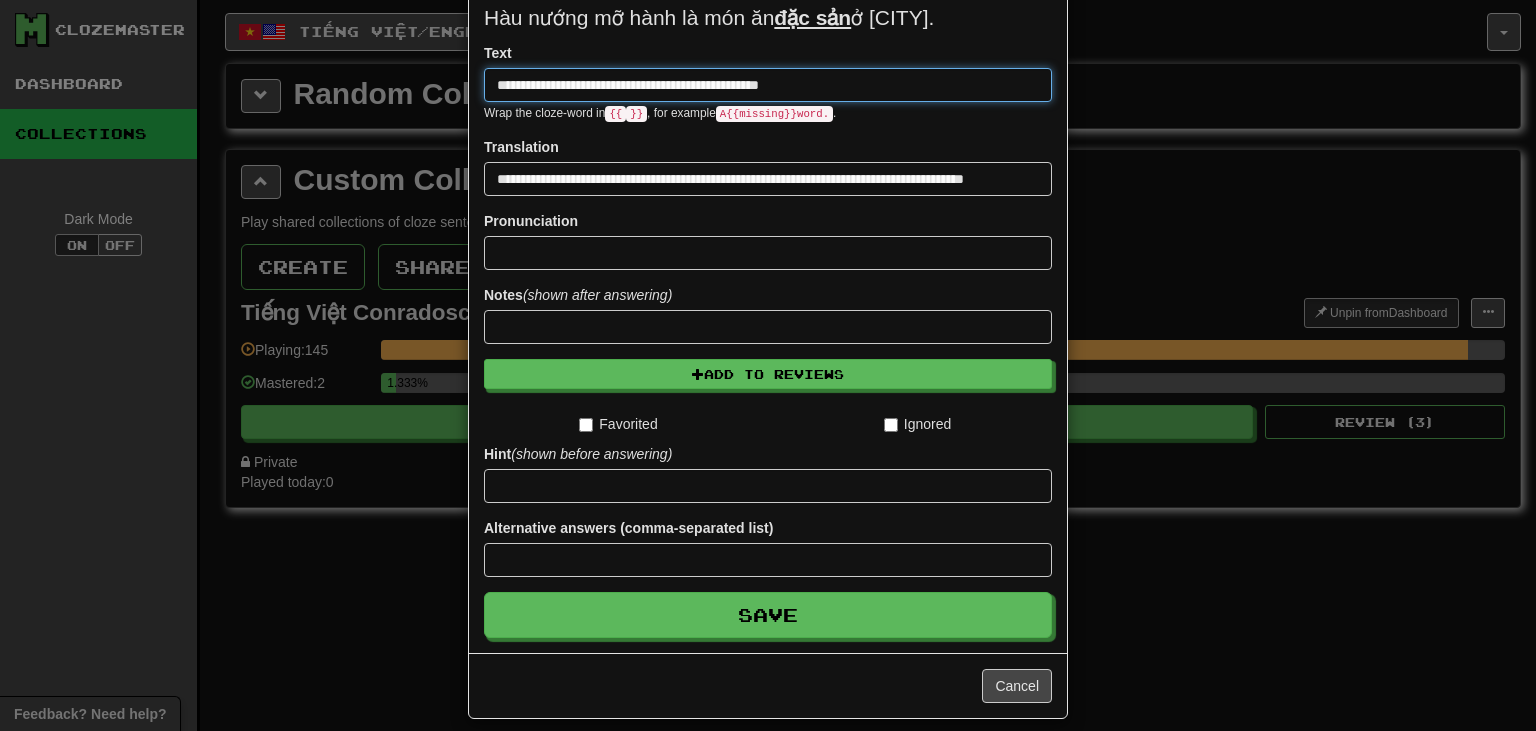 click on "**********" at bounding box center (768, 85) 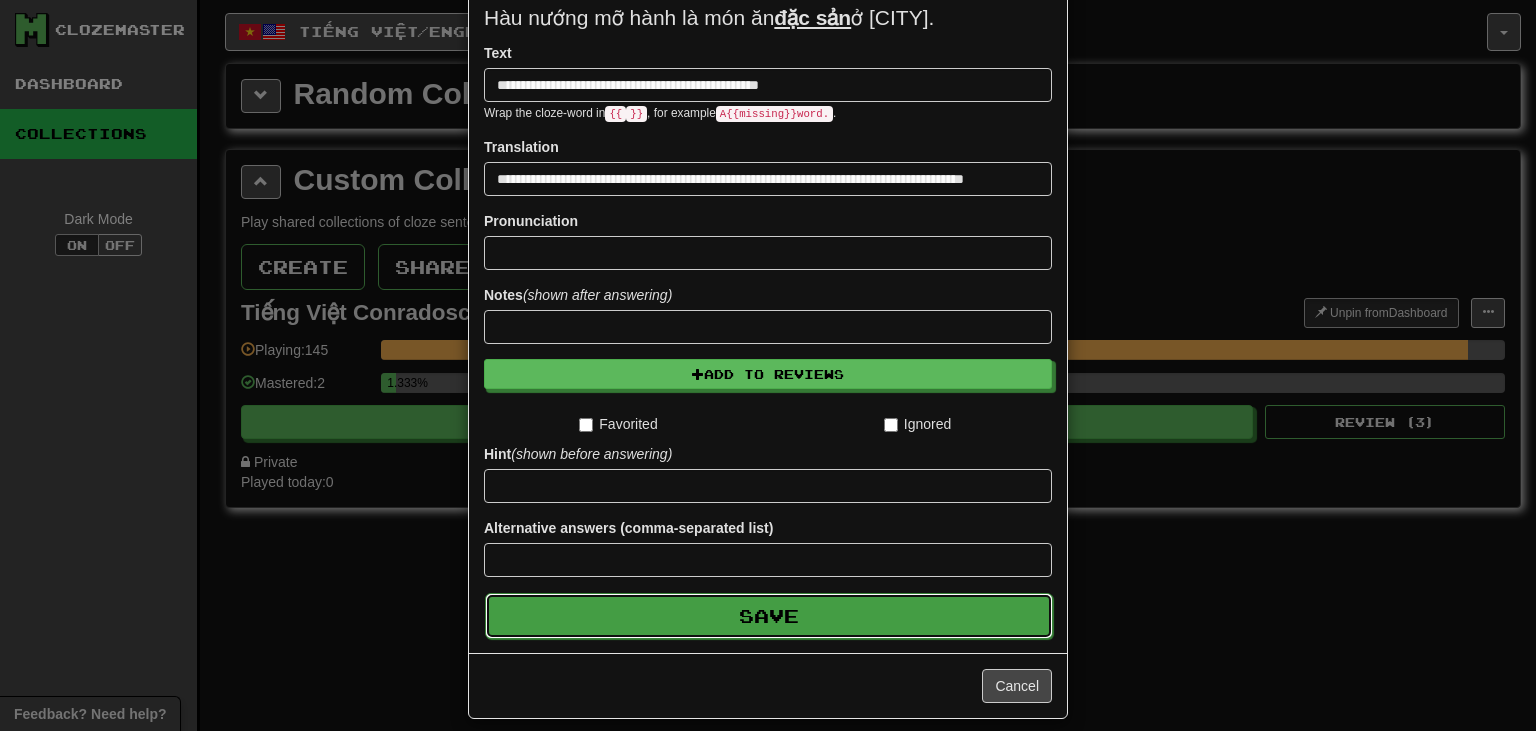 click on "Save" at bounding box center (769, 616) 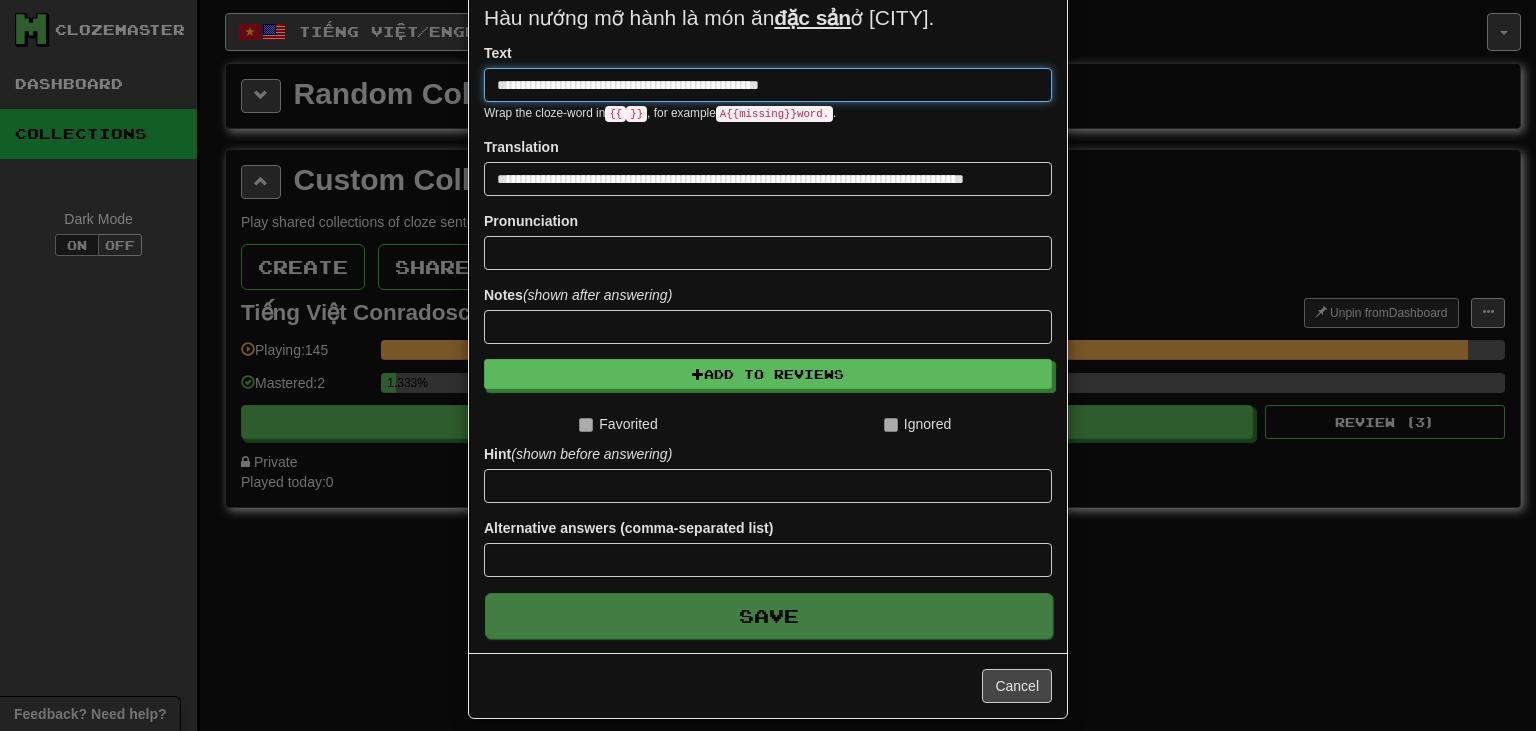 type 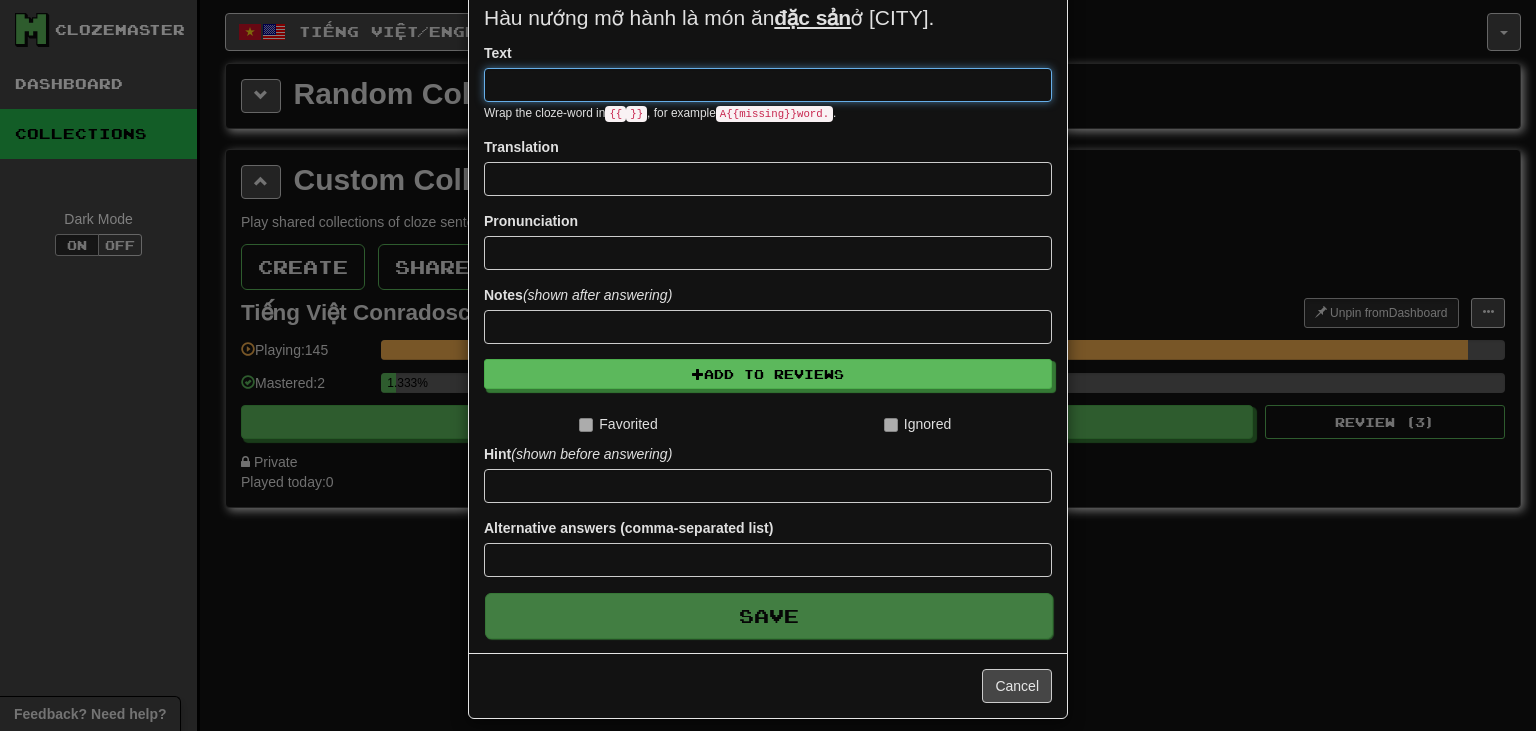 scroll, scrollTop: 0, scrollLeft: 0, axis: both 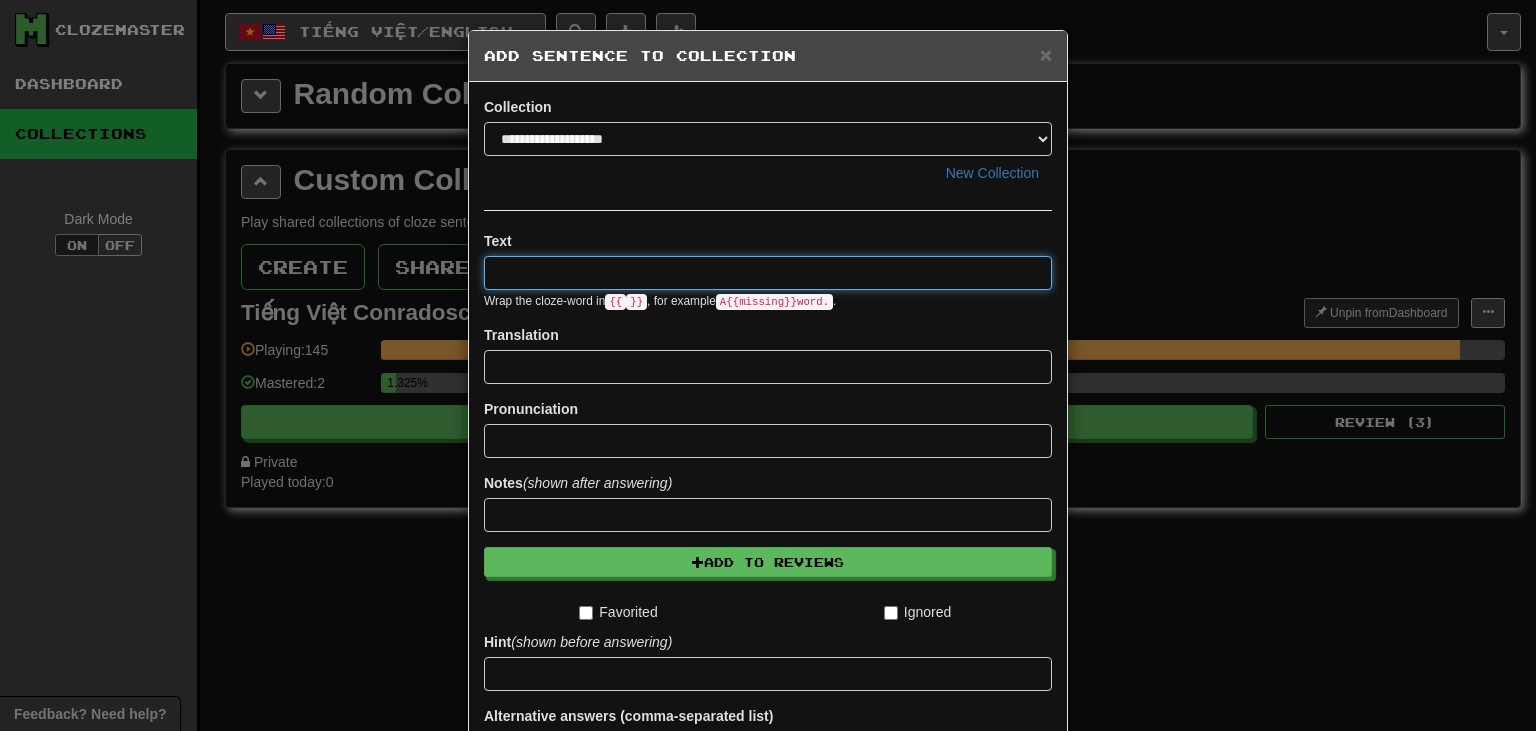 paste on "**********" 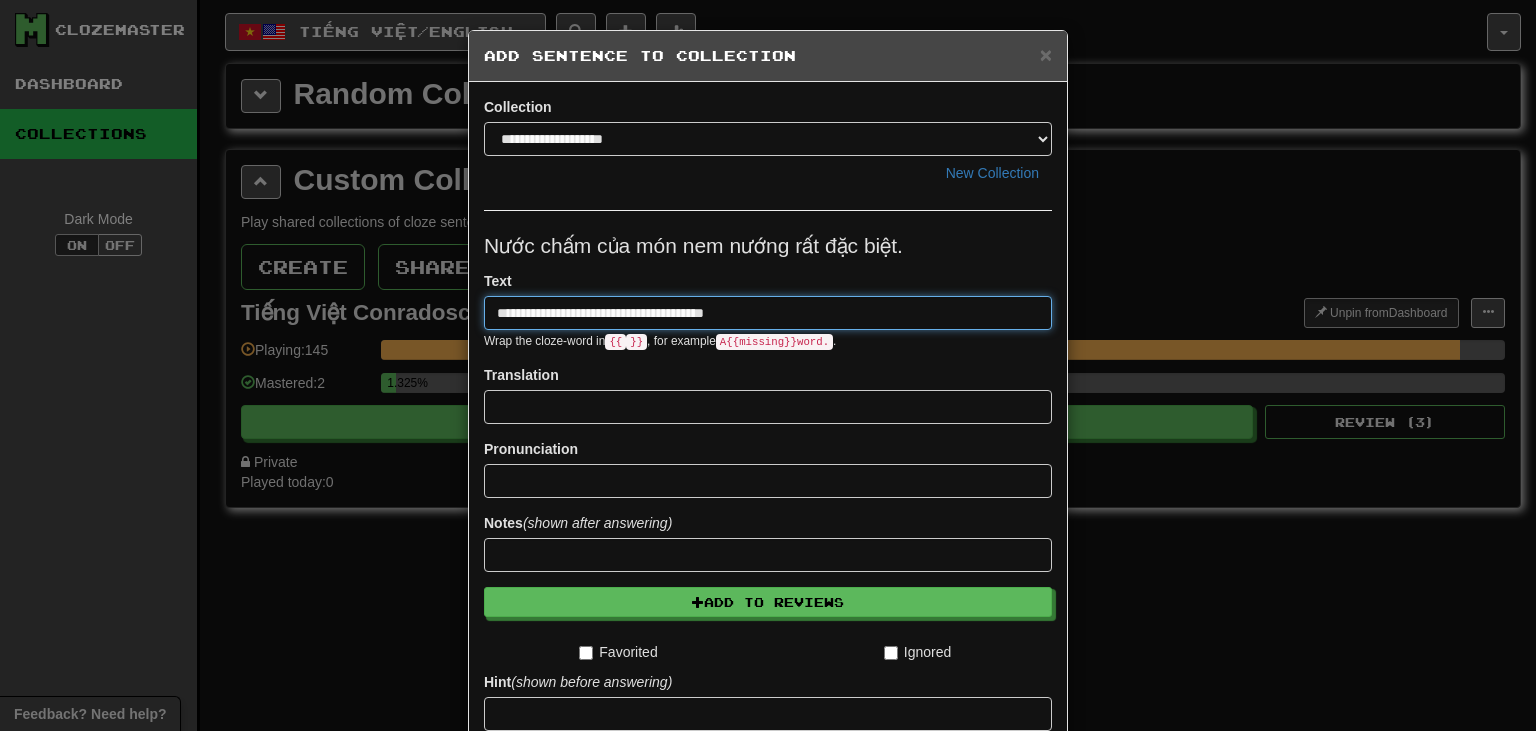 click on "**********" at bounding box center (768, 313) 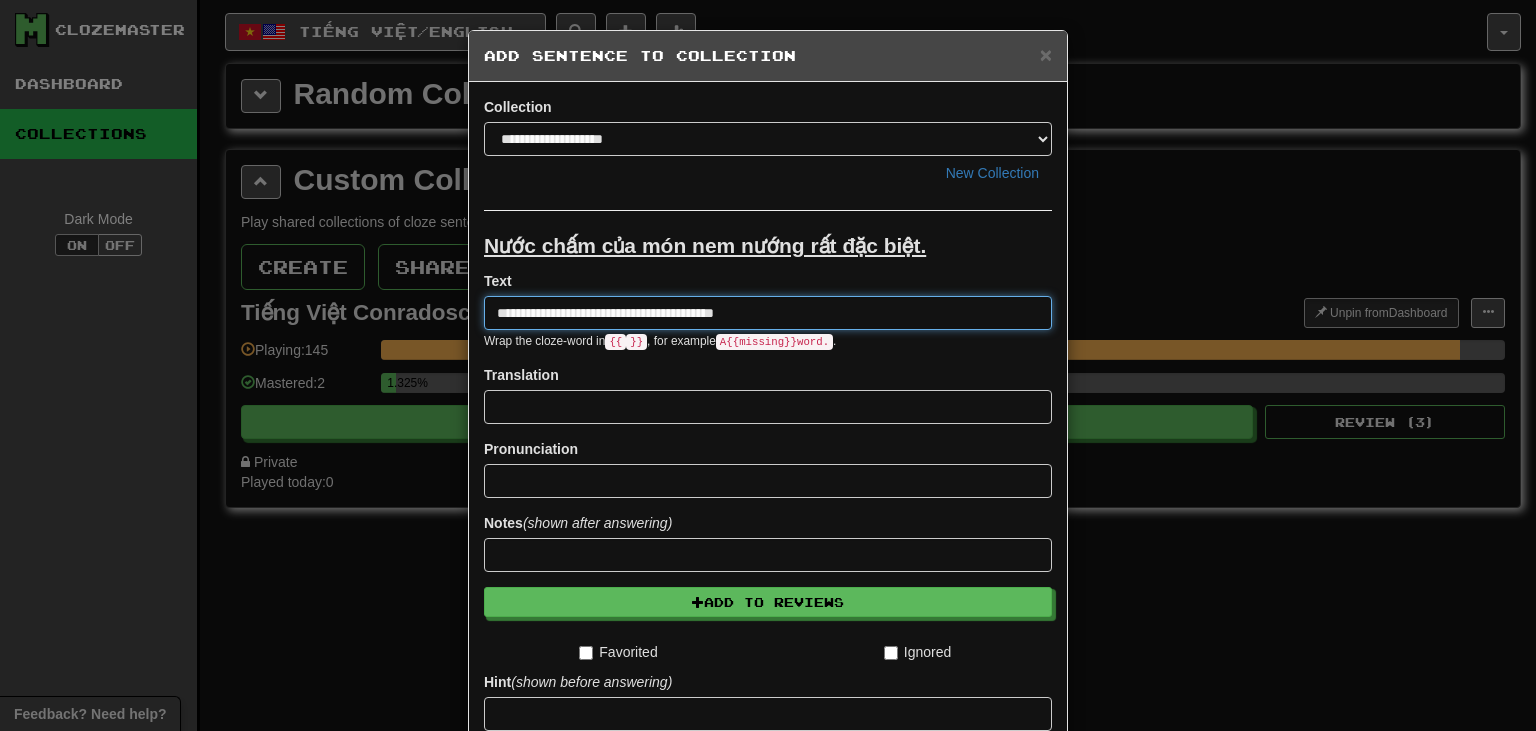 click on "**********" at bounding box center (768, 313) 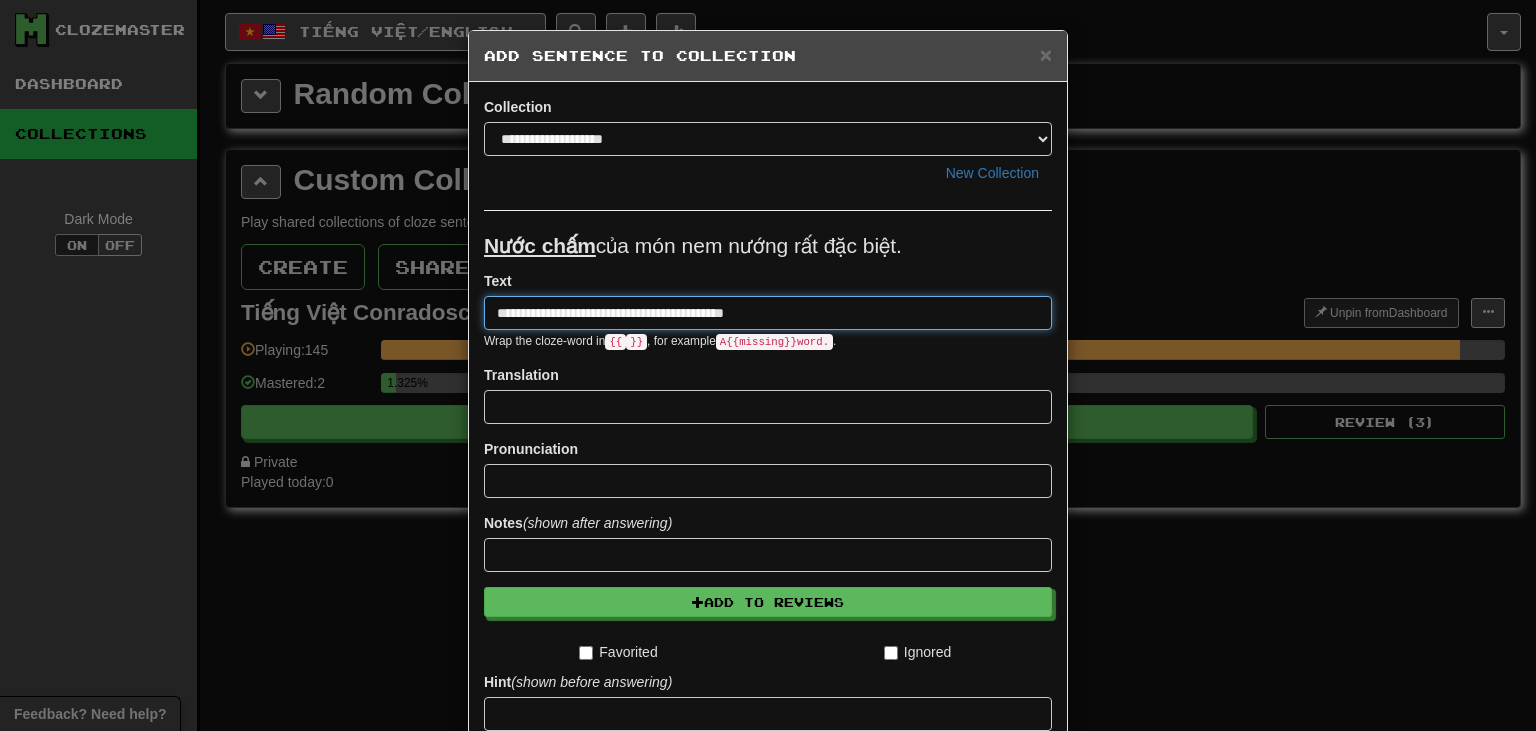 type on "**********" 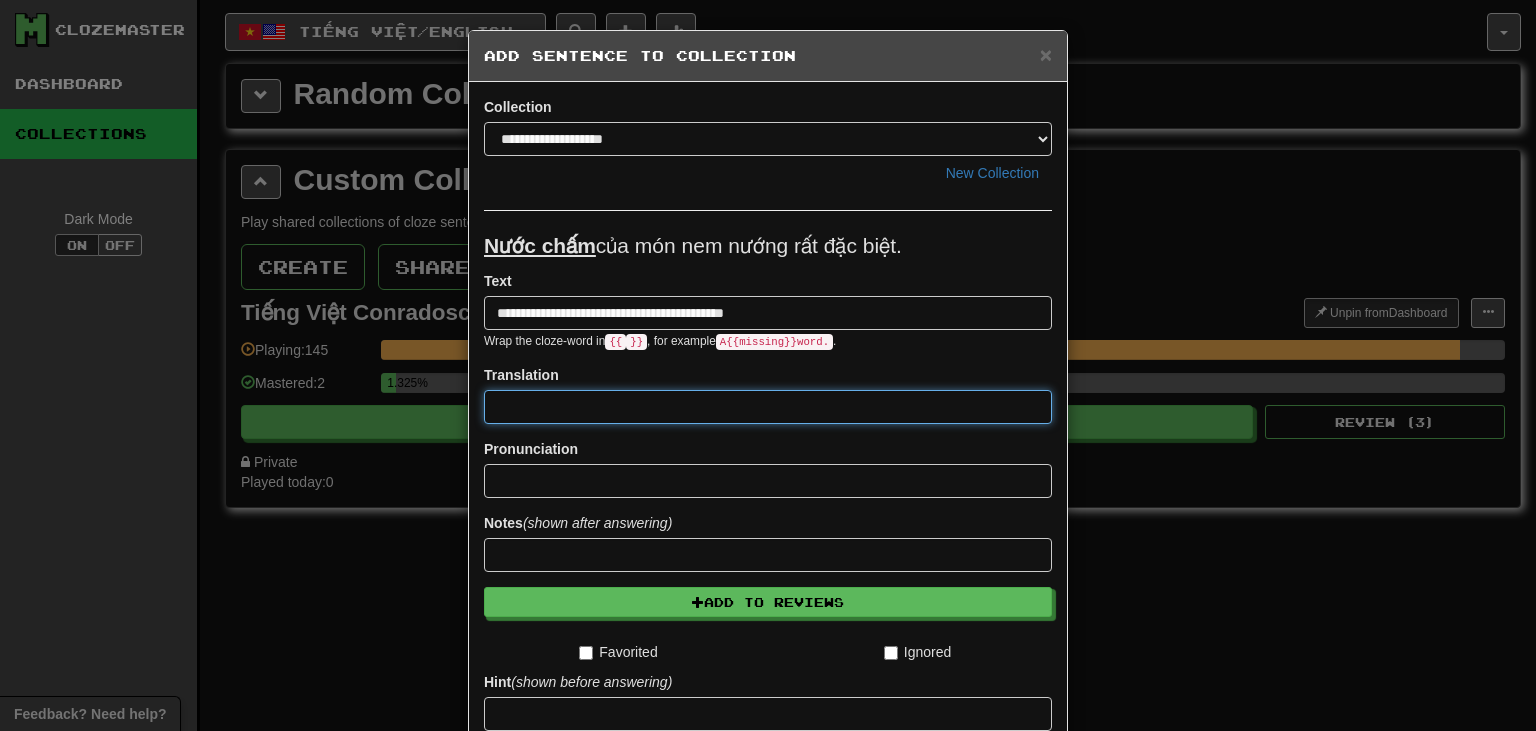 click at bounding box center [768, 407] 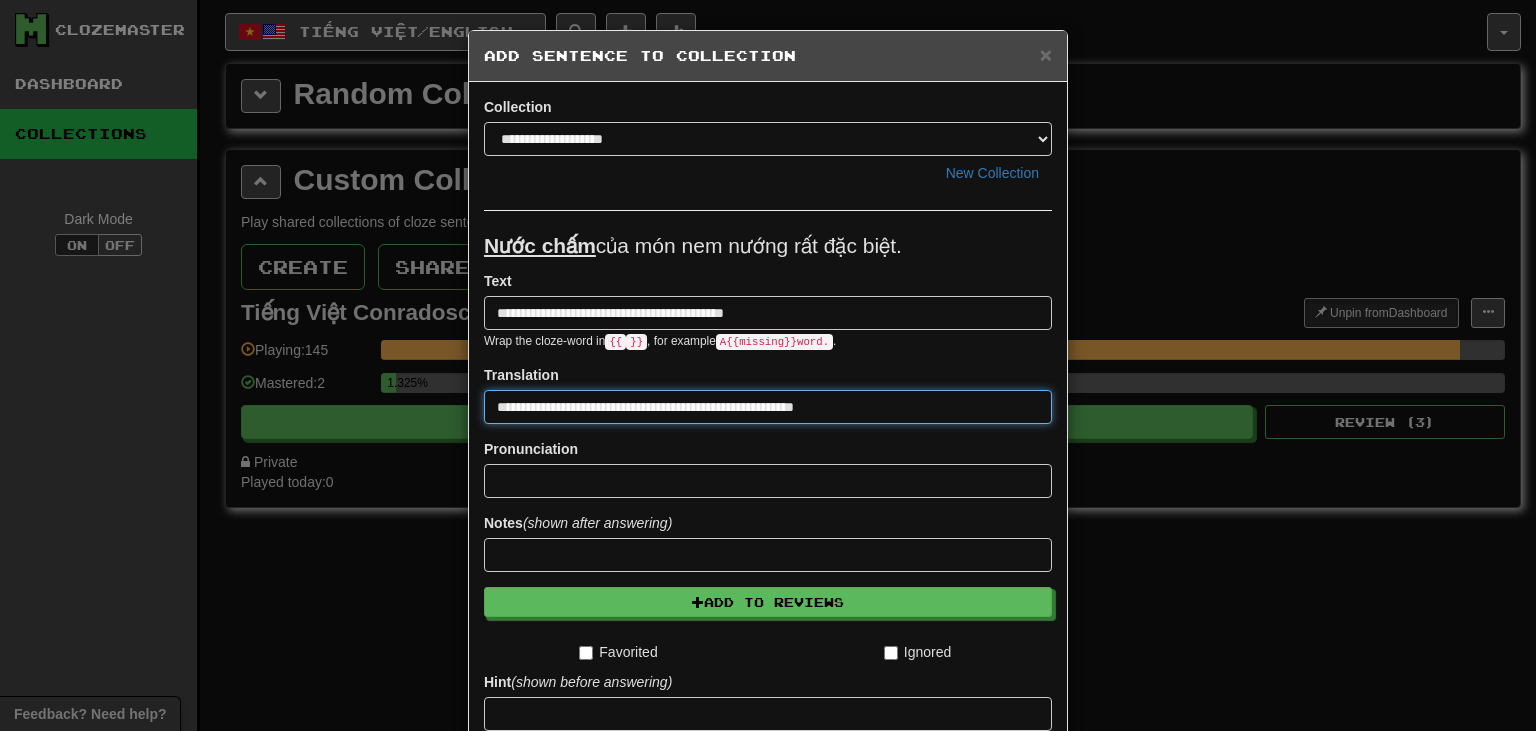 type on "**********" 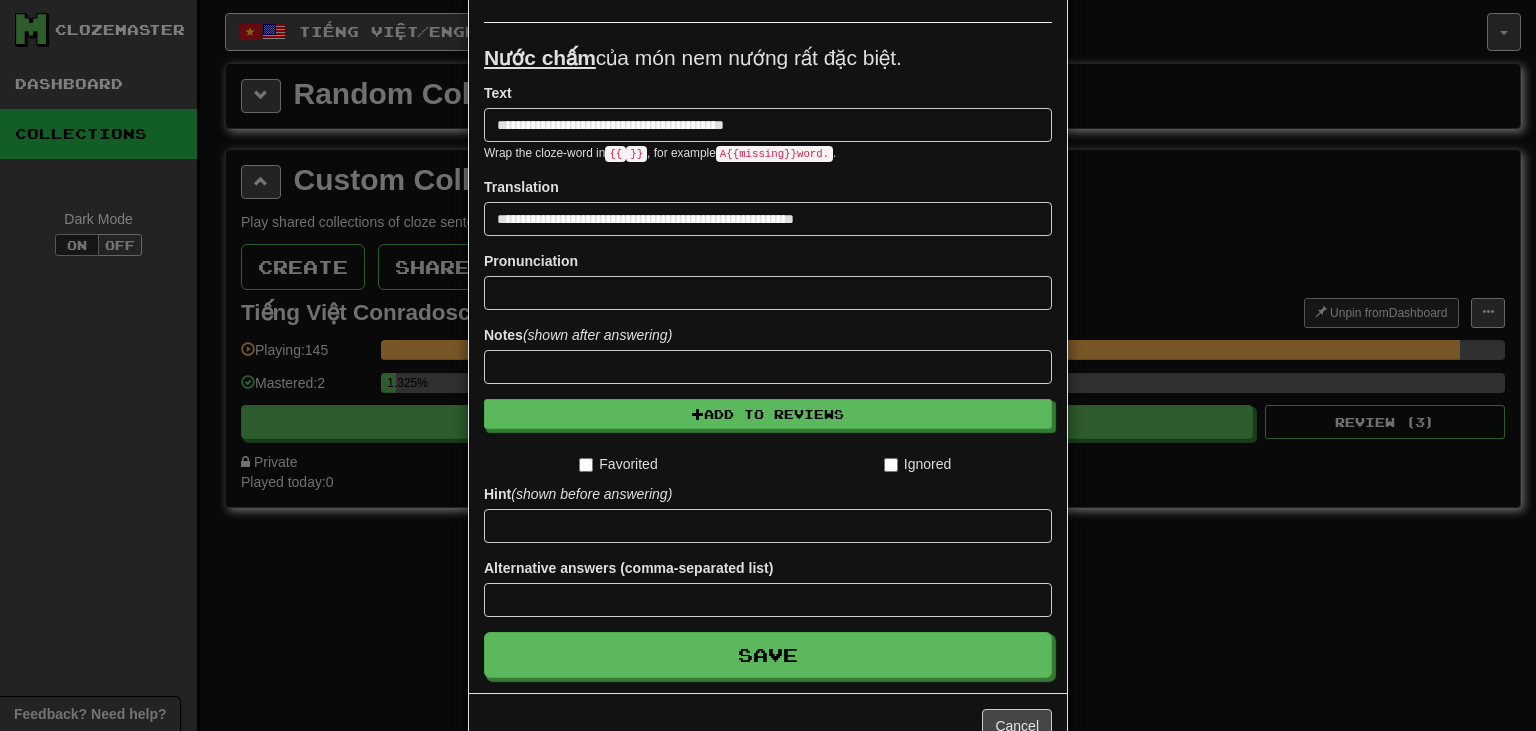 scroll, scrollTop: 243, scrollLeft: 0, axis: vertical 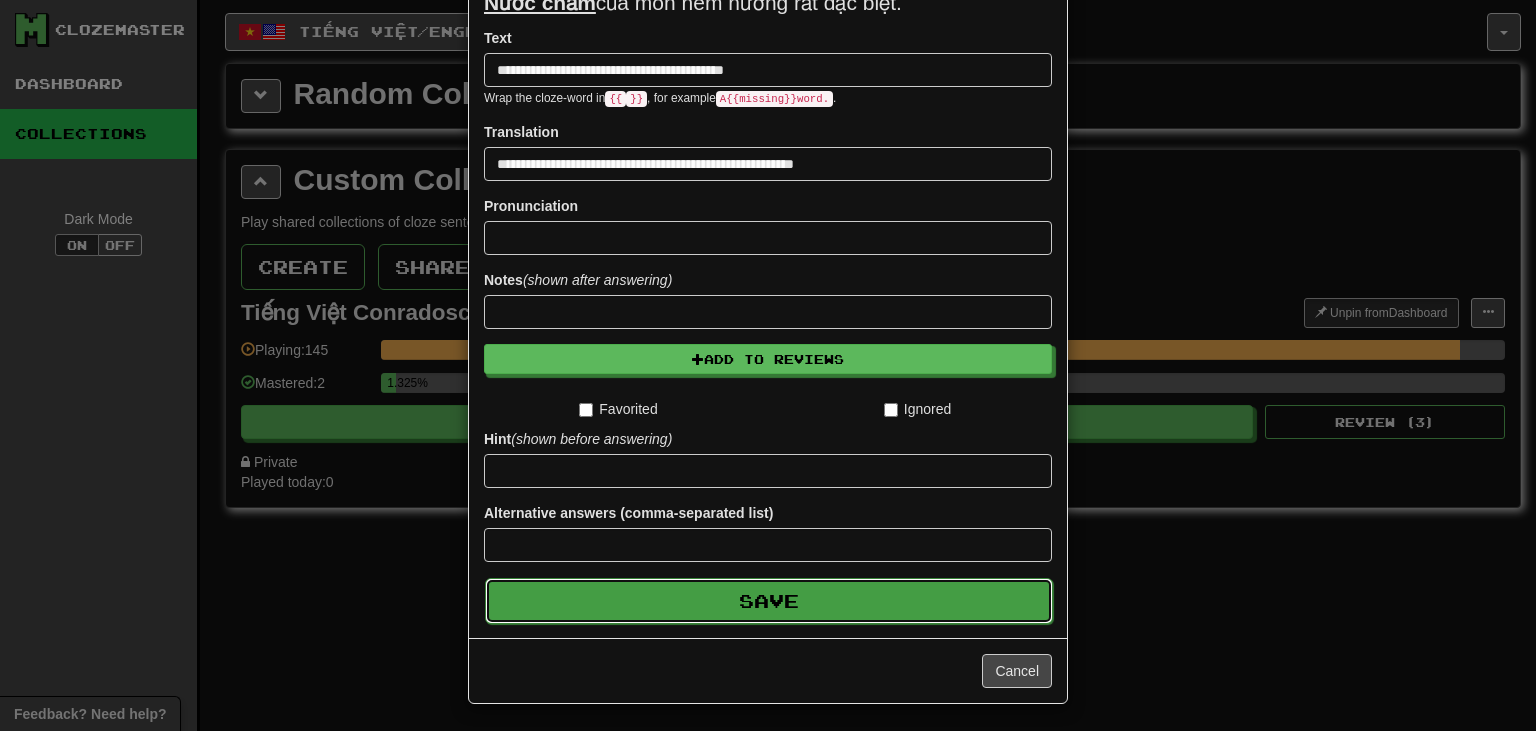 click on "Save" at bounding box center [769, 601] 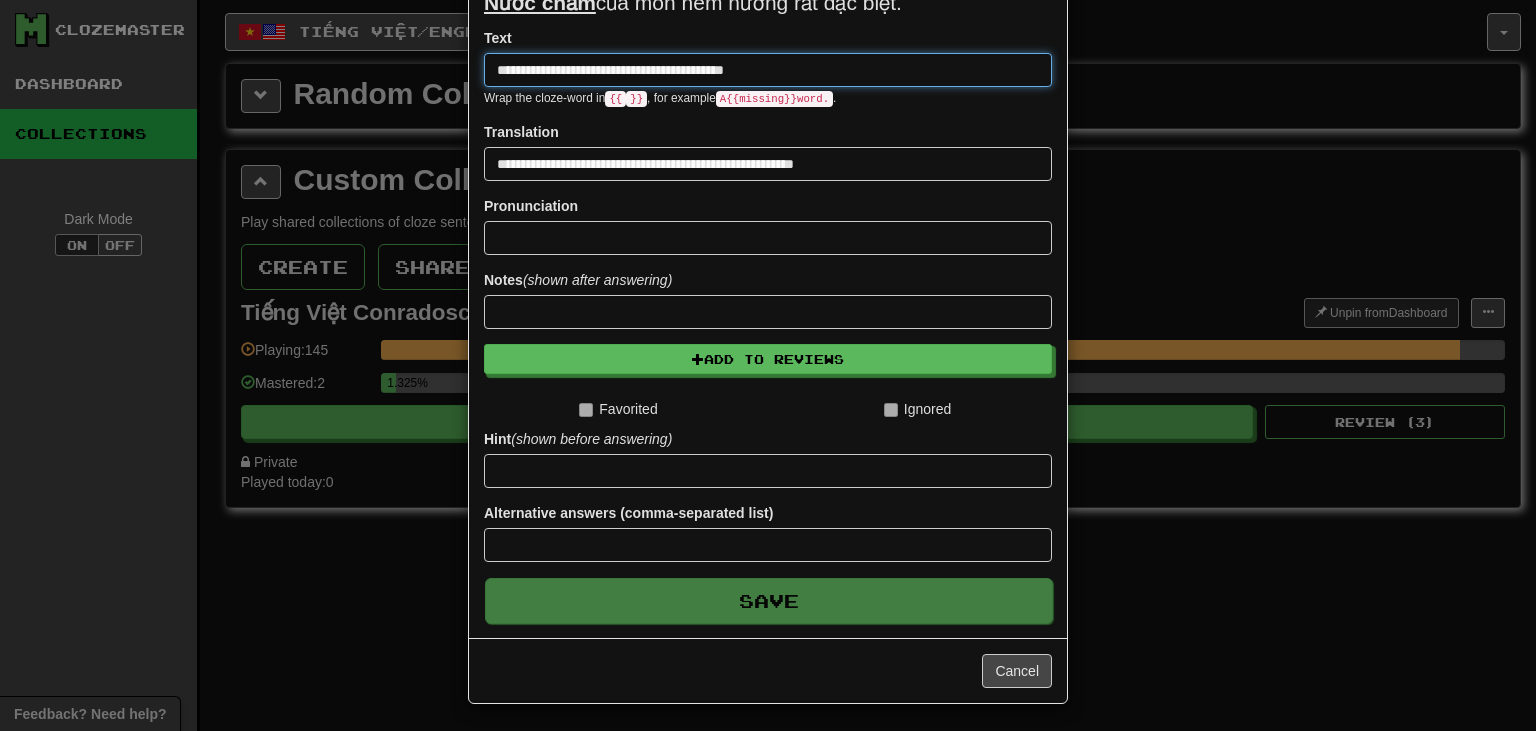 type 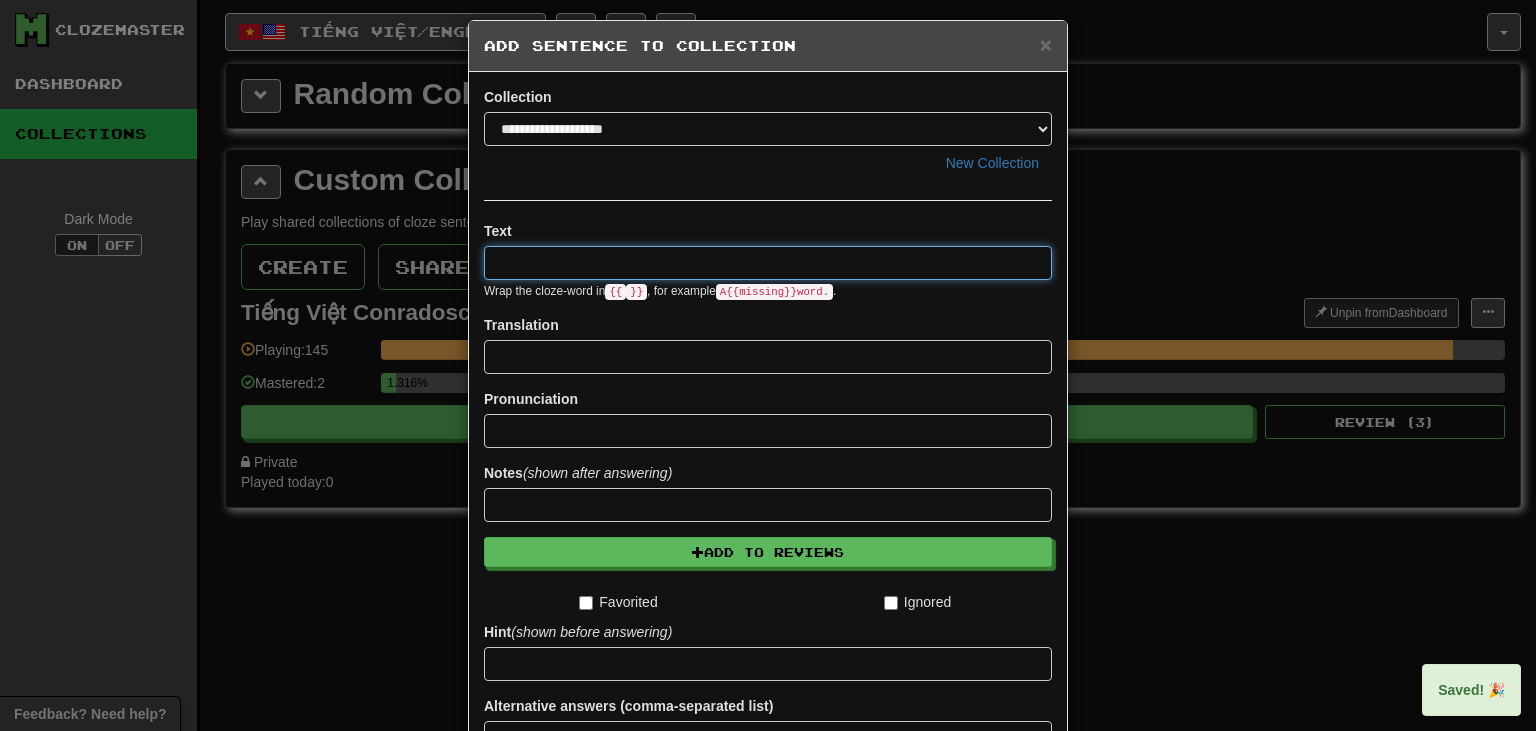scroll, scrollTop: 0, scrollLeft: 0, axis: both 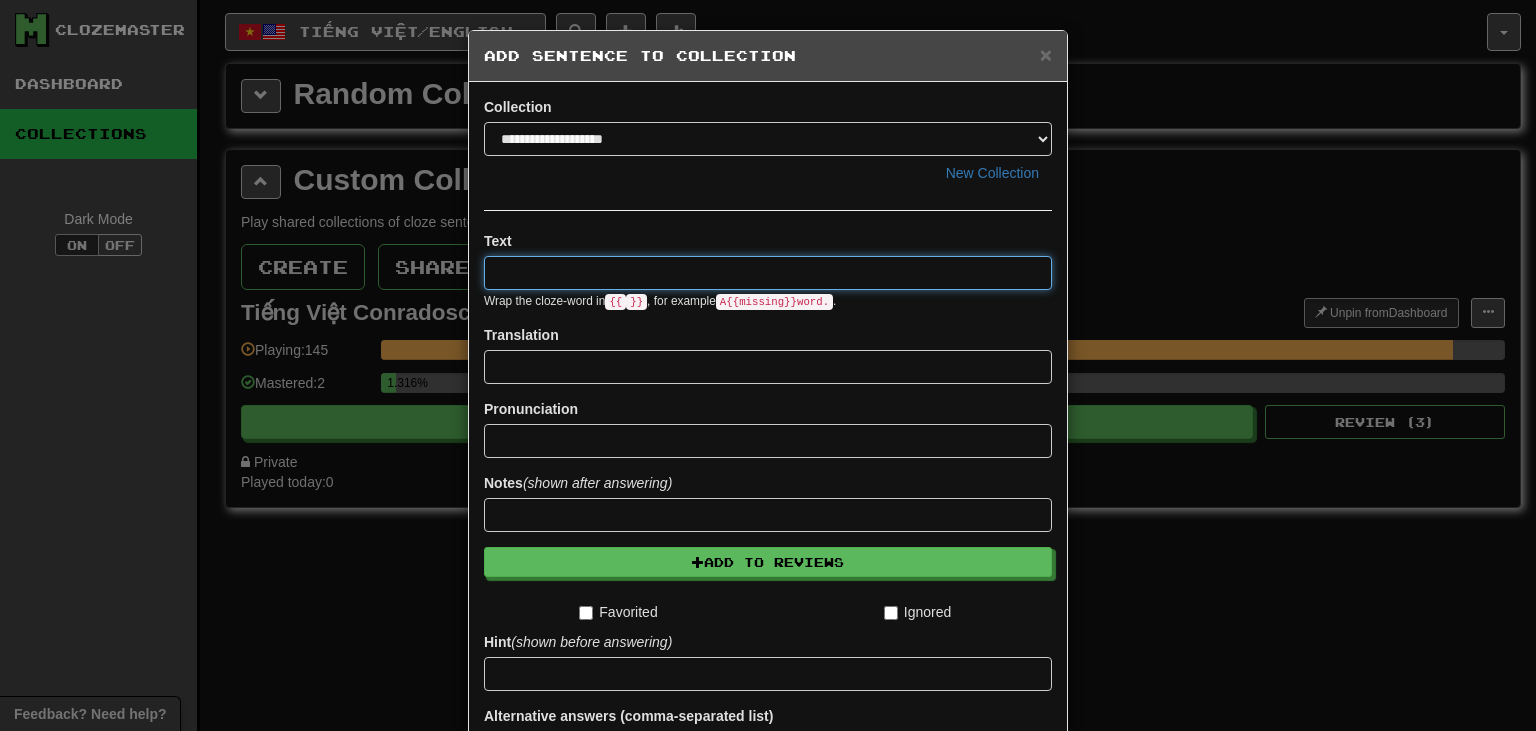 paste on "**********" 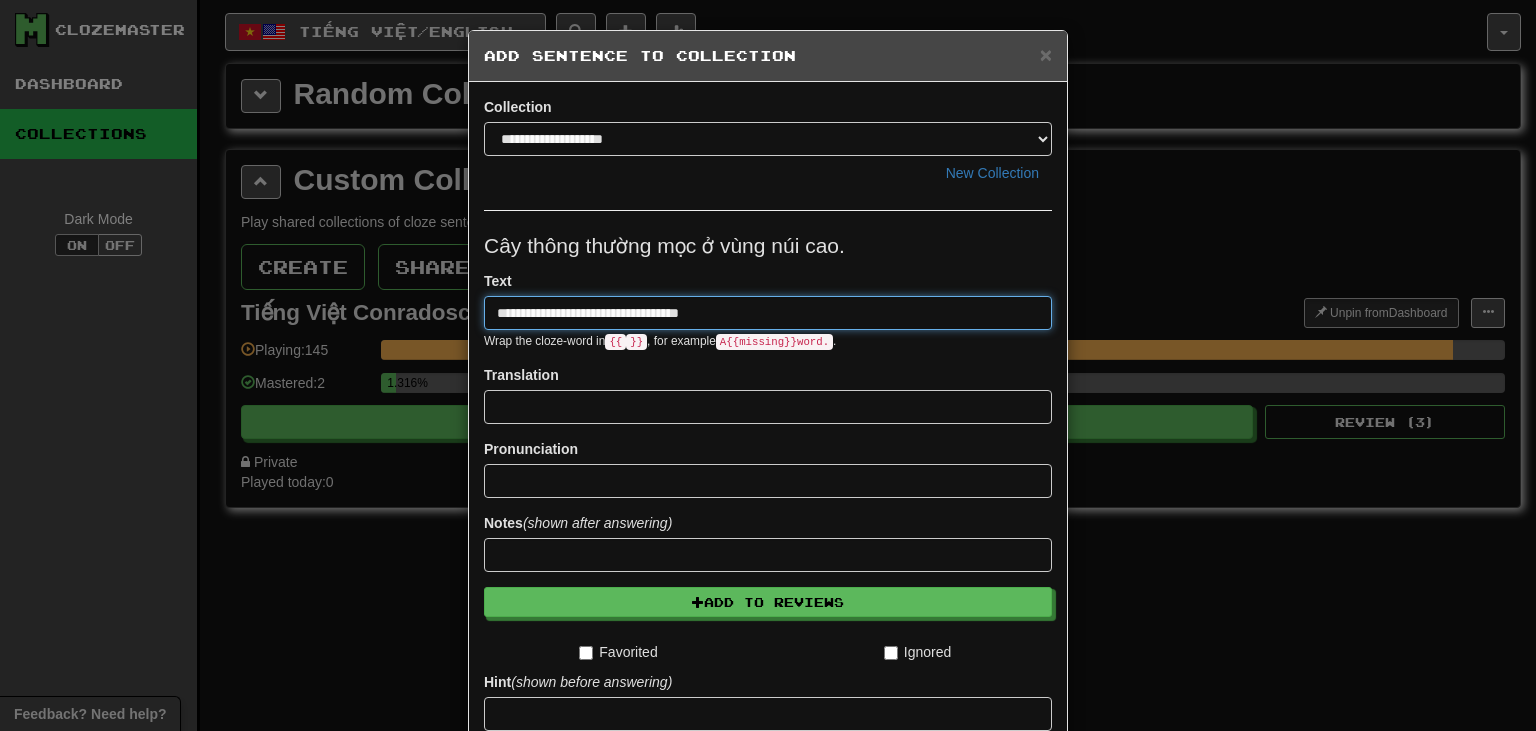 click on "**********" at bounding box center [768, 313] 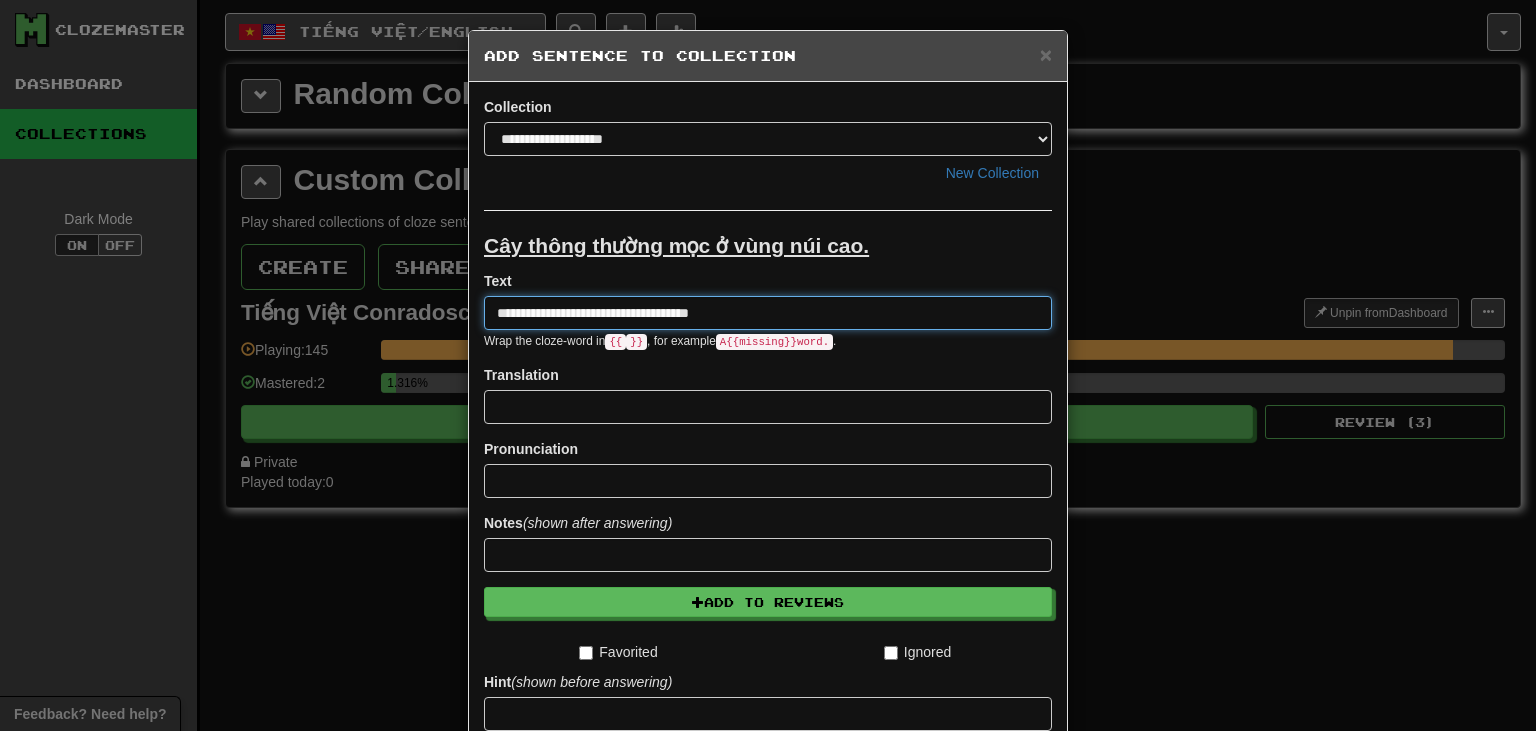 click on "**********" at bounding box center (768, 313) 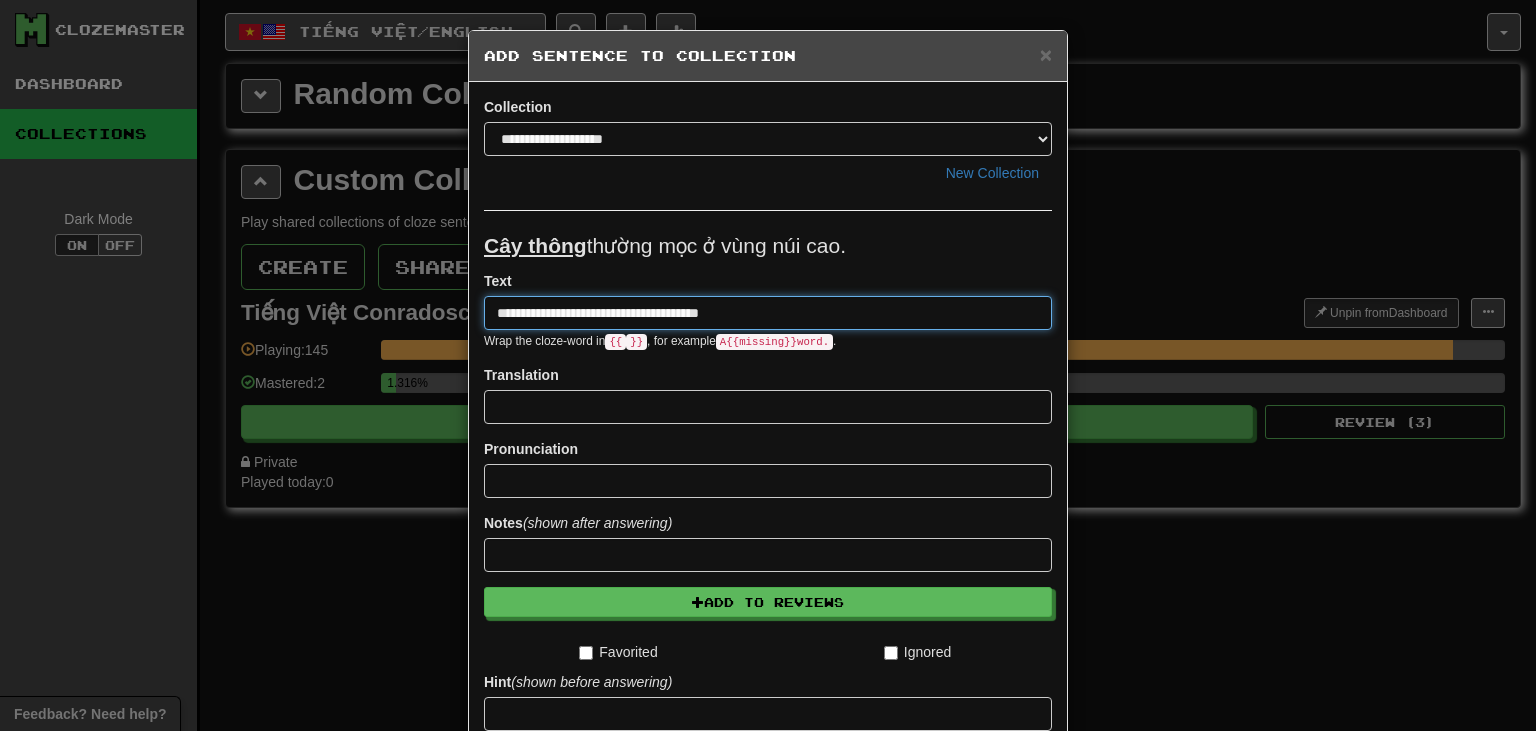 type on "**********" 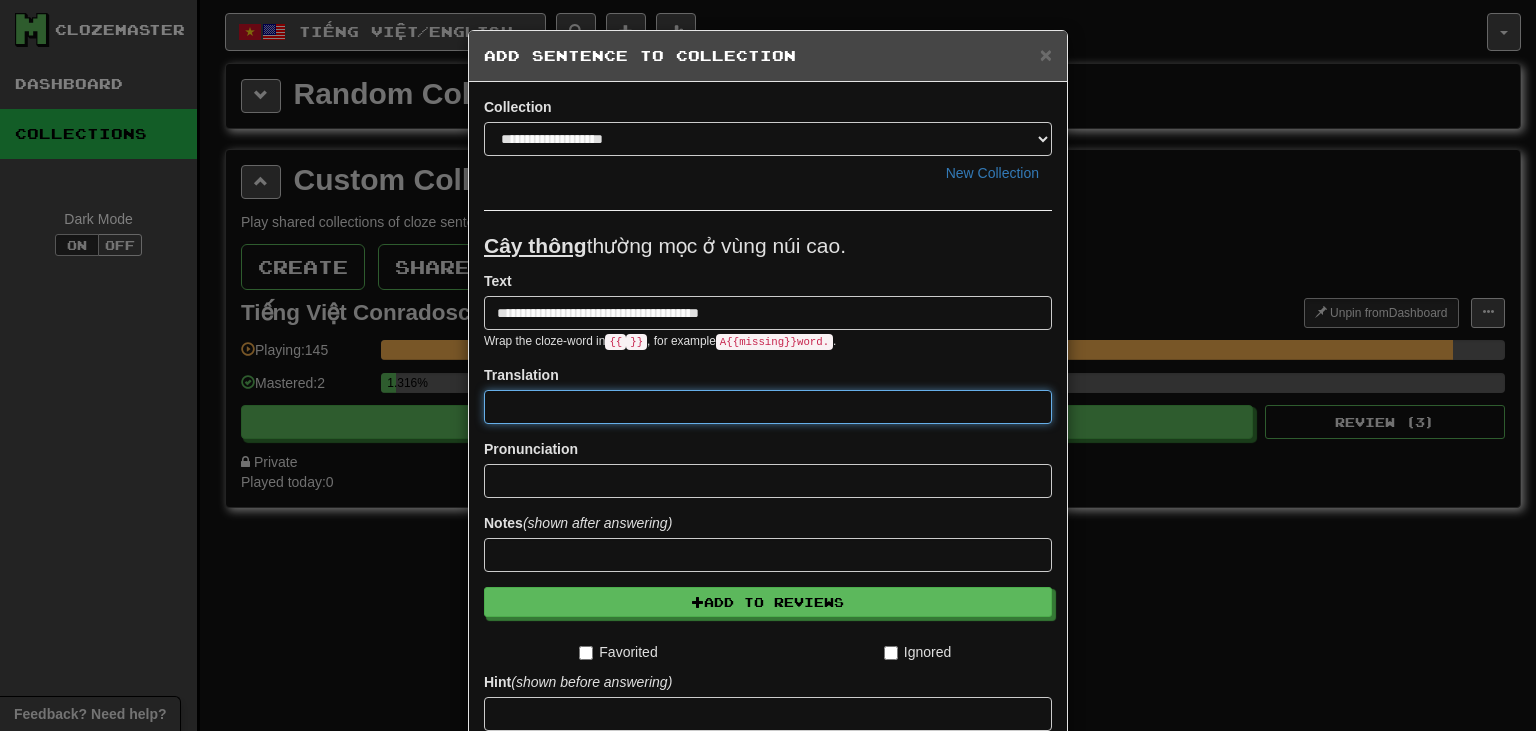 click at bounding box center (768, 407) 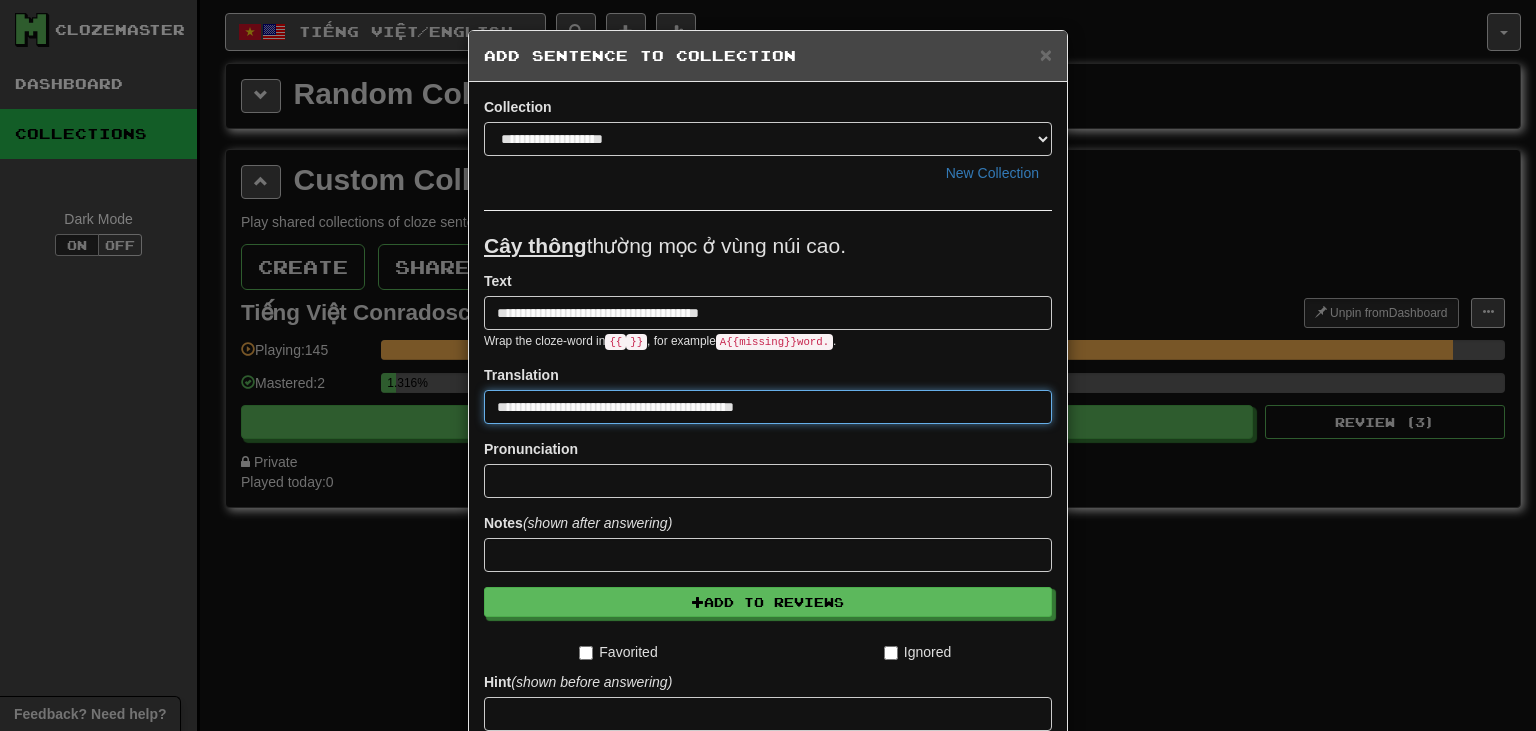 type on "**********" 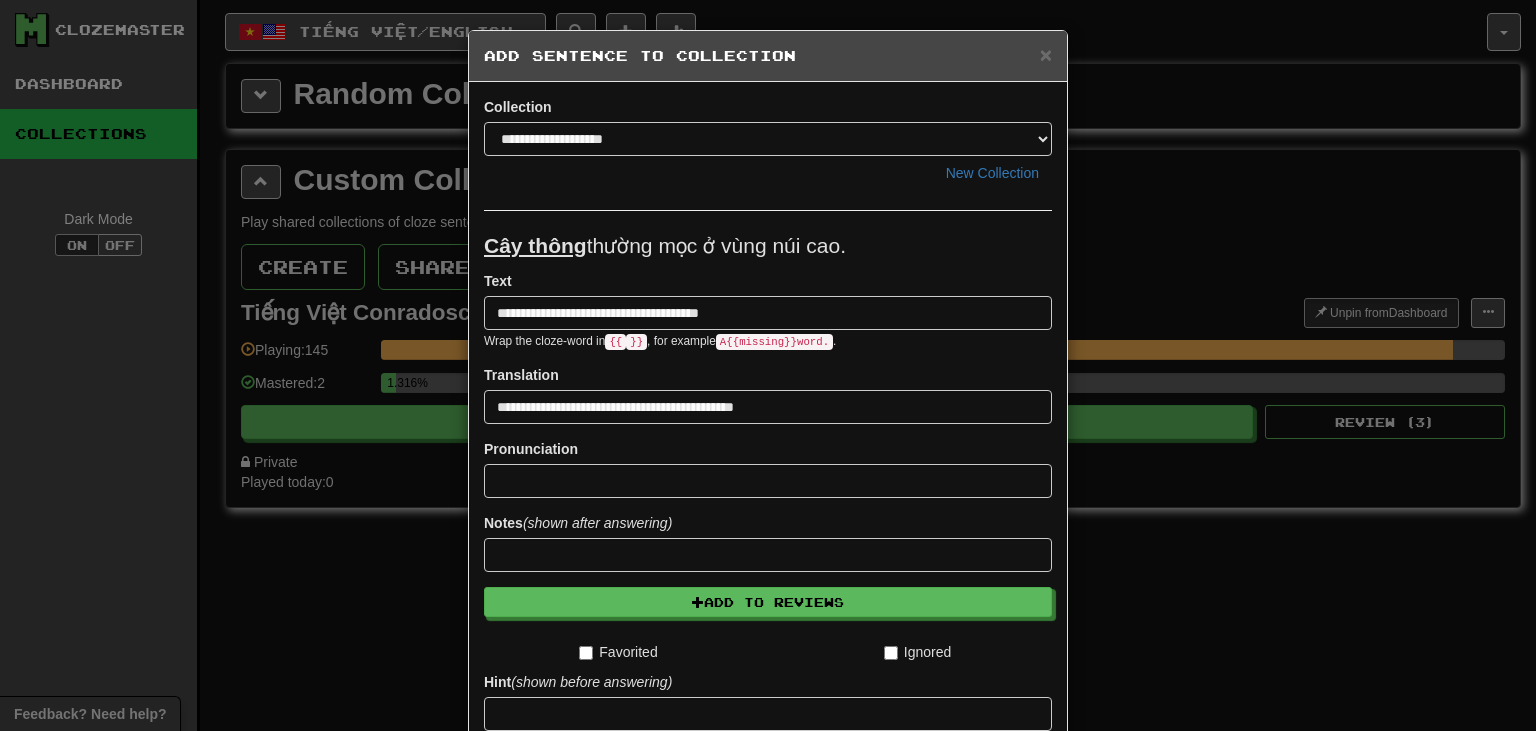 scroll, scrollTop: 243, scrollLeft: 0, axis: vertical 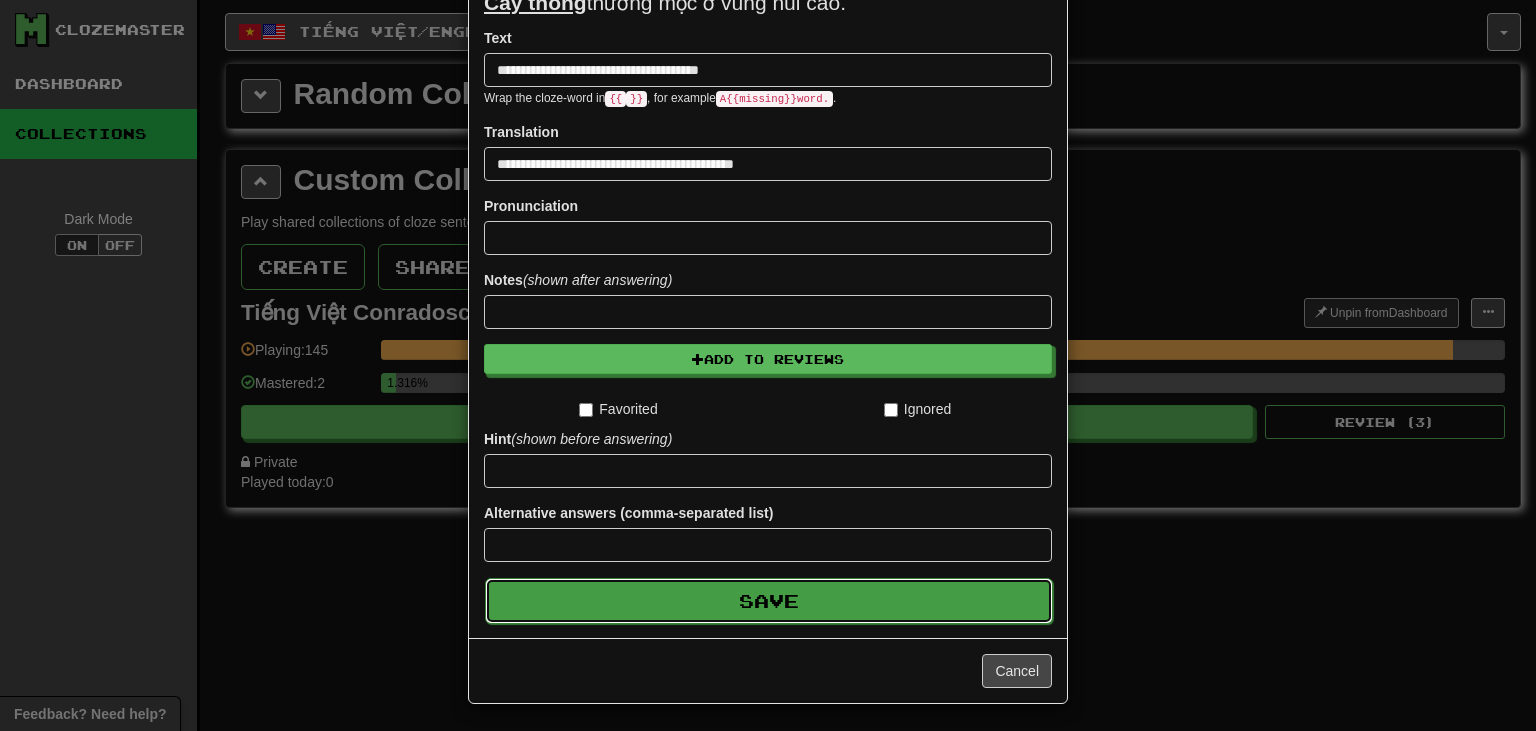 click on "Save" at bounding box center (769, 601) 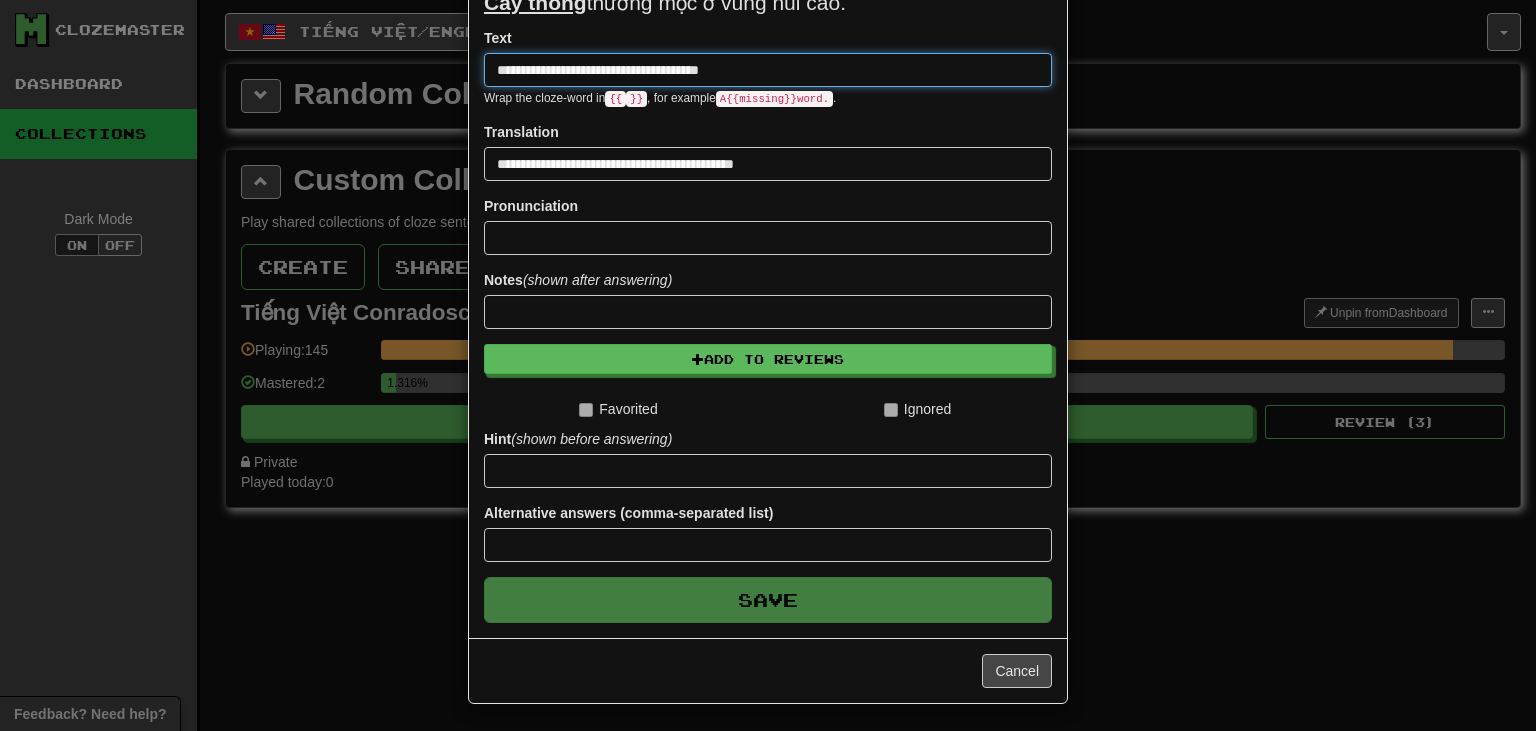 type 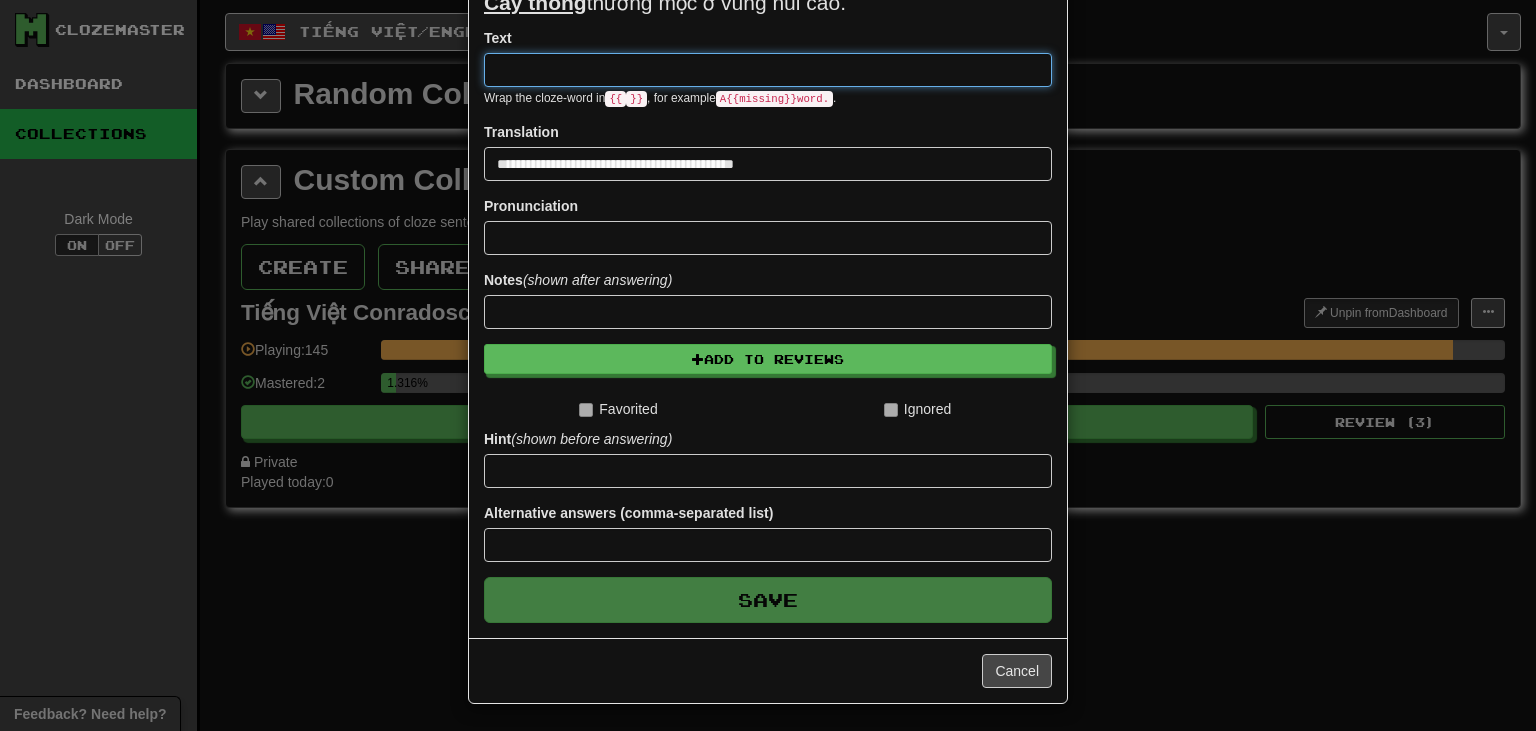 type 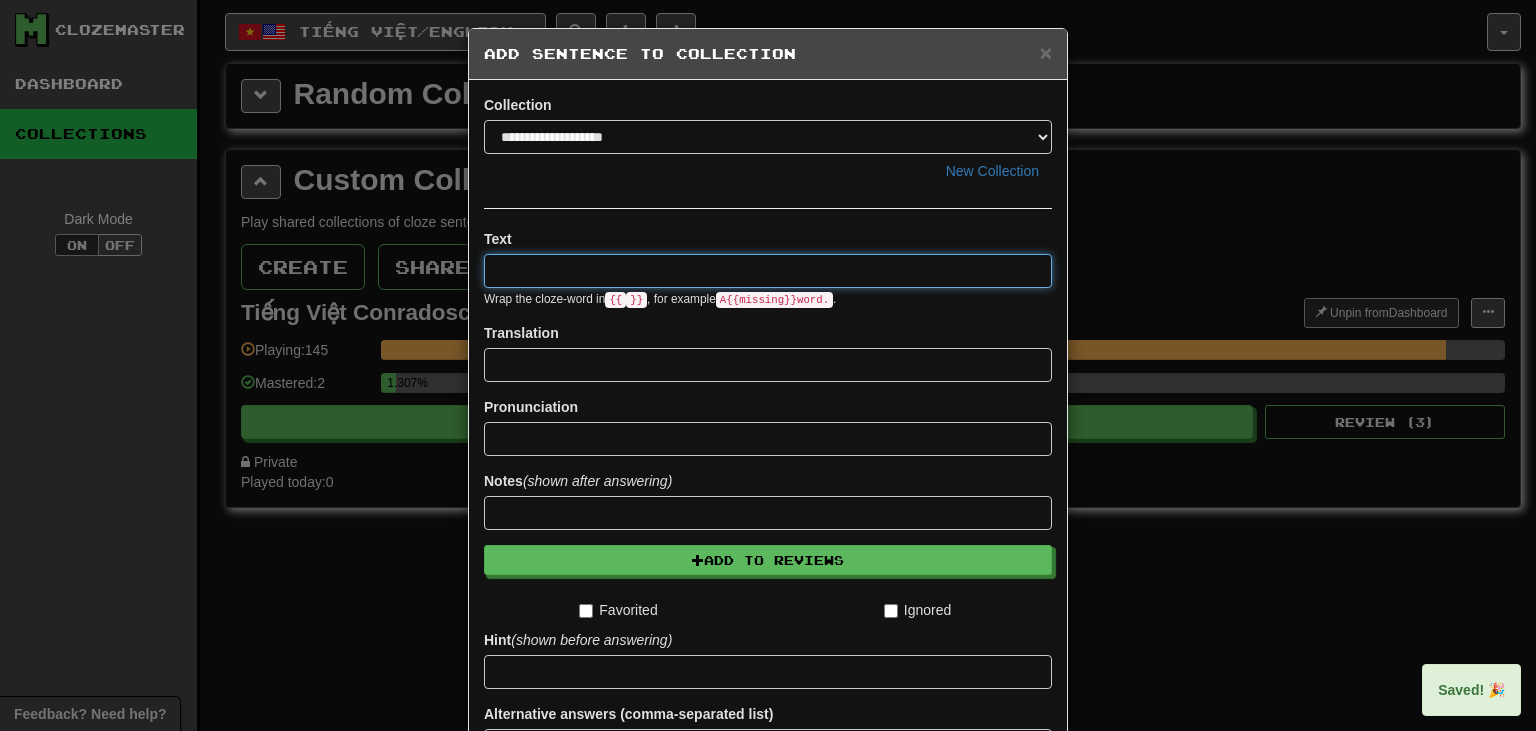 scroll, scrollTop: 0, scrollLeft: 0, axis: both 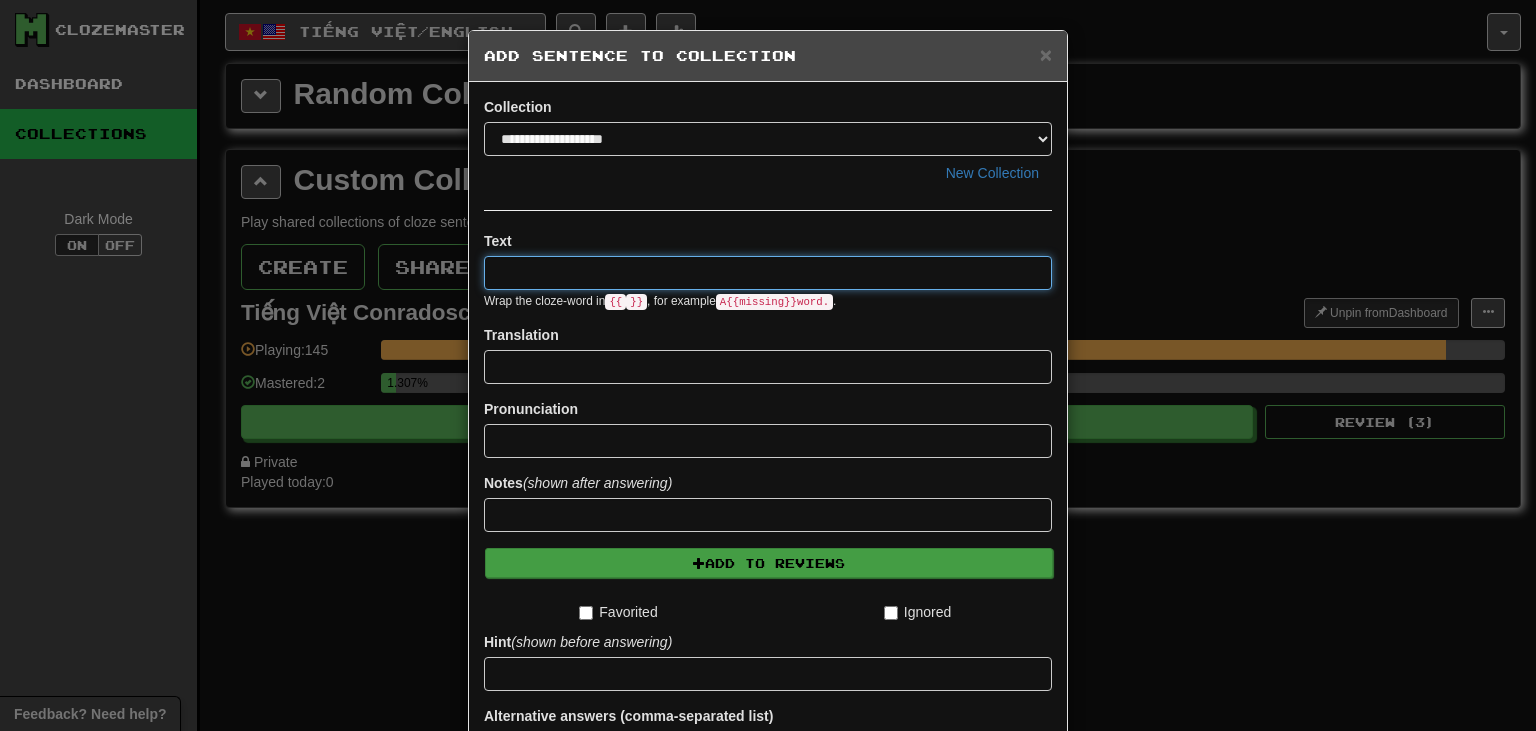 paste on "**********" 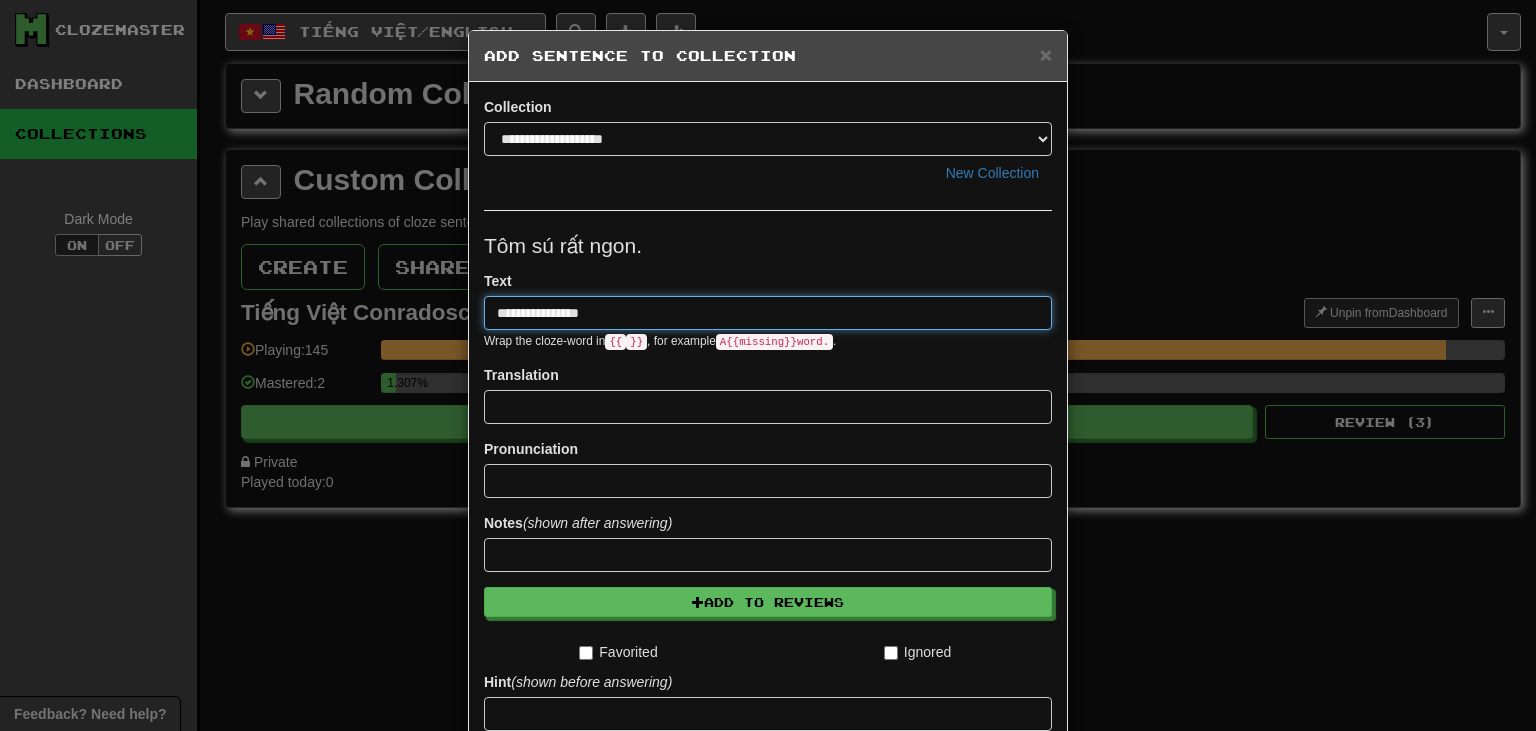 click on "**********" at bounding box center (768, 313) 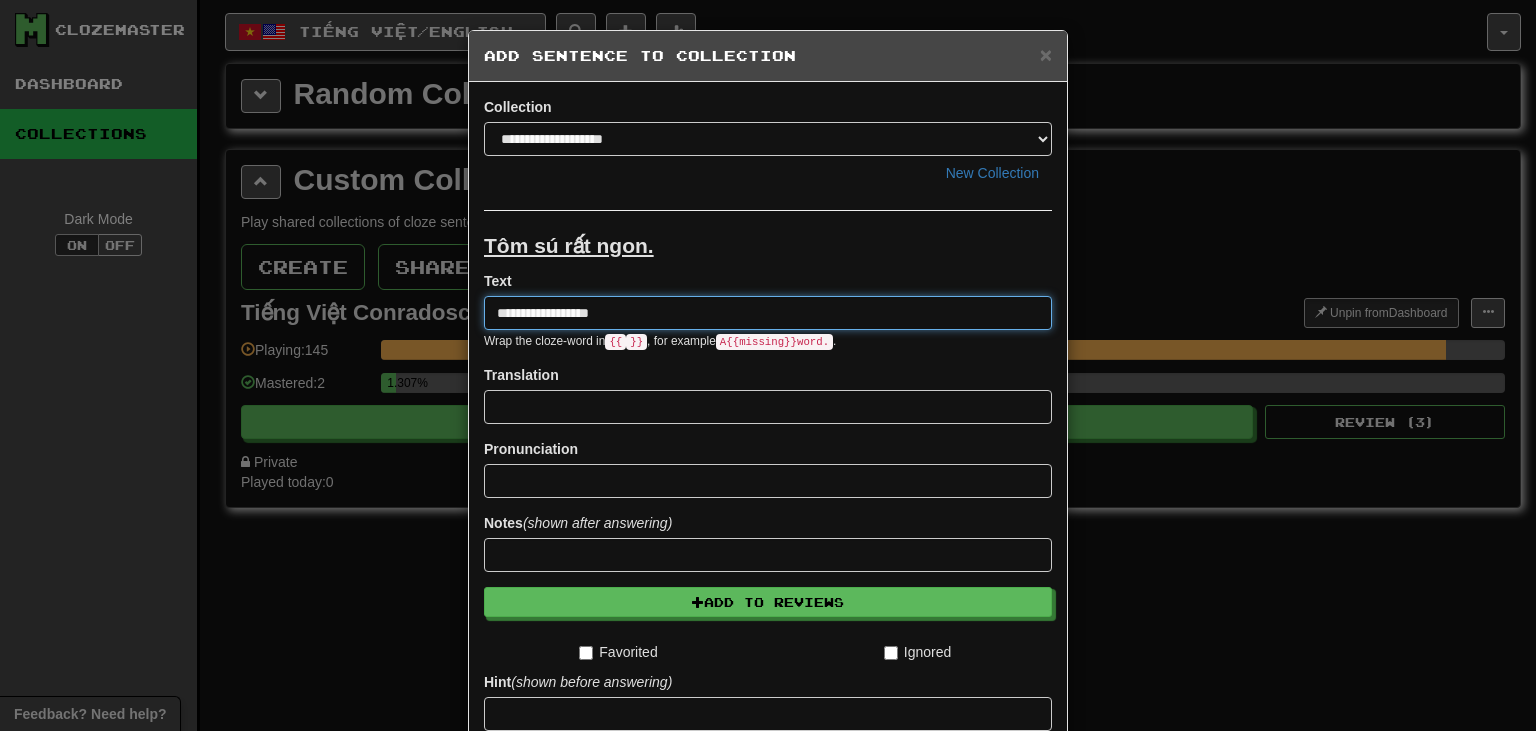click on "**********" at bounding box center [768, 313] 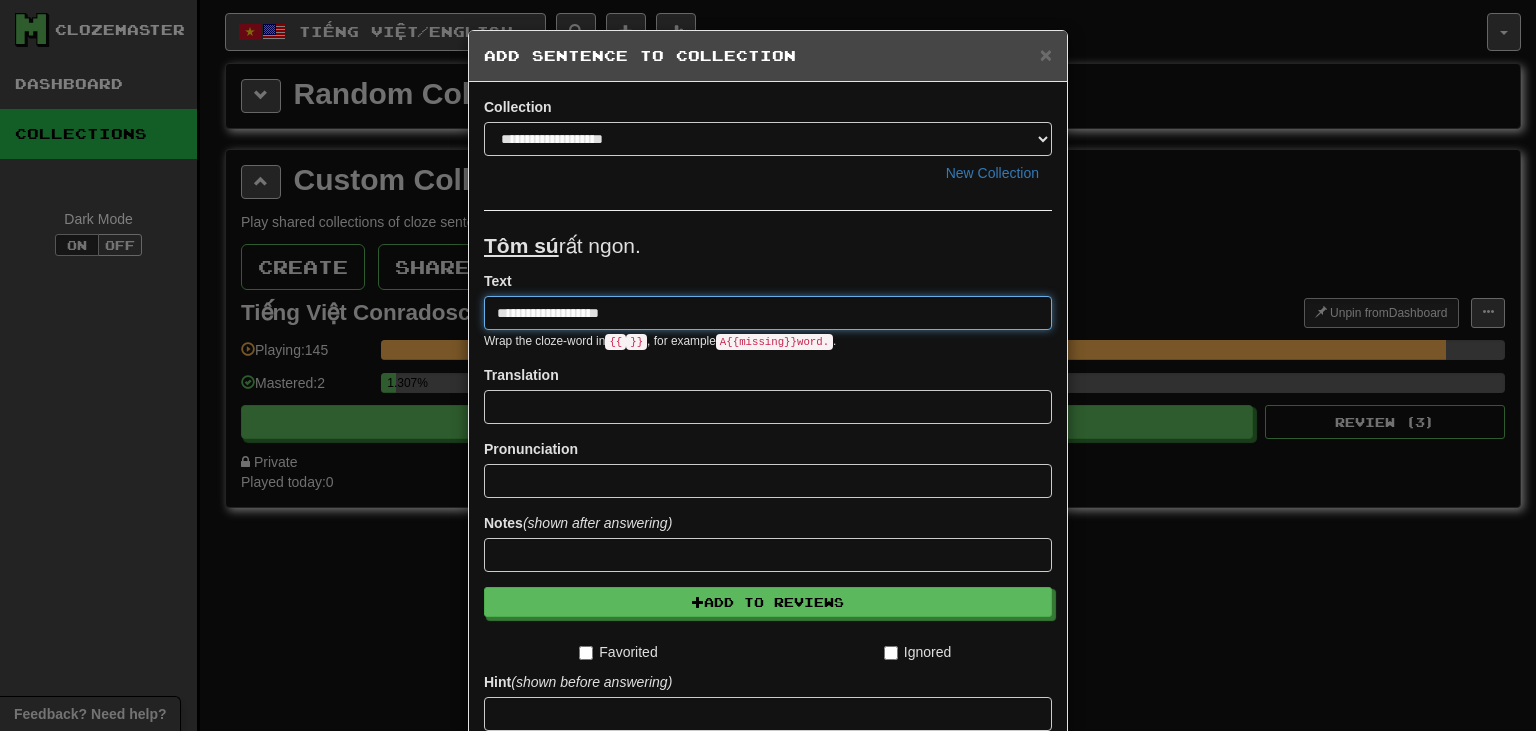 type on "**********" 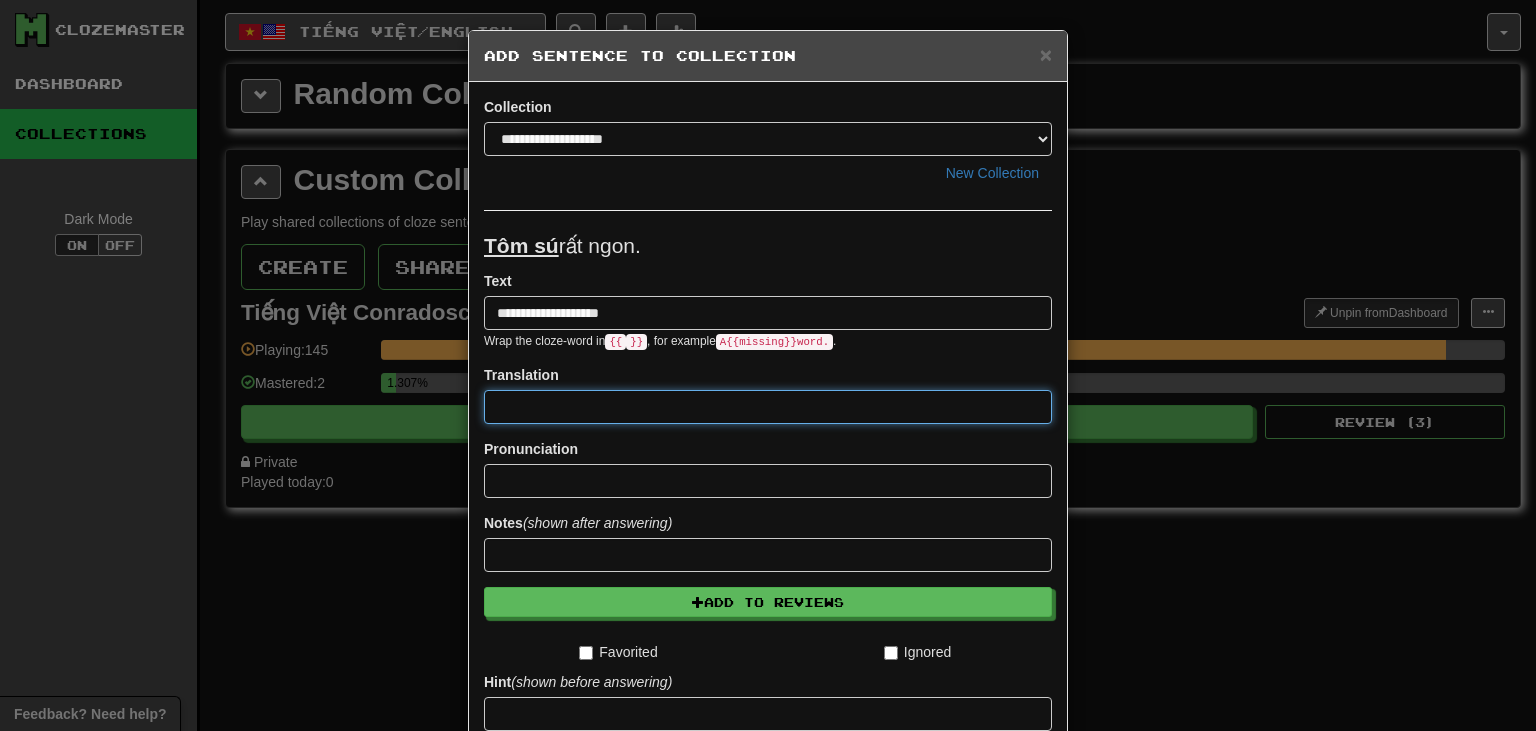 click at bounding box center (768, 407) 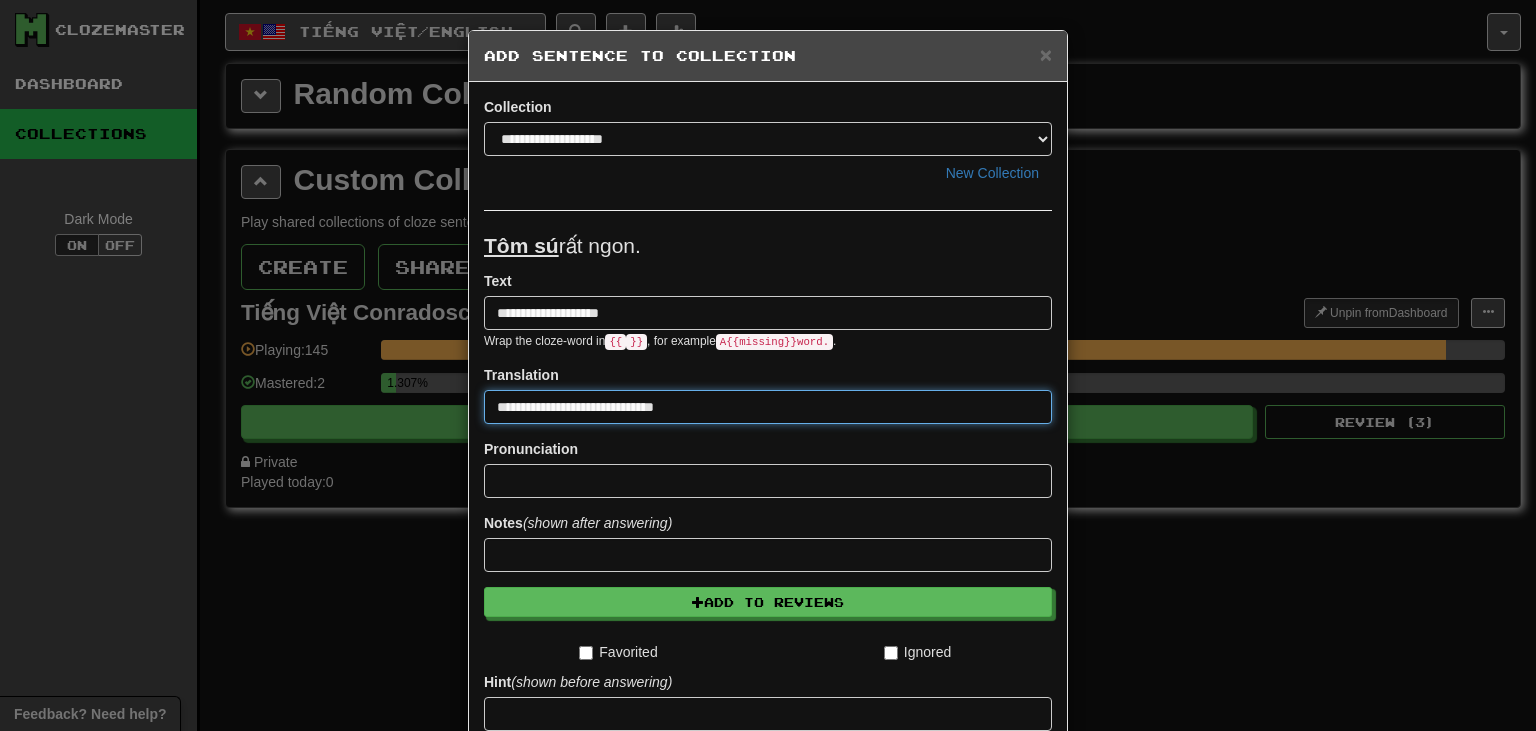 type on "**********" 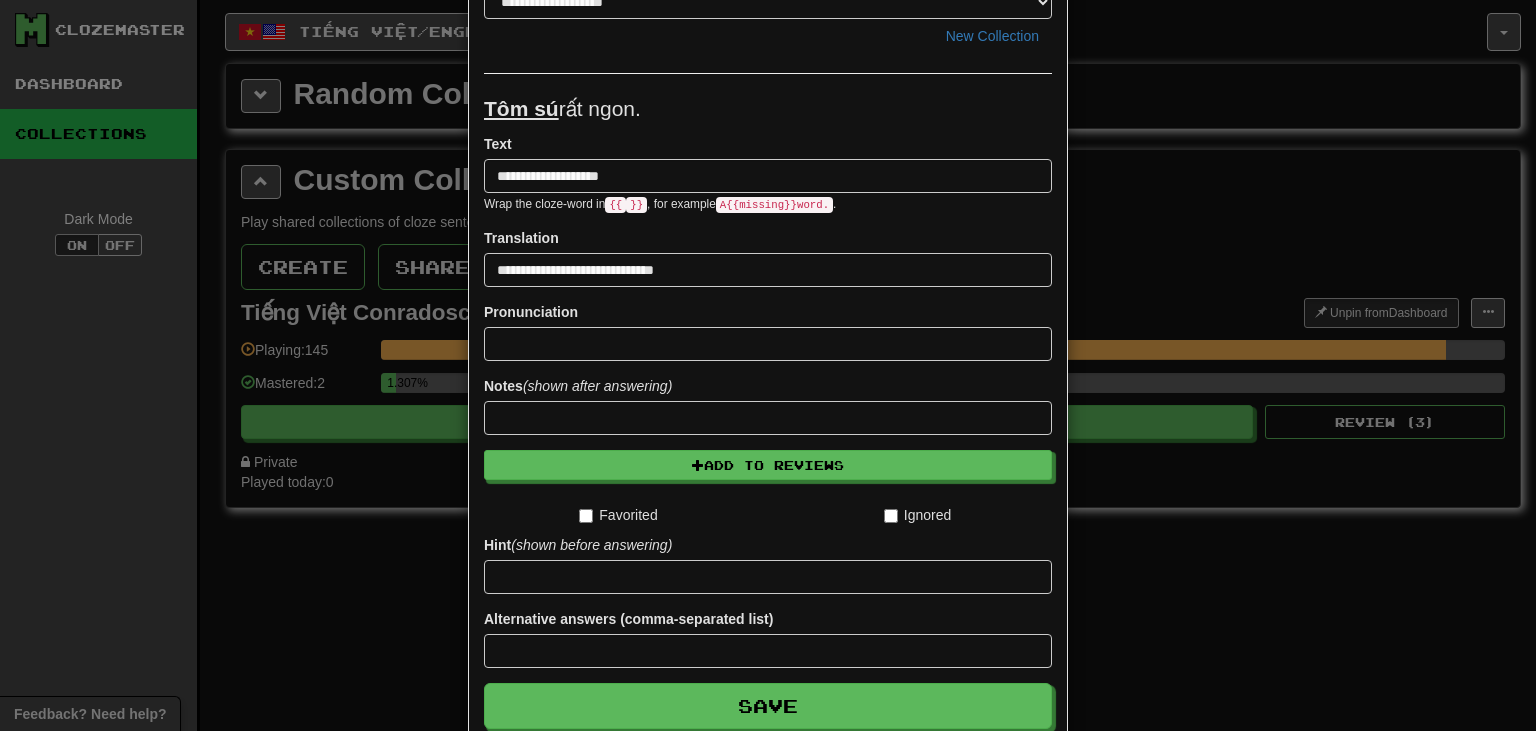 scroll, scrollTop: 140, scrollLeft: 0, axis: vertical 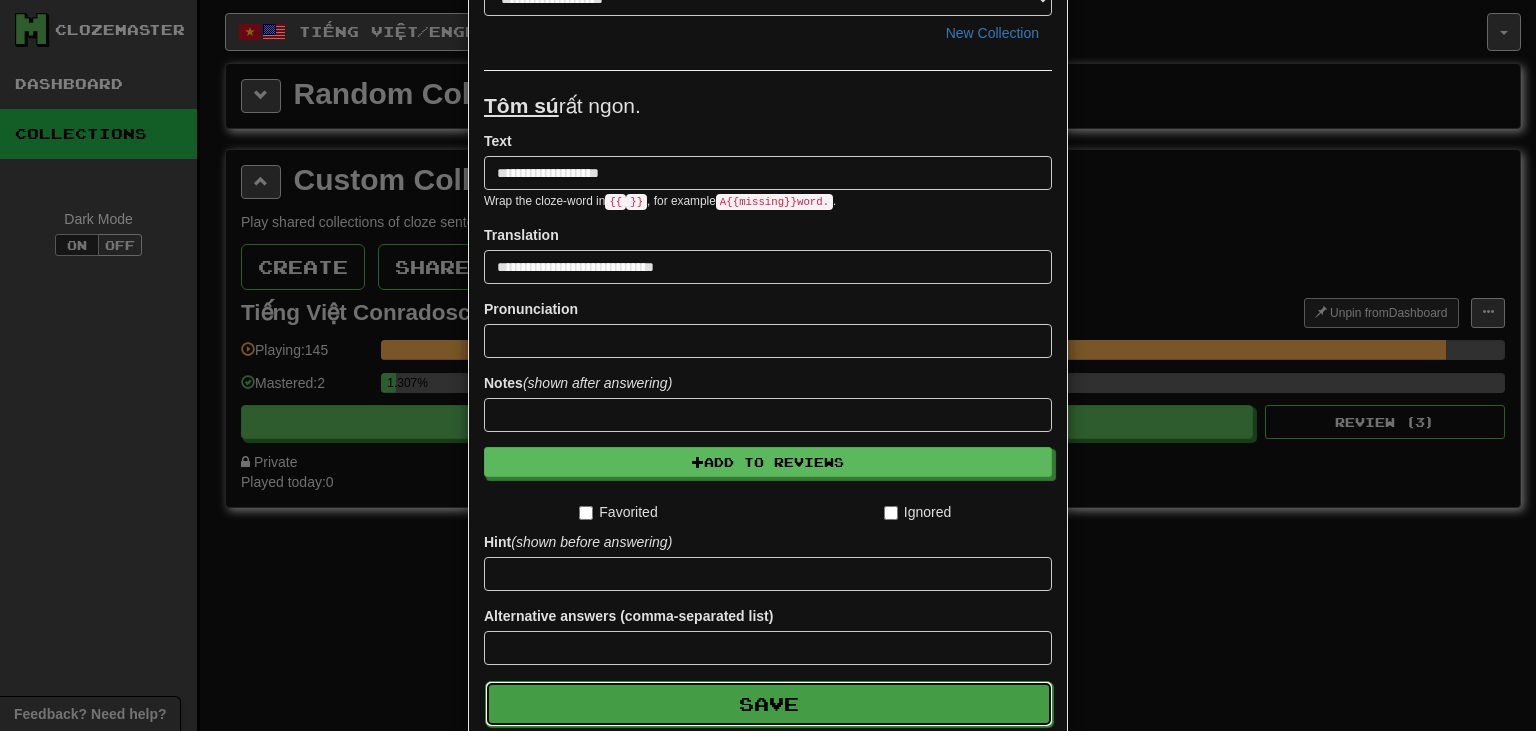 click on "Save" at bounding box center (769, 704) 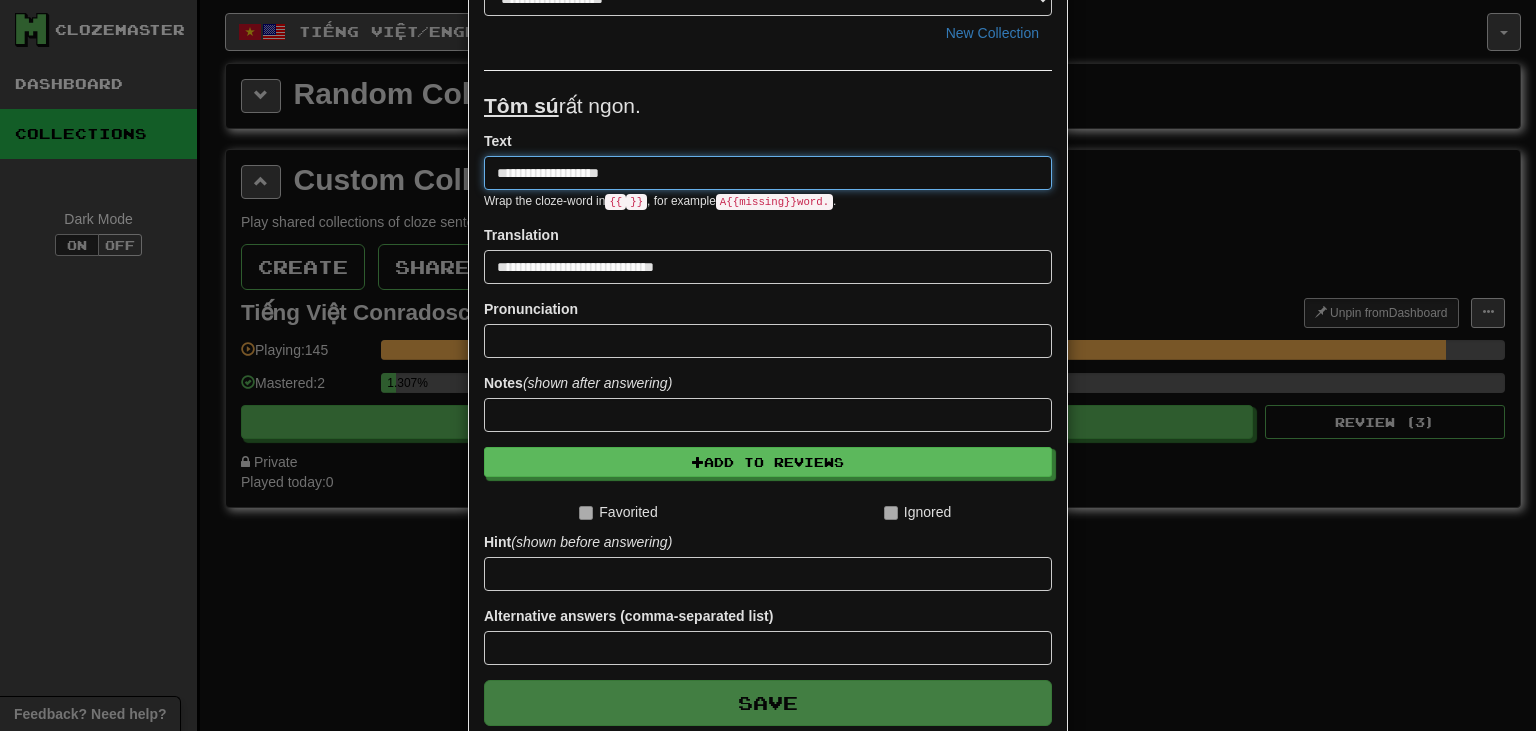 type 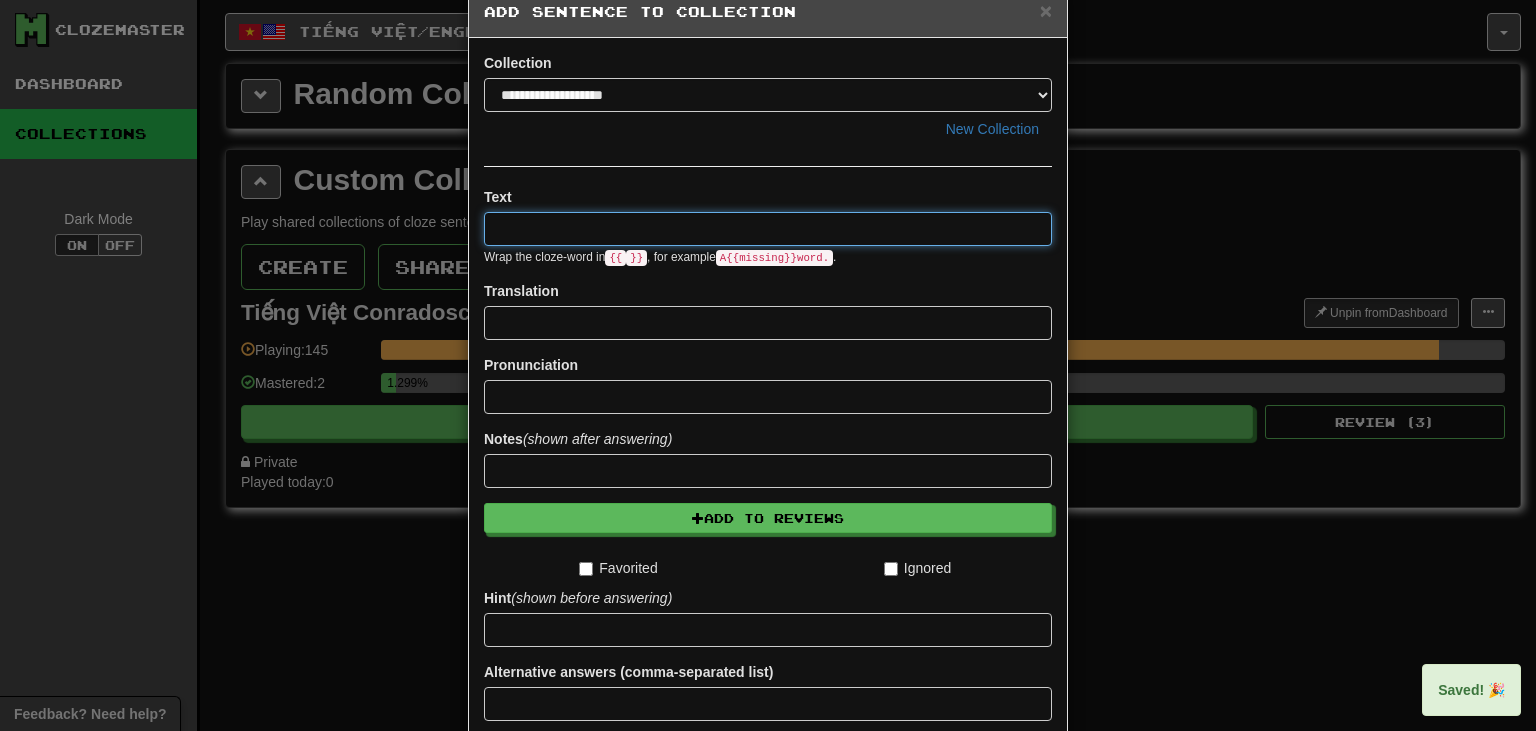 scroll, scrollTop: 0, scrollLeft: 0, axis: both 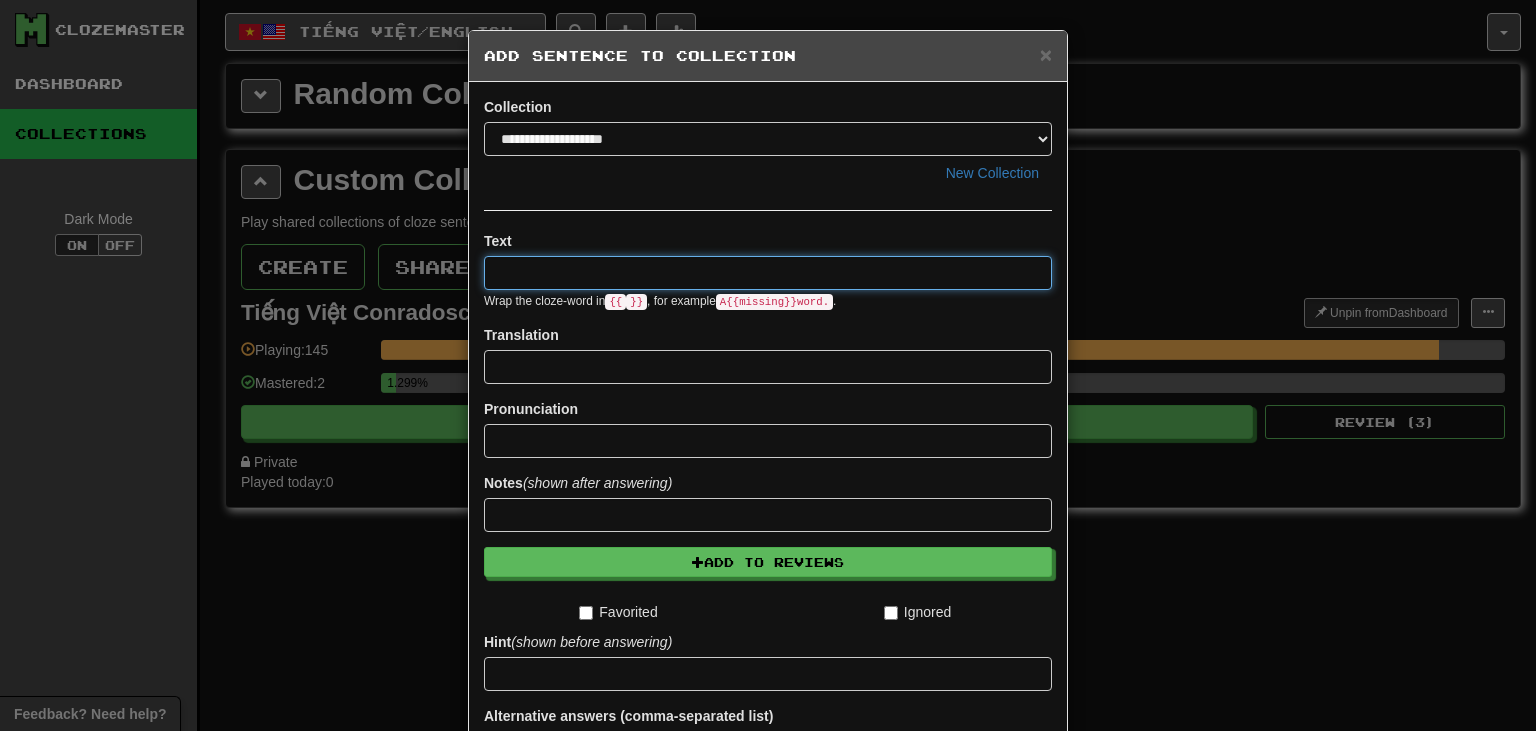paste on "**********" 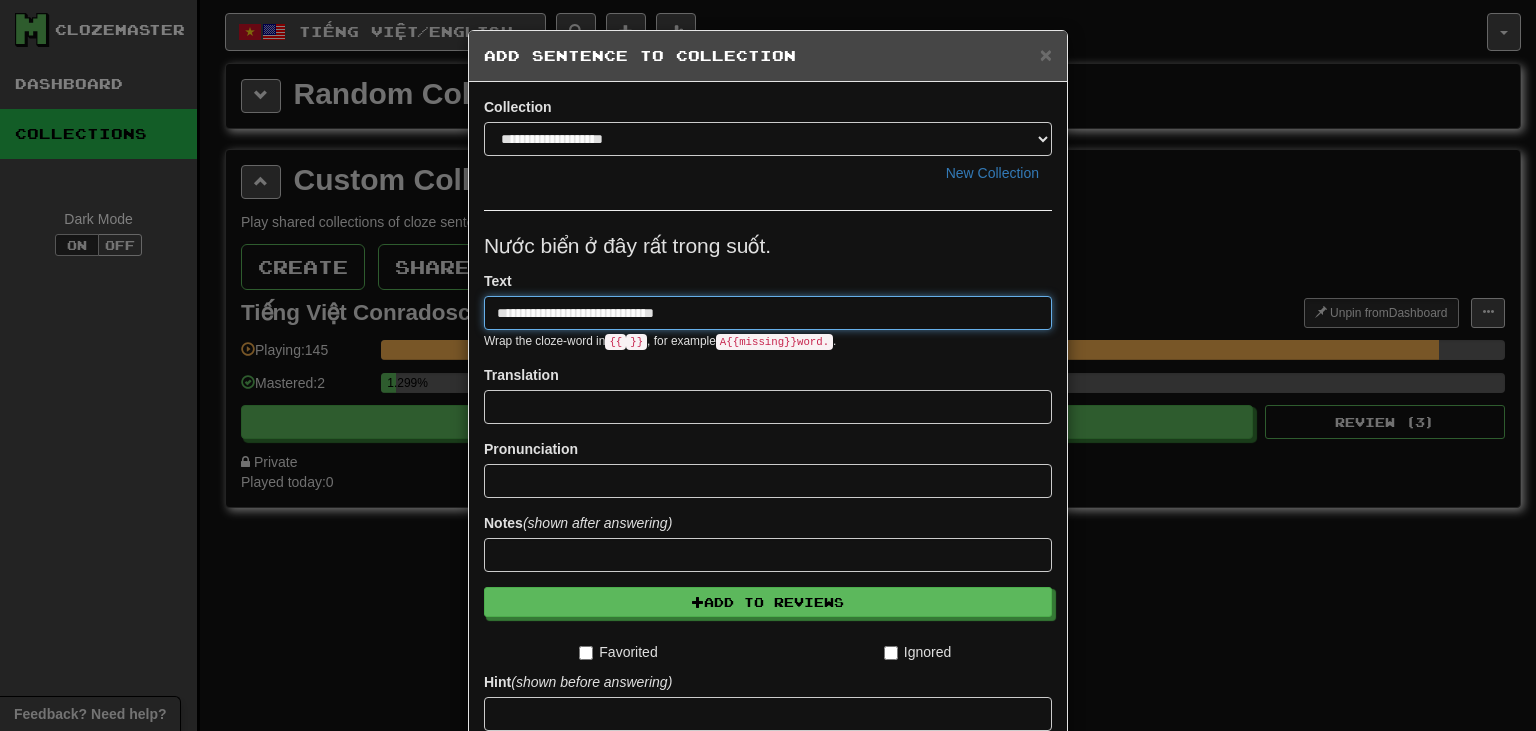 click on "**********" at bounding box center [768, 313] 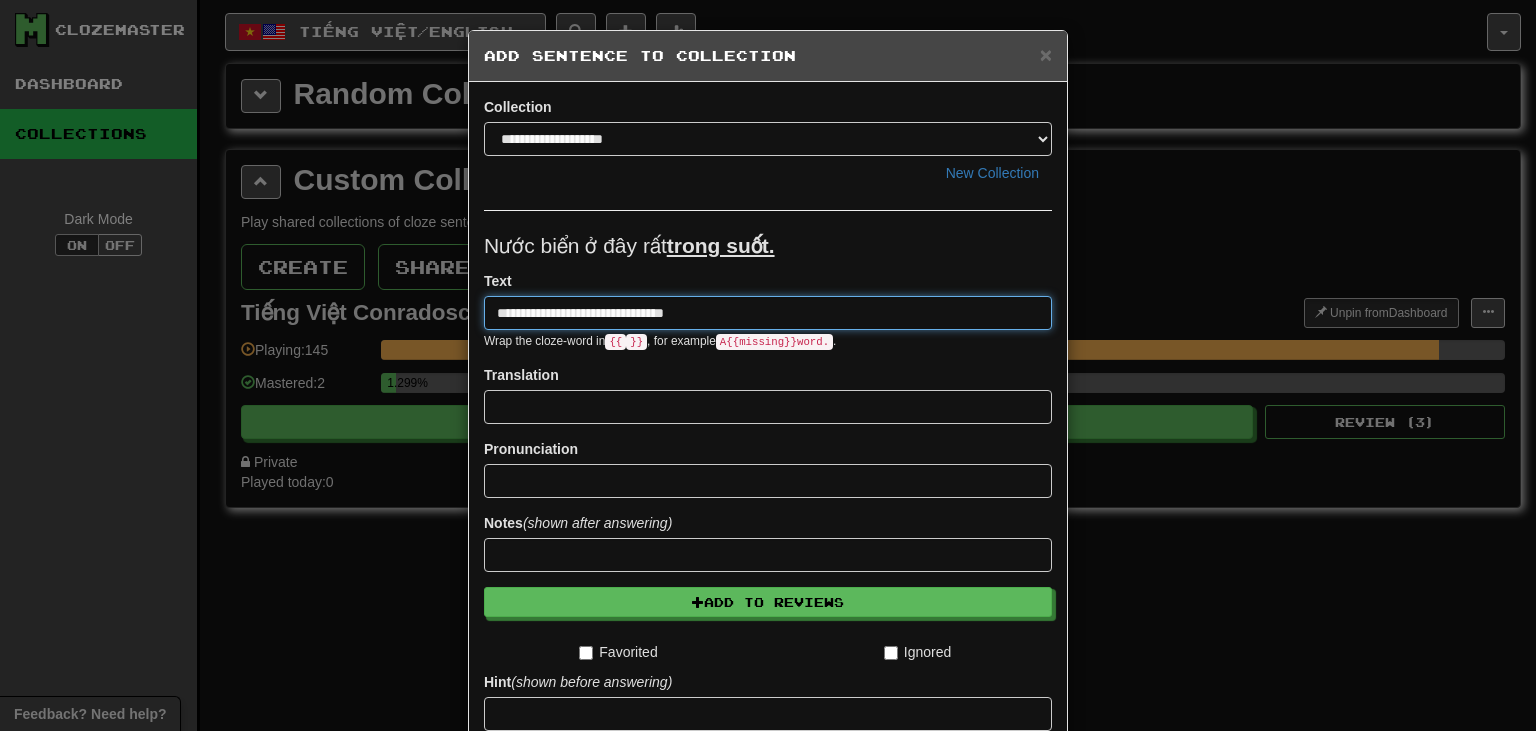 click on "**********" at bounding box center [768, 313] 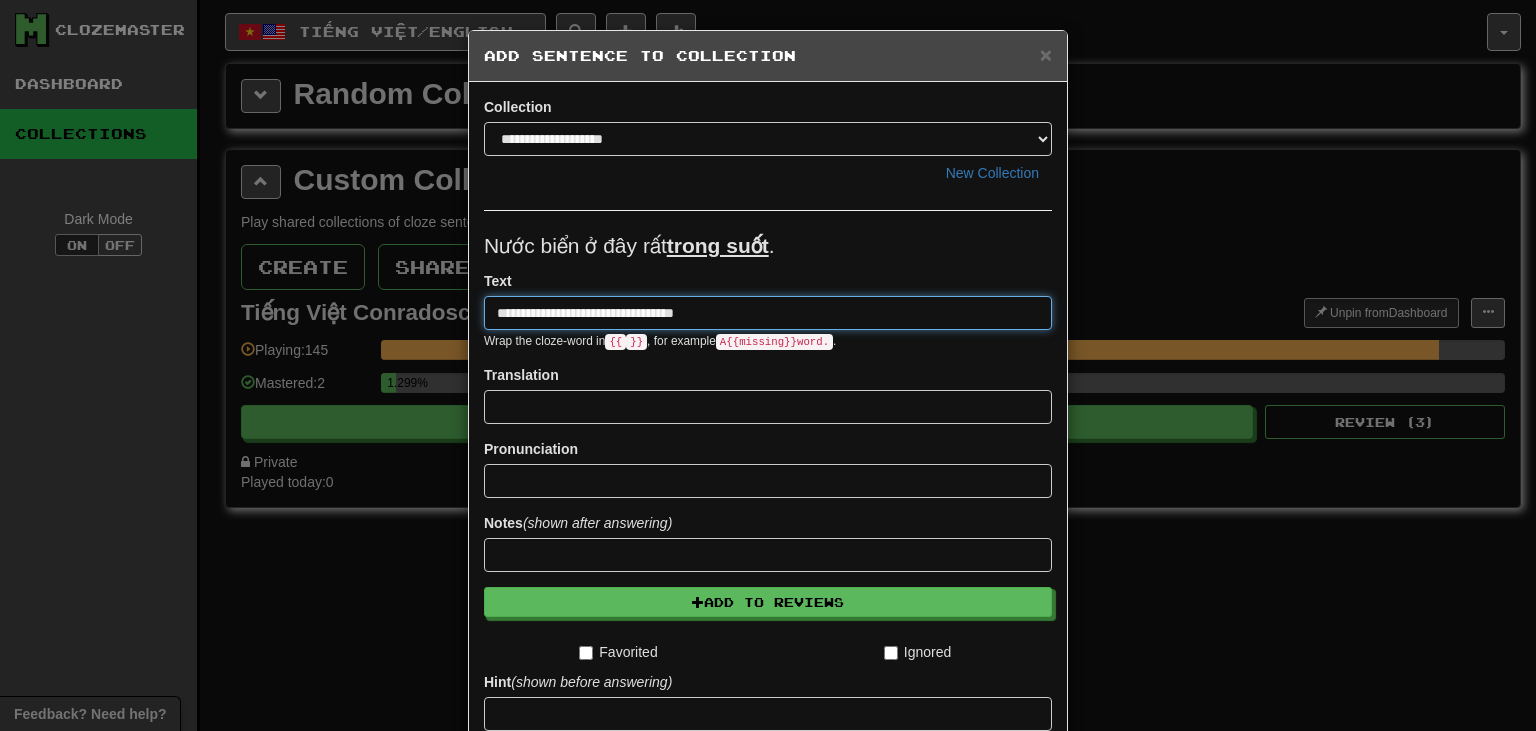 type on "**********" 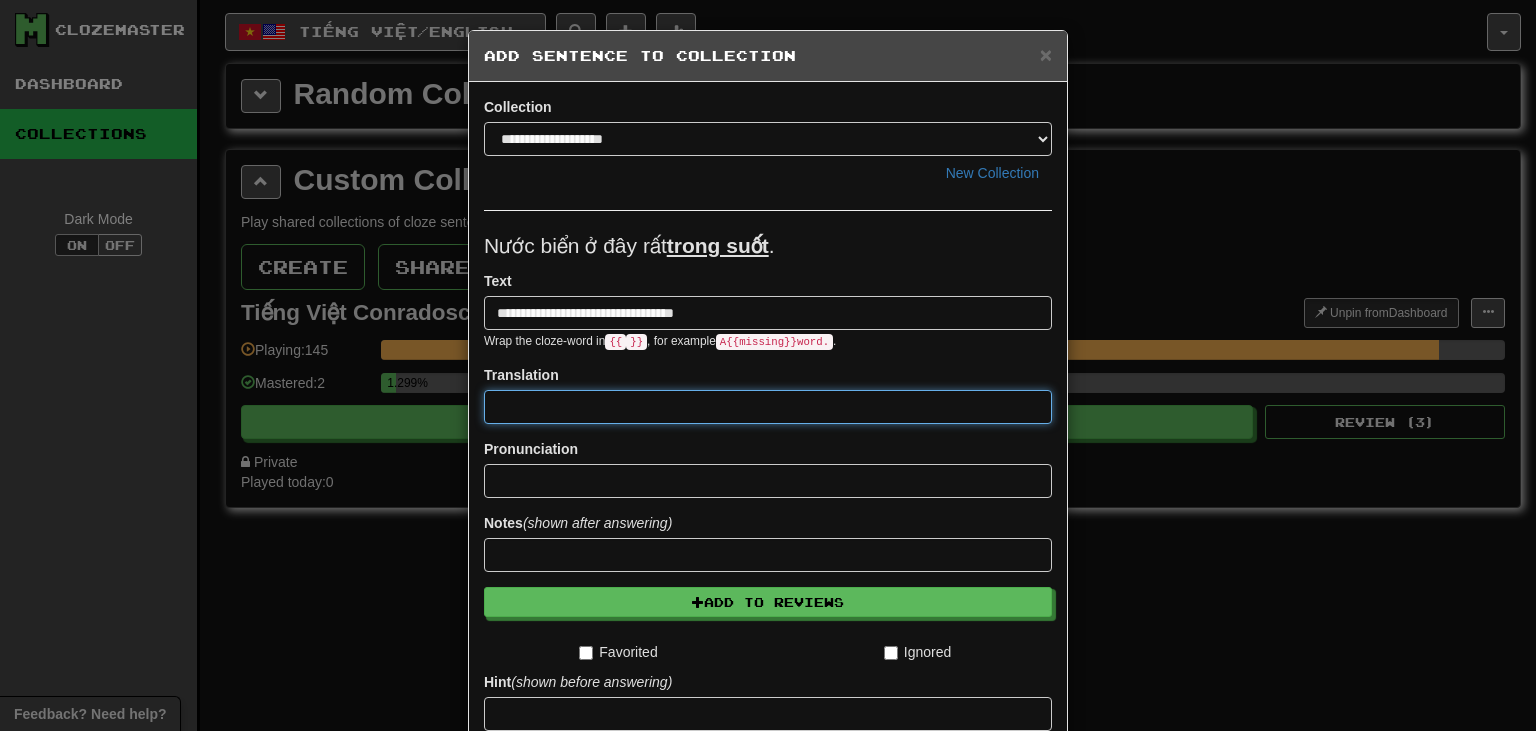 click at bounding box center (768, 407) 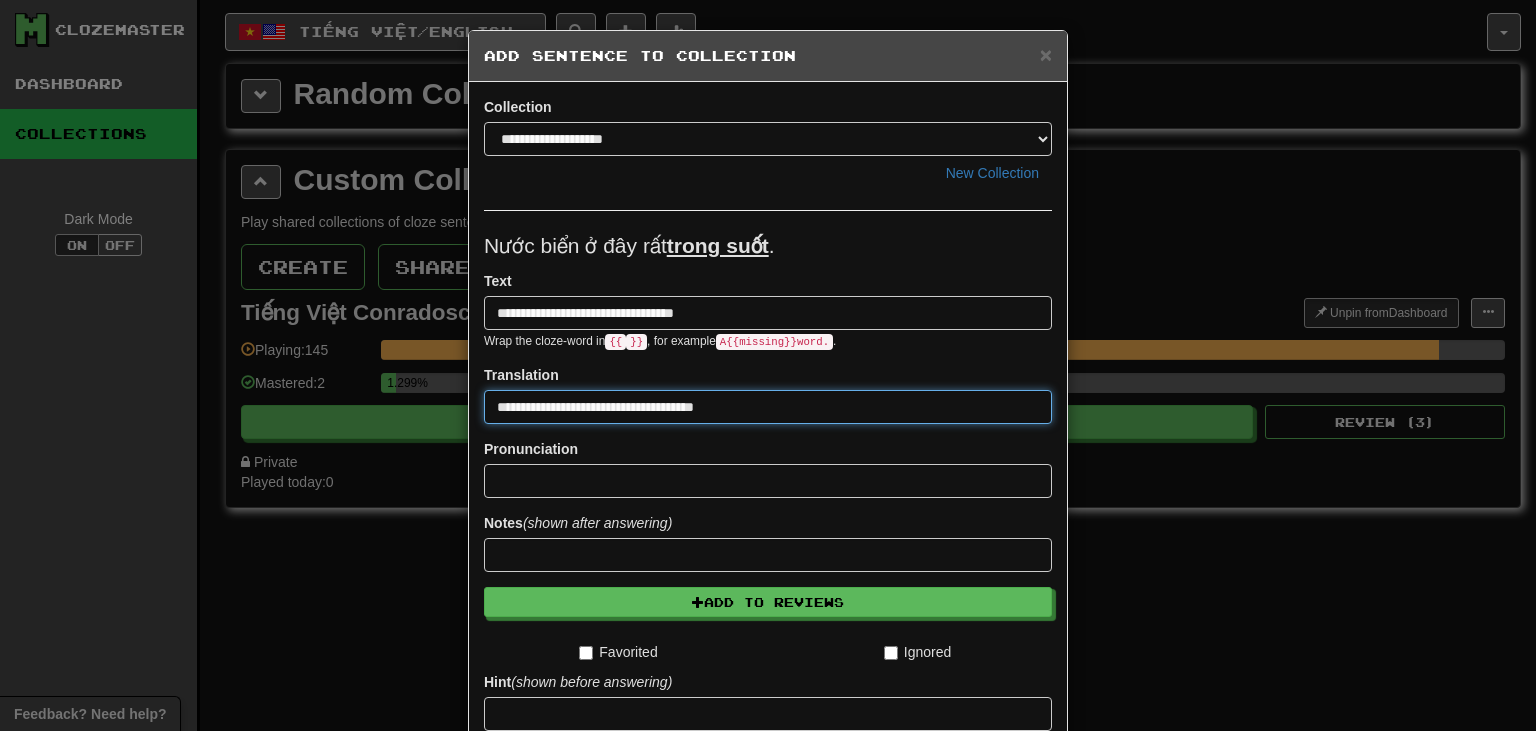 type on "**********" 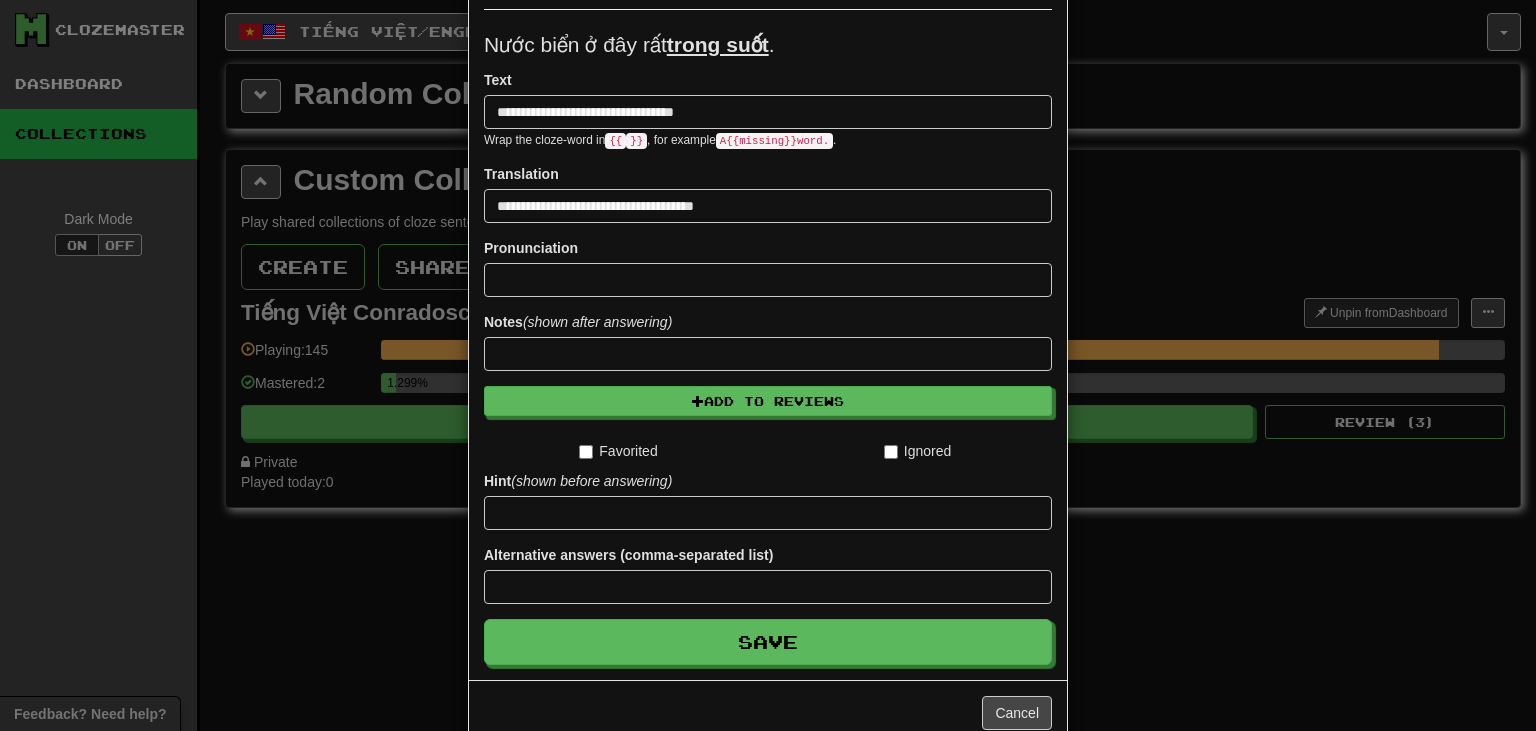 scroll, scrollTop: 219, scrollLeft: 0, axis: vertical 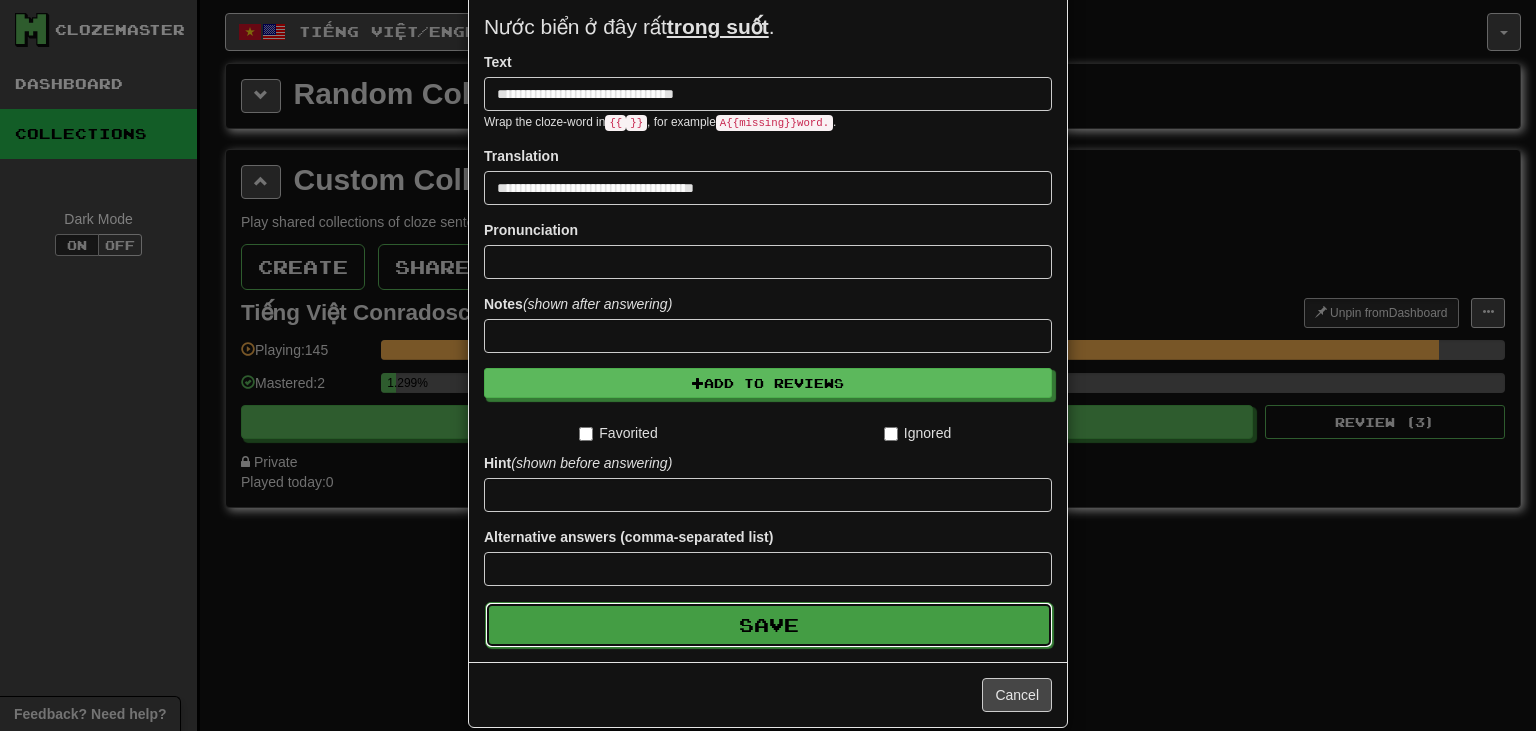 click on "Save" at bounding box center [769, 625] 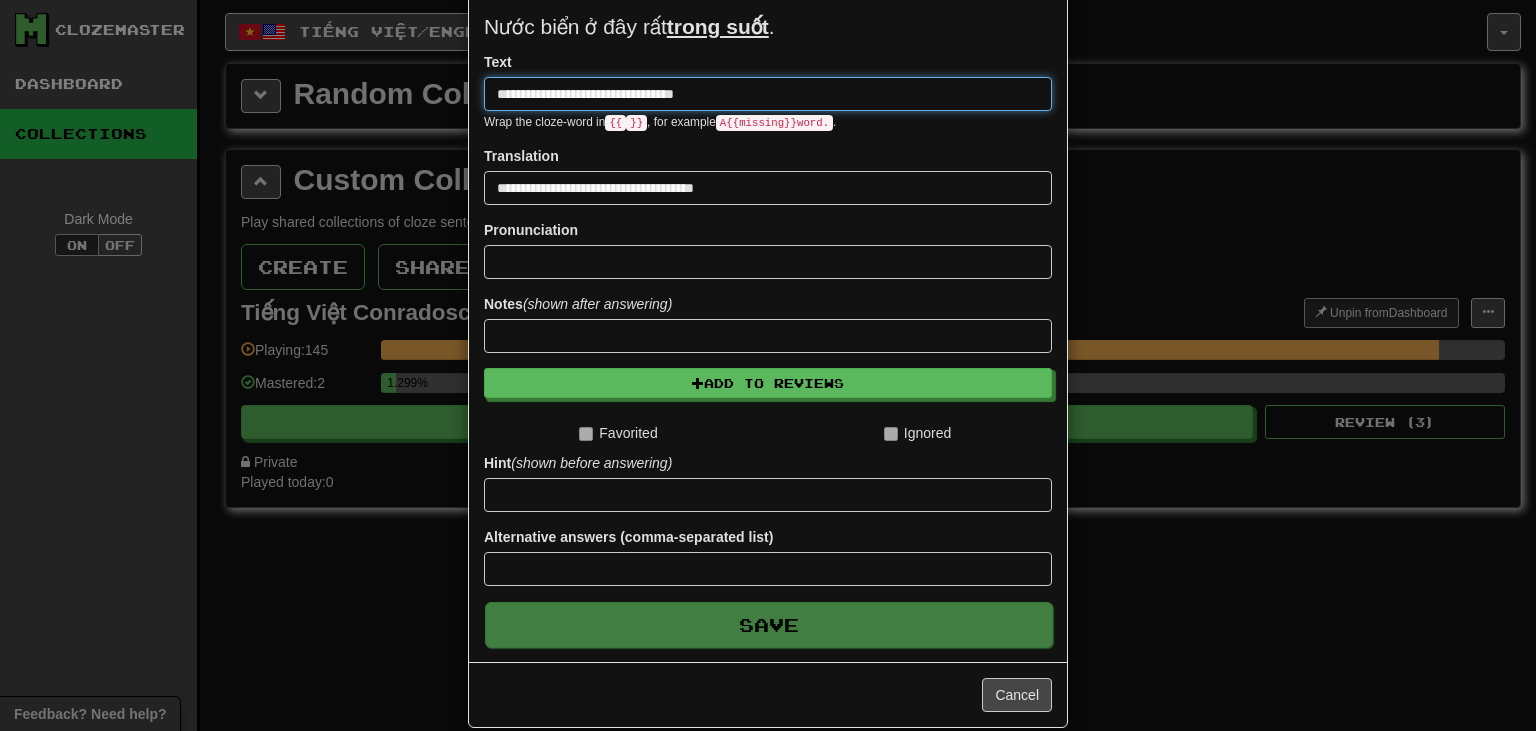 type 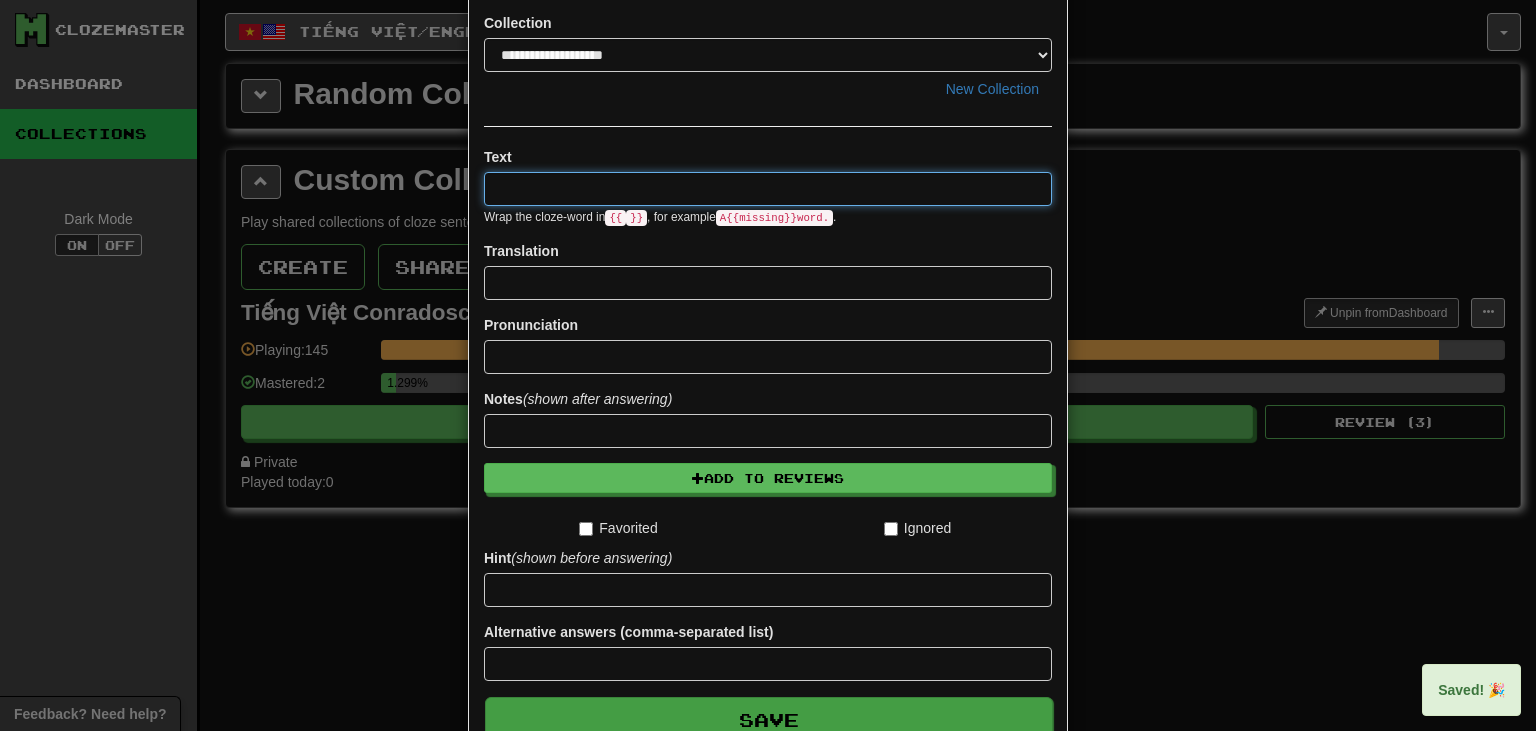 scroll, scrollTop: 0, scrollLeft: 0, axis: both 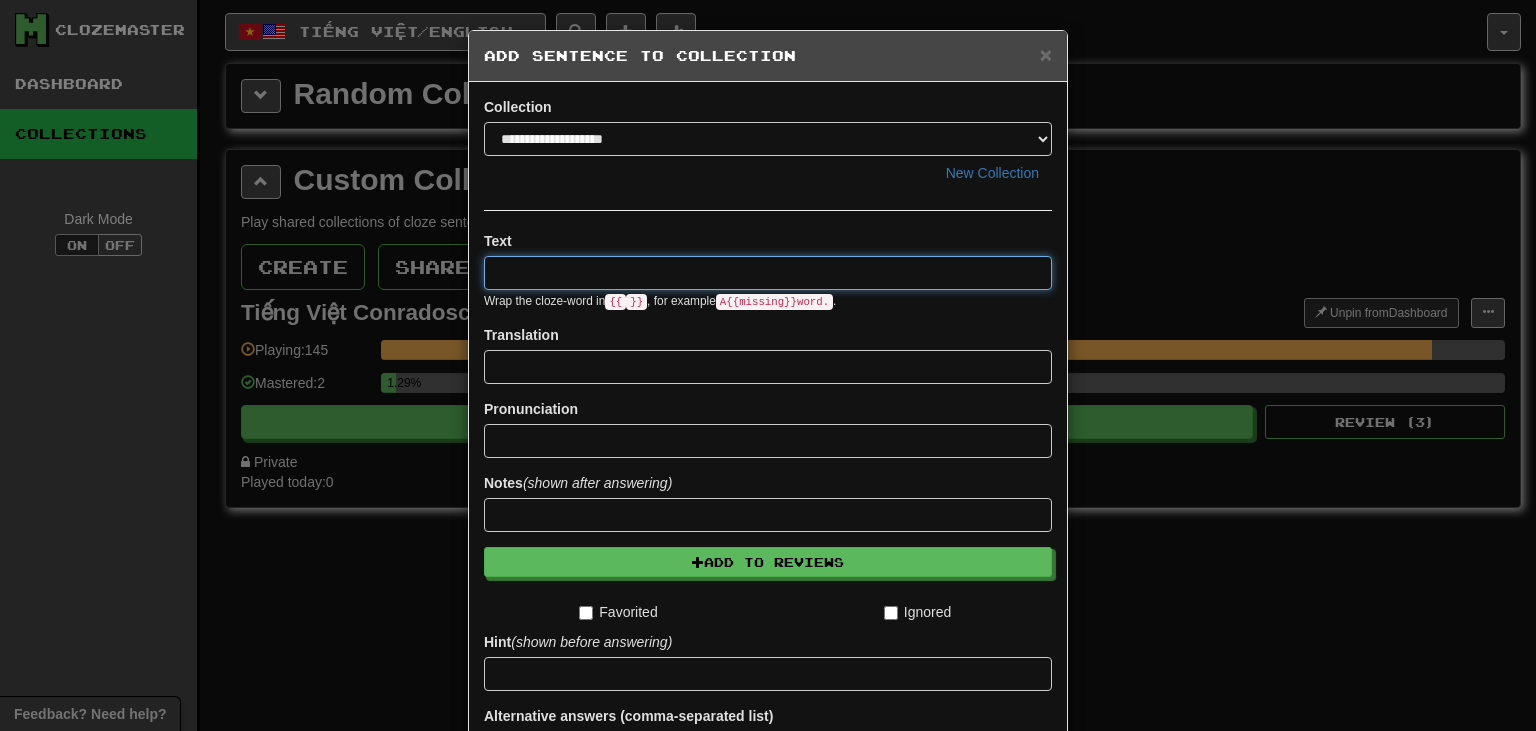 paste on "**********" 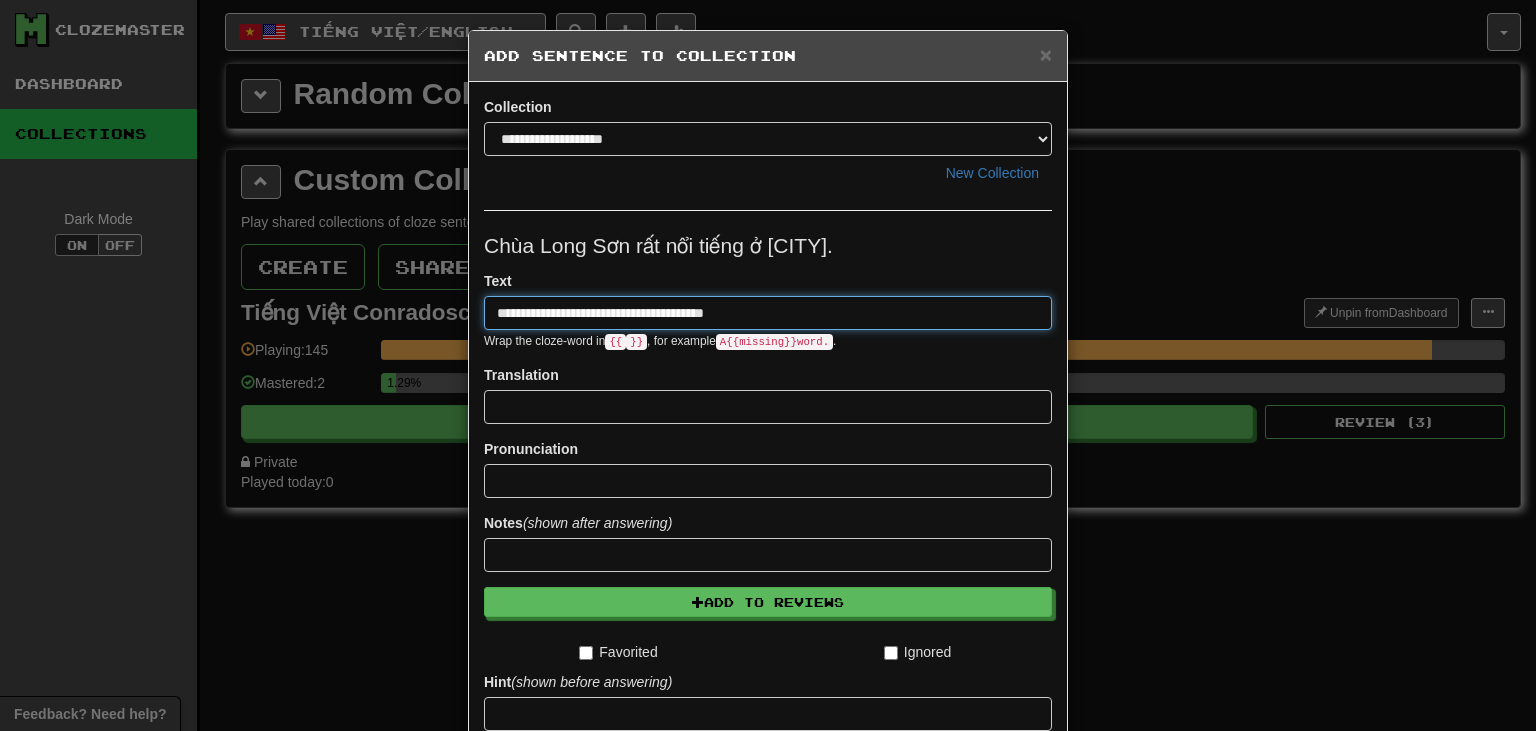 click on "**********" at bounding box center [768, 313] 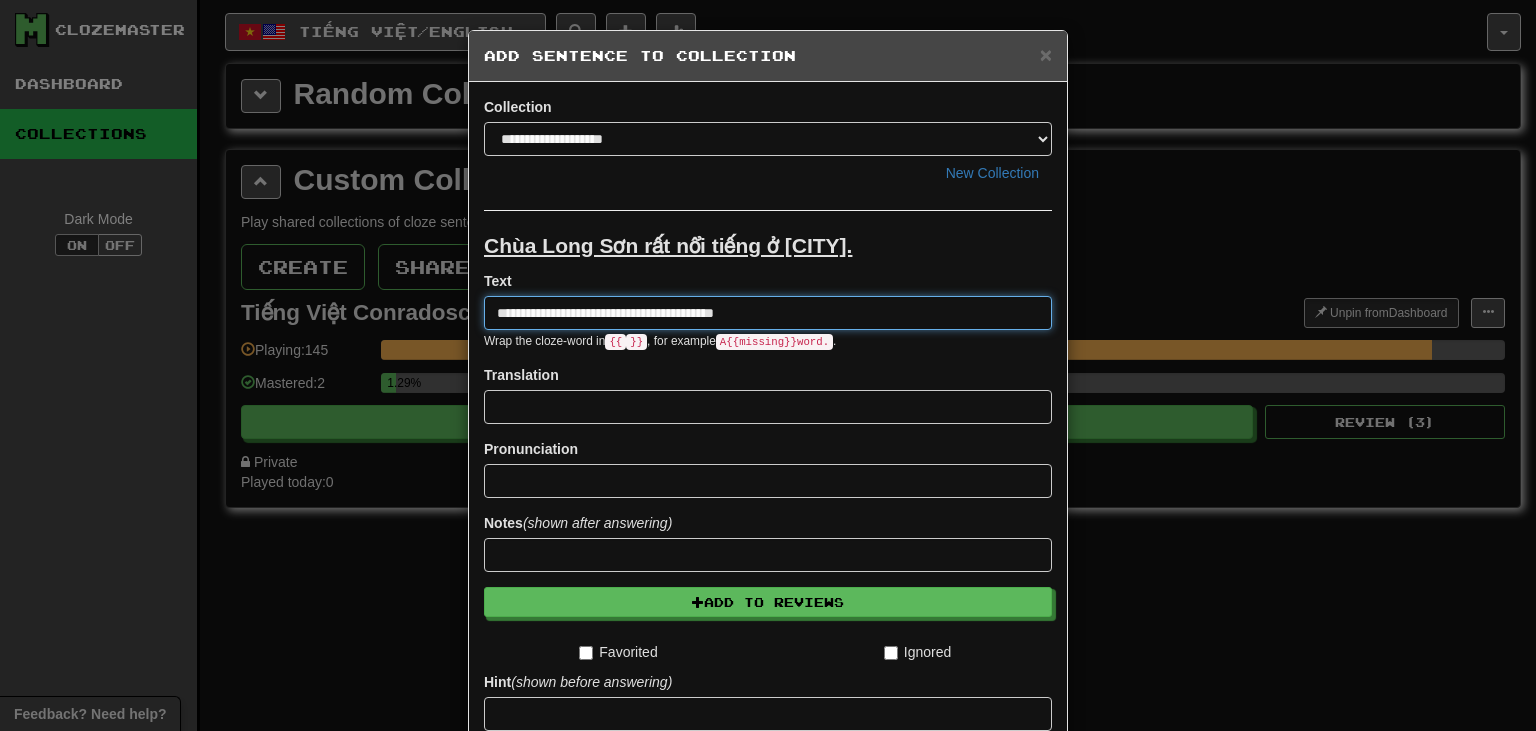 click on "**********" at bounding box center [768, 313] 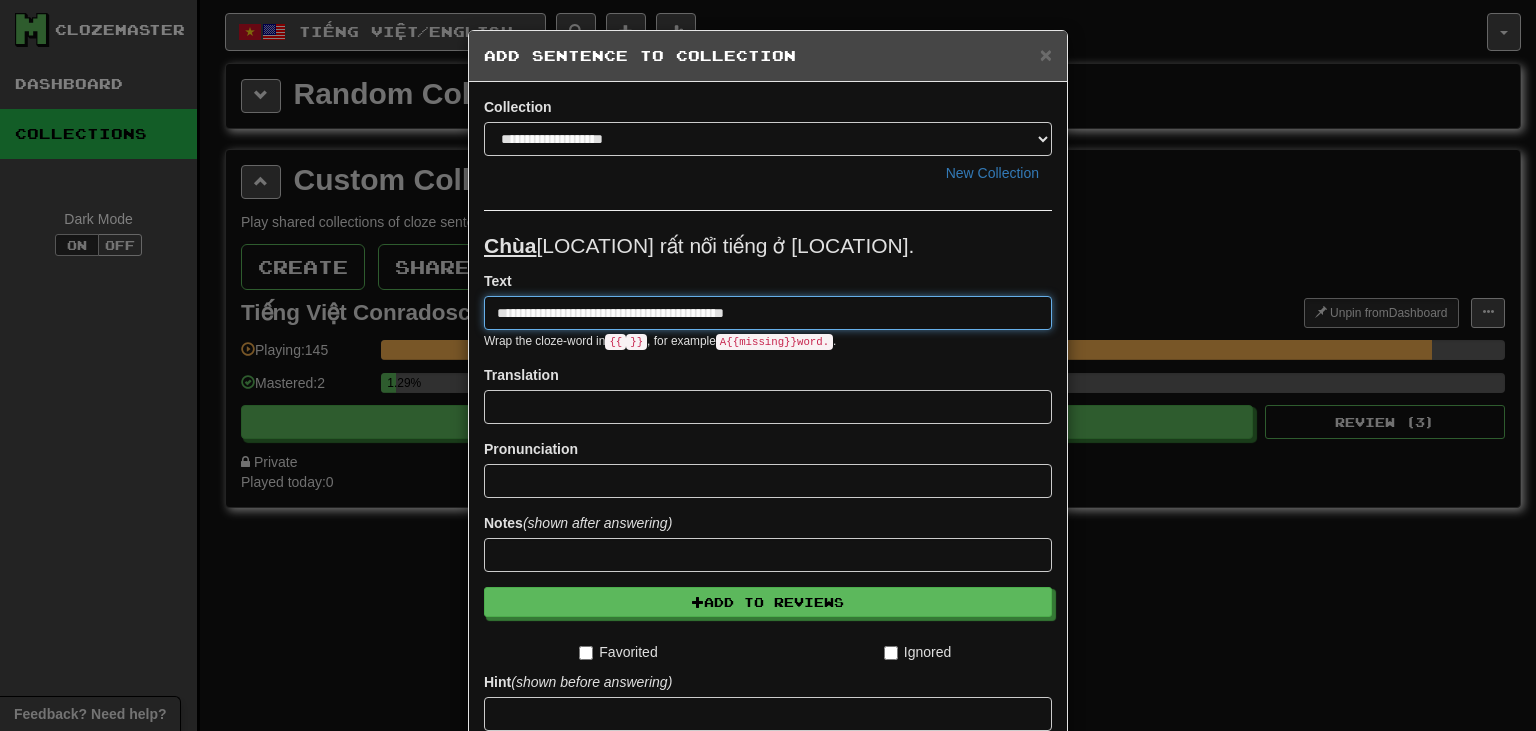 type on "**********" 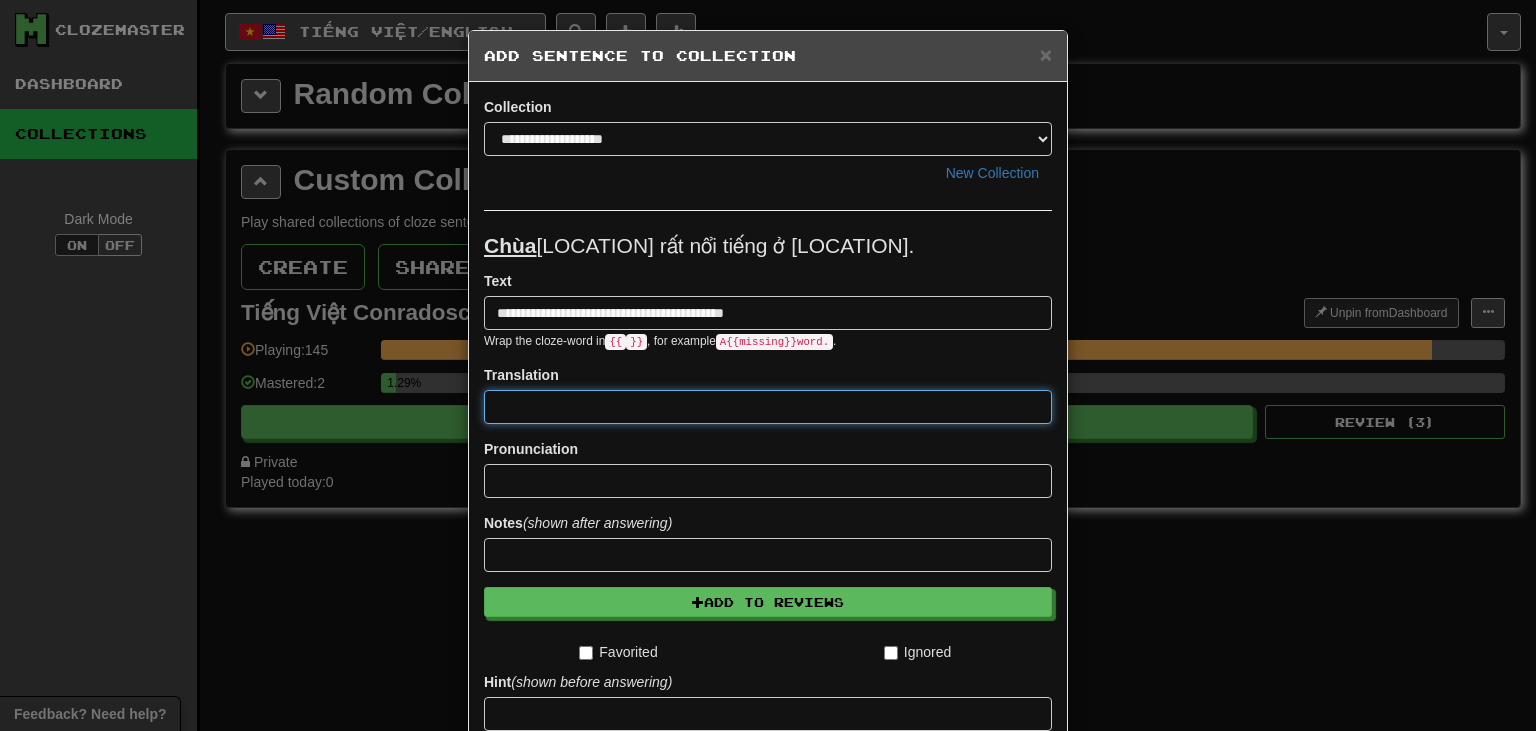 click at bounding box center [768, 407] 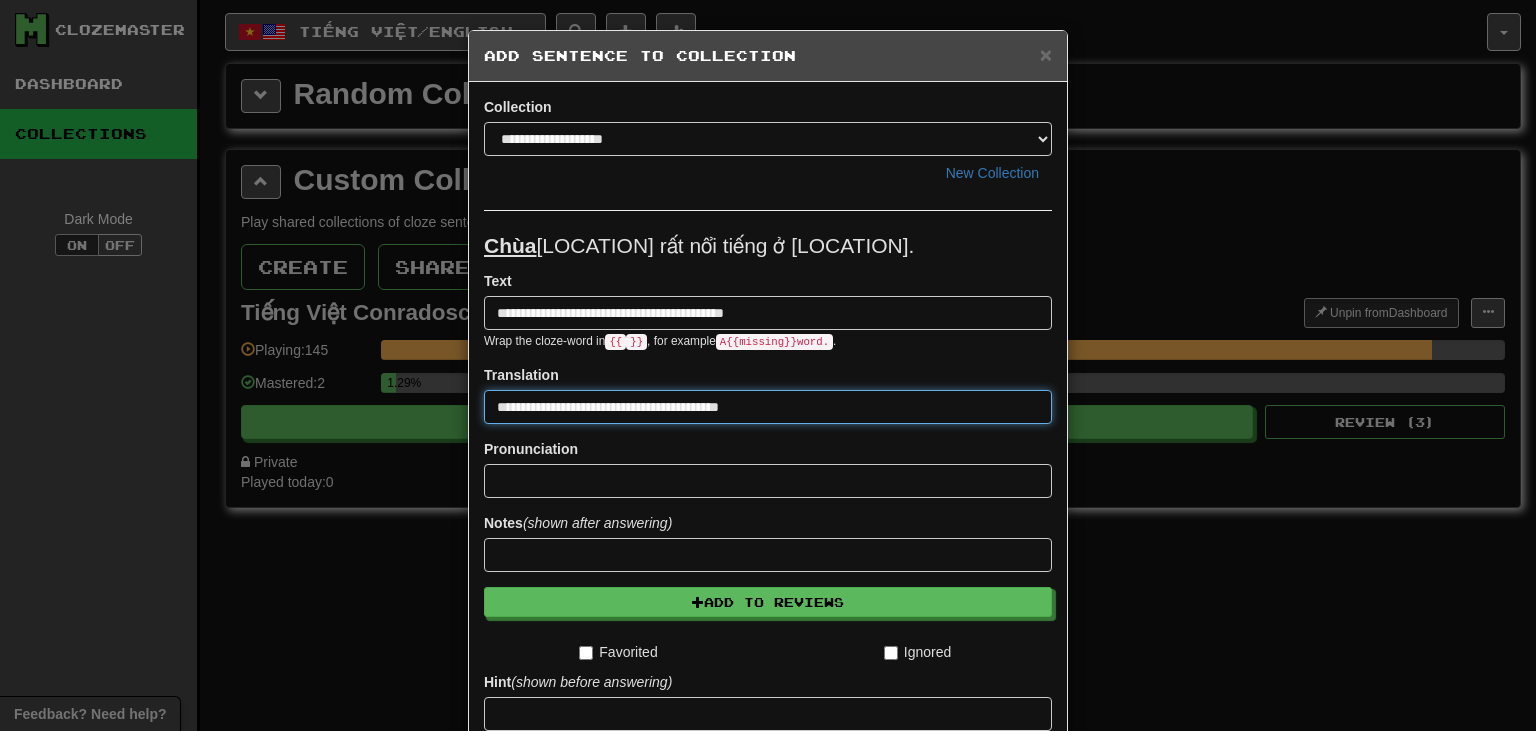 type on "**********" 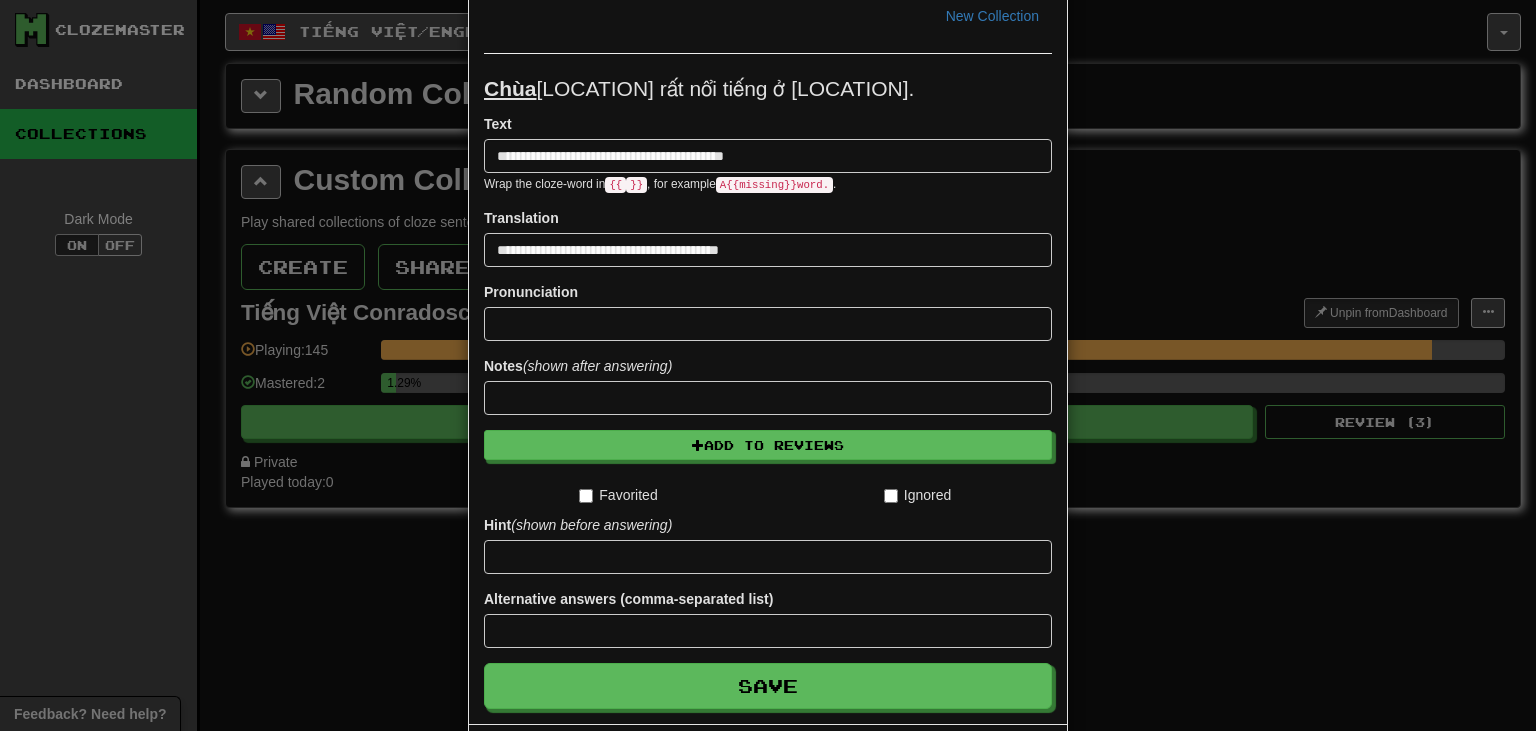 scroll, scrollTop: 237, scrollLeft: 0, axis: vertical 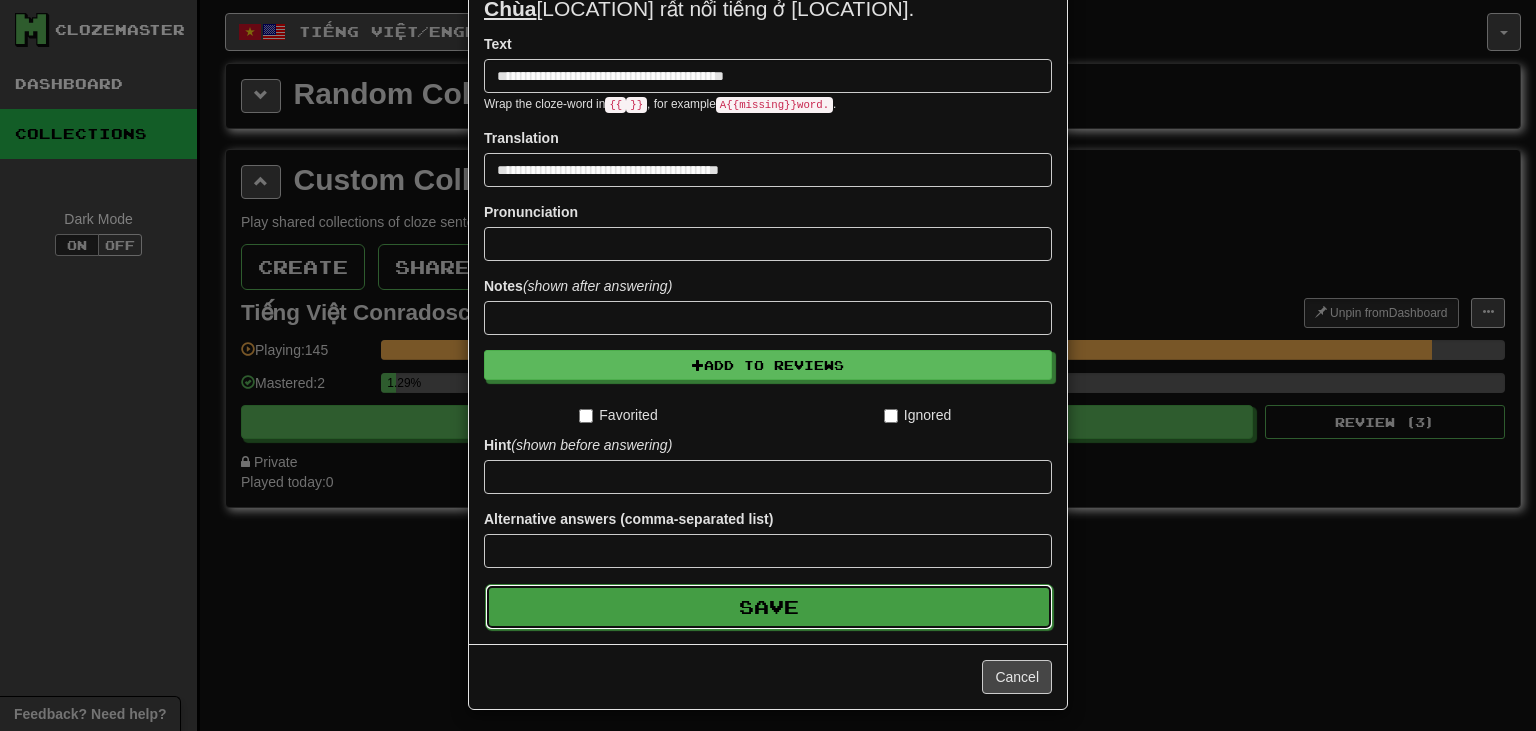 click on "Save" at bounding box center (769, 607) 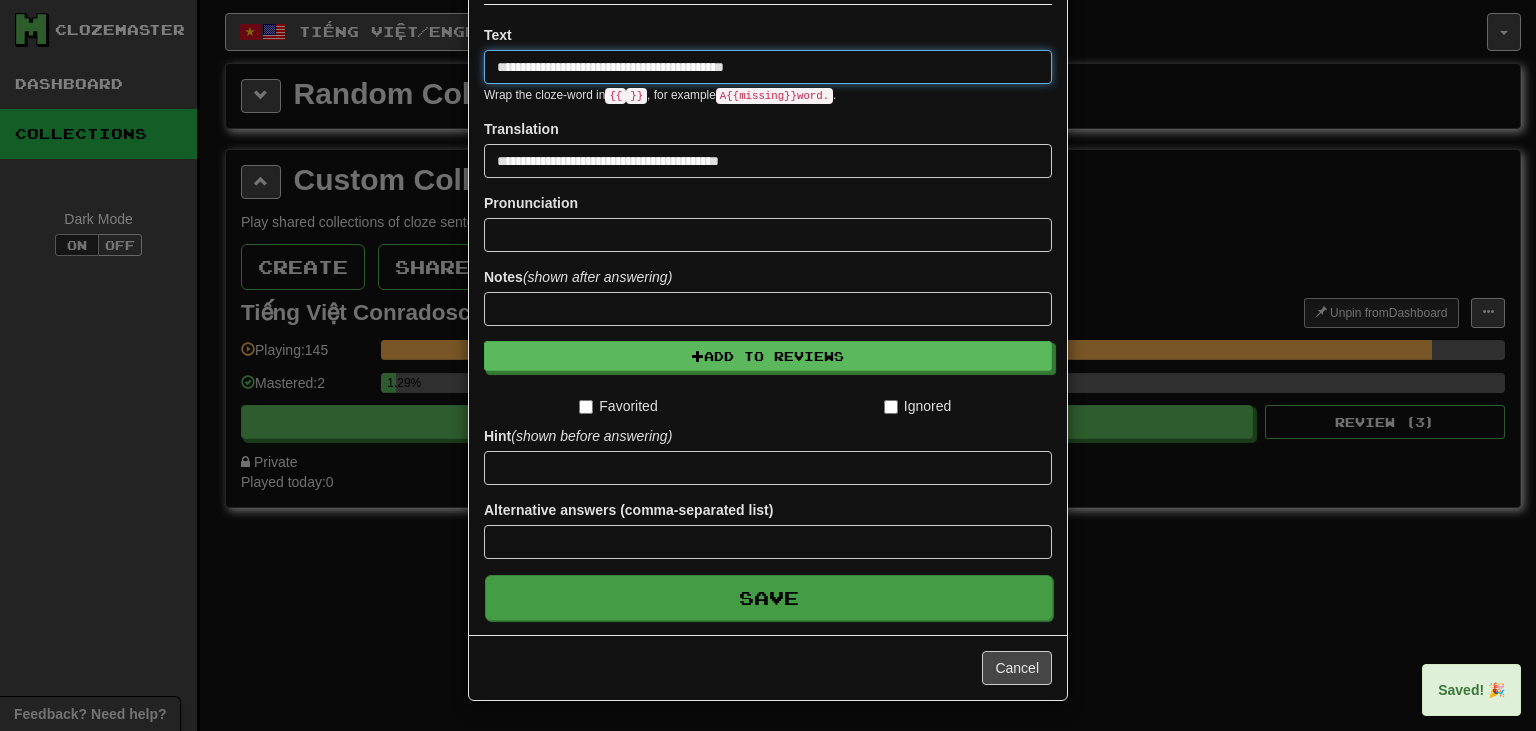type 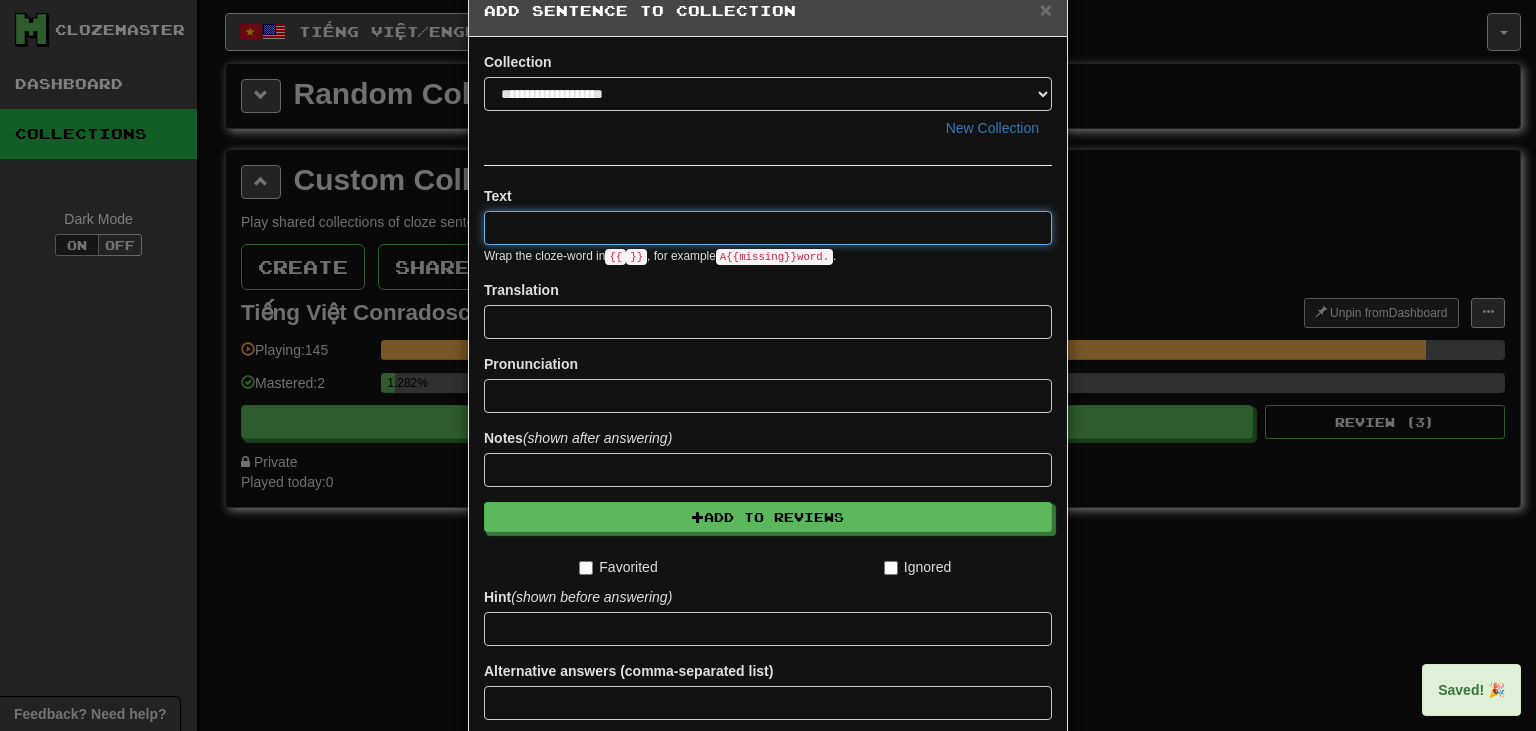 scroll, scrollTop: 0, scrollLeft: 0, axis: both 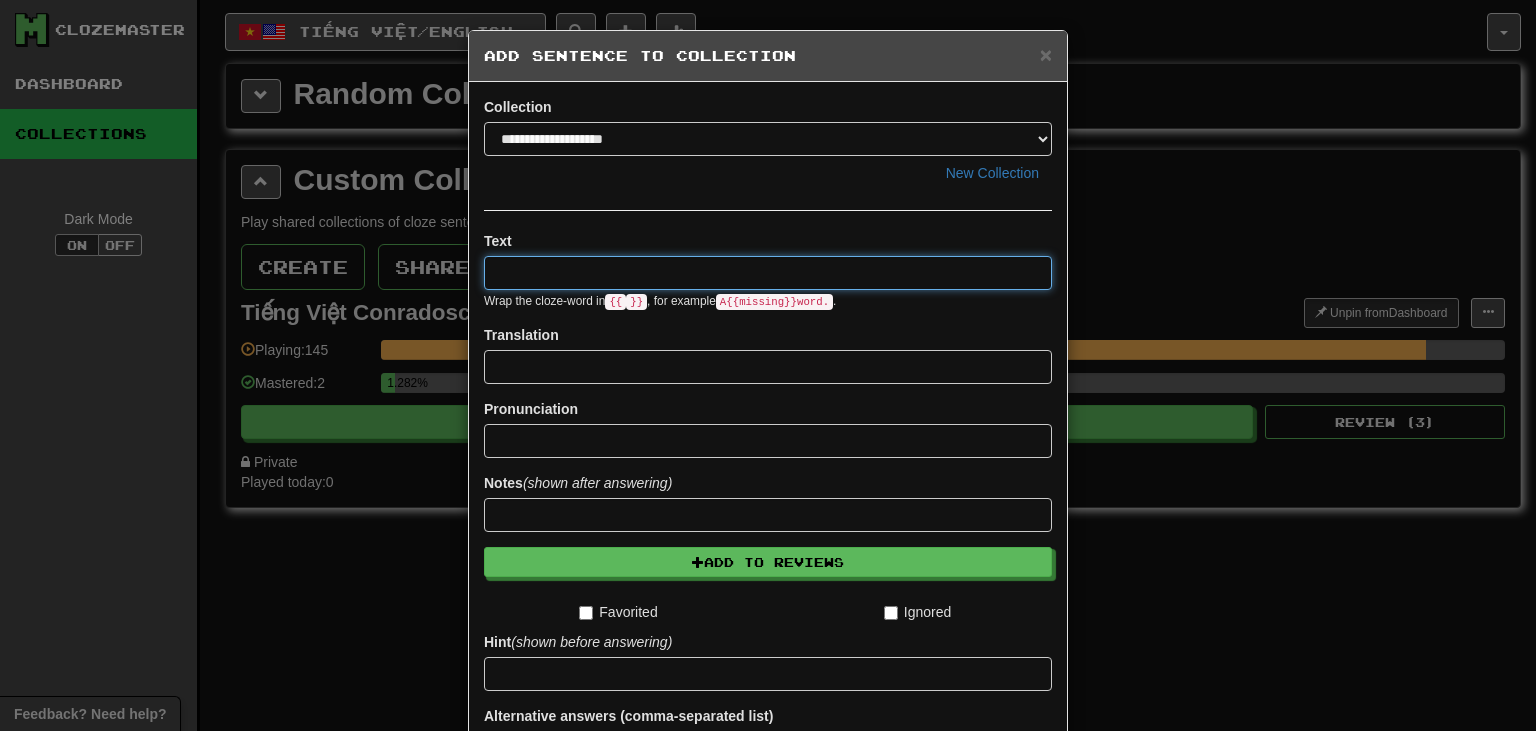 paste on "**********" 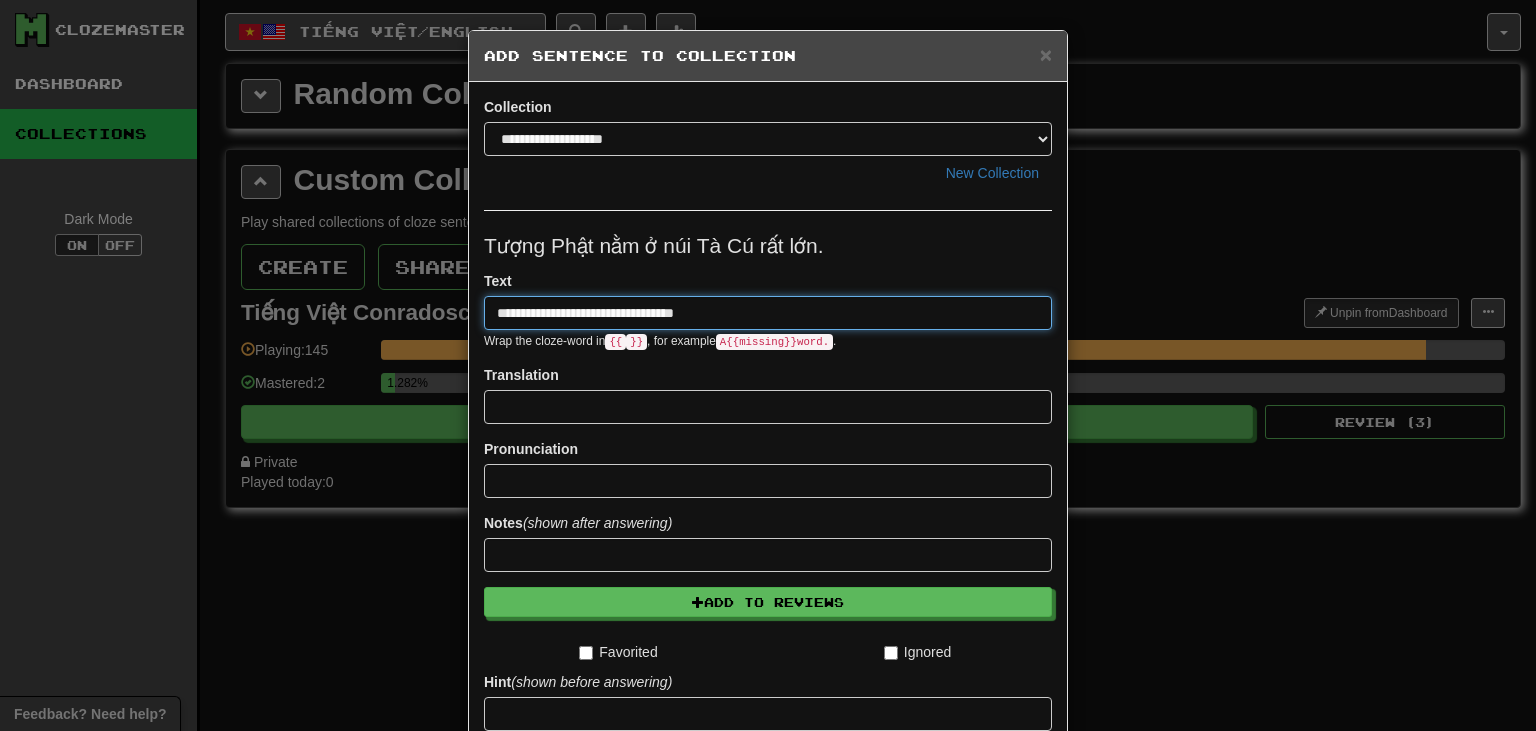 click on "**********" at bounding box center (768, 313) 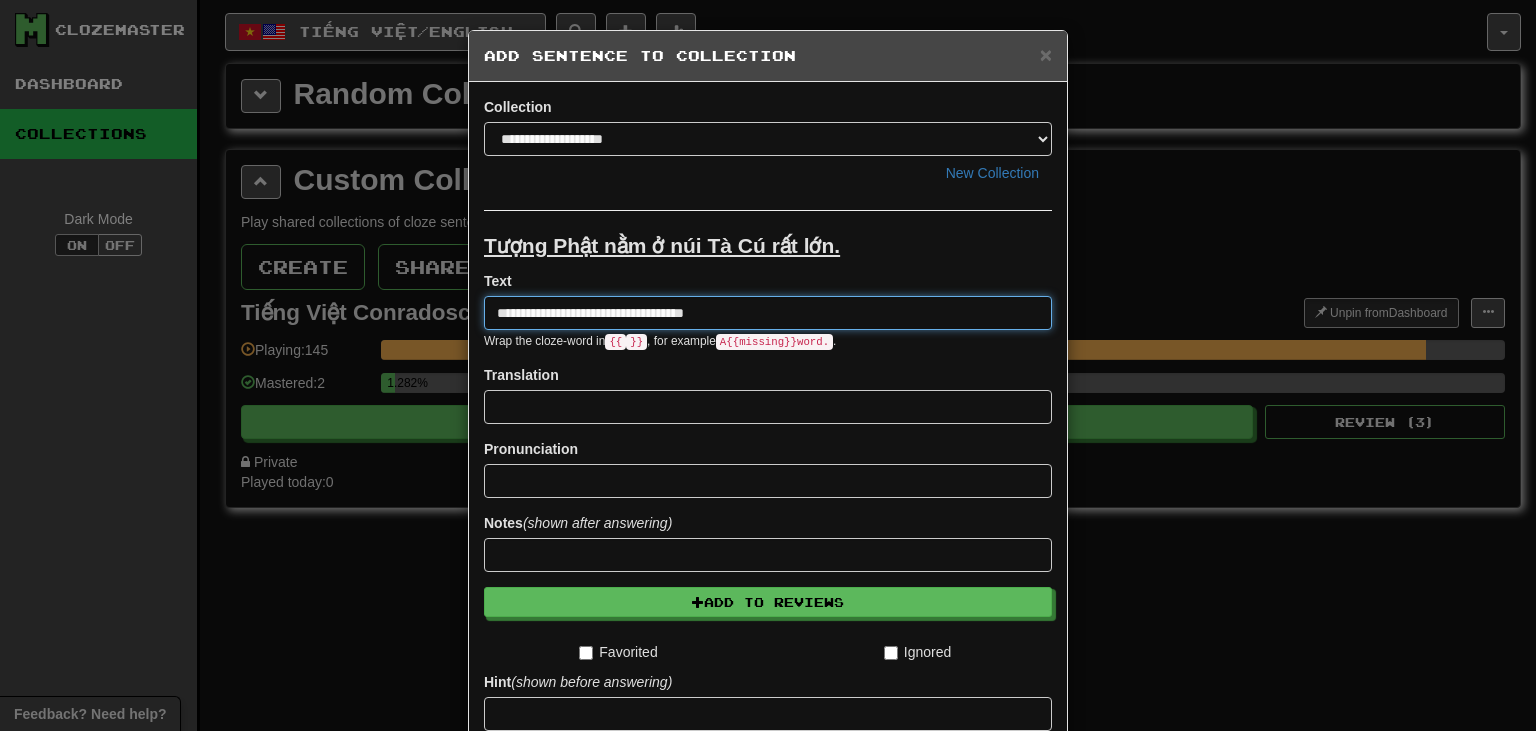 click on "**********" at bounding box center (768, 313) 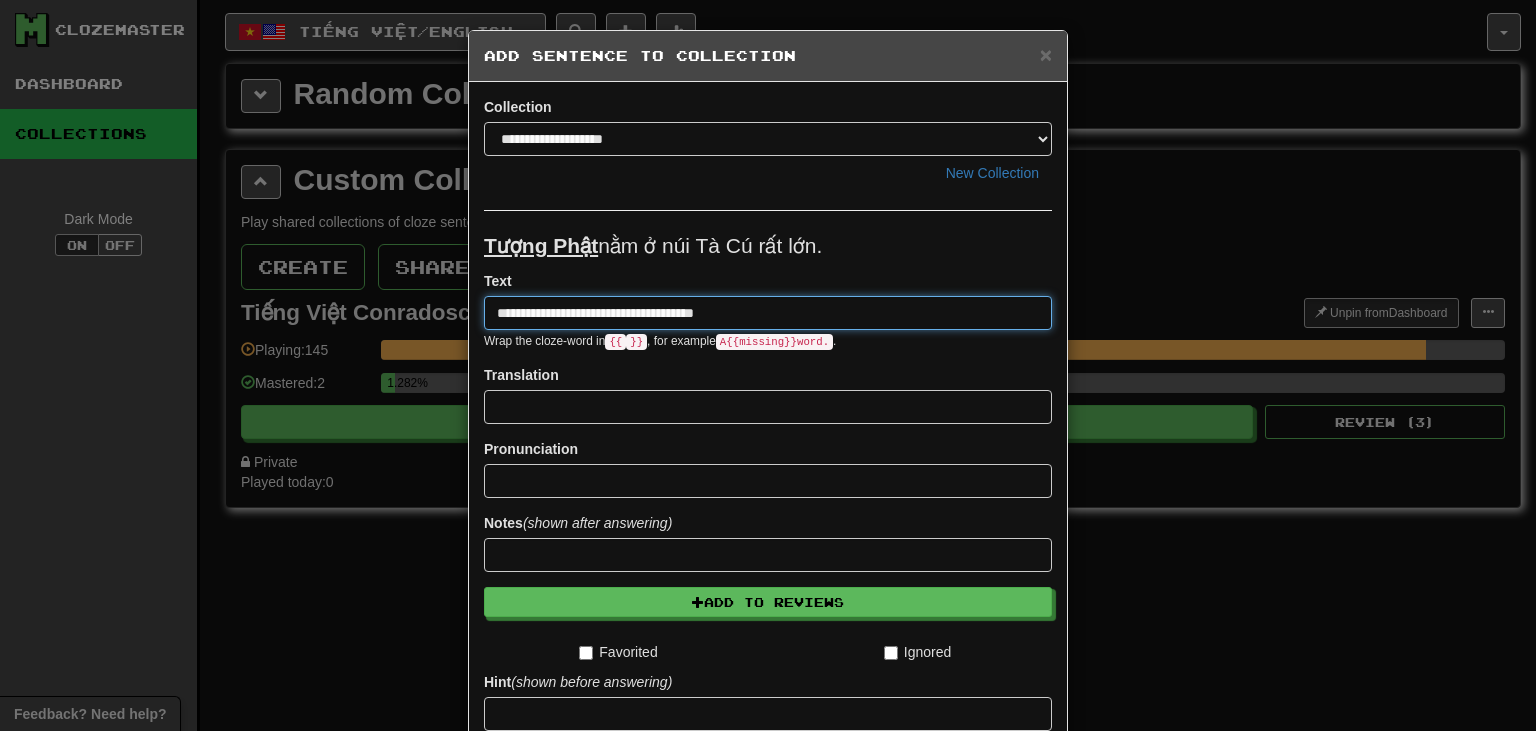 type on "**********" 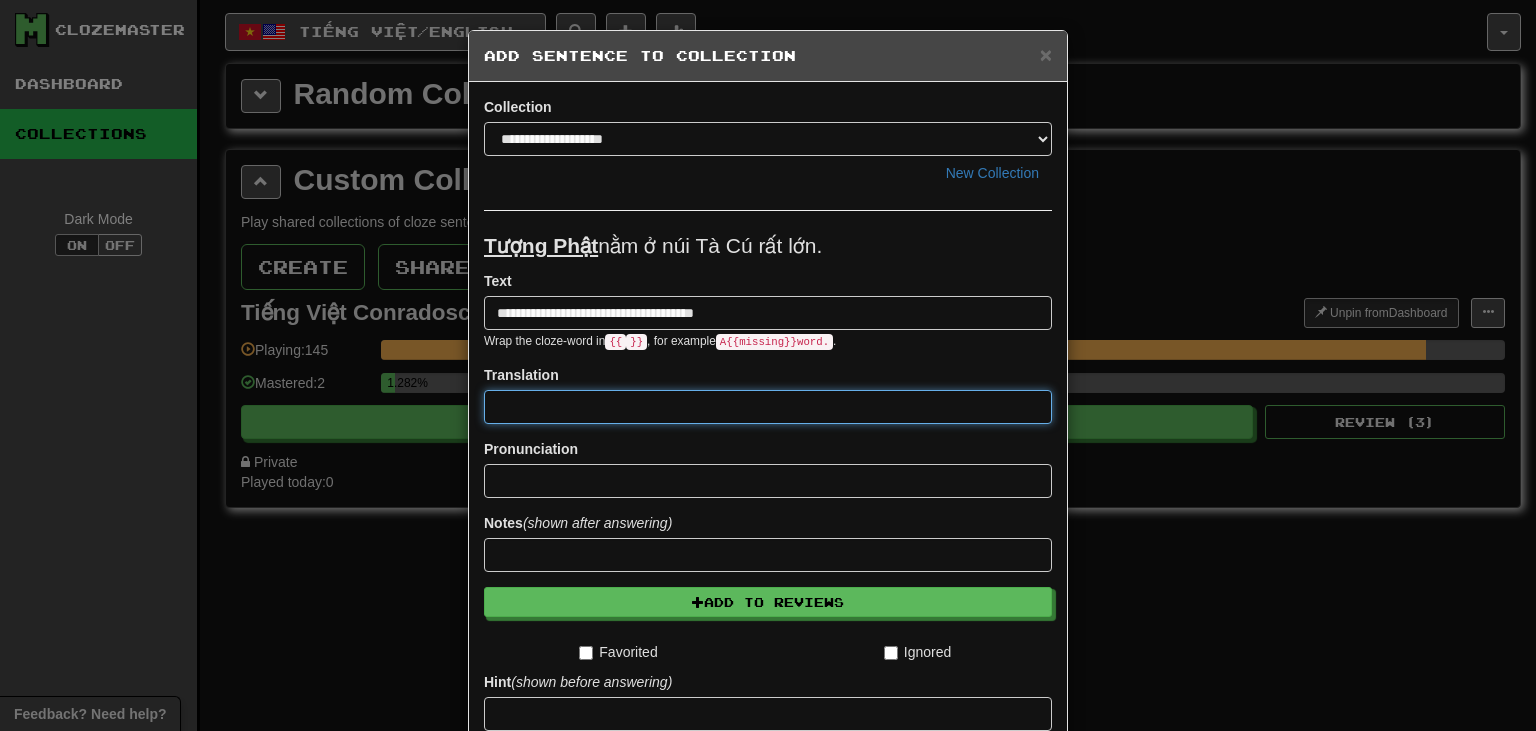 click at bounding box center (768, 407) 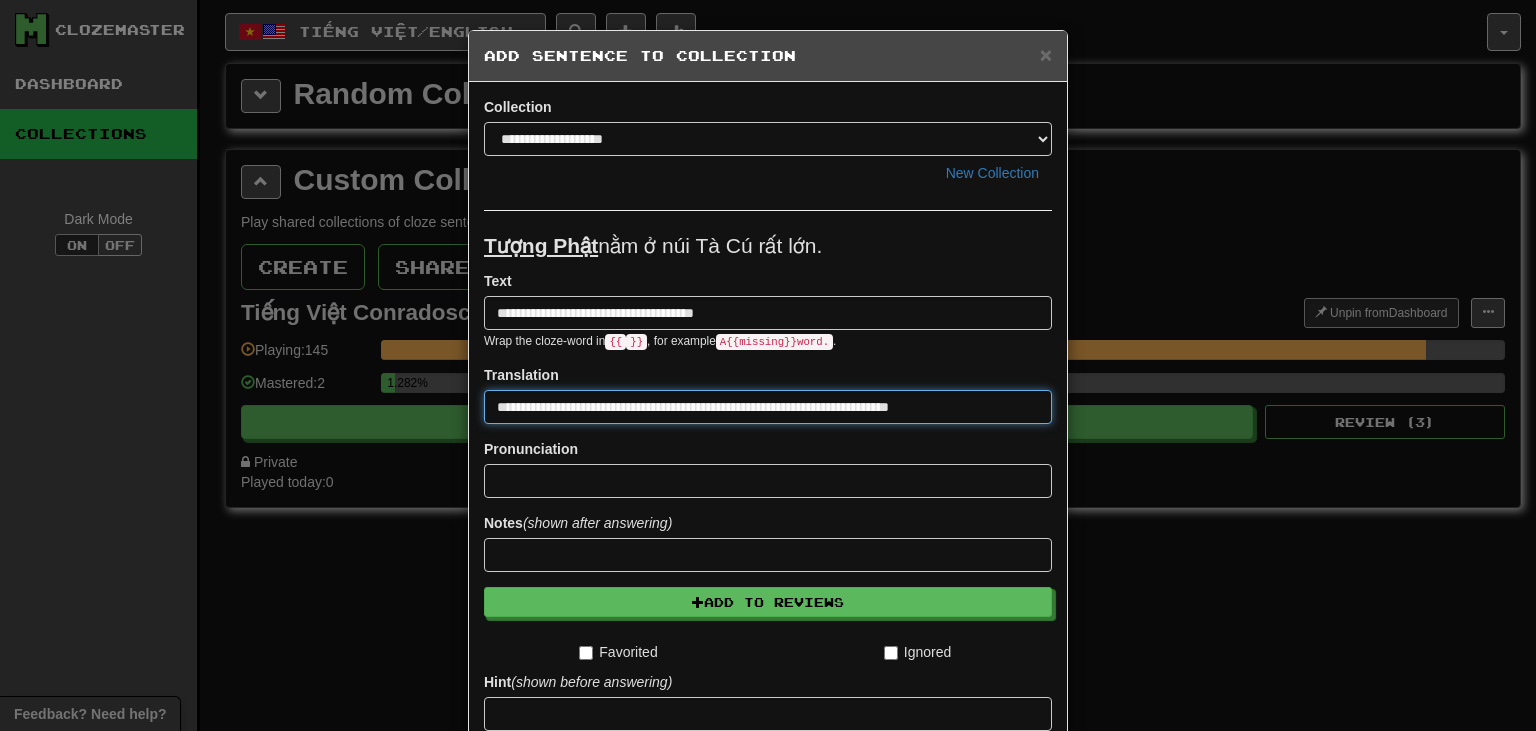 type on "**********" 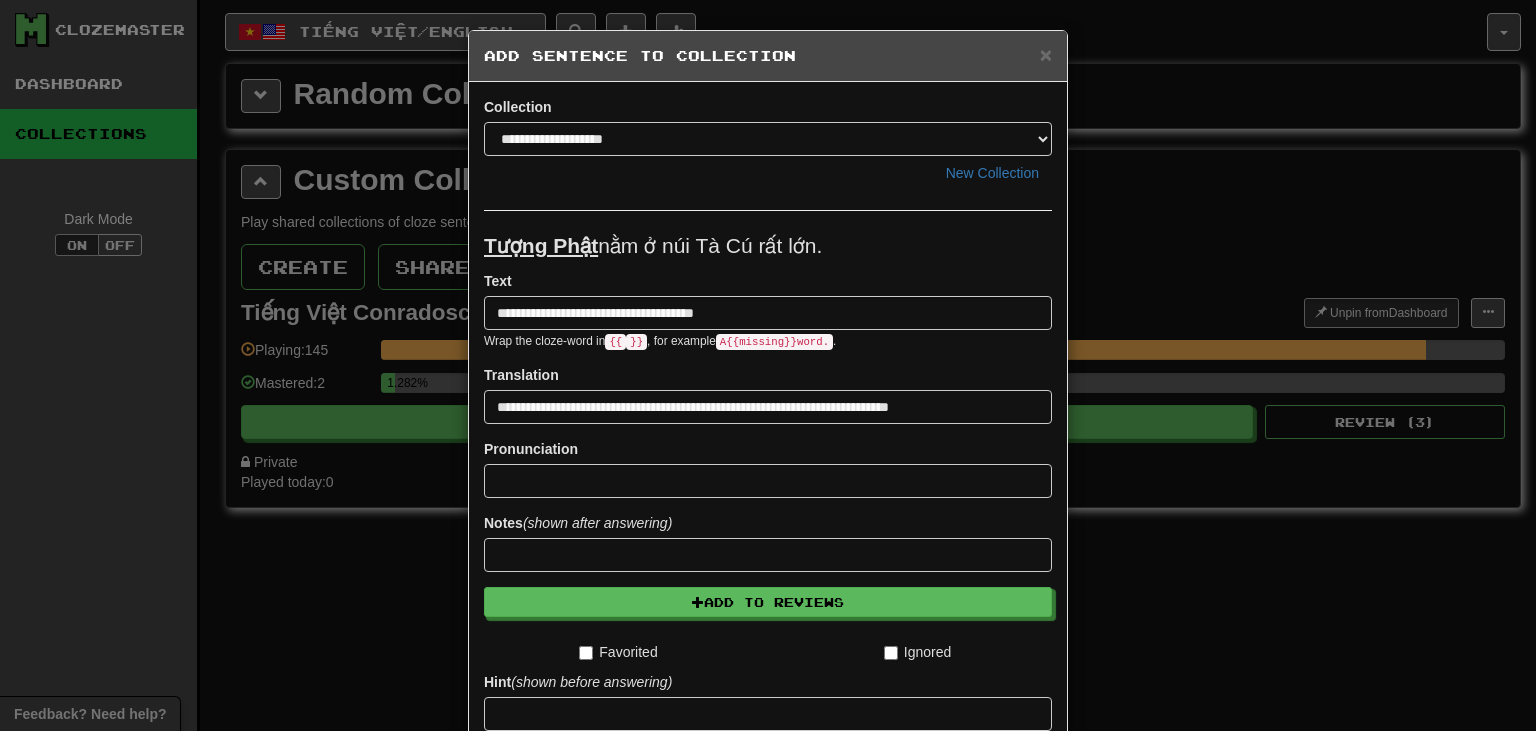 scroll, scrollTop: 243, scrollLeft: 0, axis: vertical 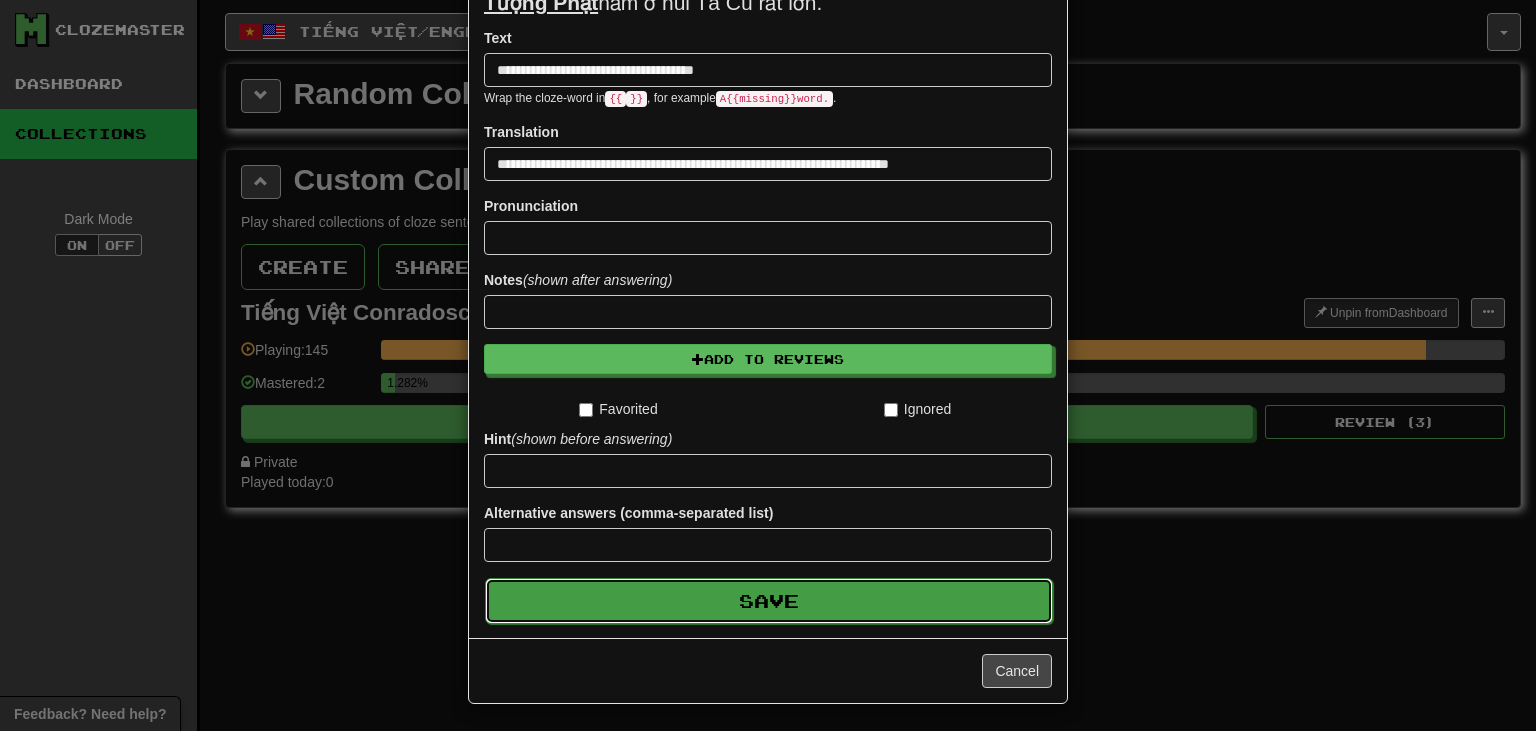 click on "Save" at bounding box center (769, 601) 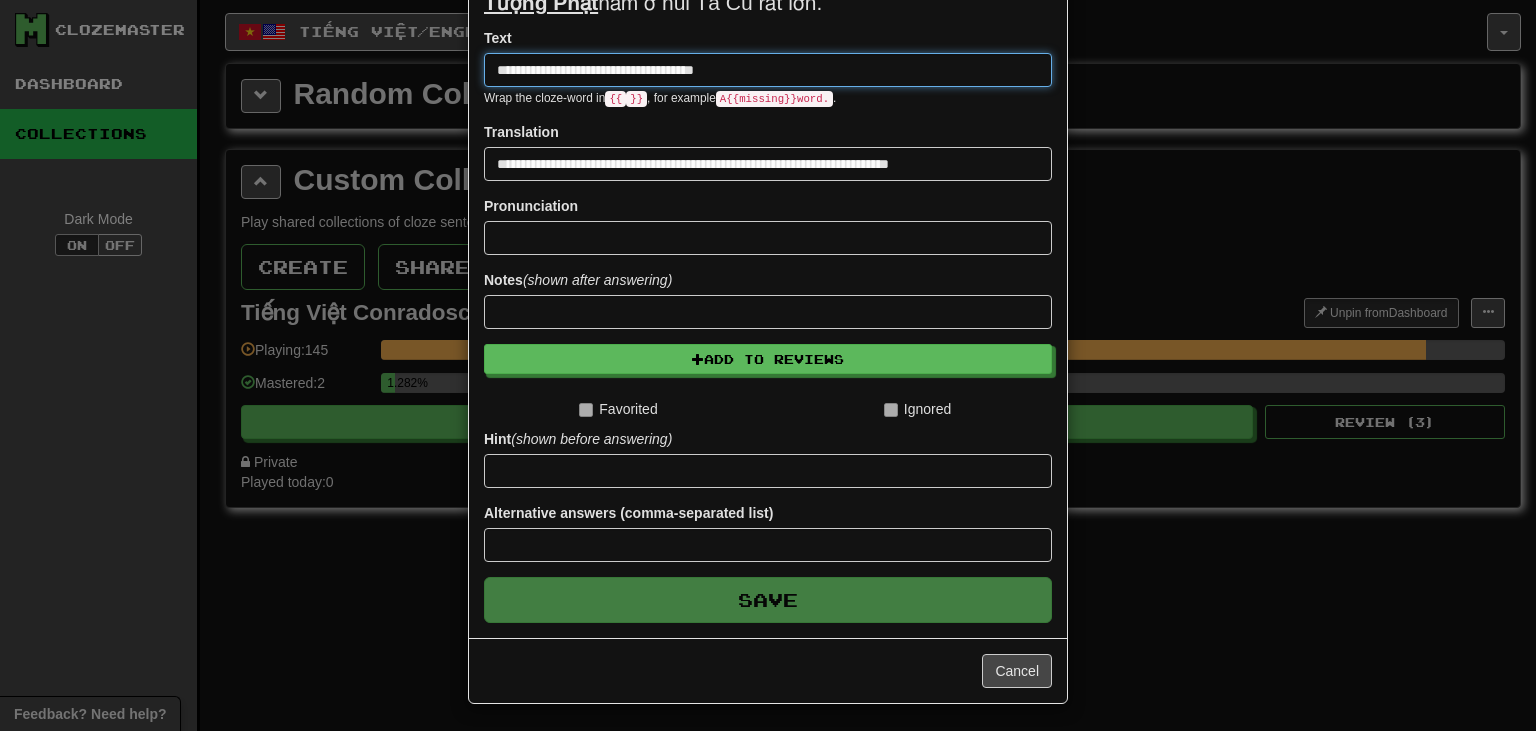 type 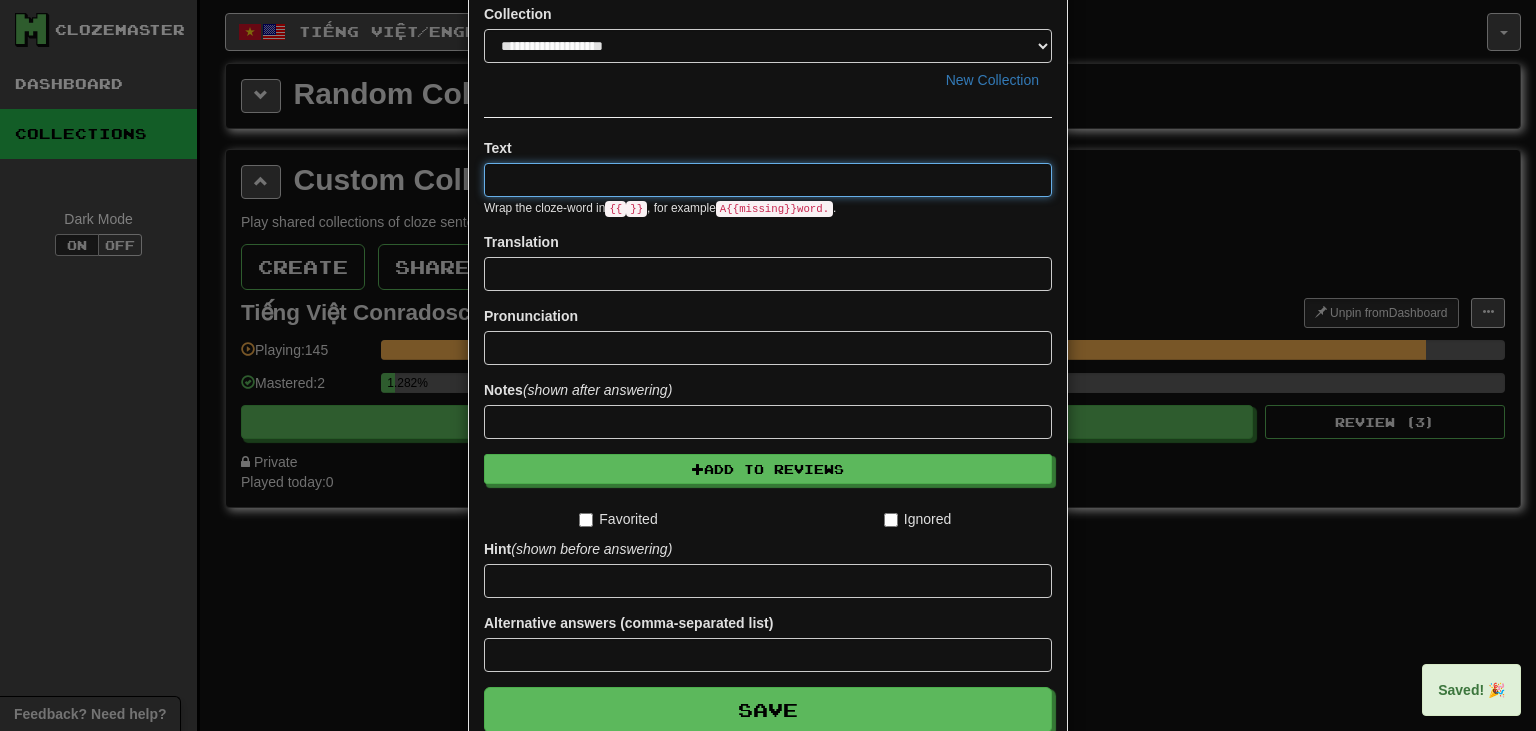 scroll, scrollTop: 0, scrollLeft: 0, axis: both 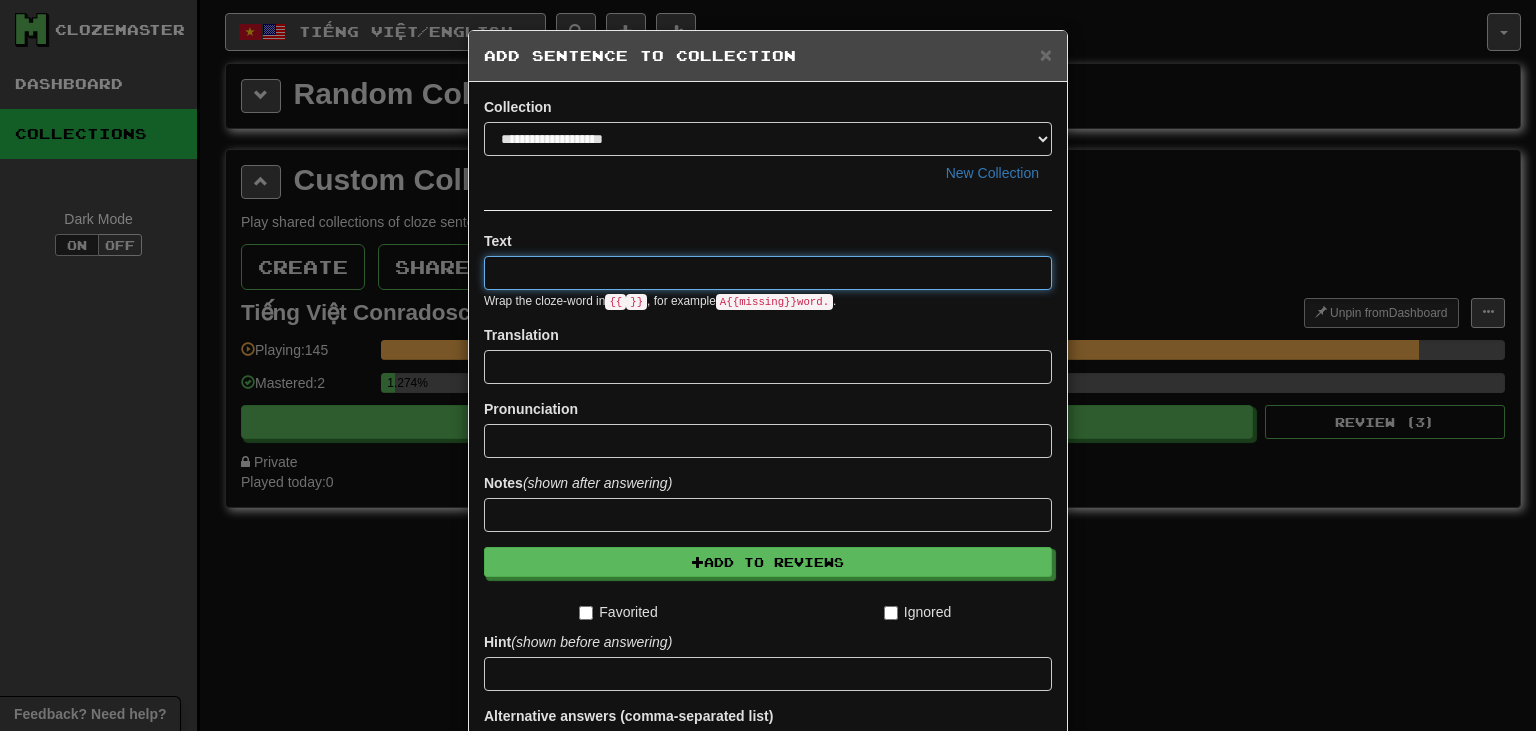 paste on "**********" 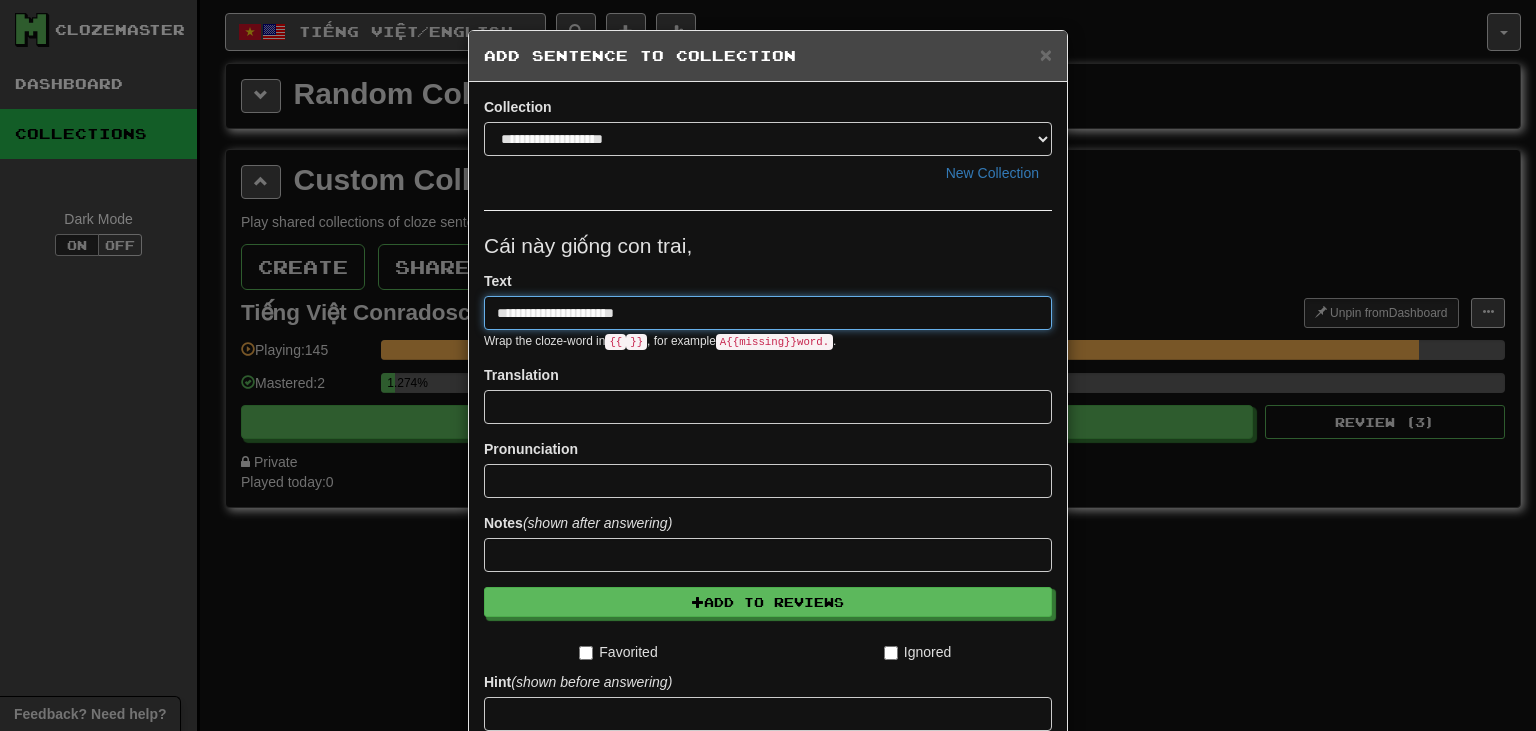 click on "**********" at bounding box center (768, 313) 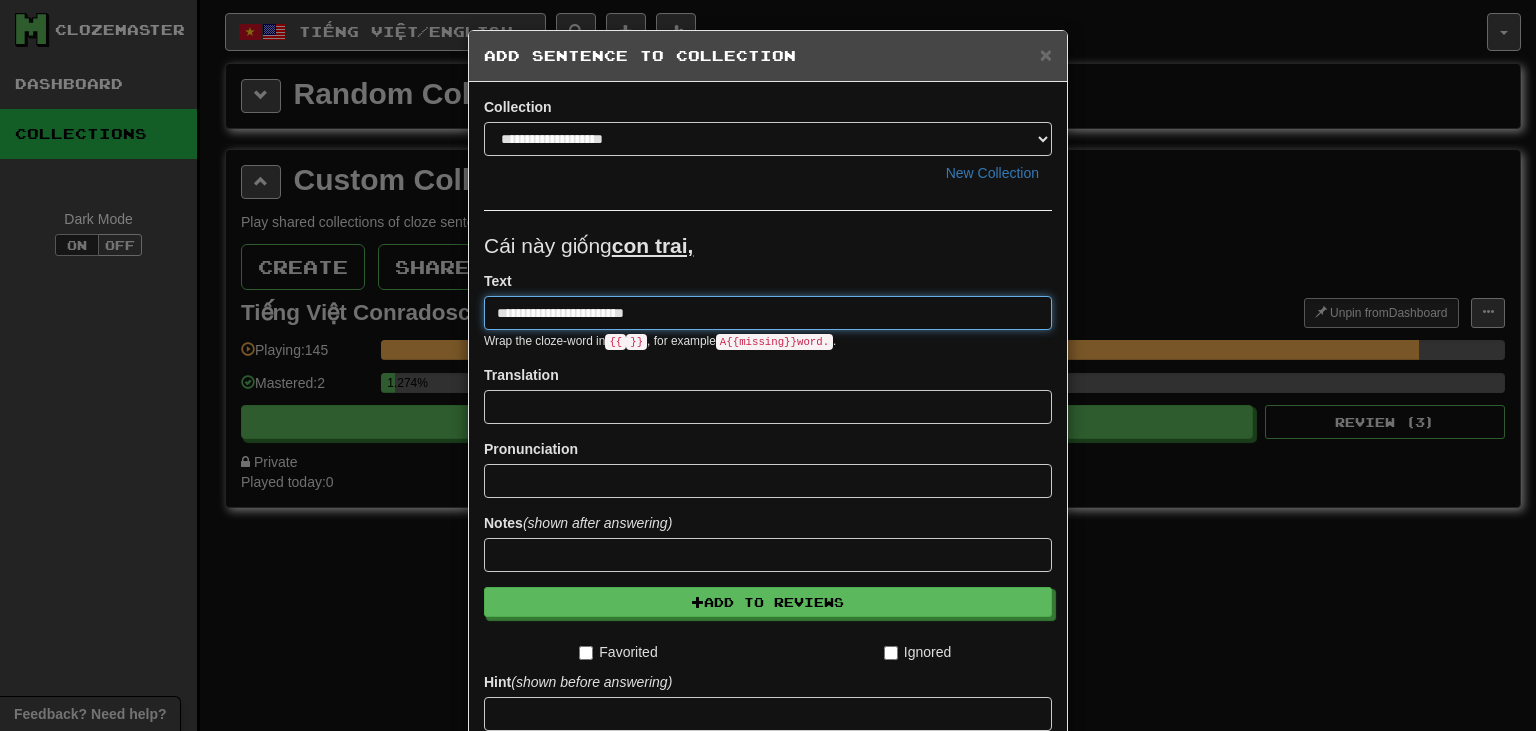 click on "**********" at bounding box center [768, 313] 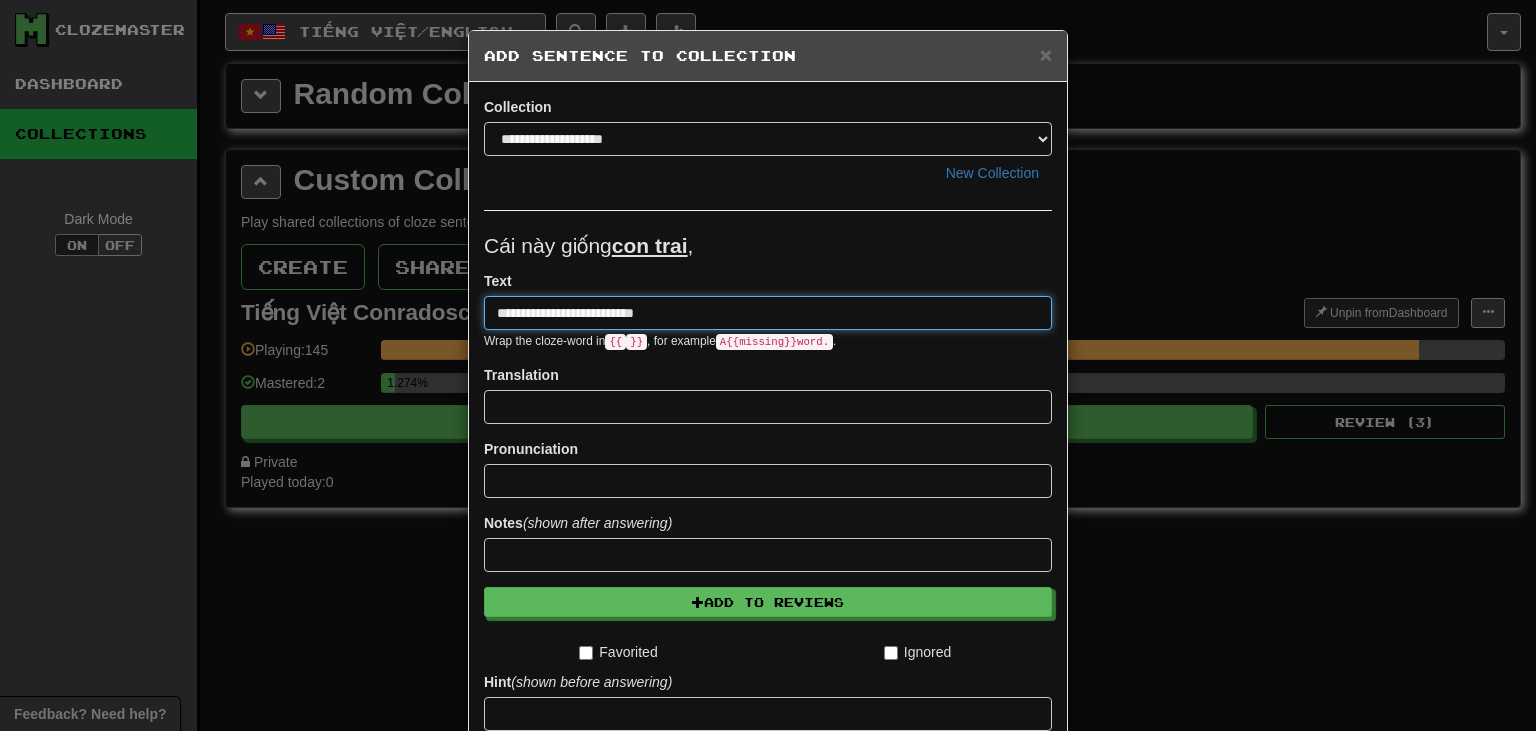 type on "**********" 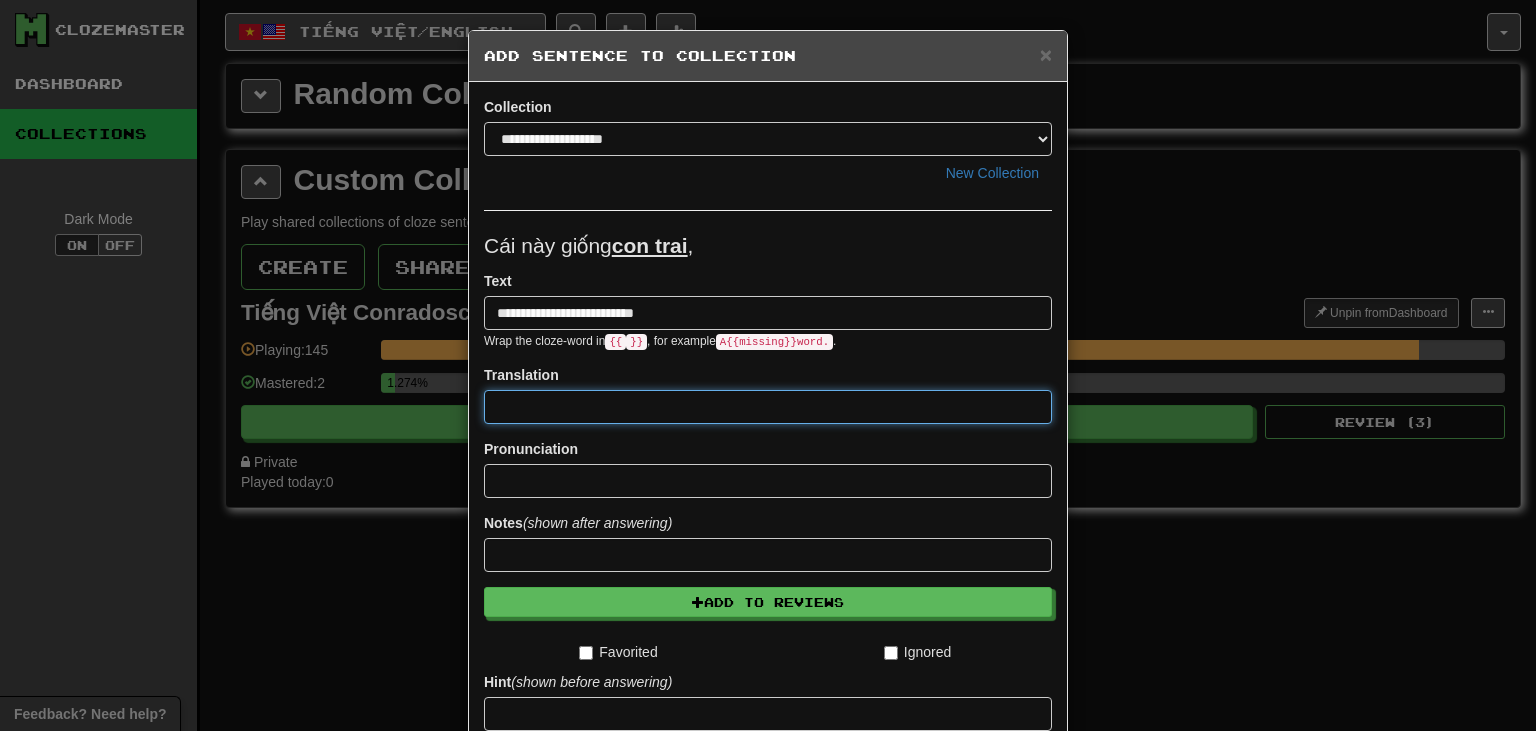 click at bounding box center [768, 407] 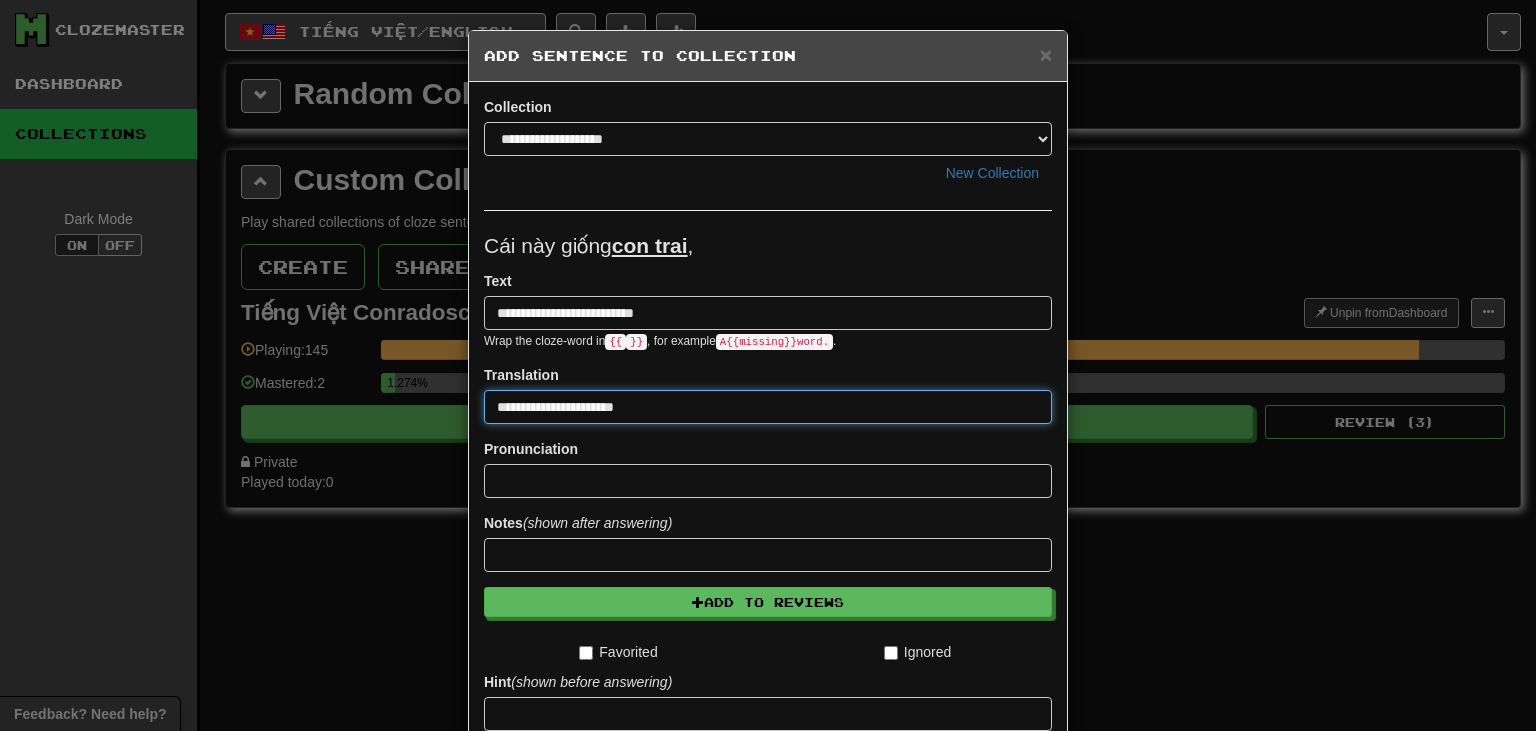 type on "**********" 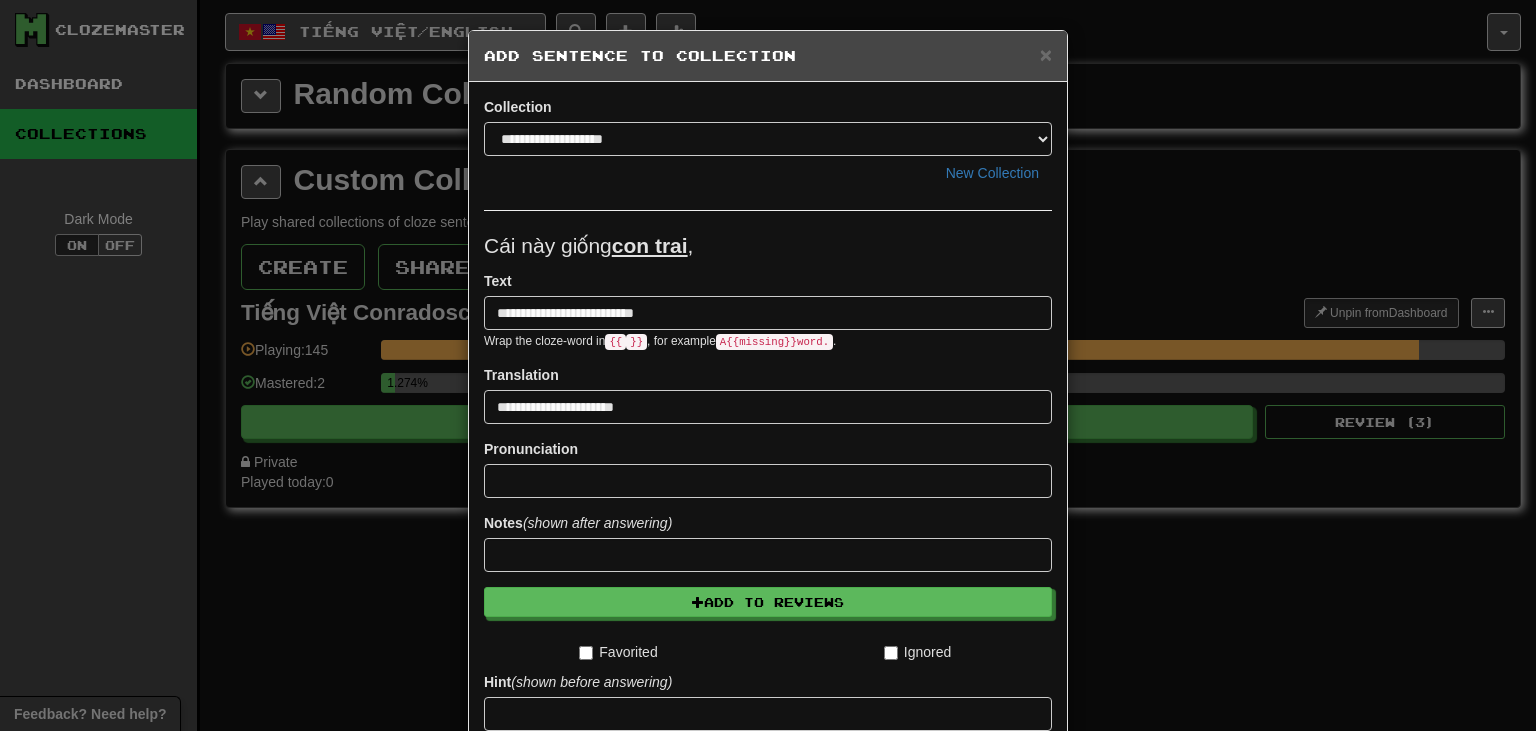 scroll, scrollTop: 243, scrollLeft: 0, axis: vertical 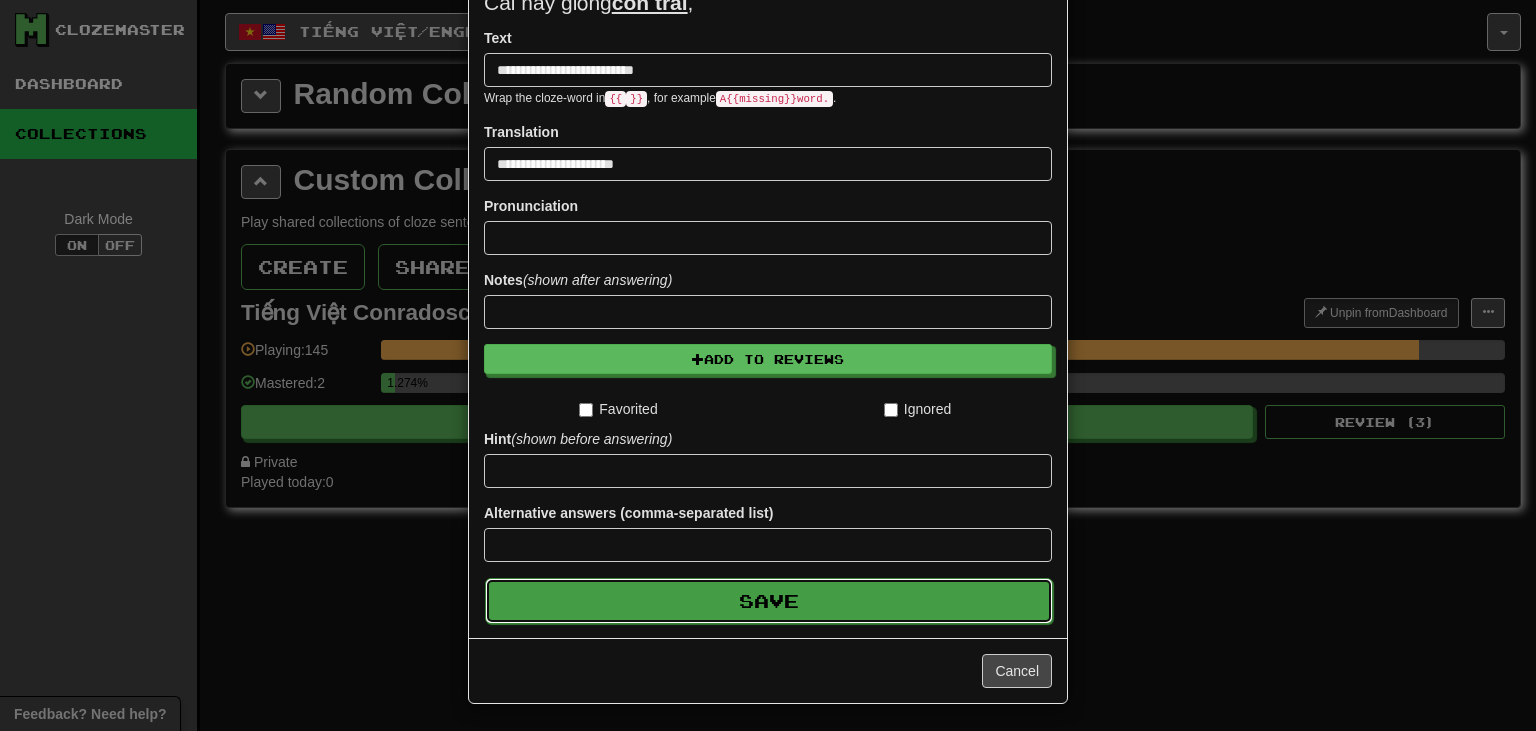 click on "Save" at bounding box center (769, 601) 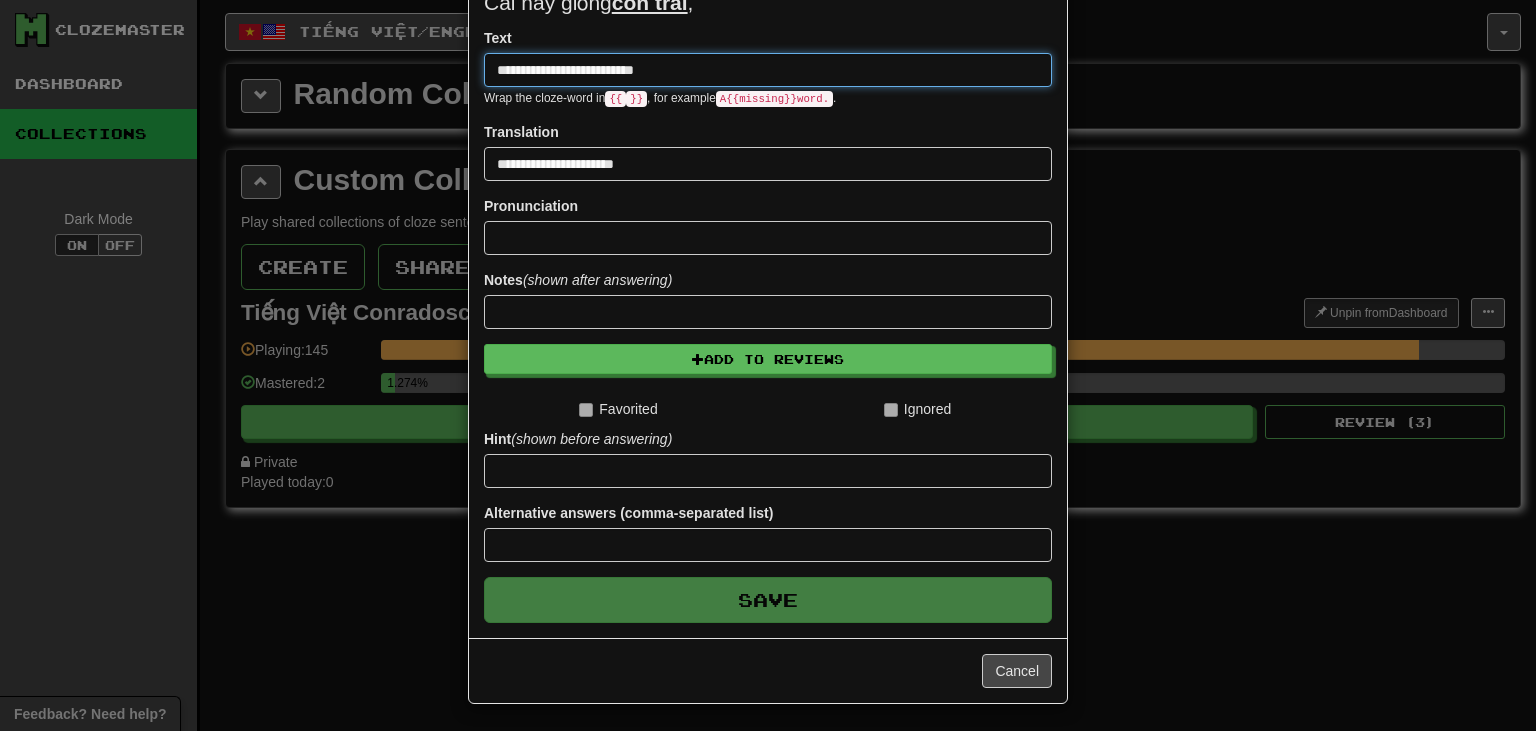 type 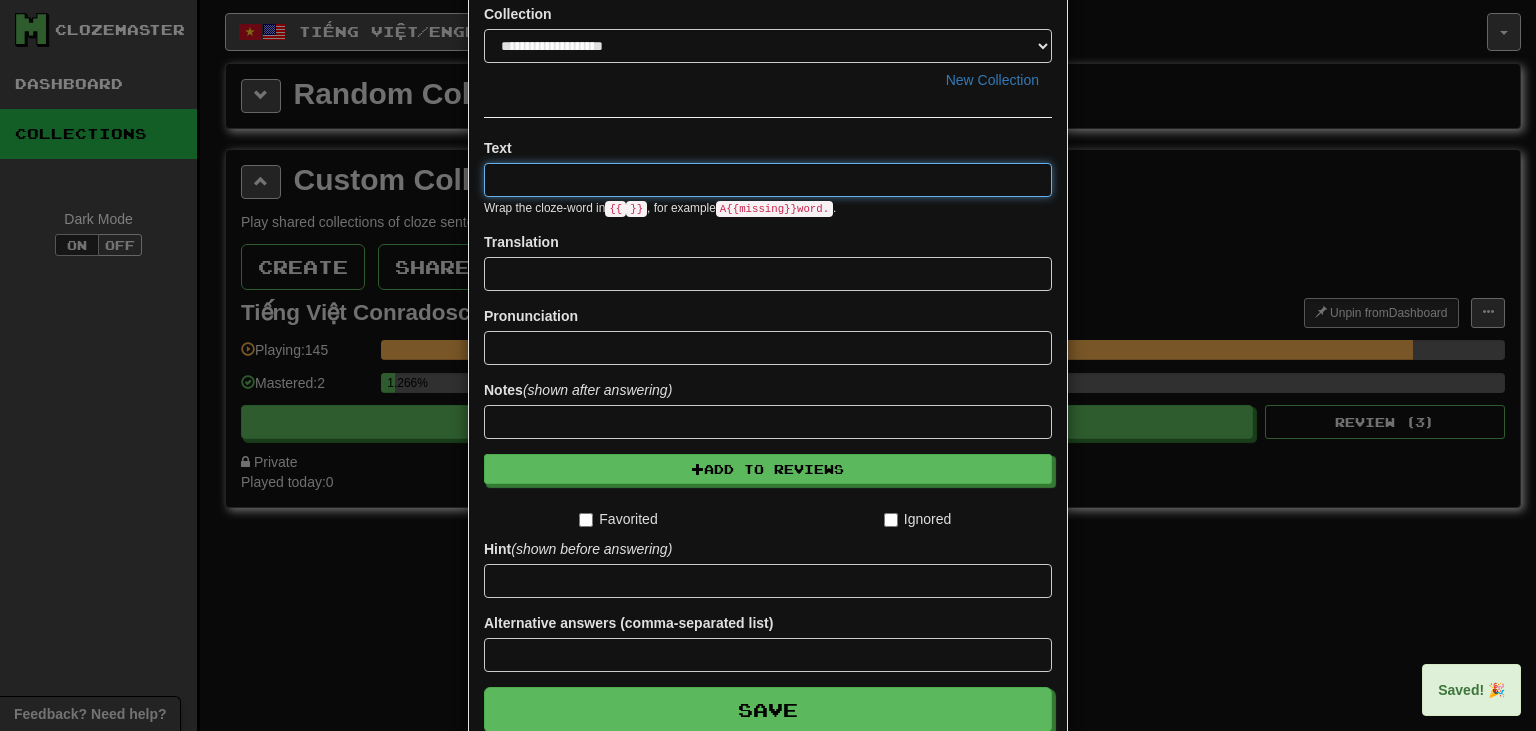 scroll, scrollTop: 0, scrollLeft: 0, axis: both 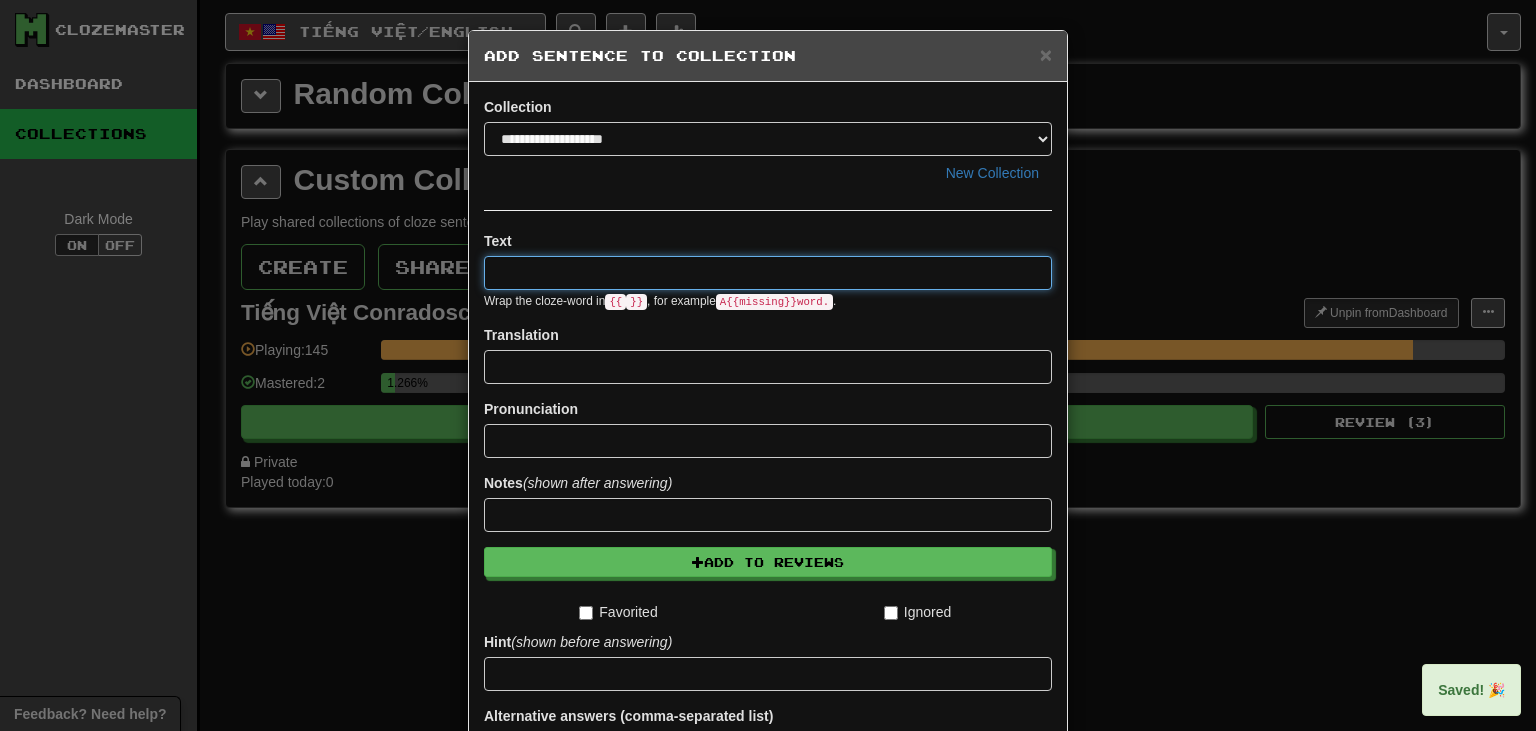 paste on "**********" 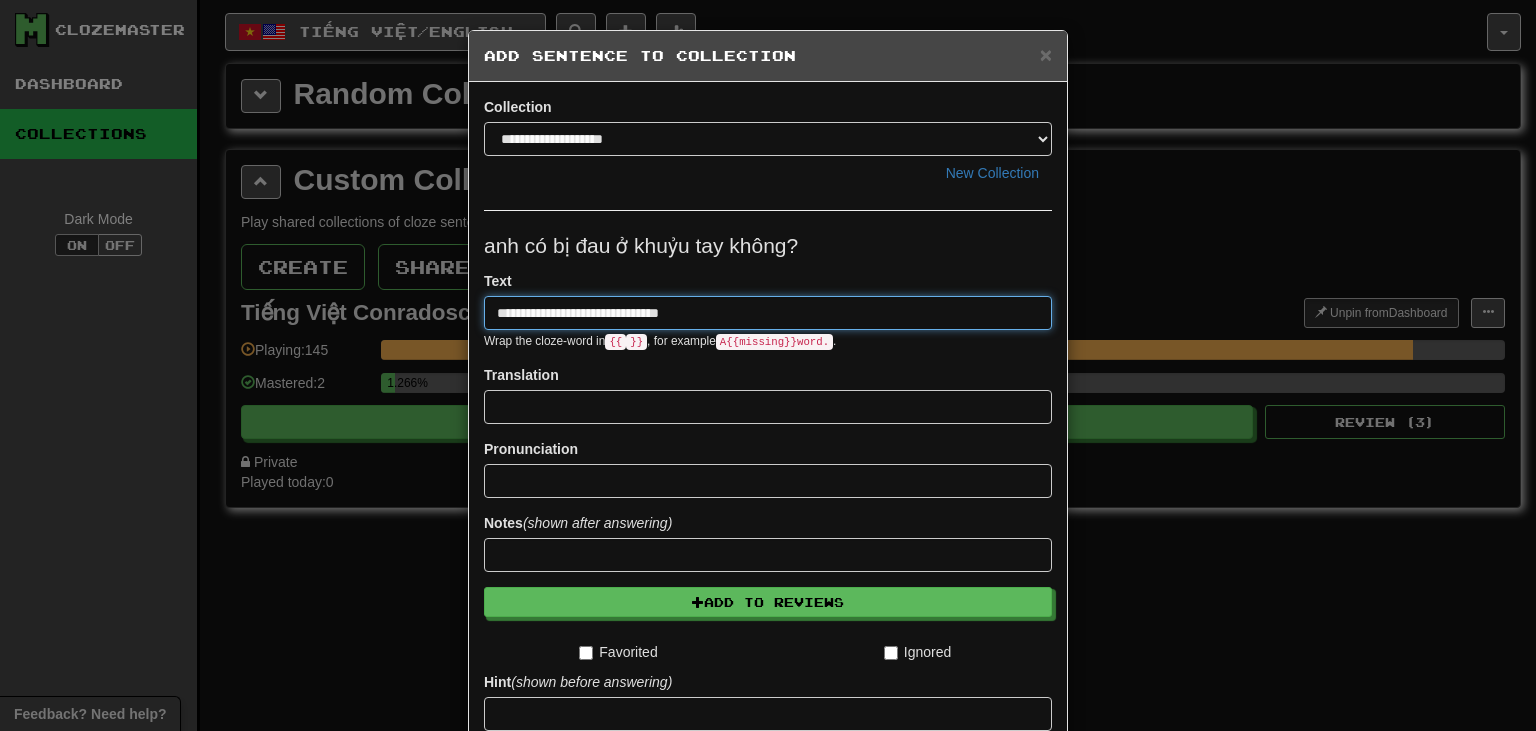 drag, startPoint x: 520, startPoint y: 318, endPoint x: 469, endPoint y: 309, distance: 51.78803 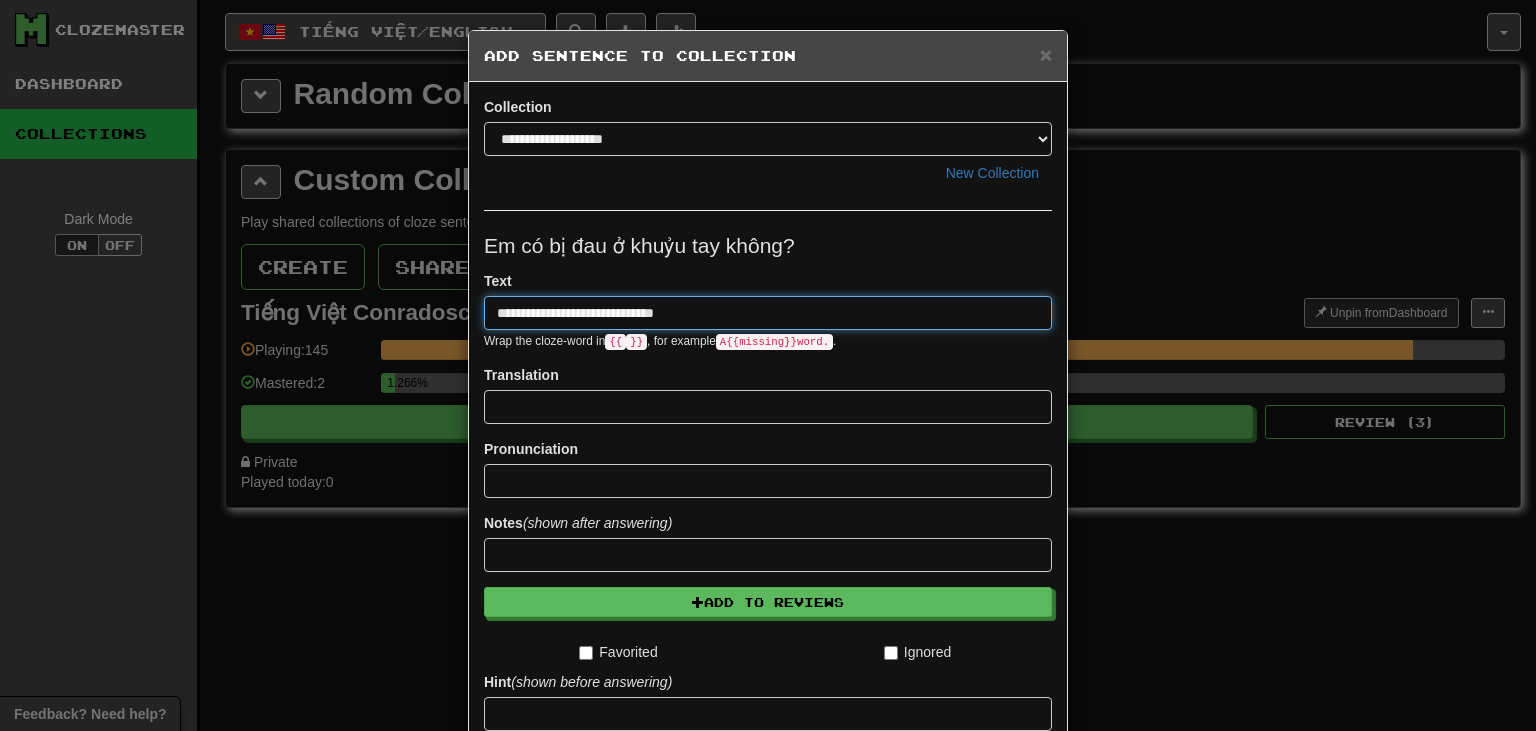 click on "**********" at bounding box center (768, 313) 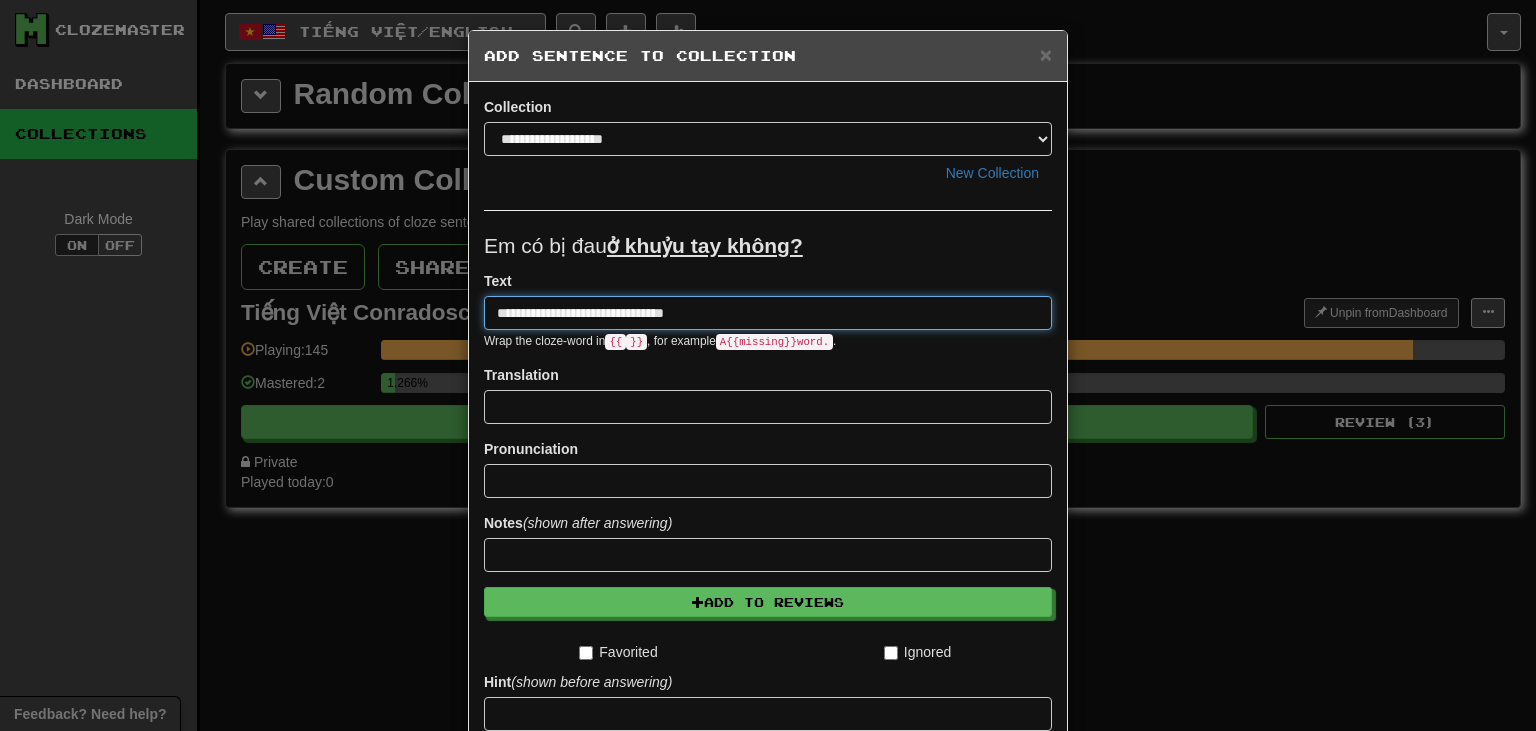 click on "**********" at bounding box center (768, 313) 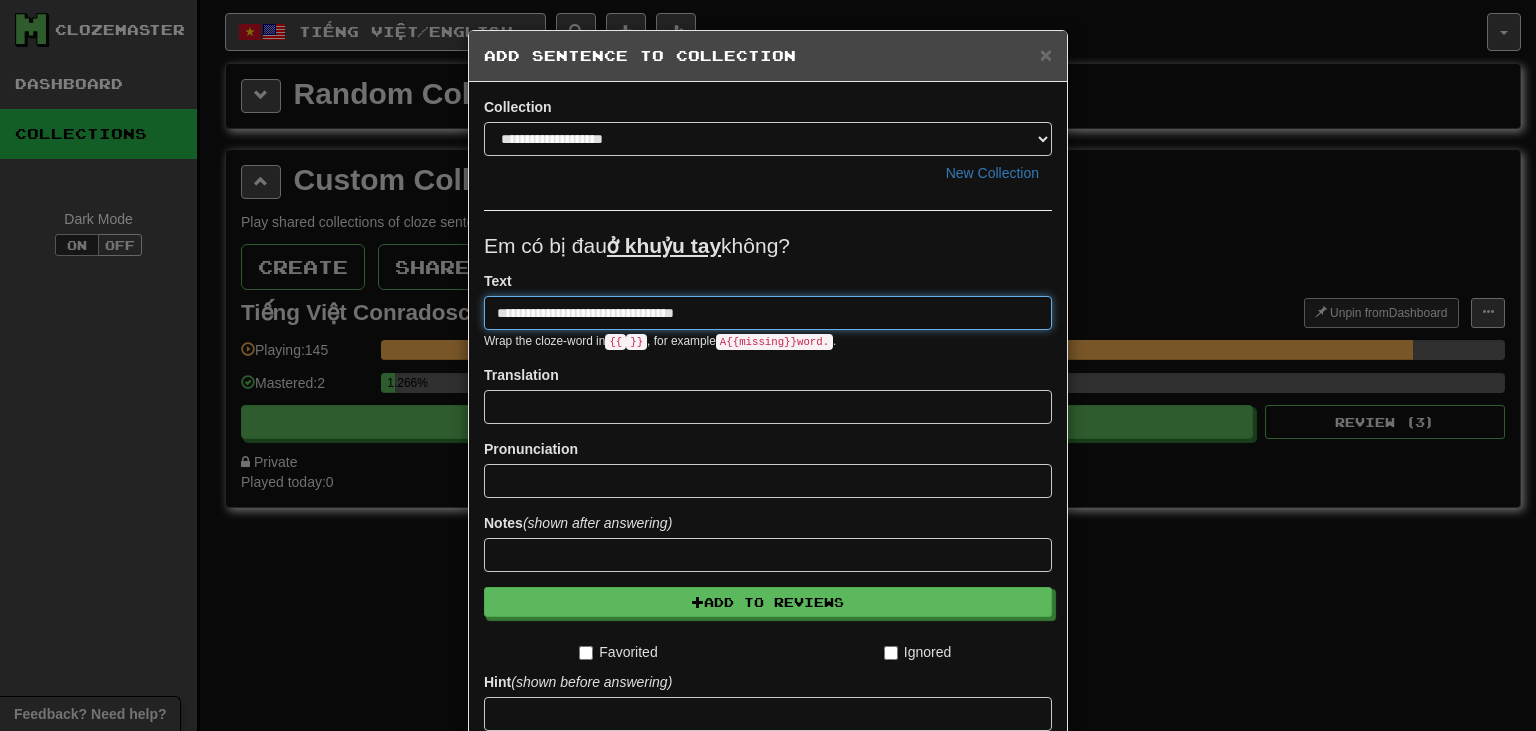 type on "**********" 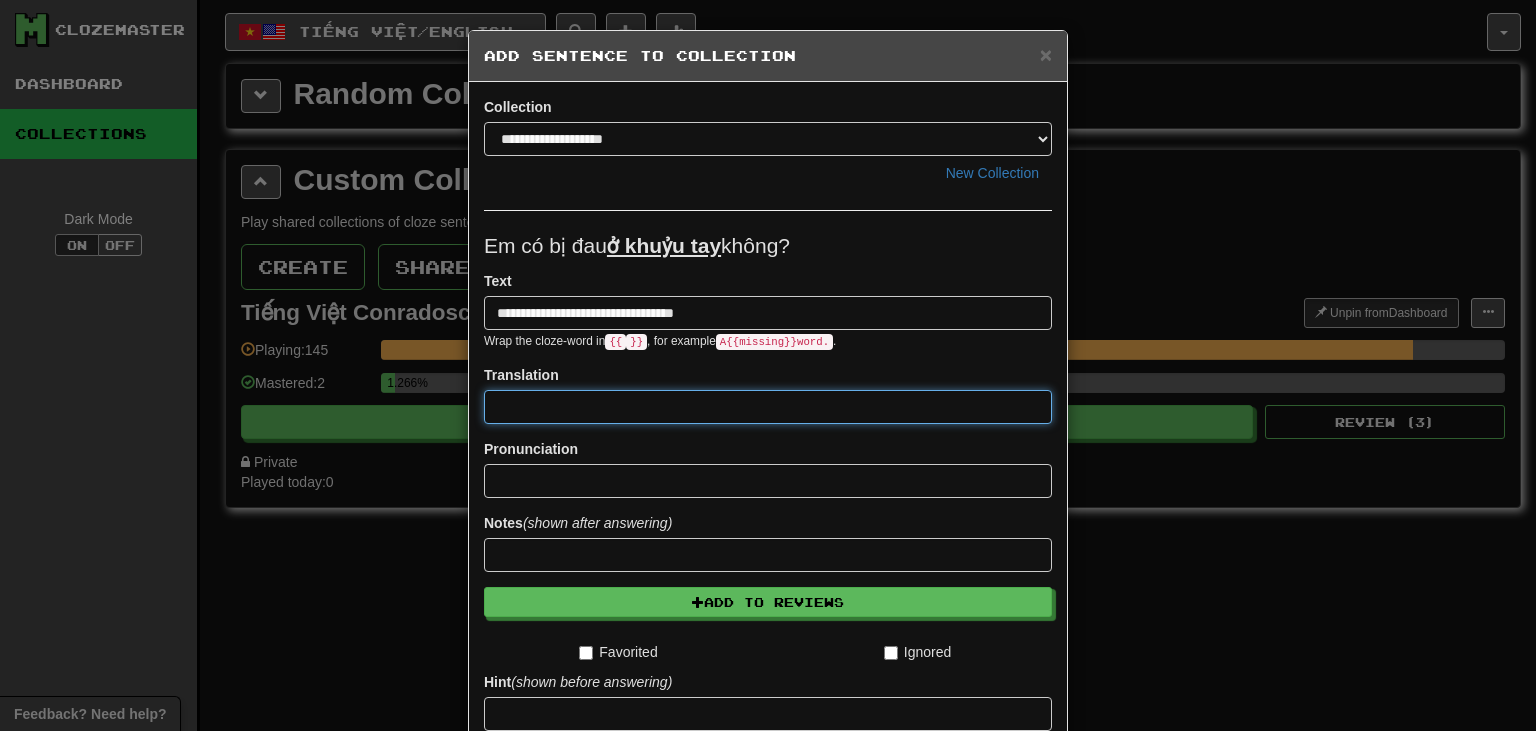 click at bounding box center (768, 407) 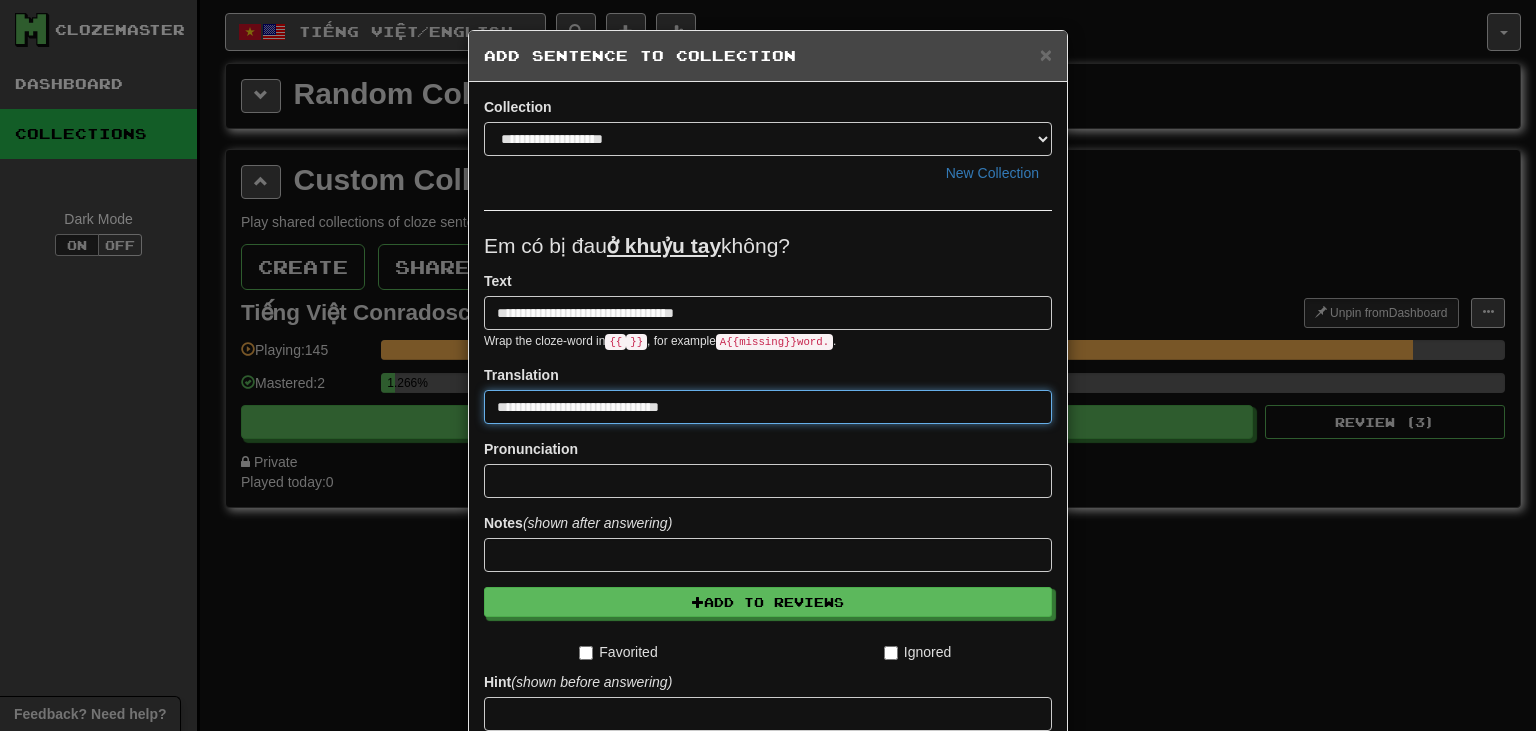type on "**********" 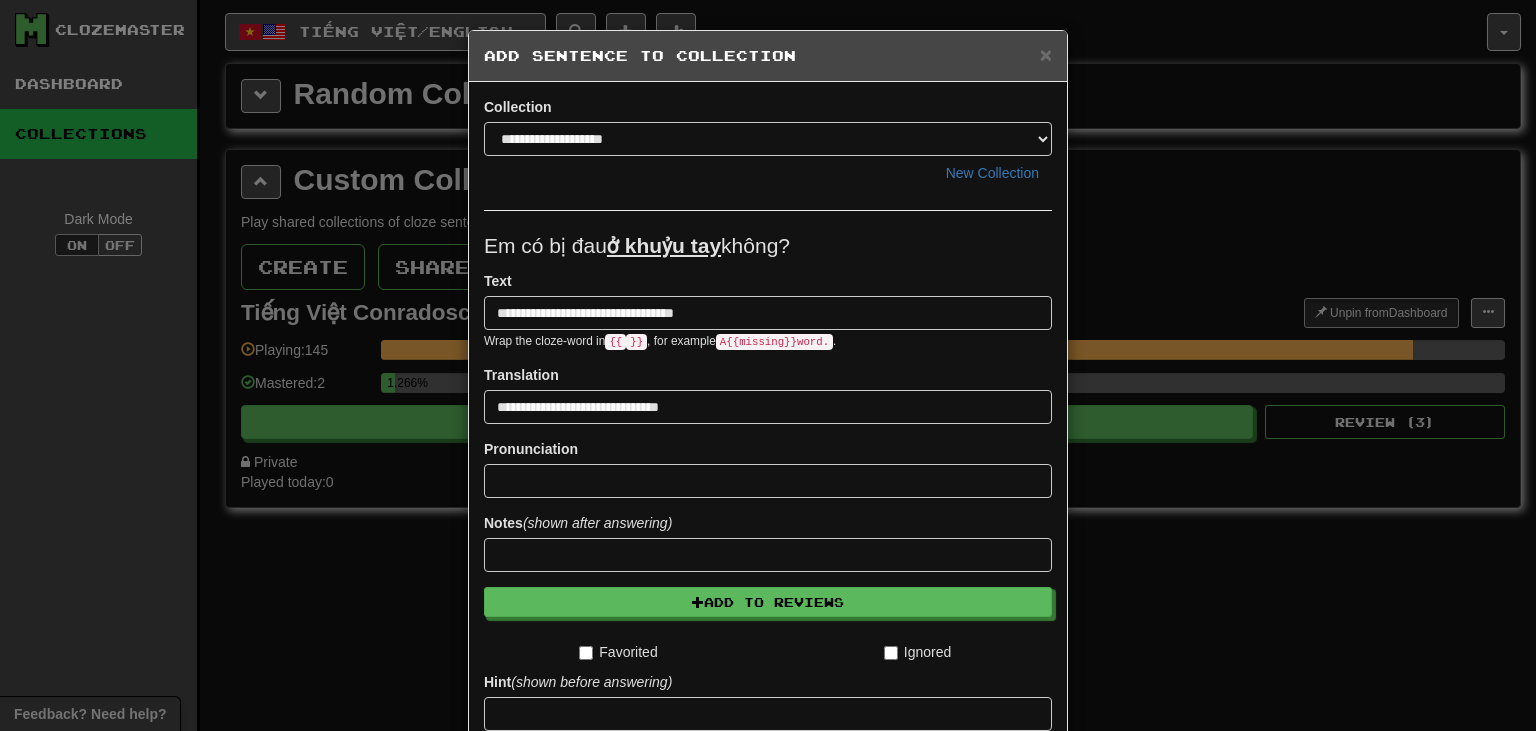 drag, startPoint x: 1529, startPoint y: 119, endPoint x: 1535, endPoint y: 494, distance: 375.048 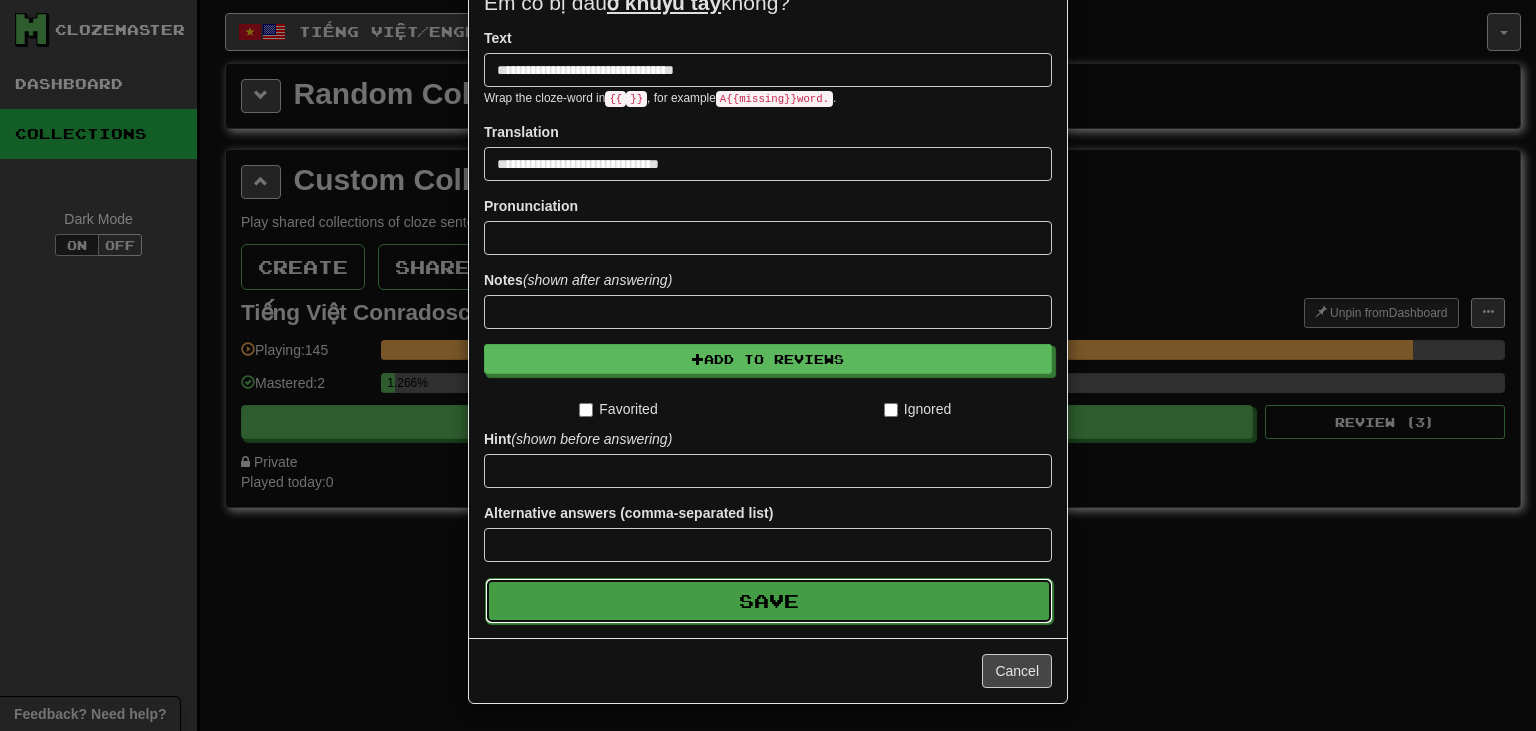 click on "Save" at bounding box center (769, 601) 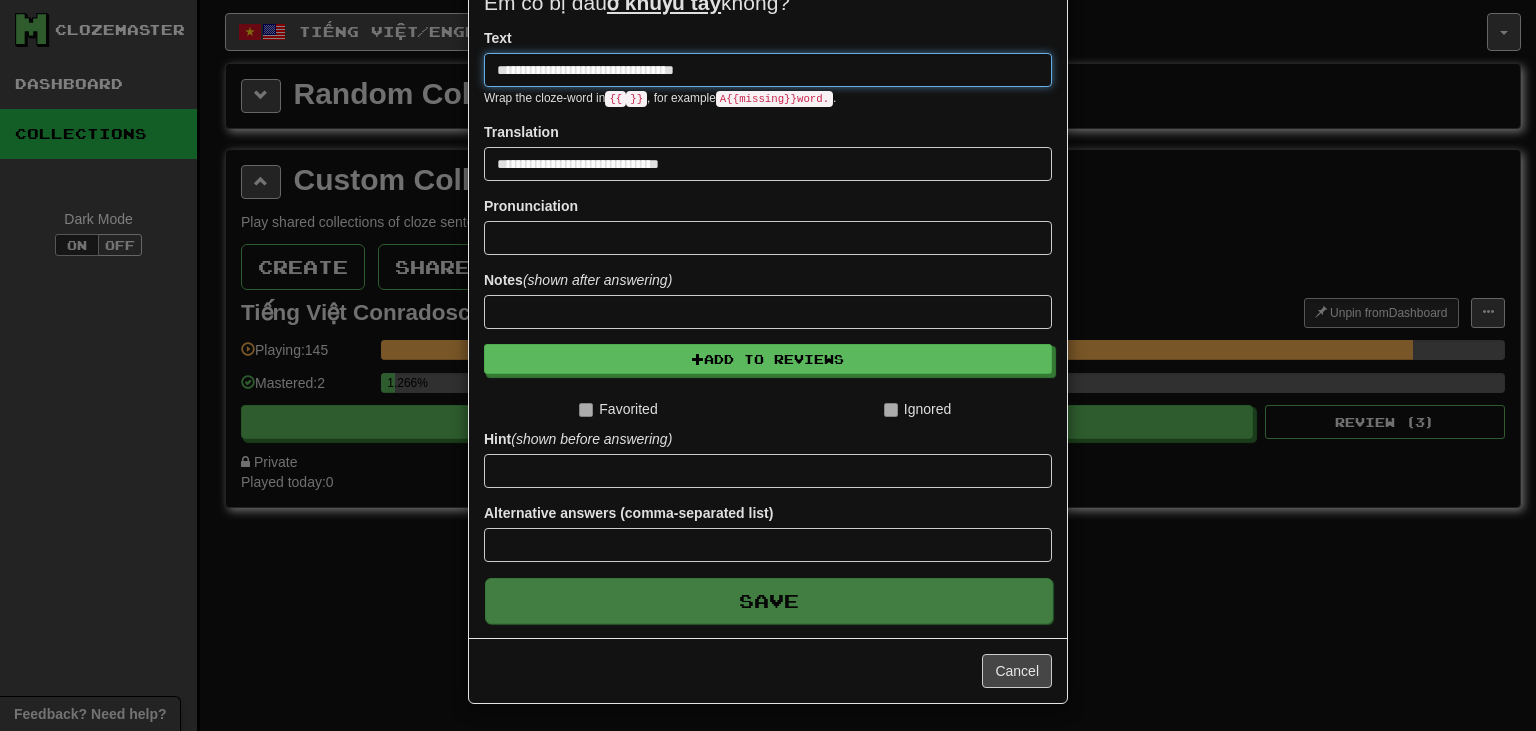 type 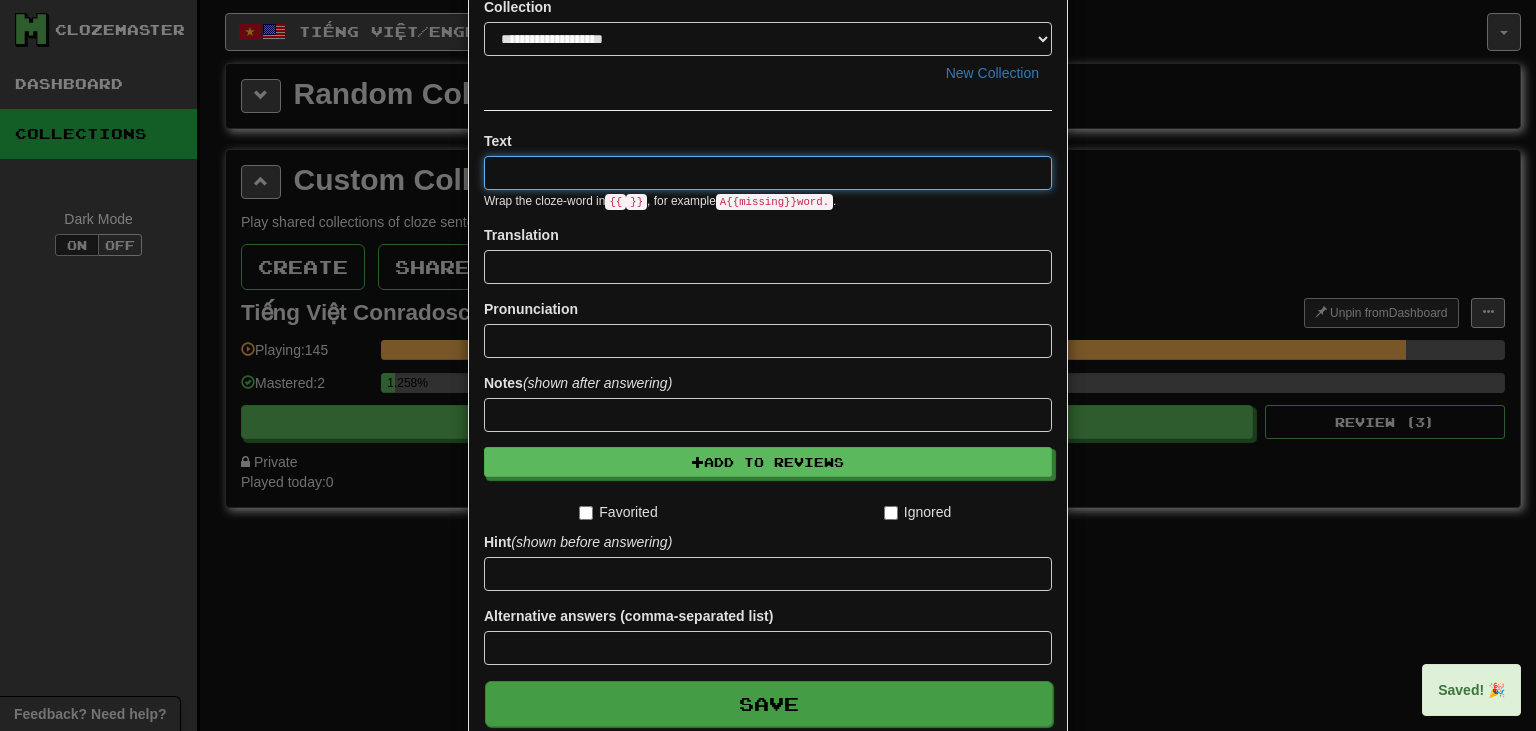 scroll, scrollTop: 0, scrollLeft: 0, axis: both 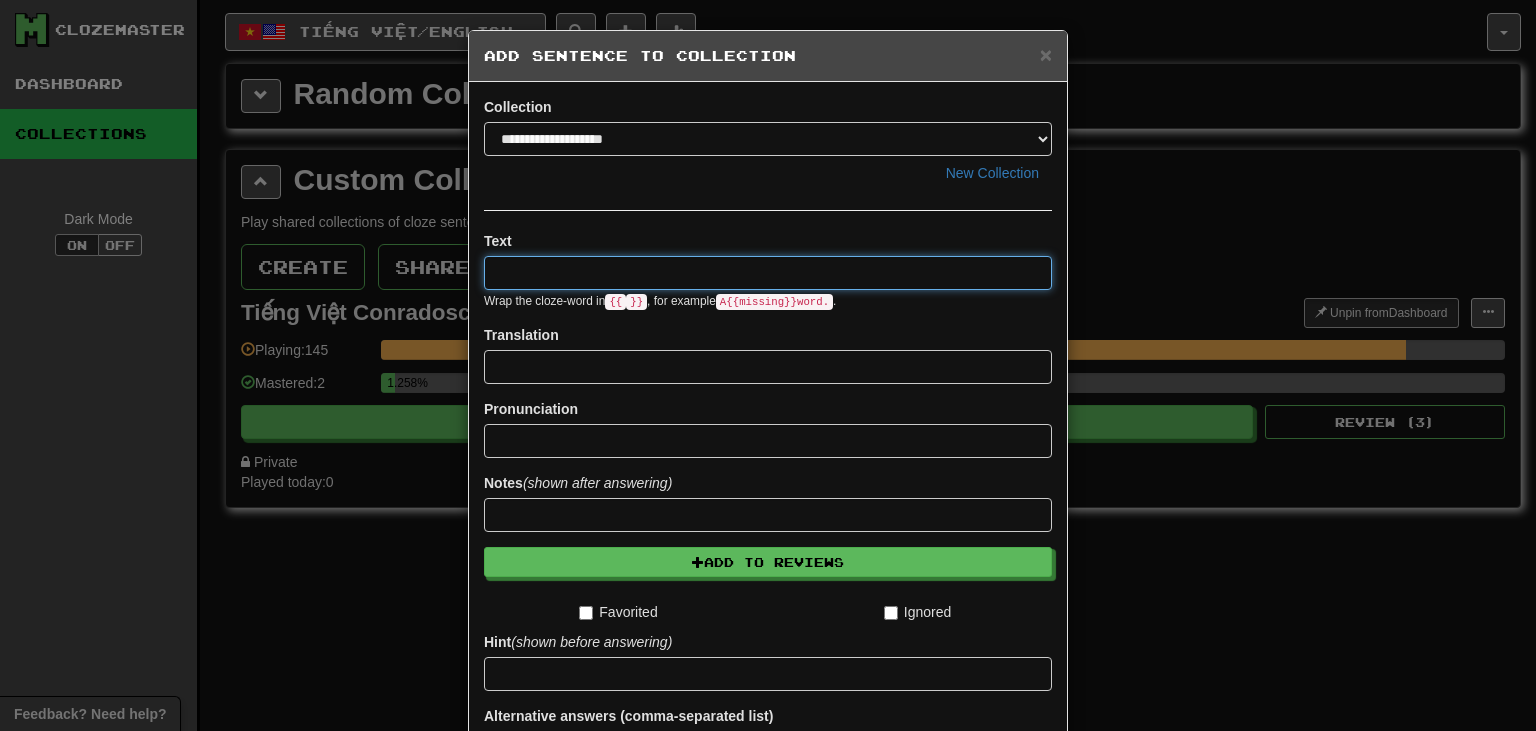 paste on "**********" 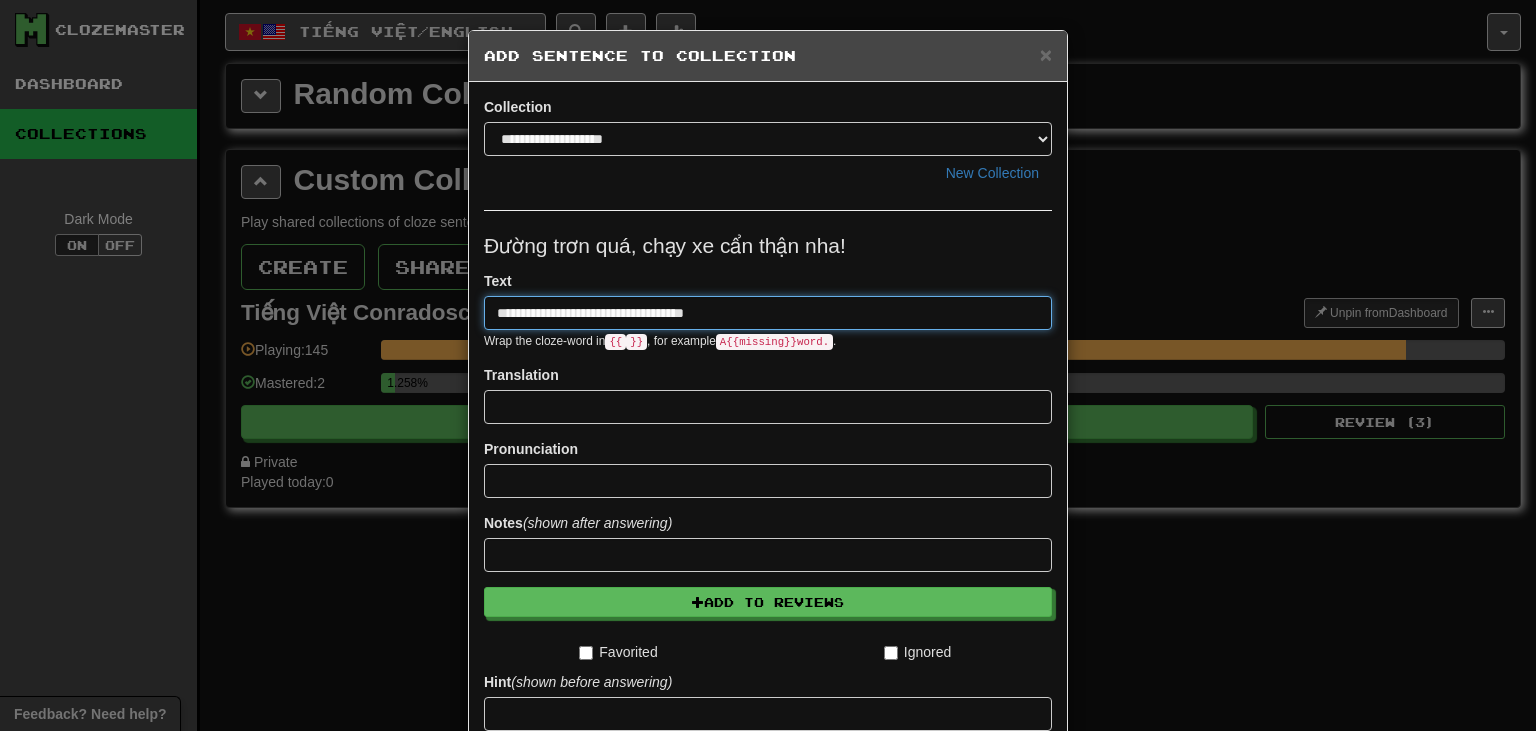 click on "**********" at bounding box center [768, 313] 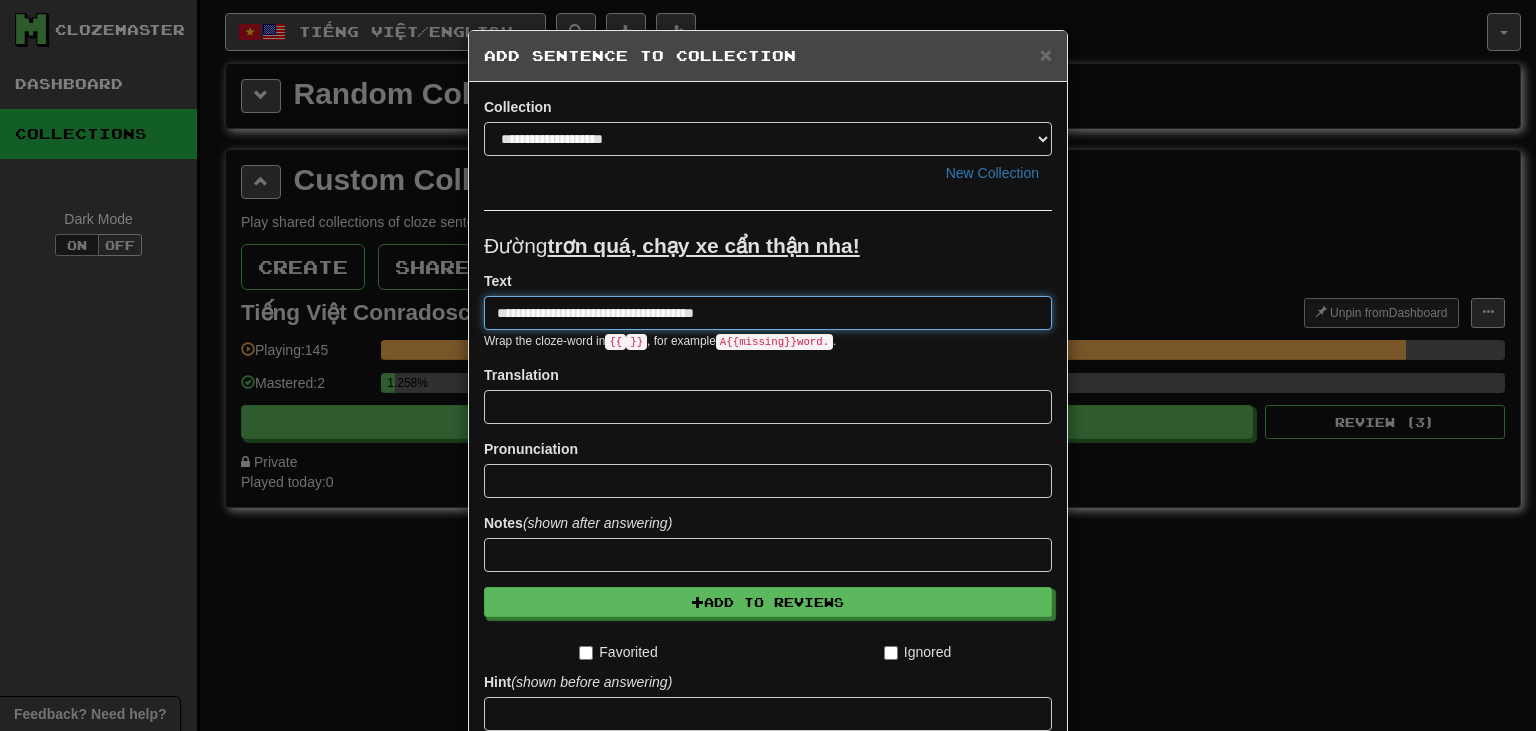 click on "**********" at bounding box center (768, 313) 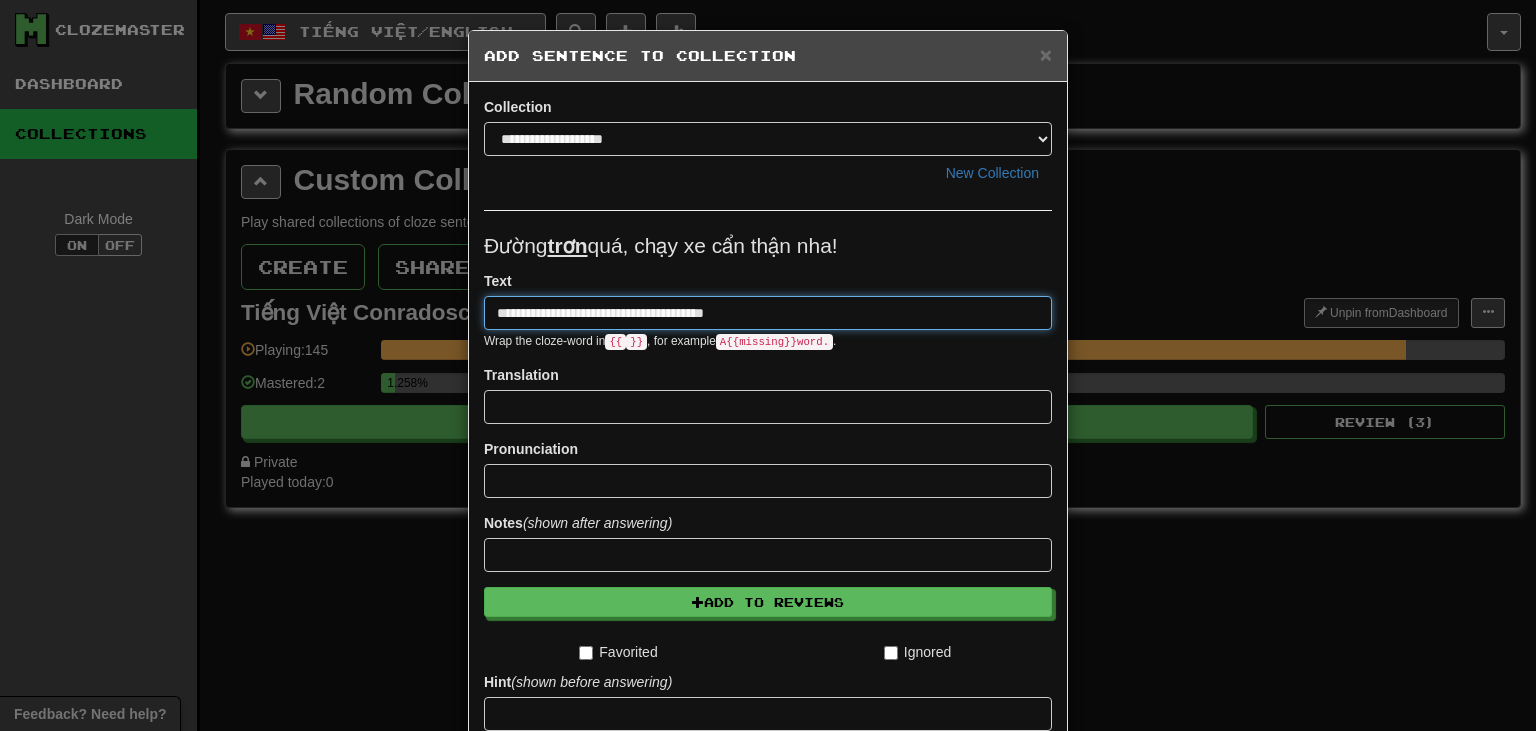 type on "**********" 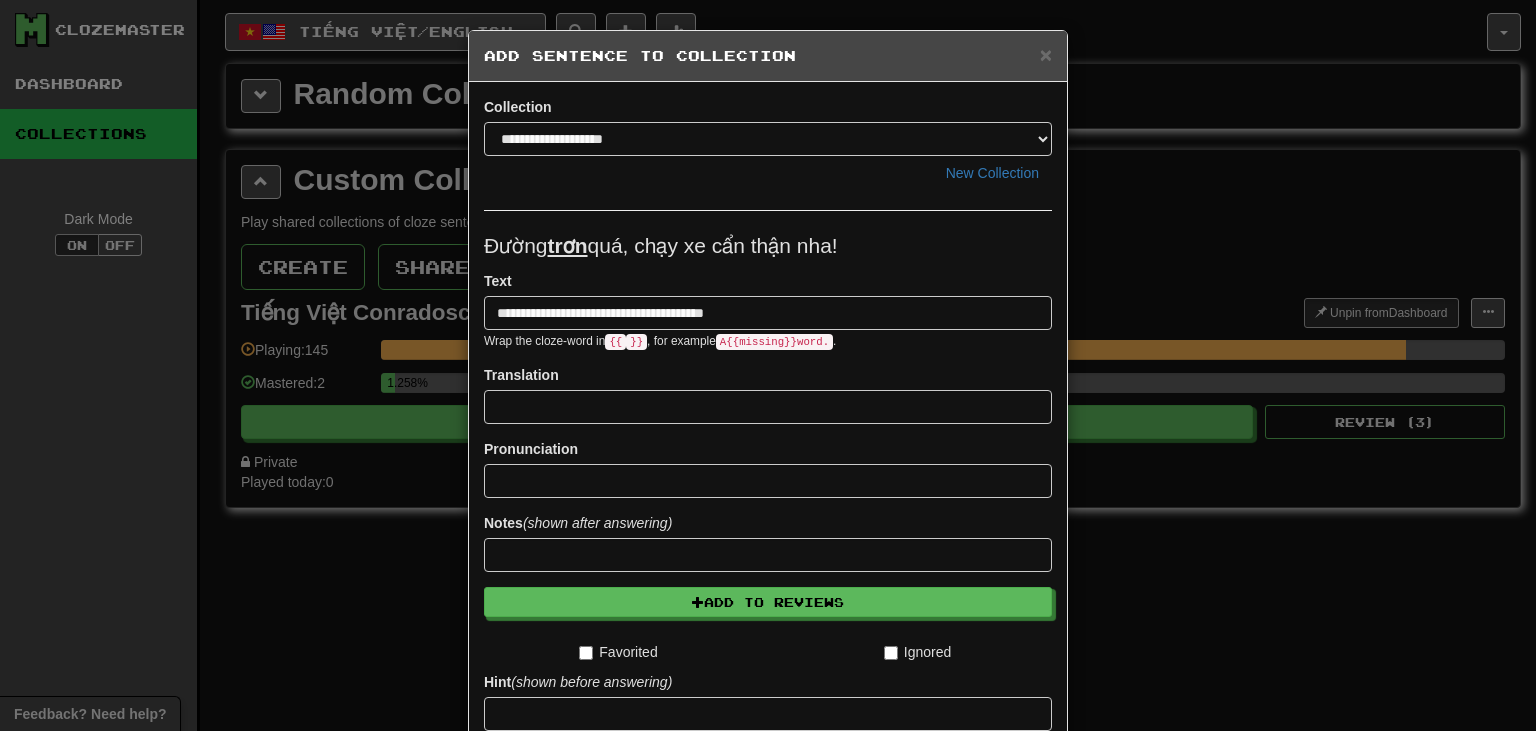 click on "Translation" at bounding box center (768, 394) 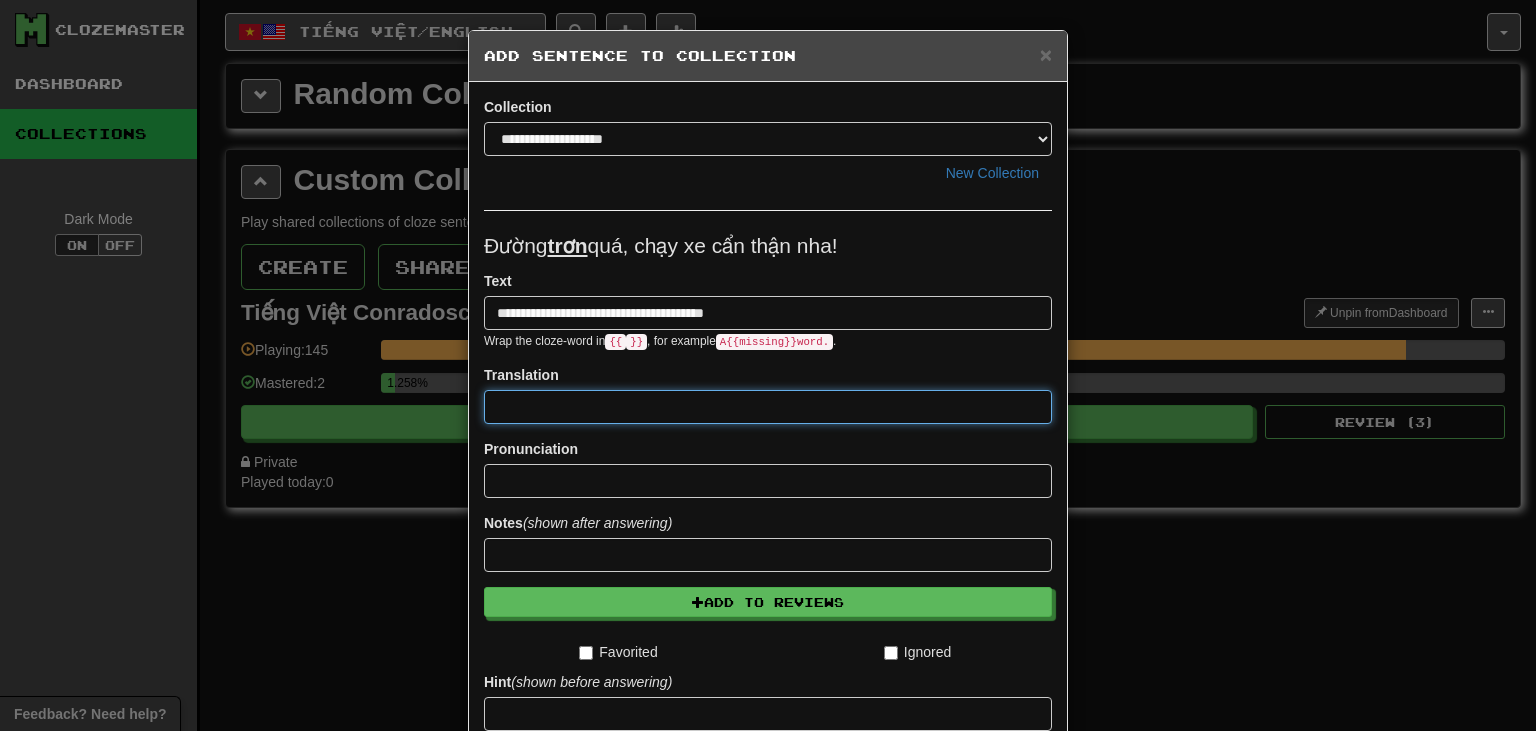 click at bounding box center [768, 407] 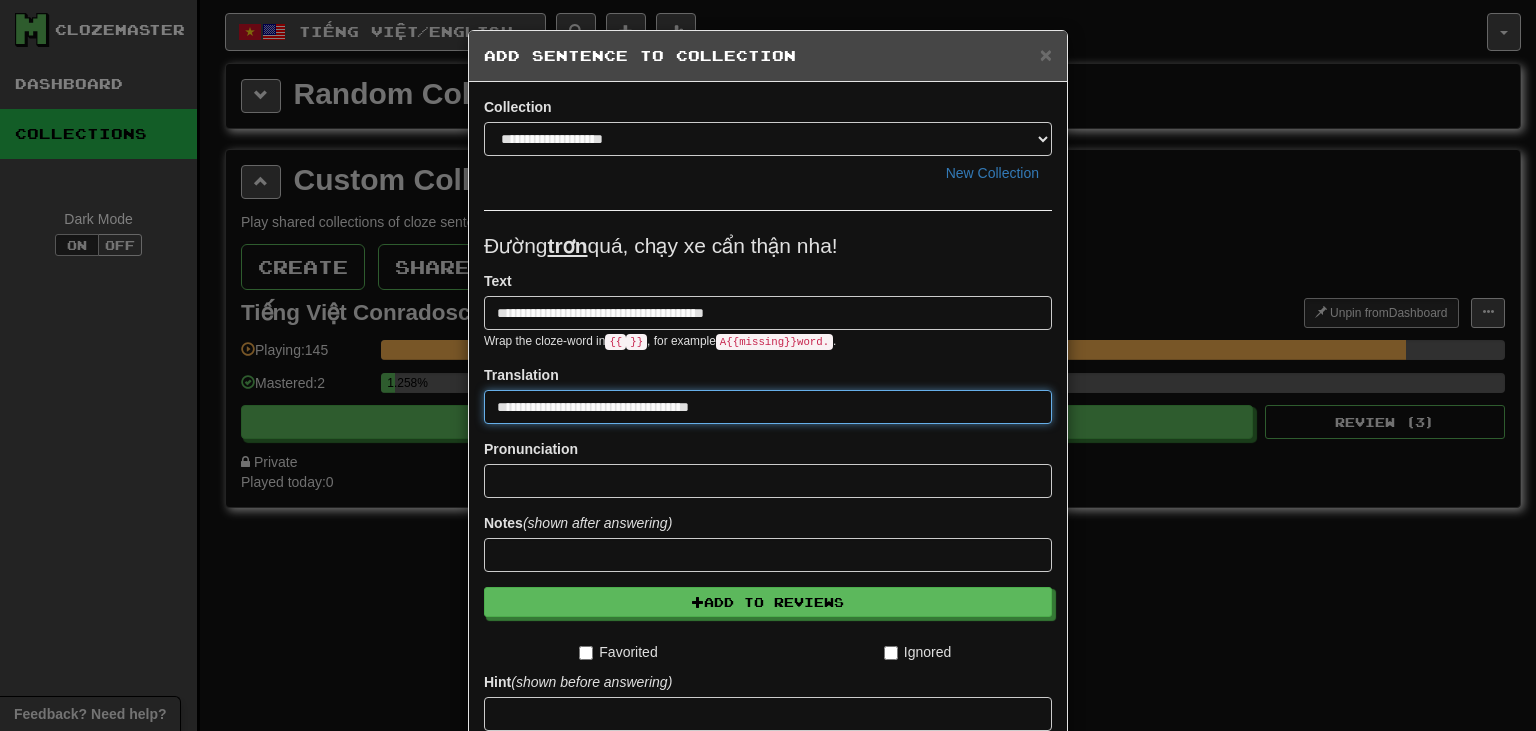 type on "**********" 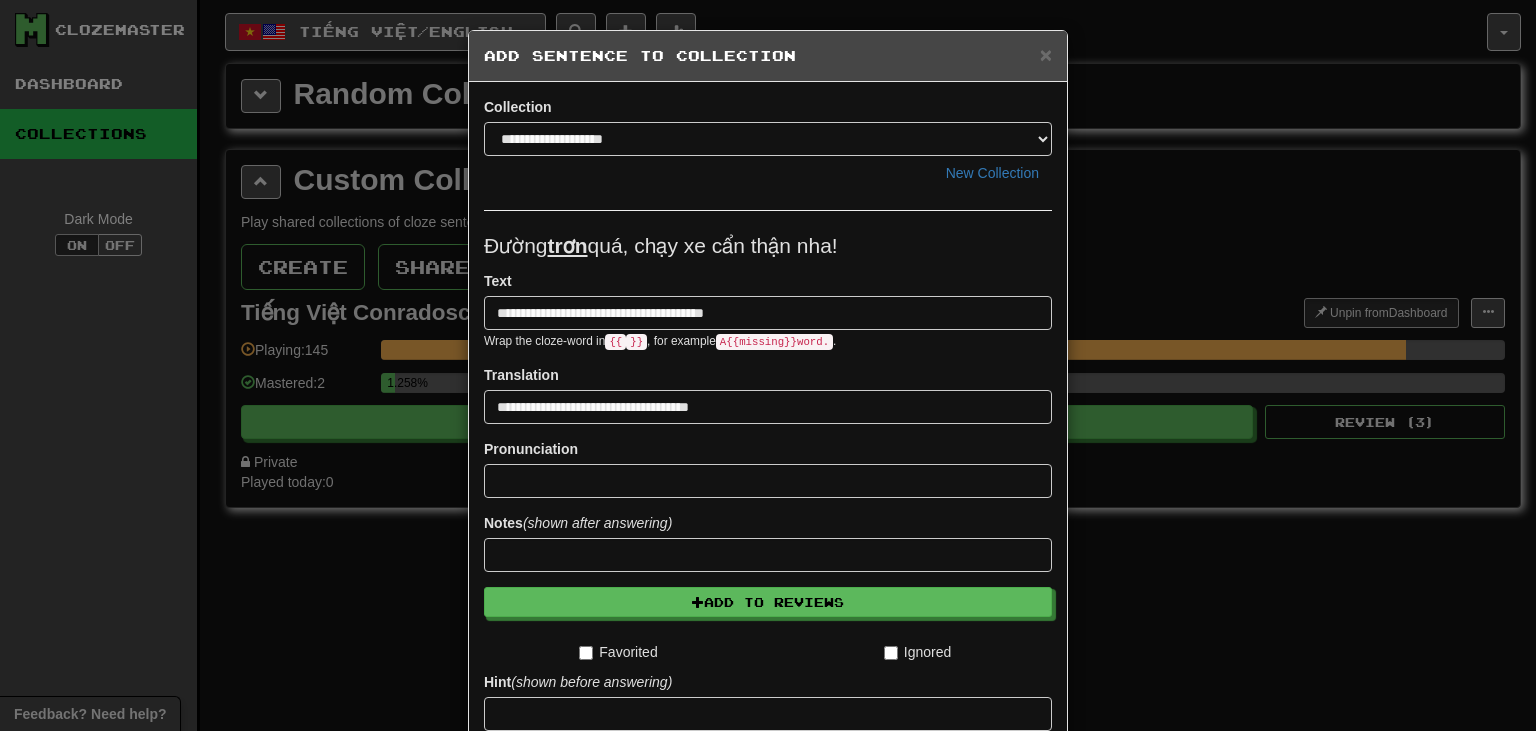 scroll, scrollTop: 243, scrollLeft: 0, axis: vertical 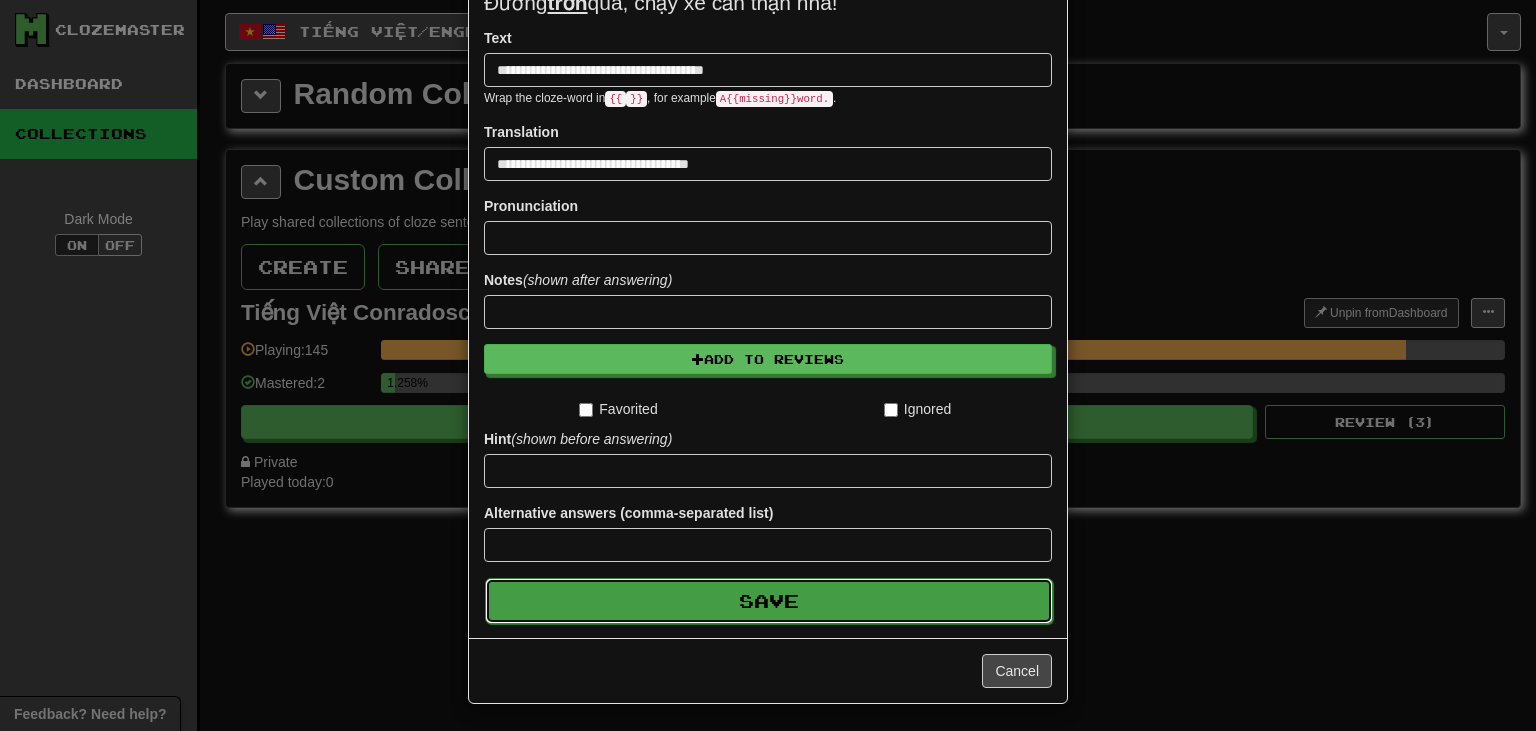 click on "Save" at bounding box center [769, 601] 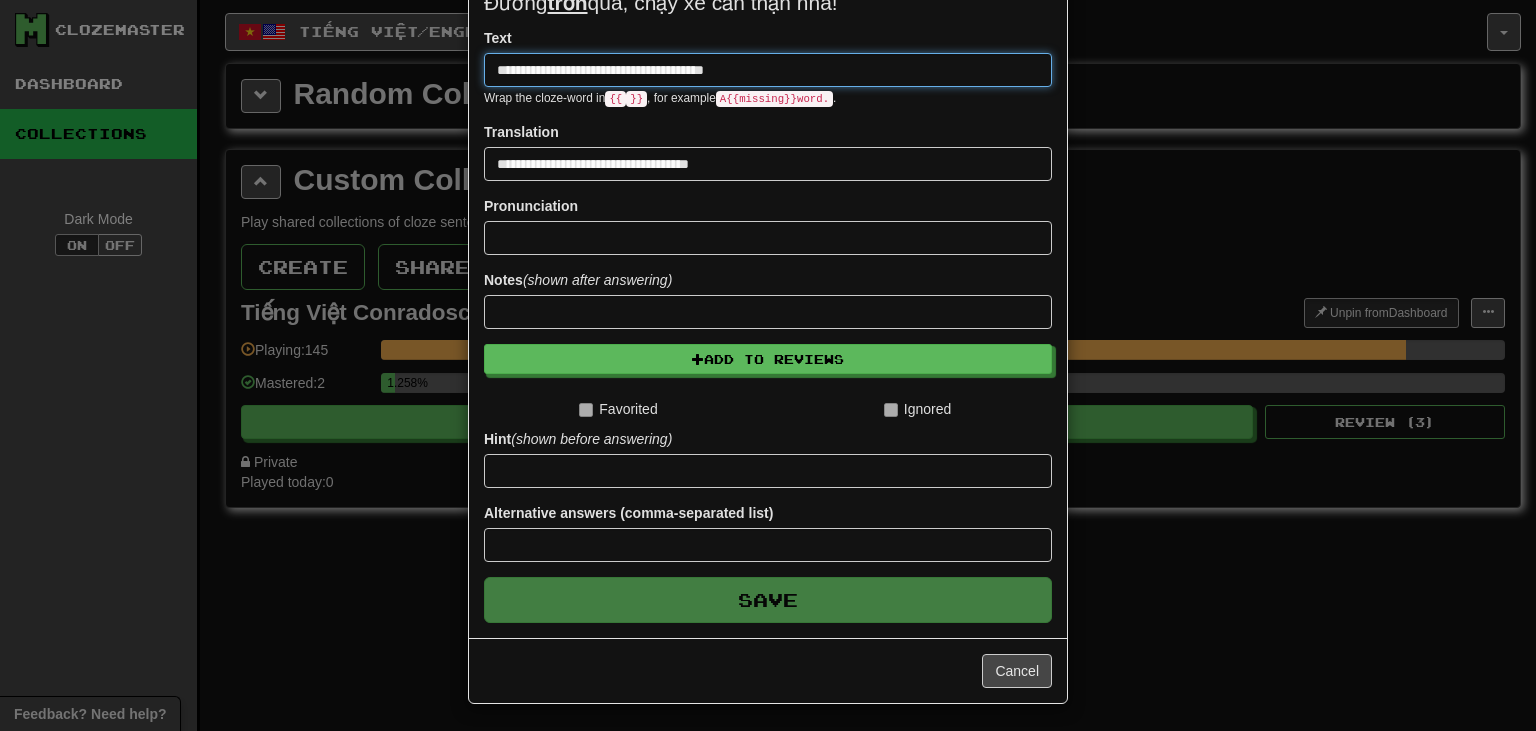 type 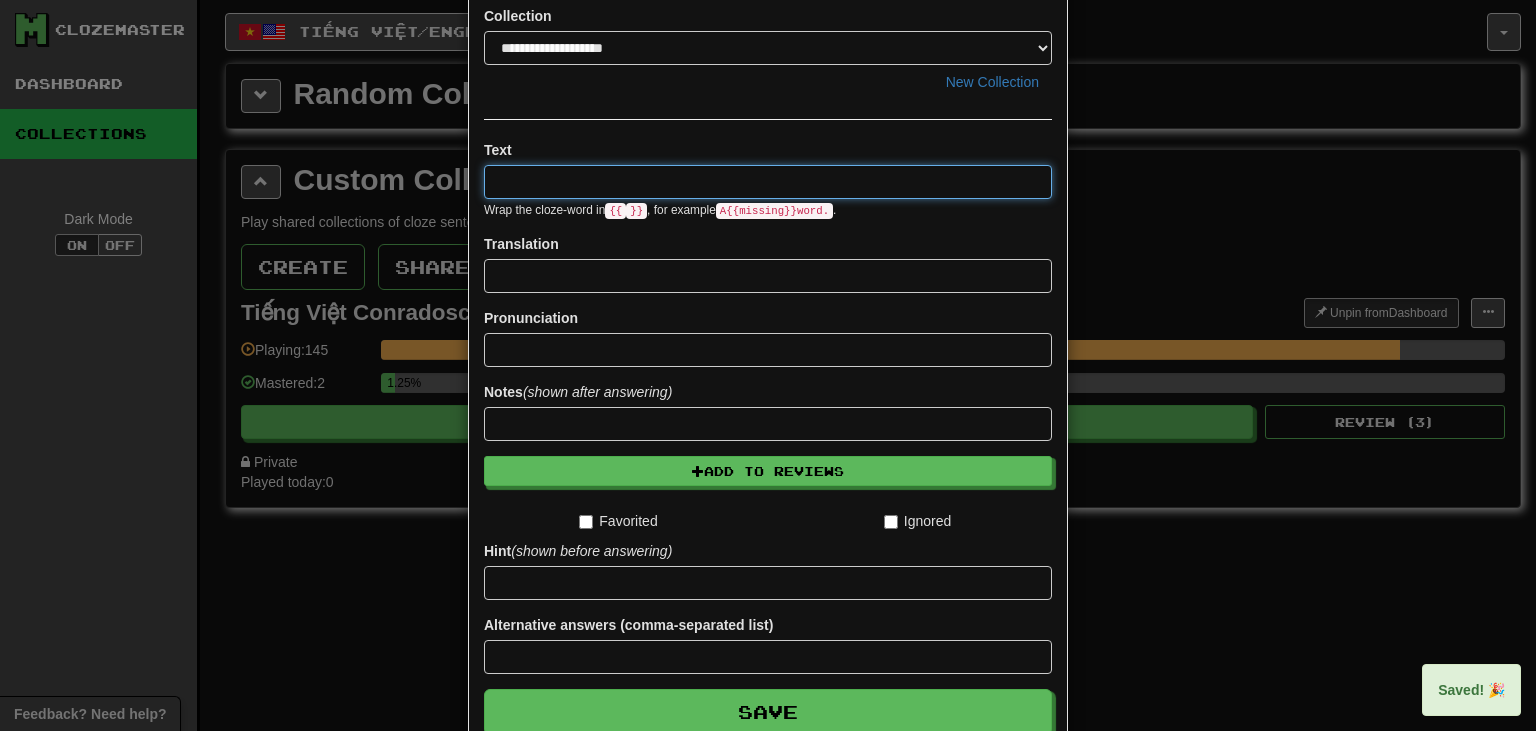 scroll, scrollTop: 0, scrollLeft: 0, axis: both 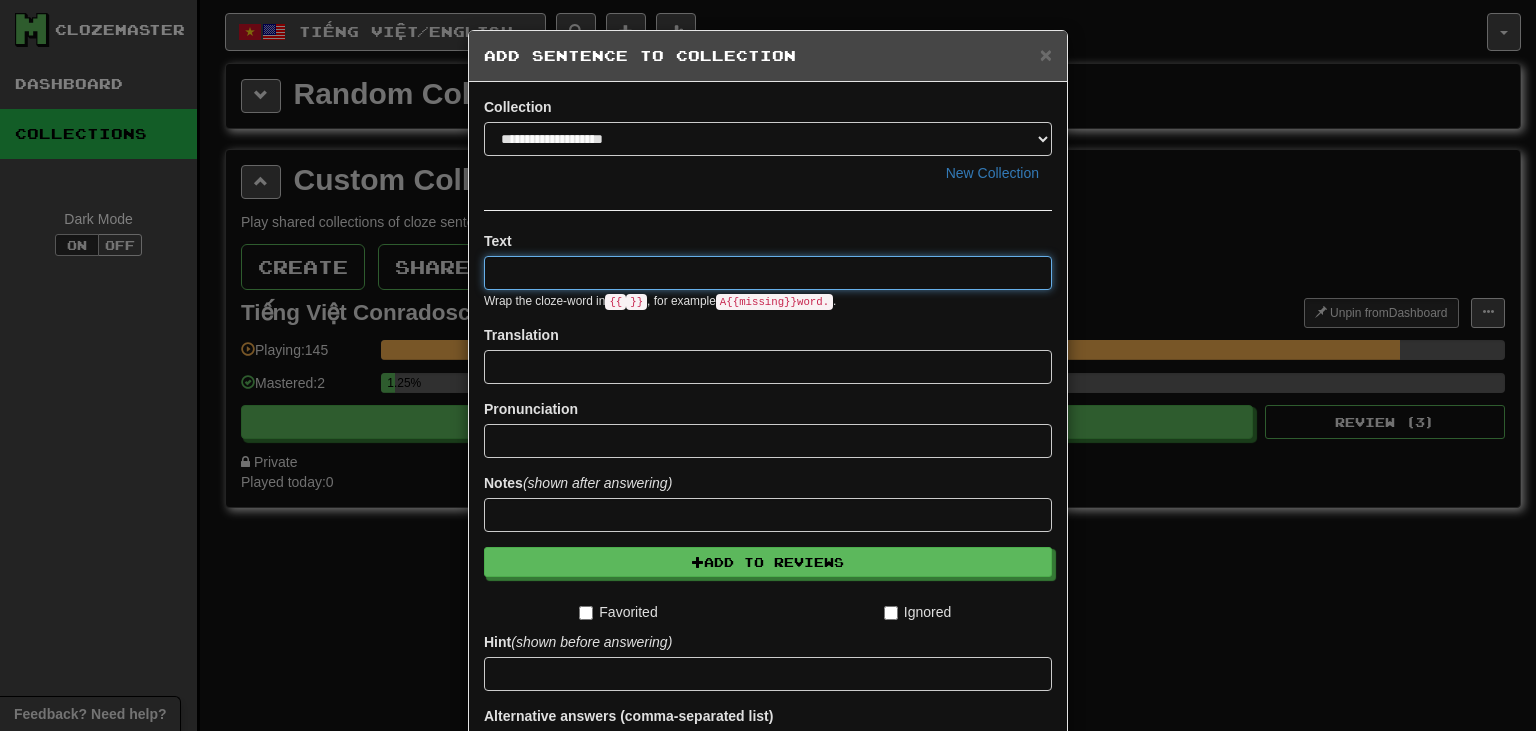 paste on "**********" 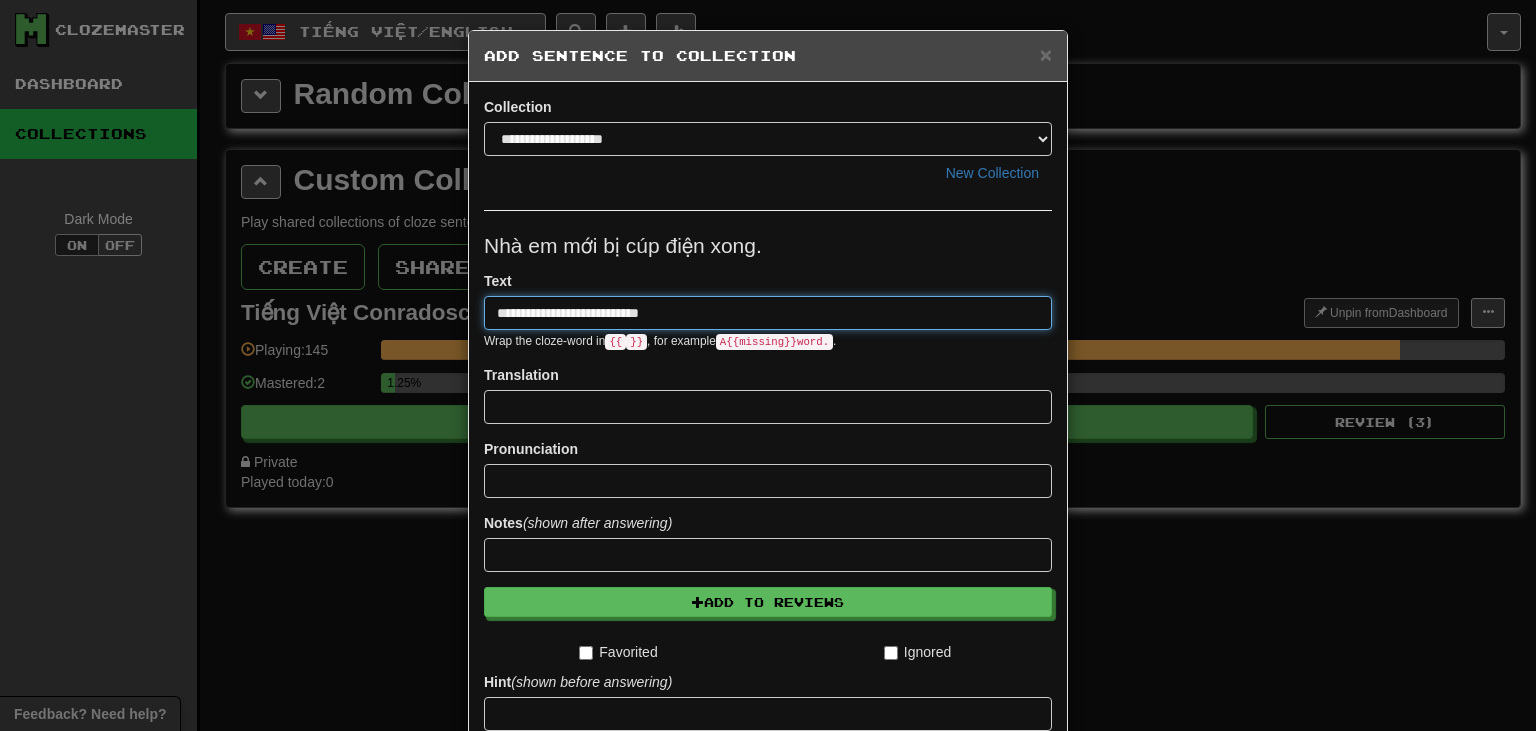 click on "**********" at bounding box center (768, 313) 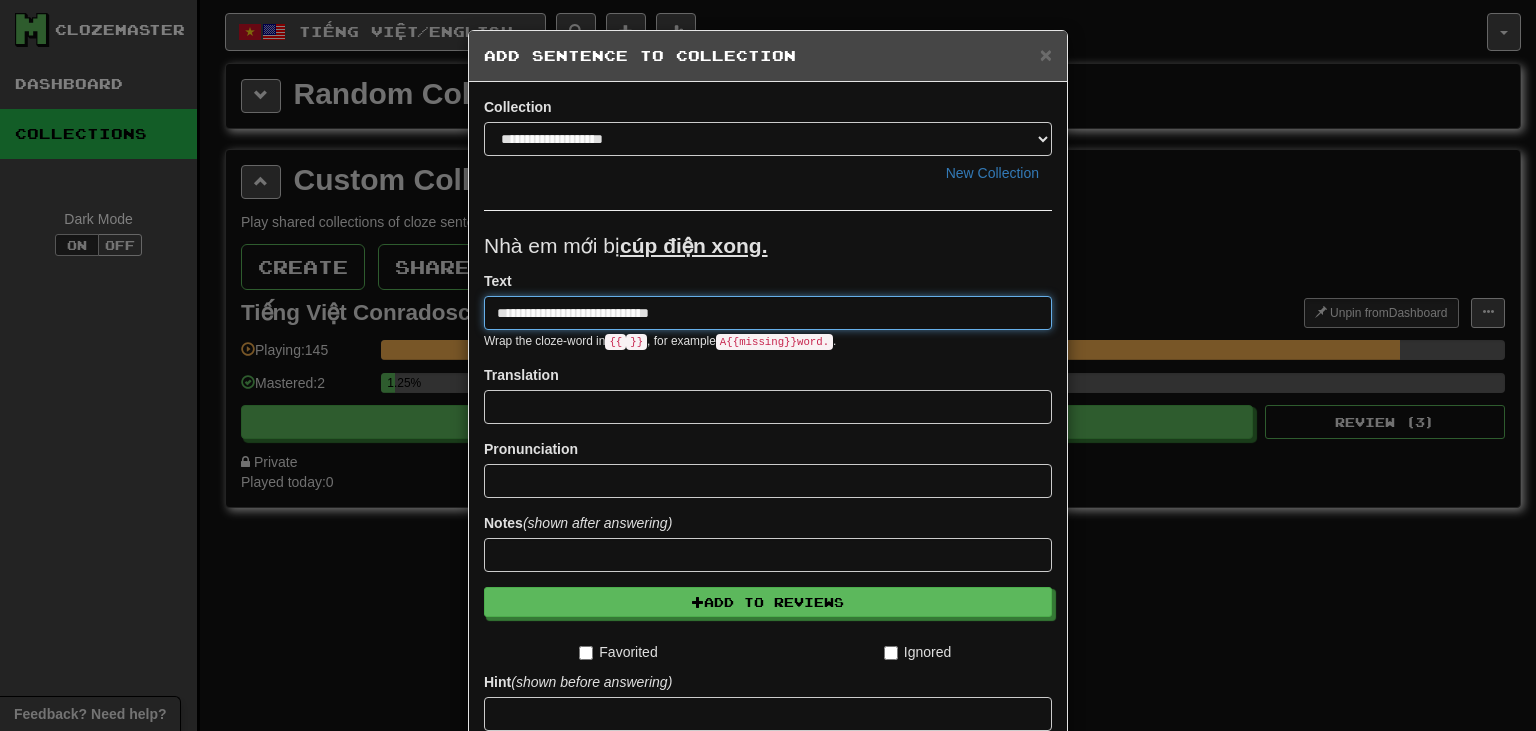 click on "**********" at bounding box center (768, 313) 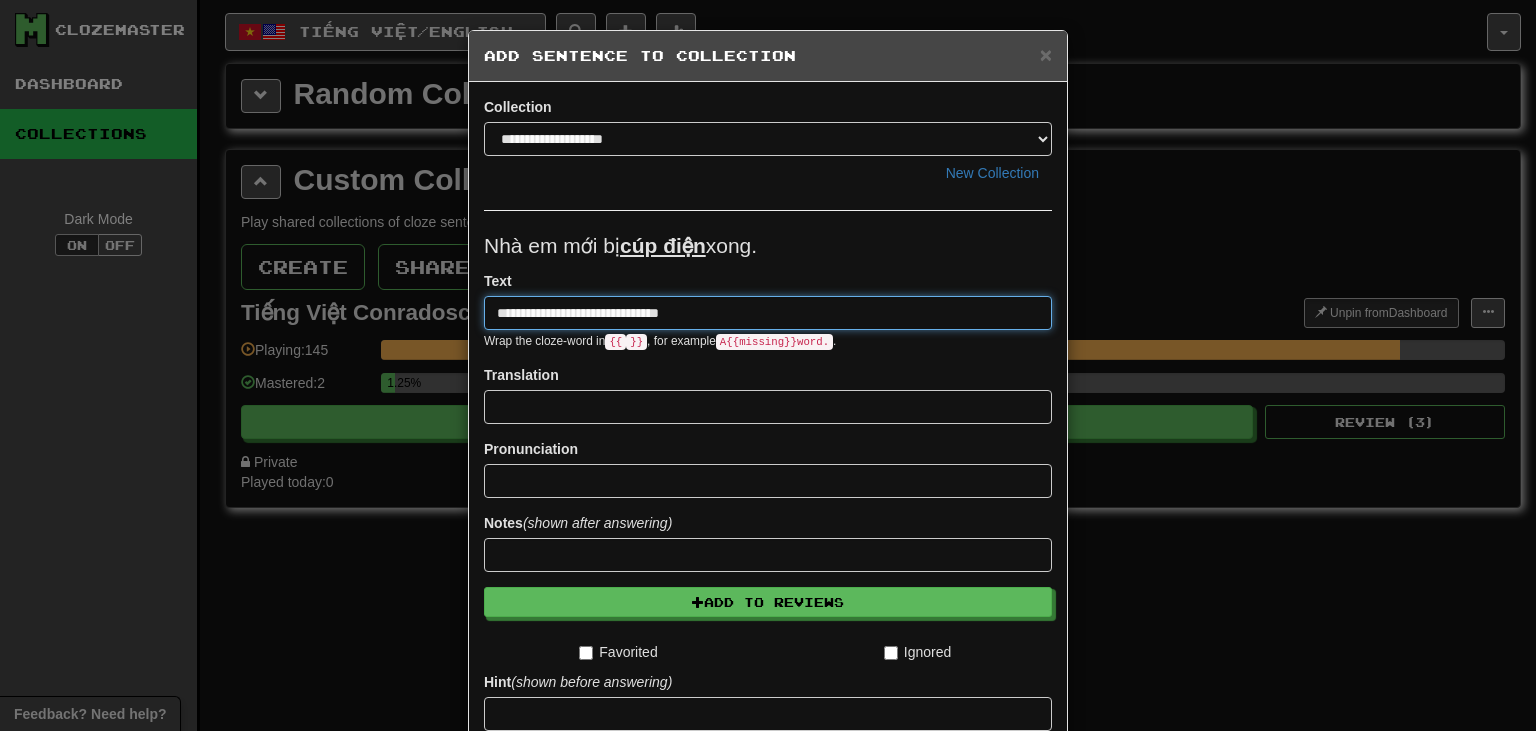 type on "**********" 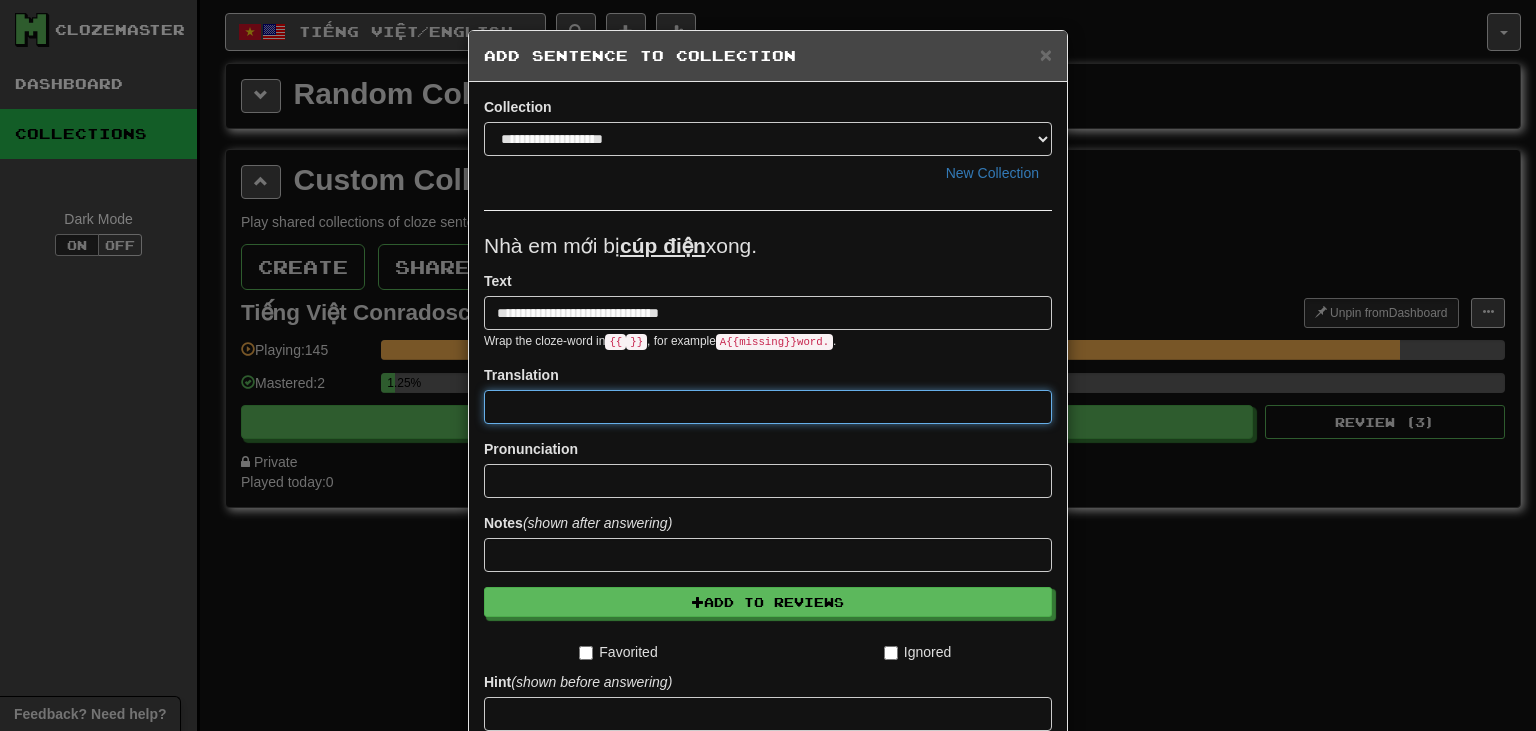 click at bounding box center (768, 407) 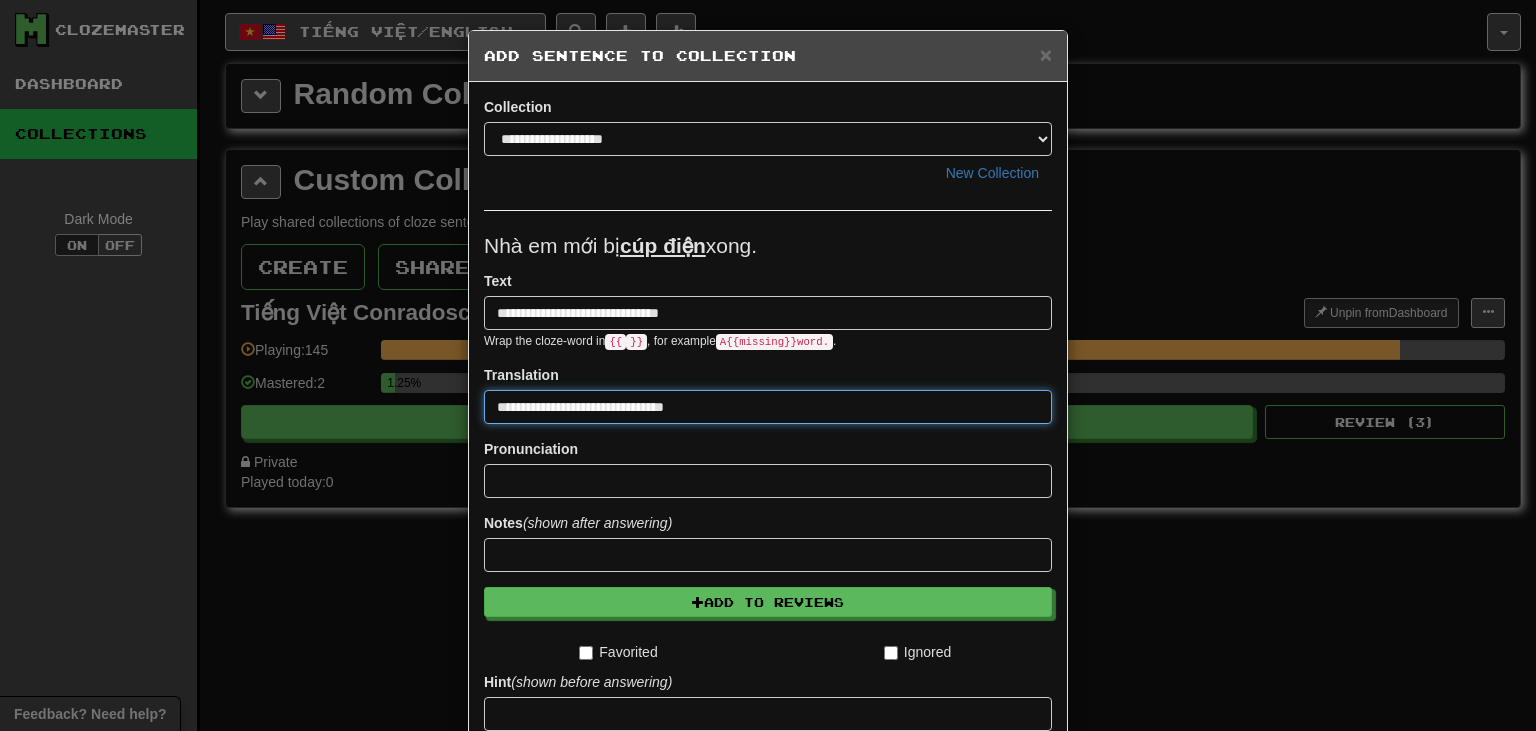 type on "**********" 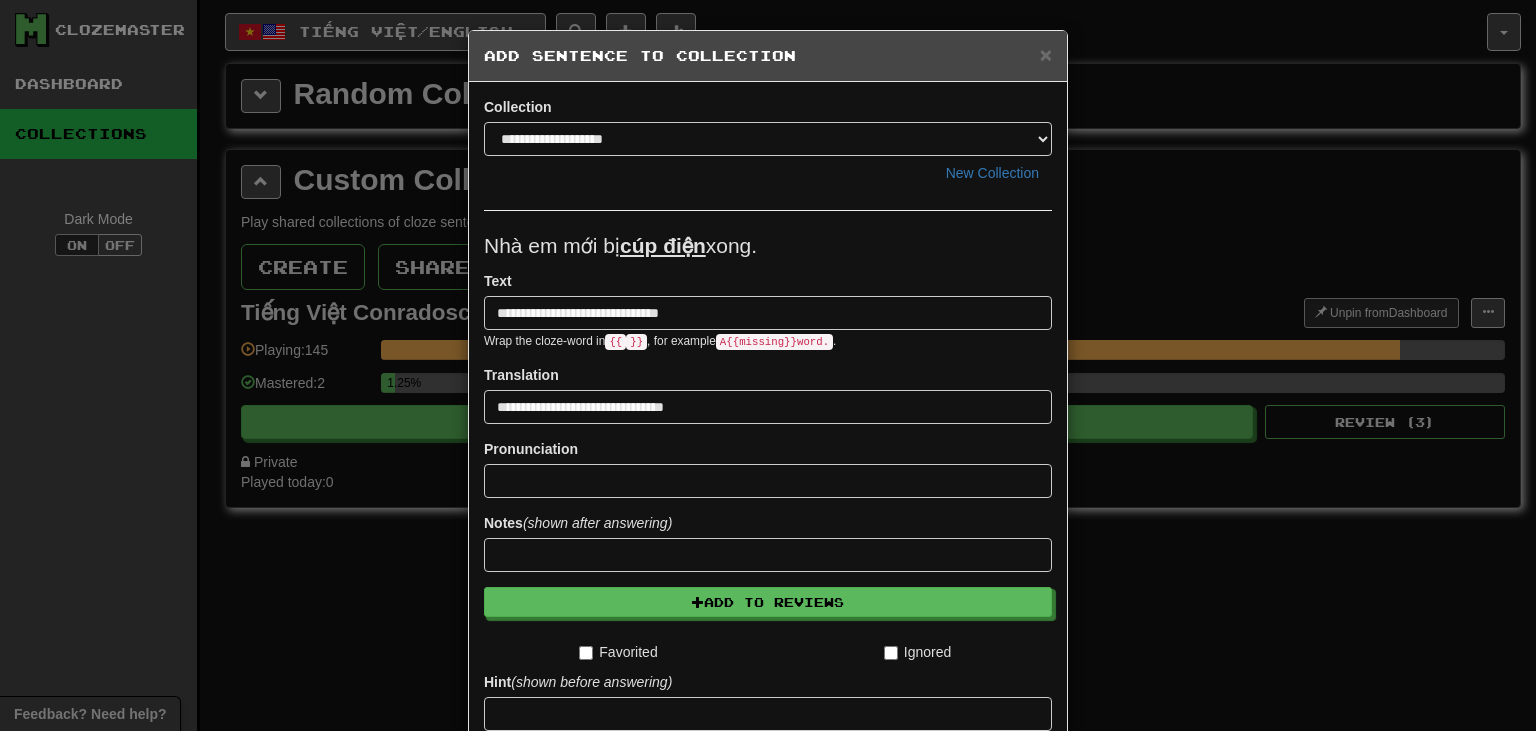 scroll, scrollTop: 243, scrollLeft: 0, axis: vertical 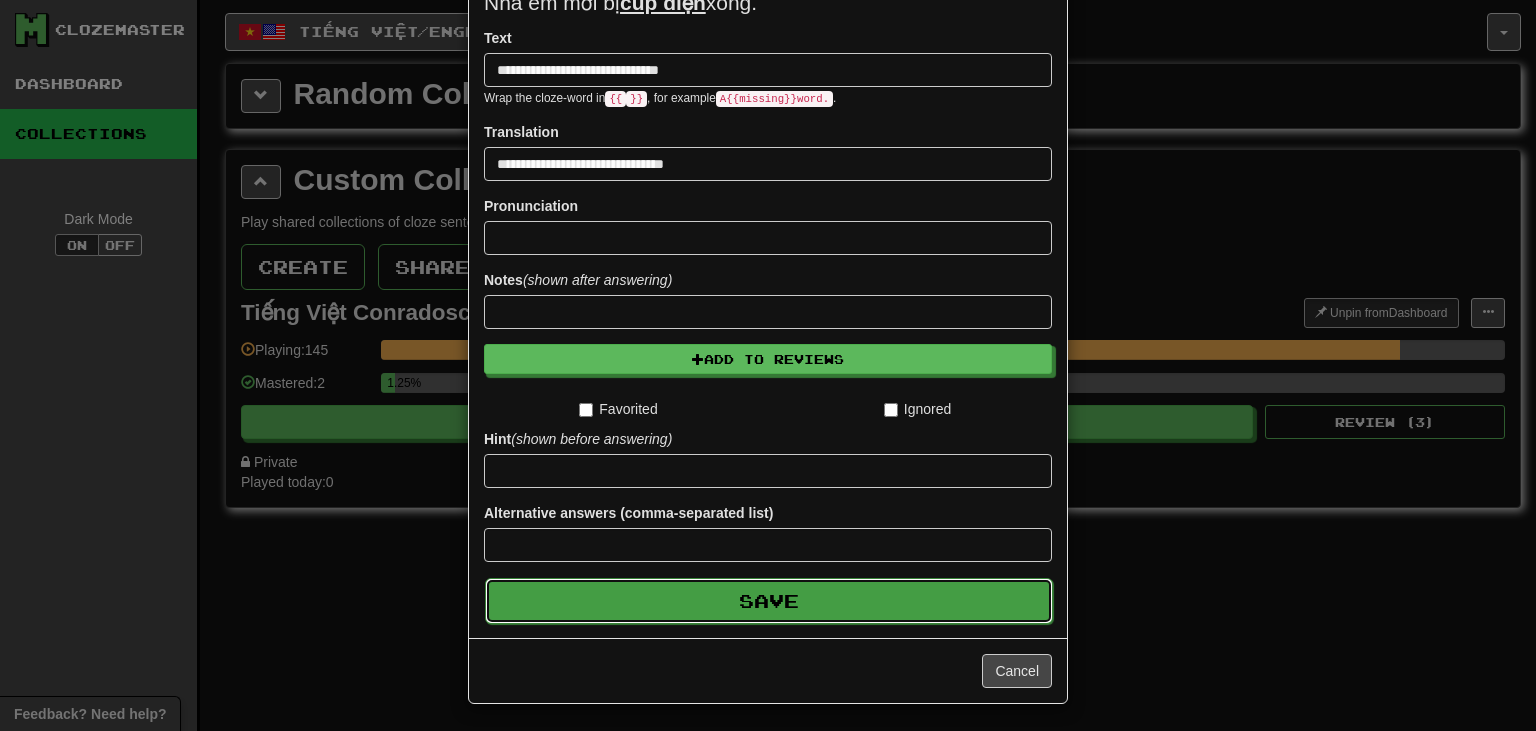 click on "Save" at bounding box center [769, 601] 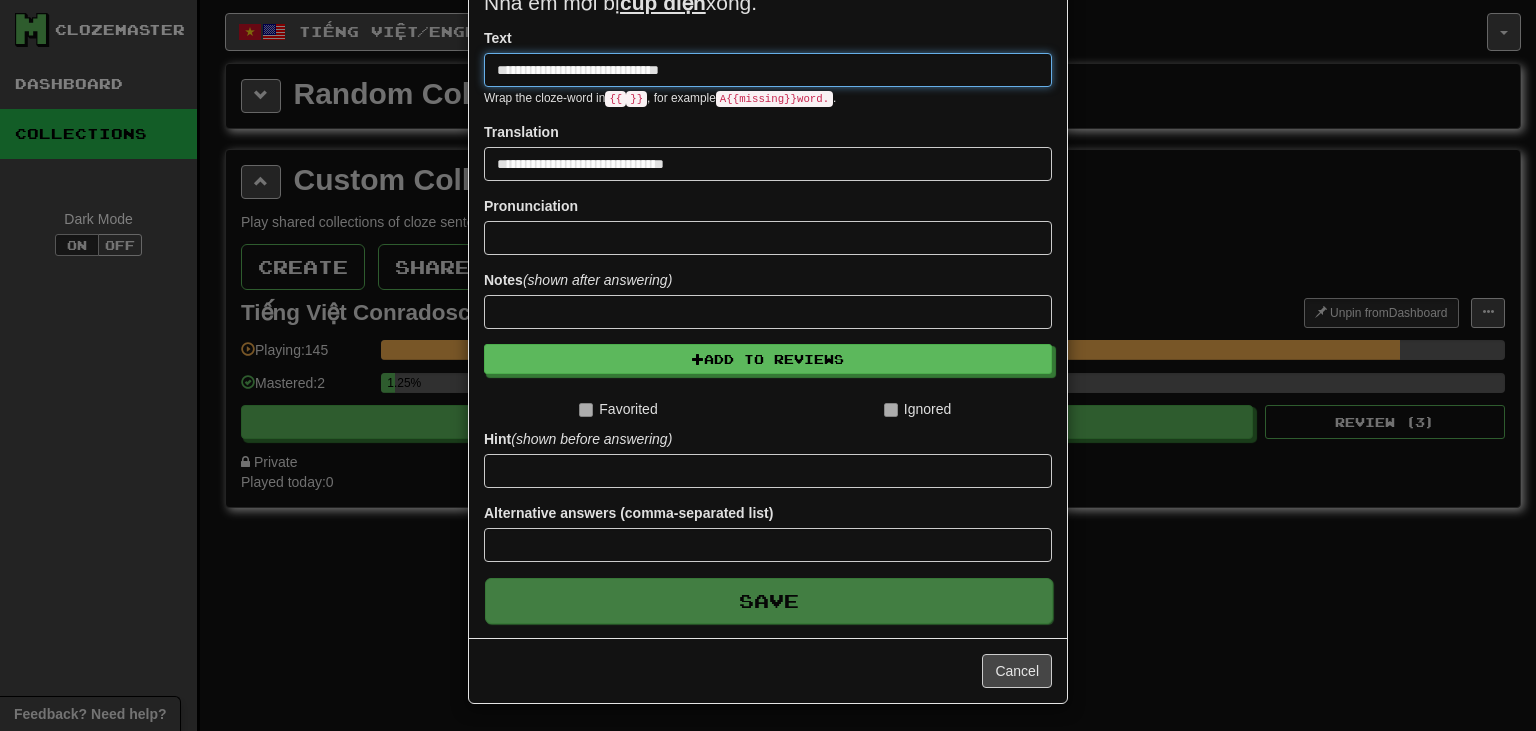 type 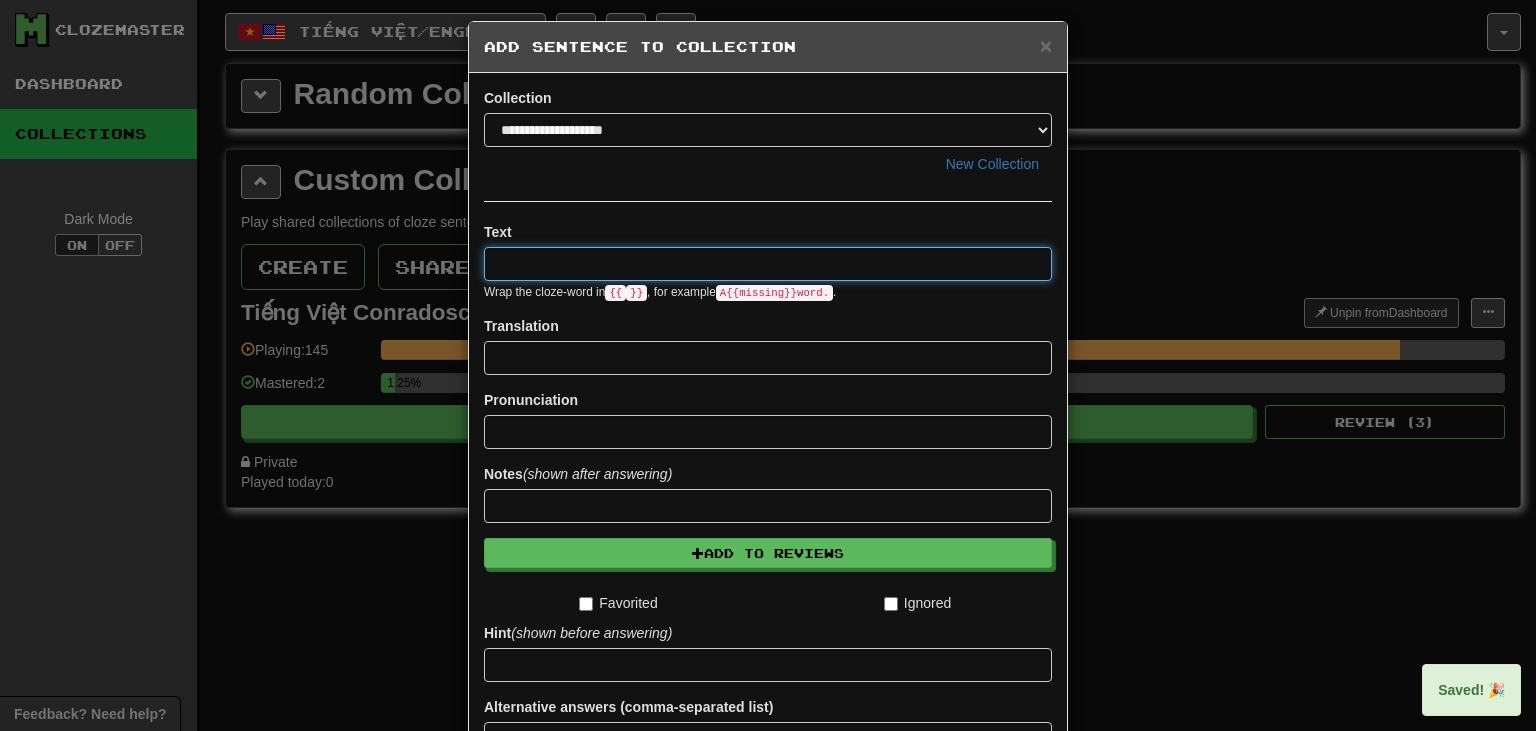 scroll, scrollTop: 0, scrollLeft: 0, axis: both 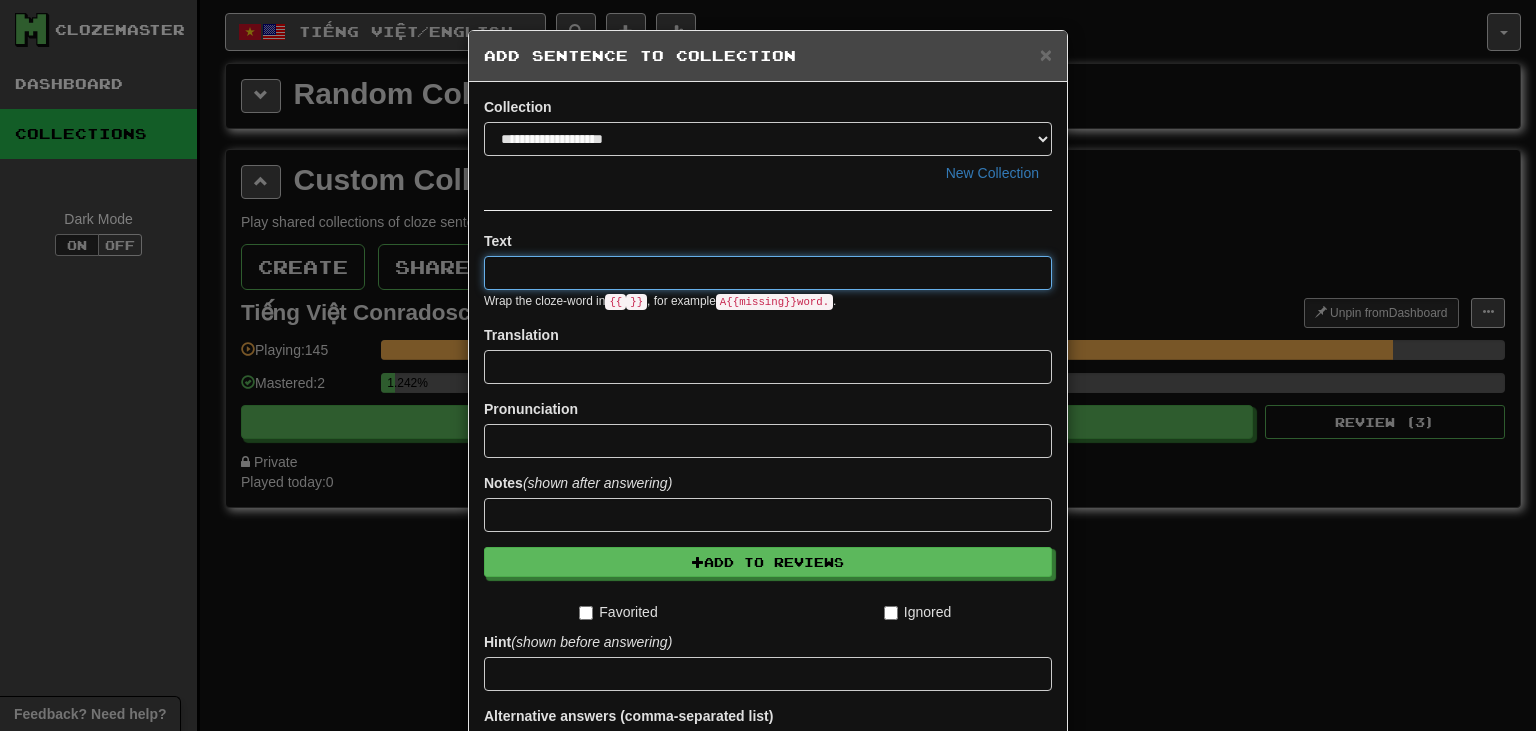 paste on "**********" 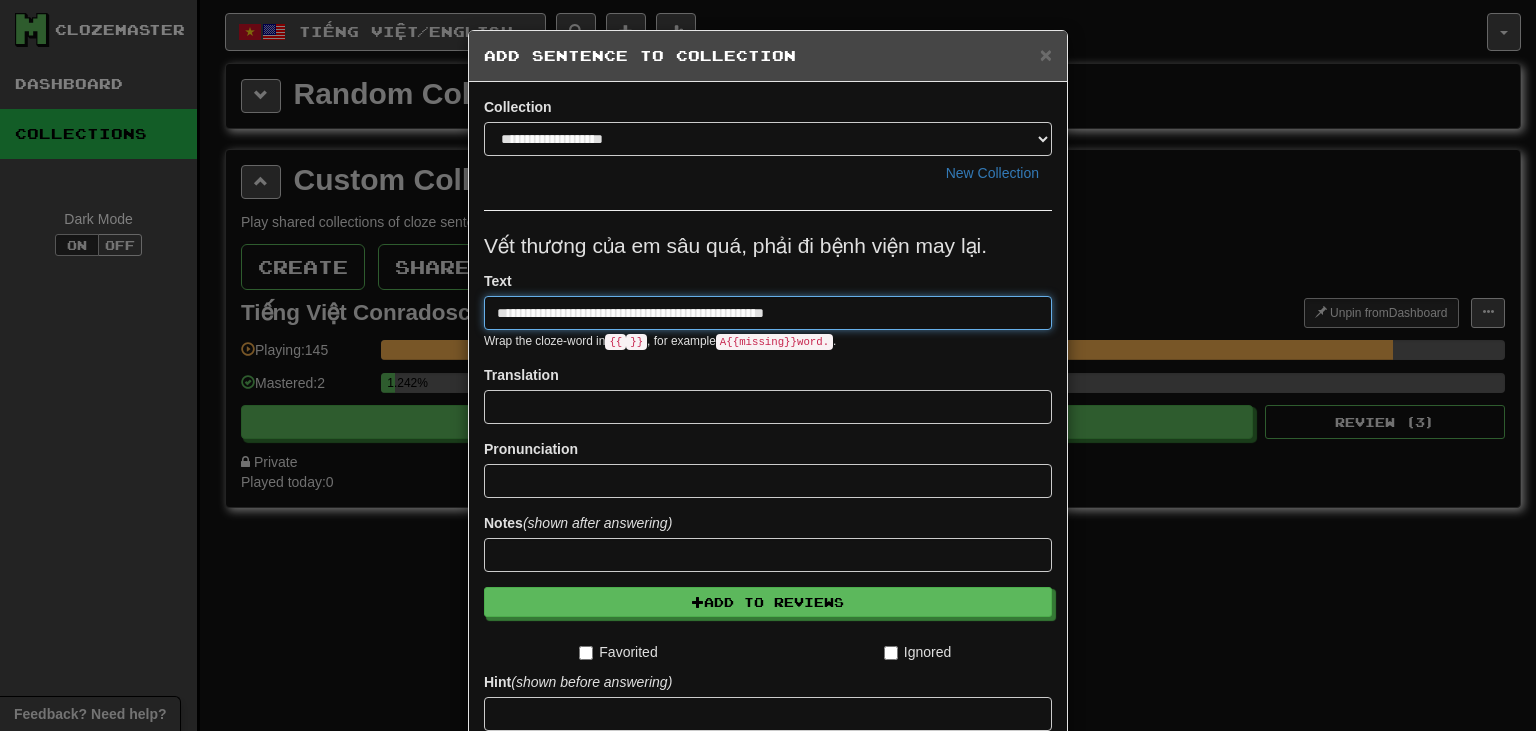 type on "**********" 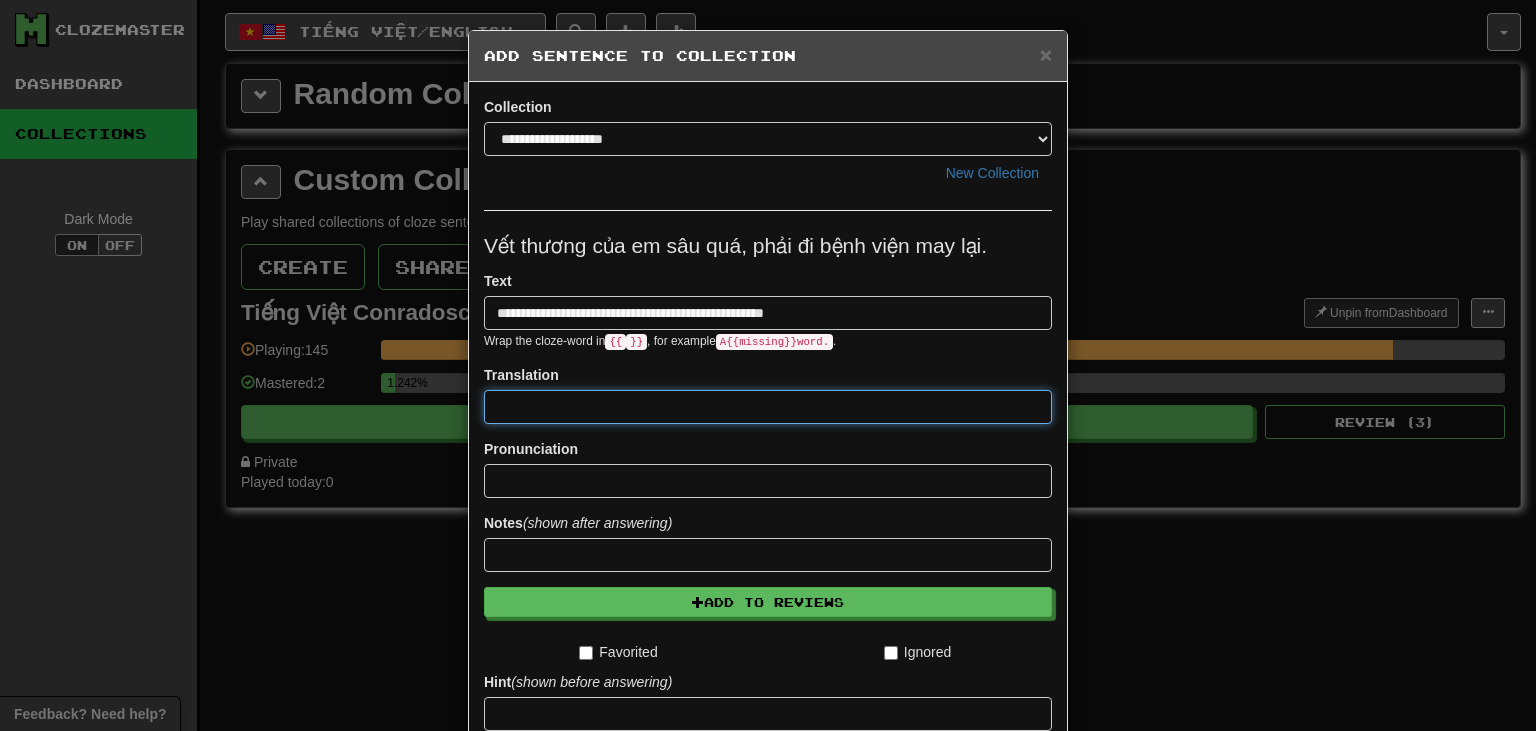 click at bounding box center (768, 407) 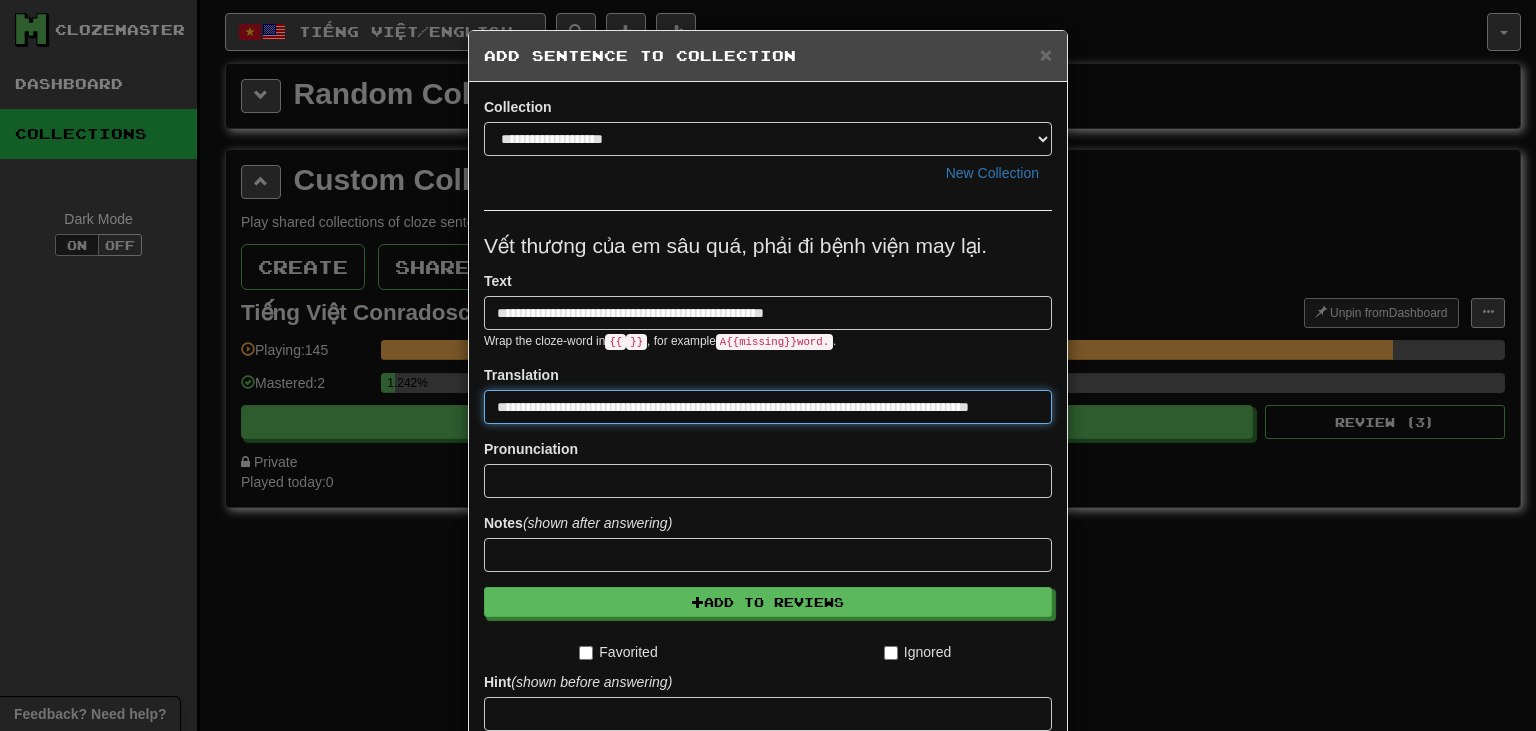 scroll, scrollTop: 0, scrollLeft: 28, axis: horizontal 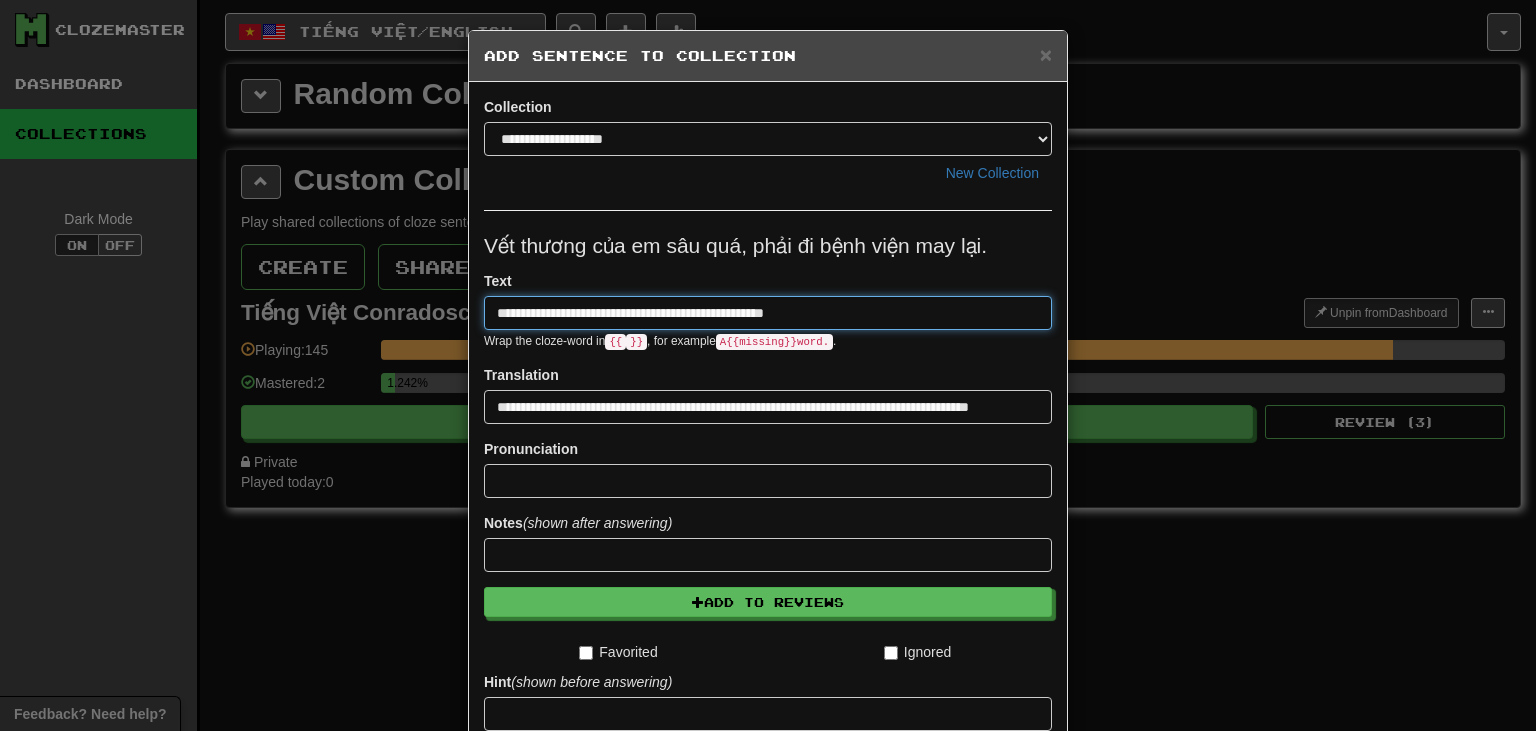 click on "**********" at bounding box center (768, 313) 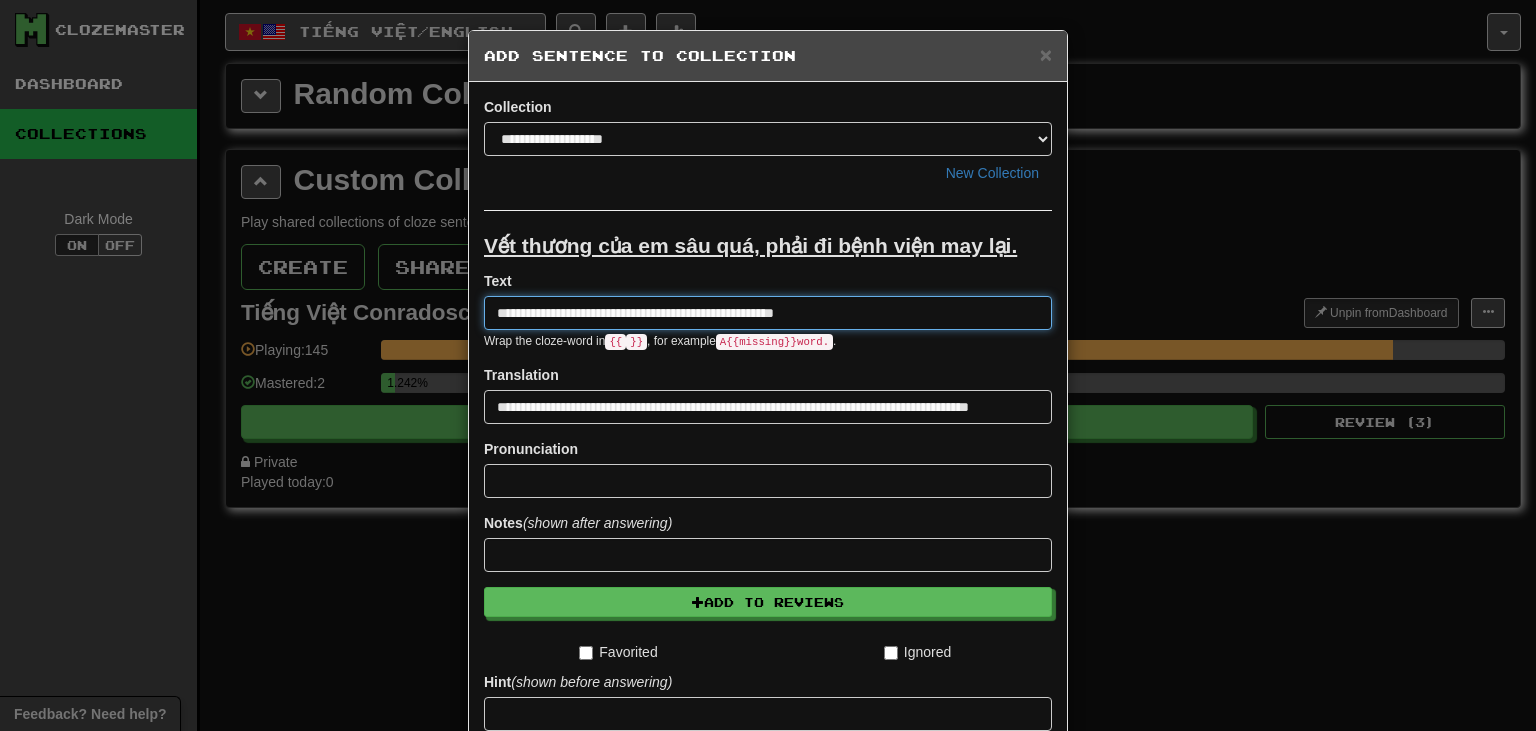 click on "**********" at bounding box center (768, 313) 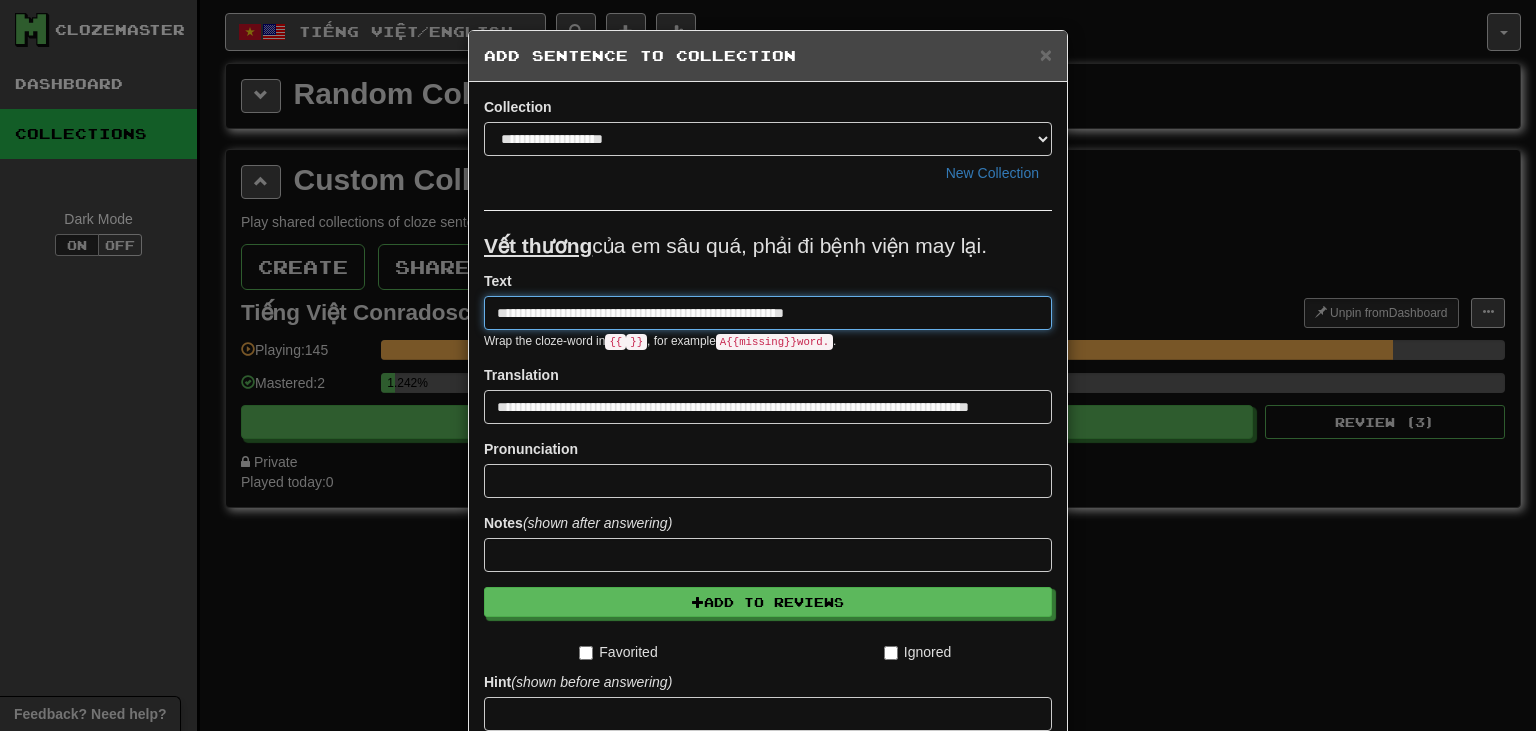 type on "**********" 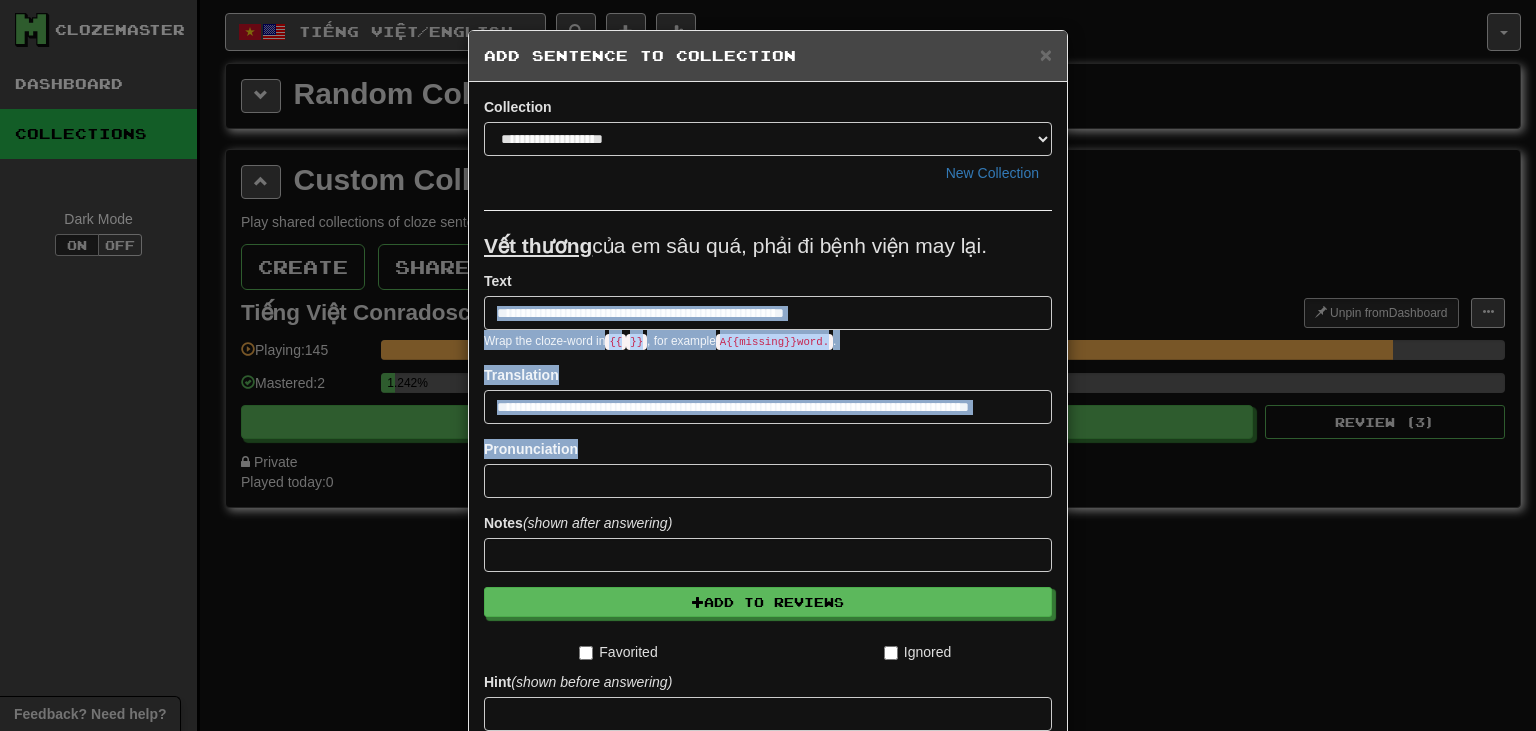 drag, startPoint x: 1520, startPoint y: 301, endPoint x: 1520, endPoint y: 497, distance: 196 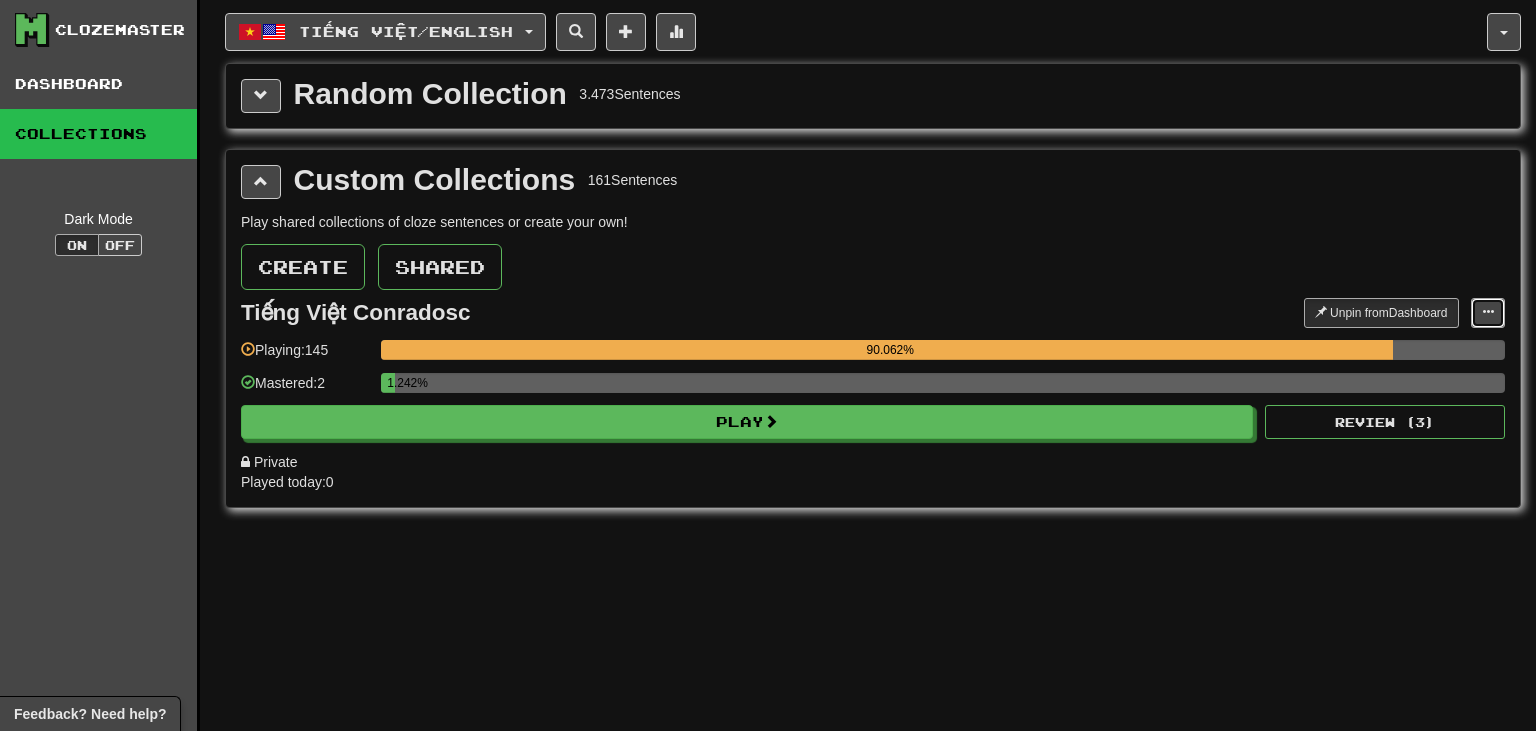 click at bounding box center [1488, 312] 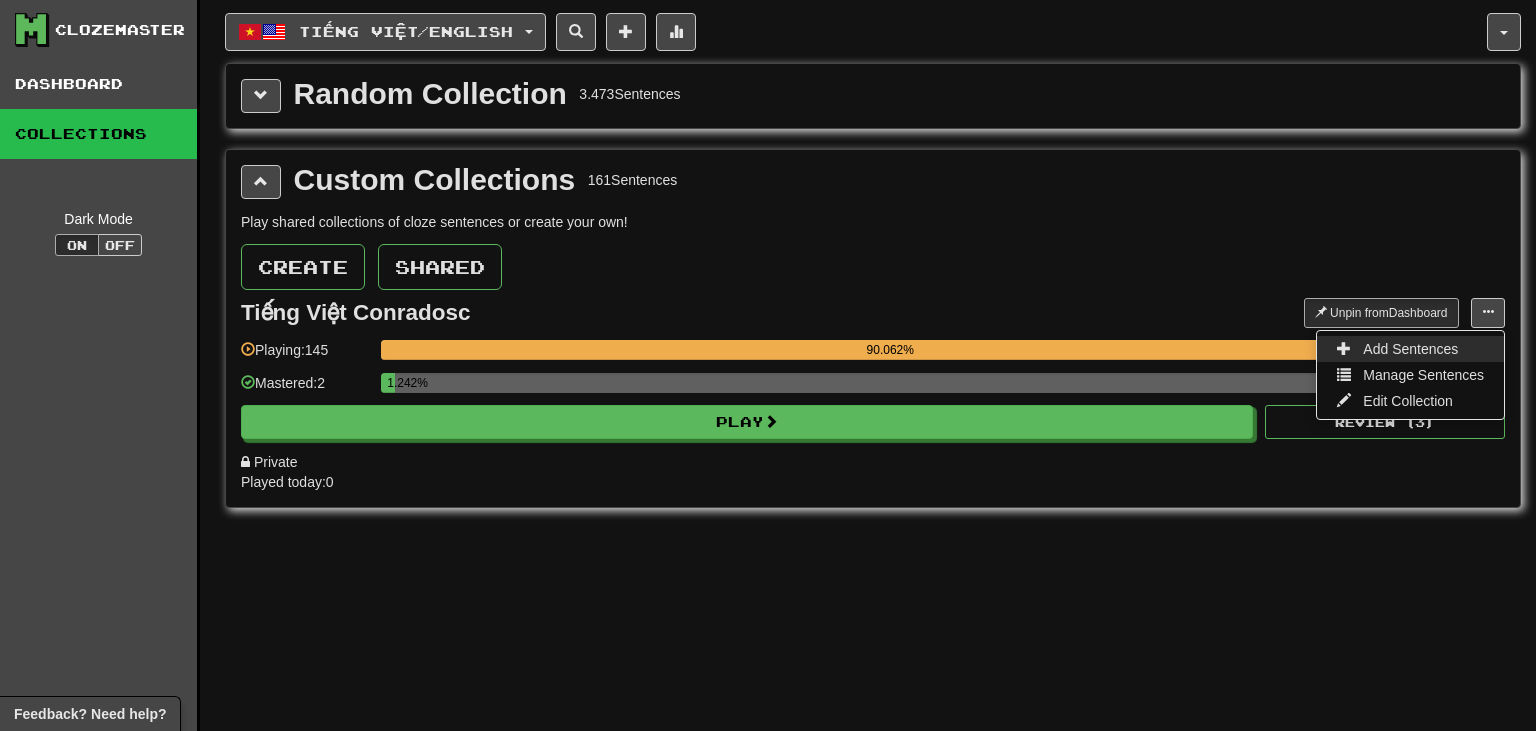 click on "Add Sentences" at bounding box center (1410, 349) 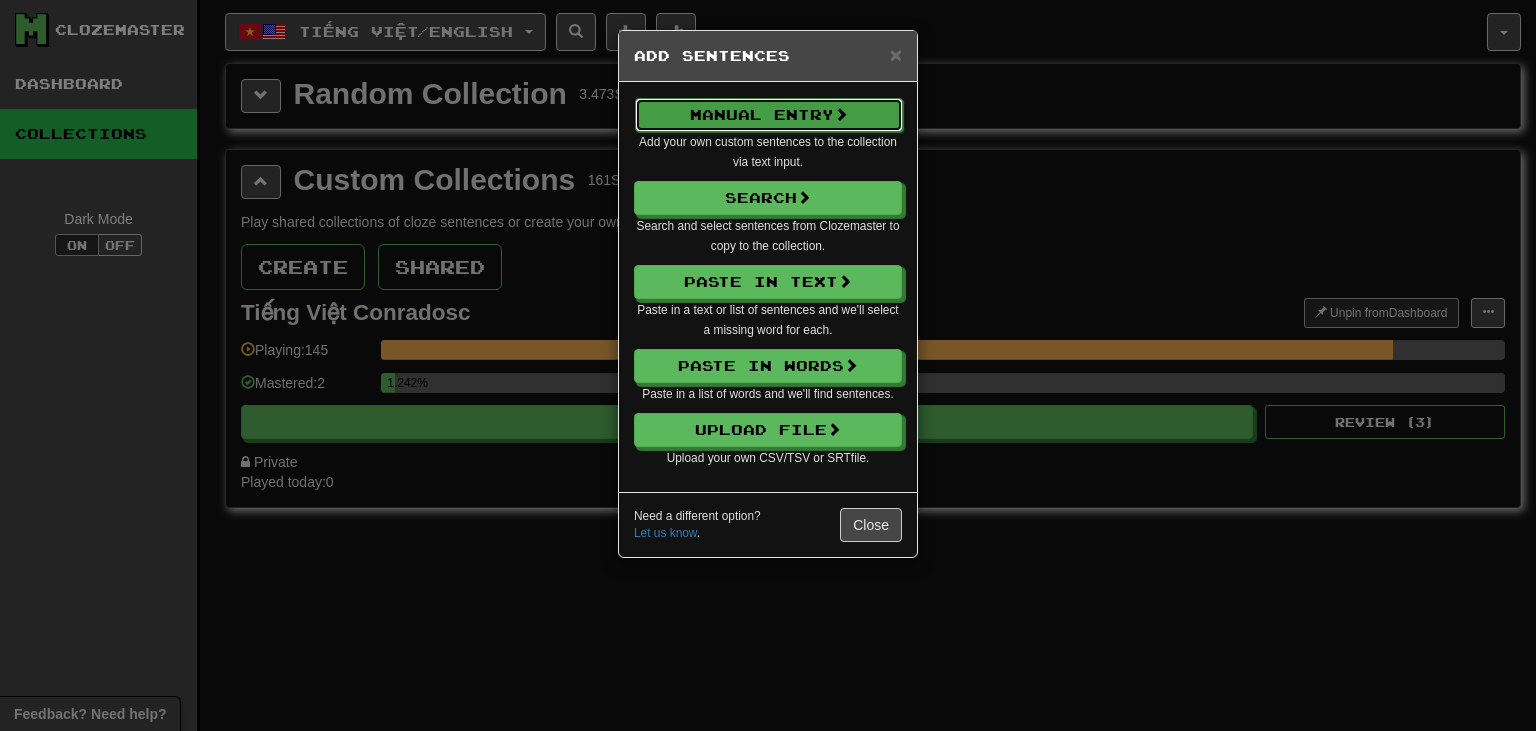 click at bounding box center [841, 114] 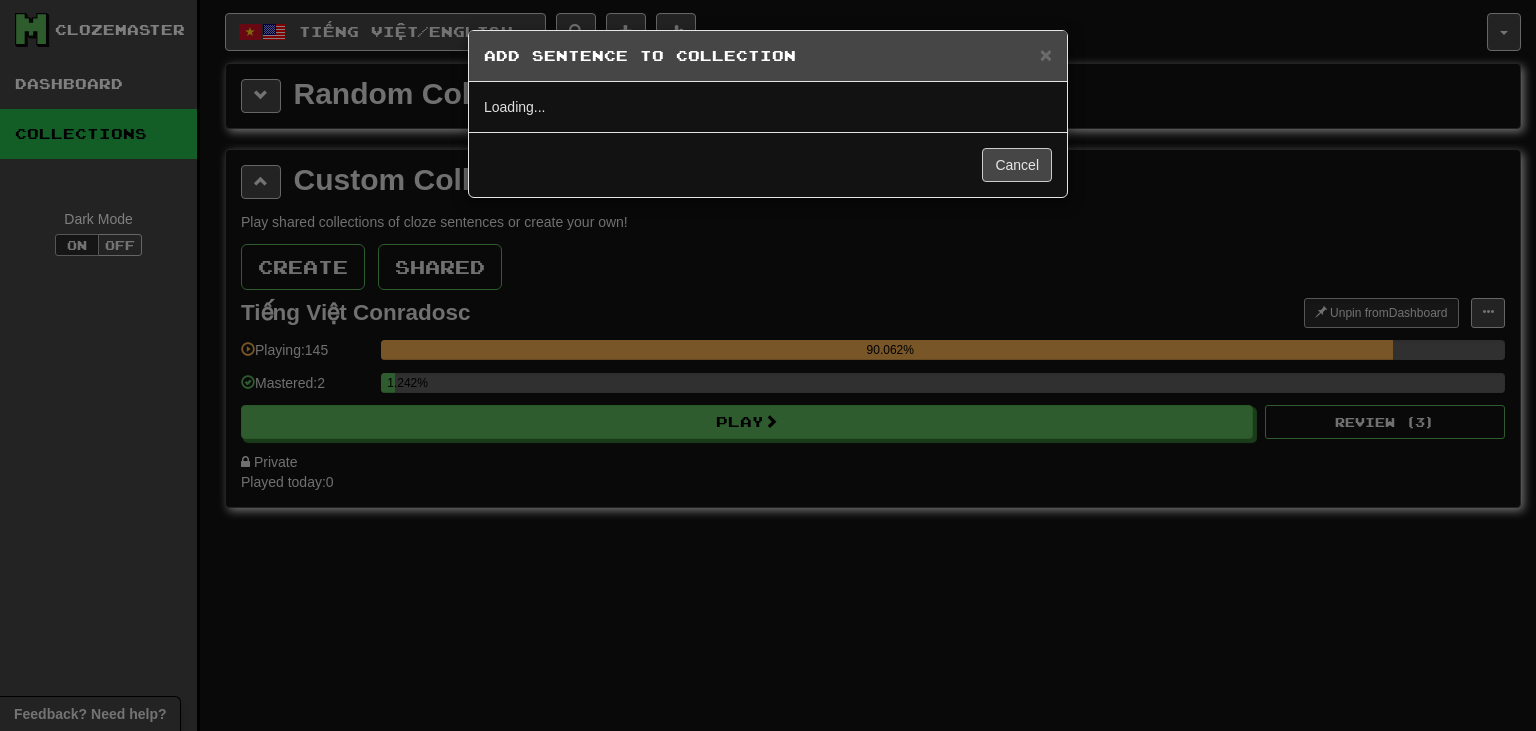 drag, startPoint x: 598, startPoint y: 161, endPoint x: 642, endPoint y: 661, distance: 501.93228 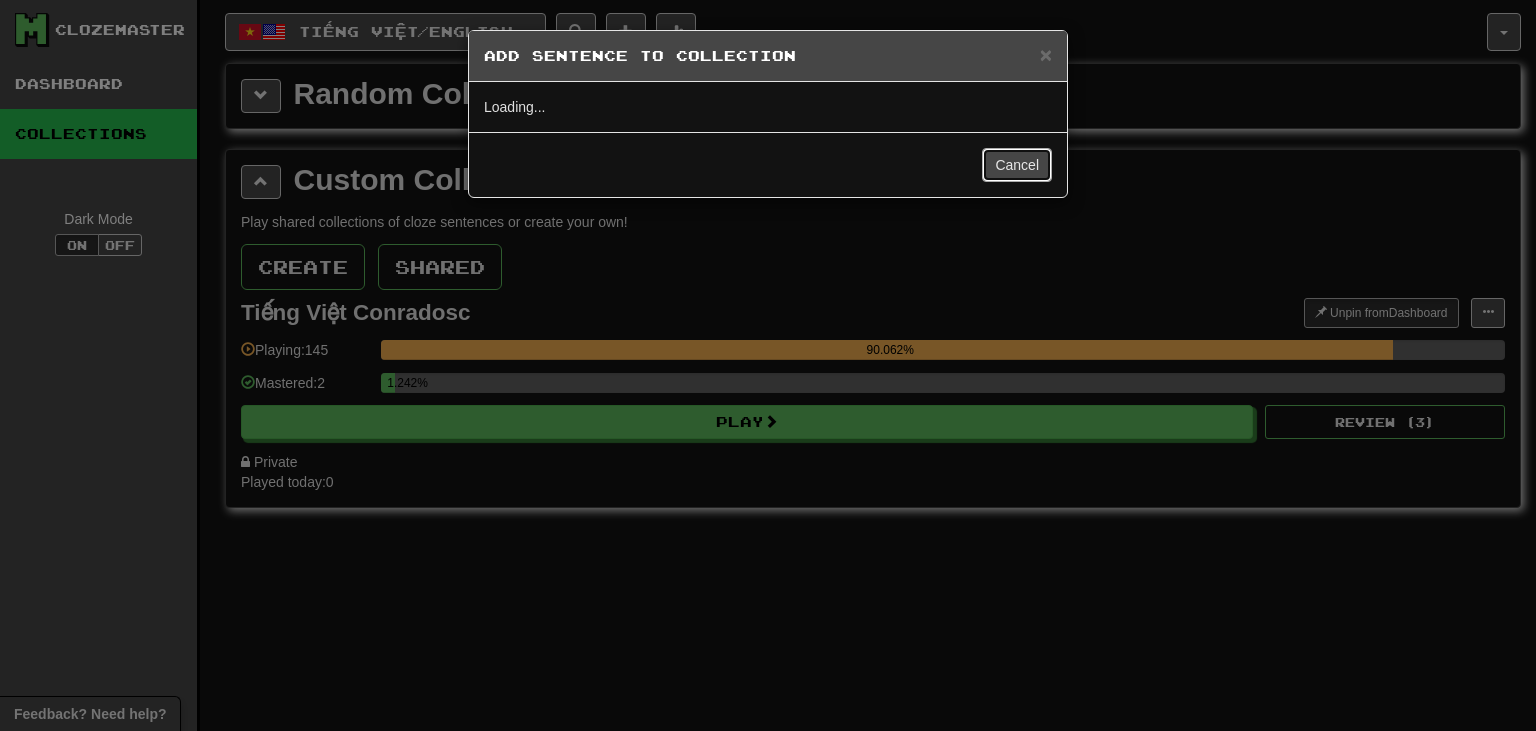 click on "Cancel" at bounding box center (1017, 165) 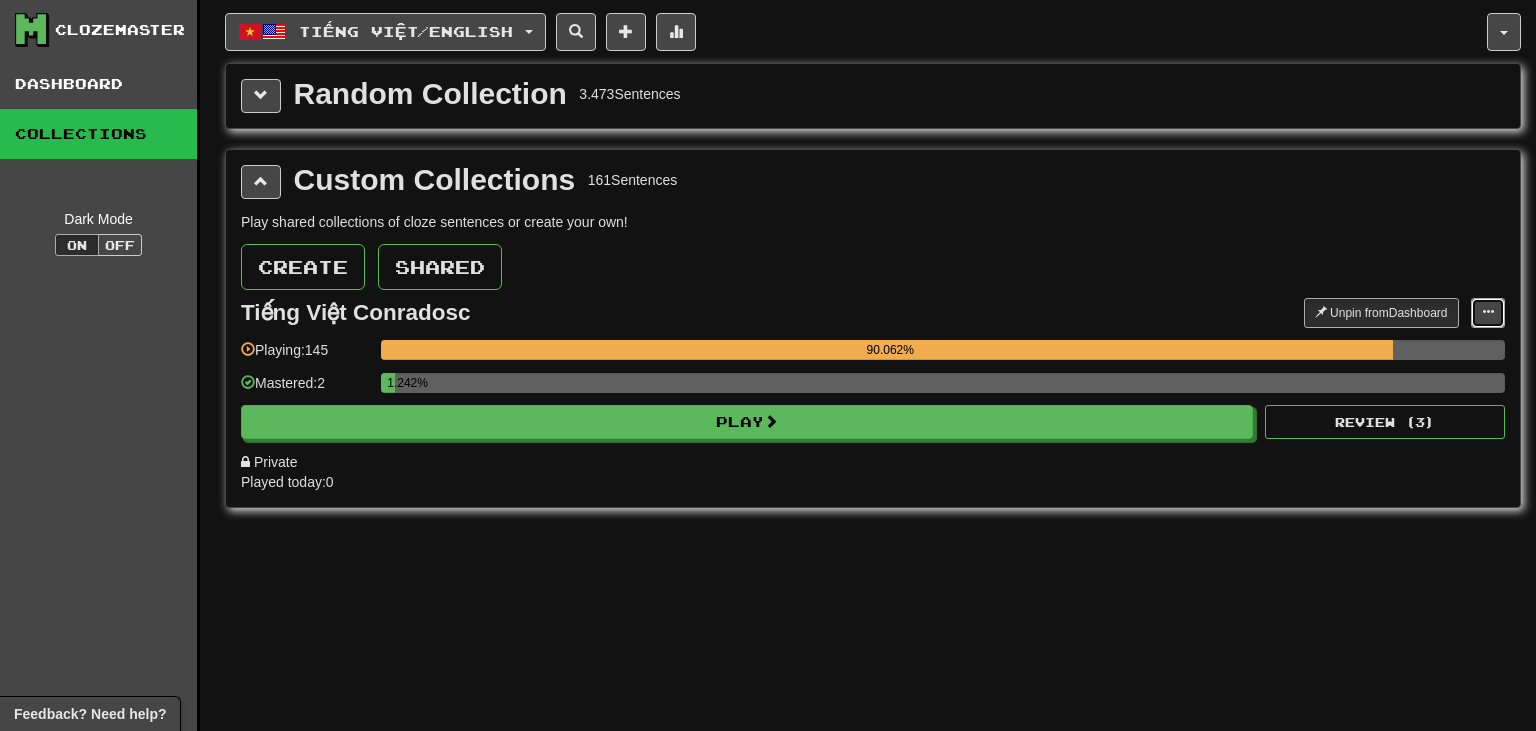 click at bounding box center [1488, 313] 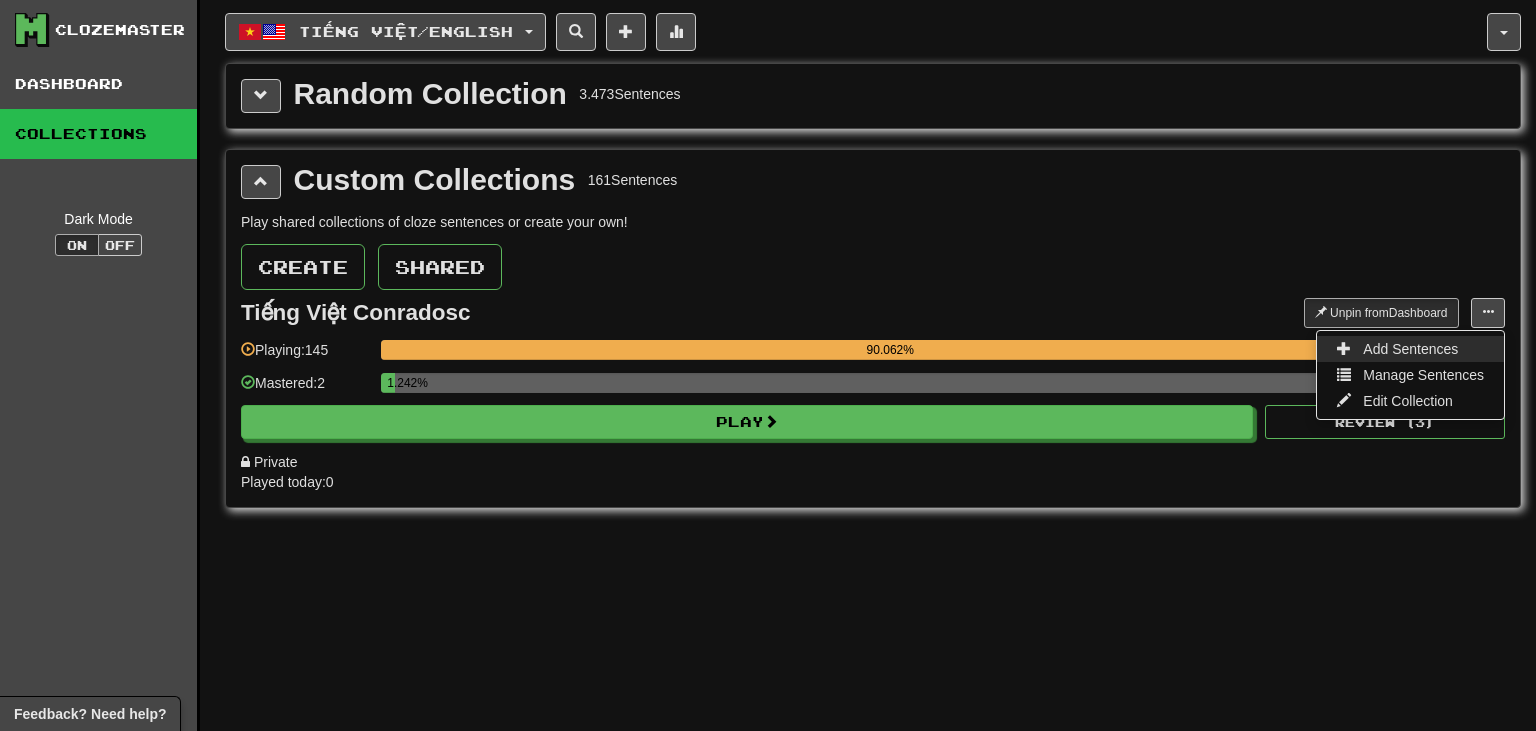click on "Add Sentences" at bounding box center (1410, 349) 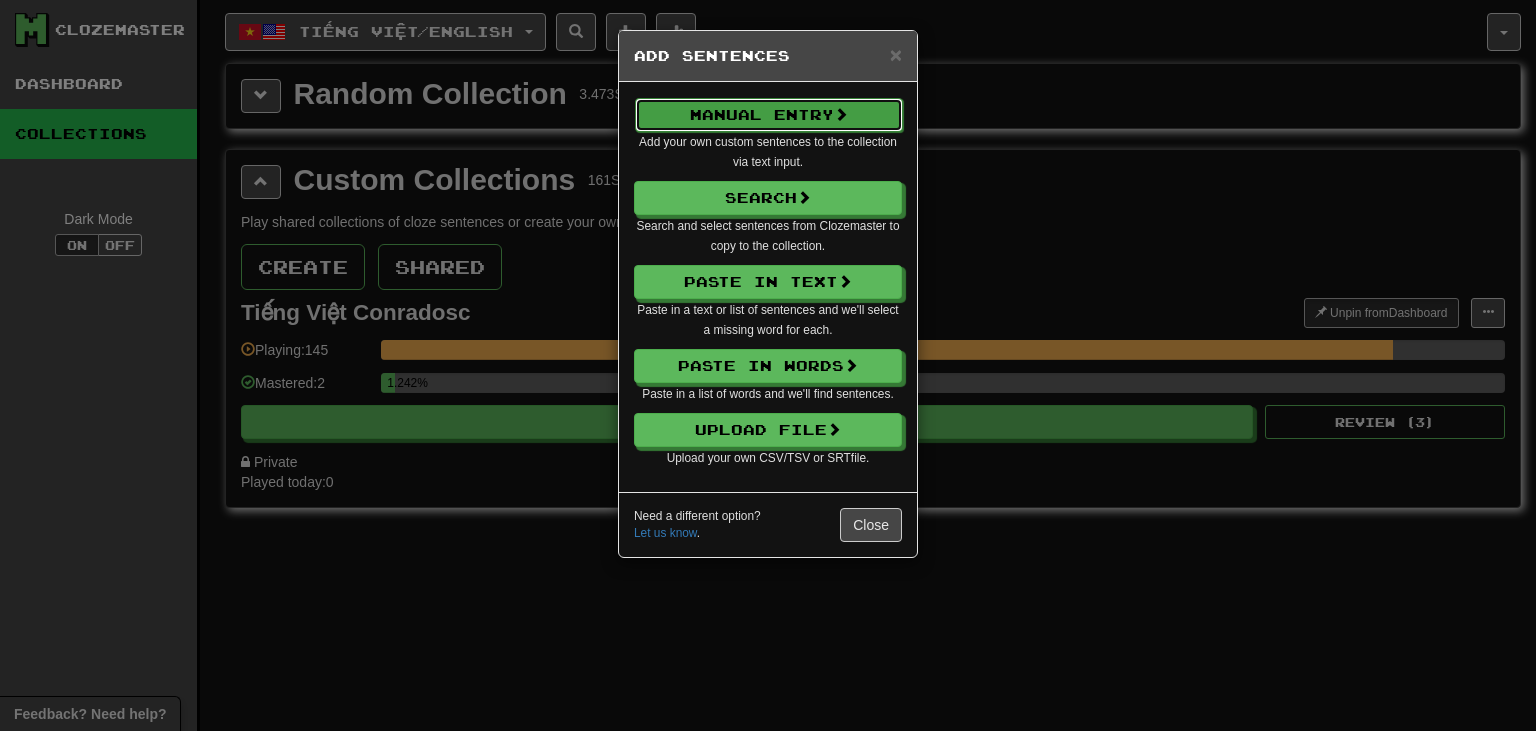 click on "Manual Entry" at bounding box center (769, 115) 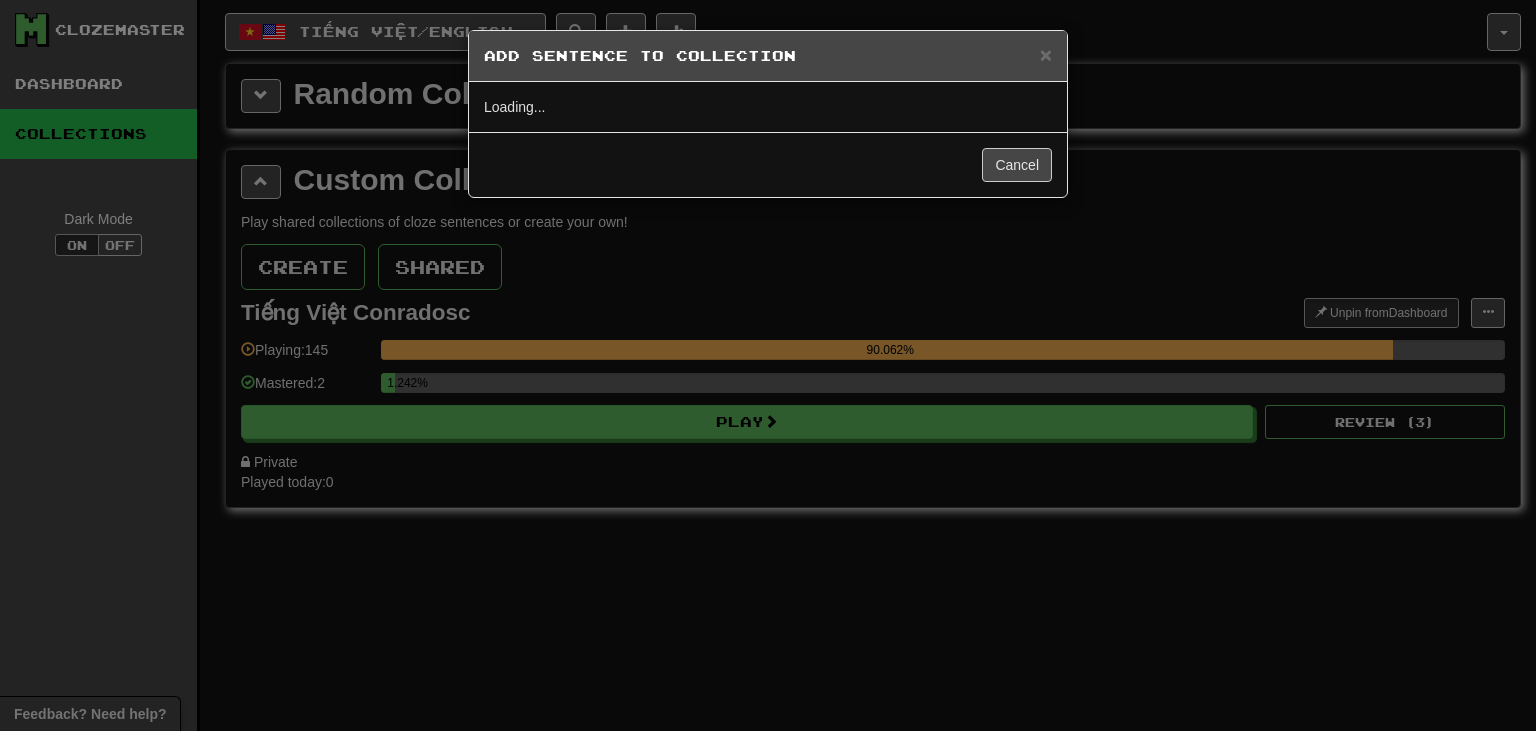 click on "× Add Sentence to Collection Loading... Cancel" at bounding box center [768, 365] 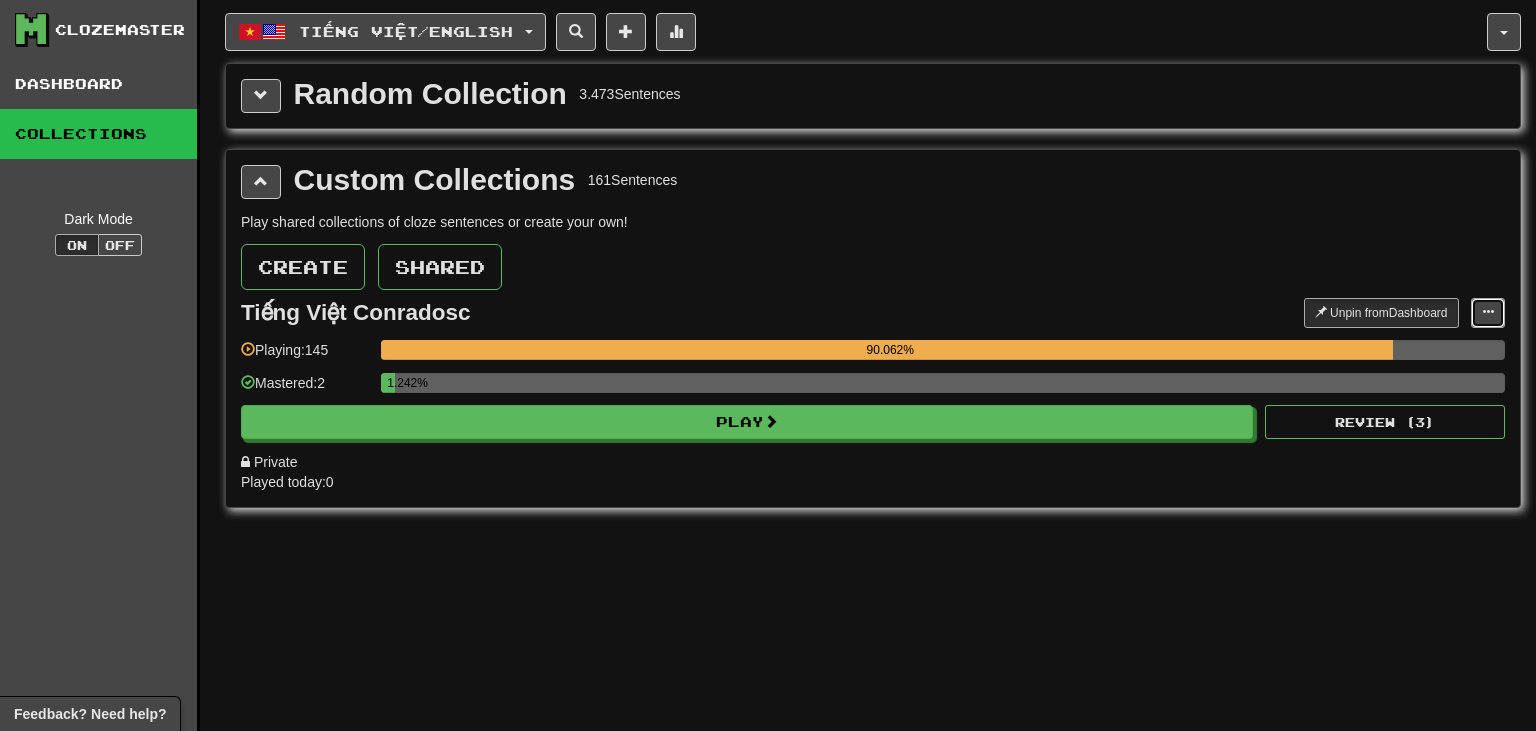 click at bounding box center (1488, 312) 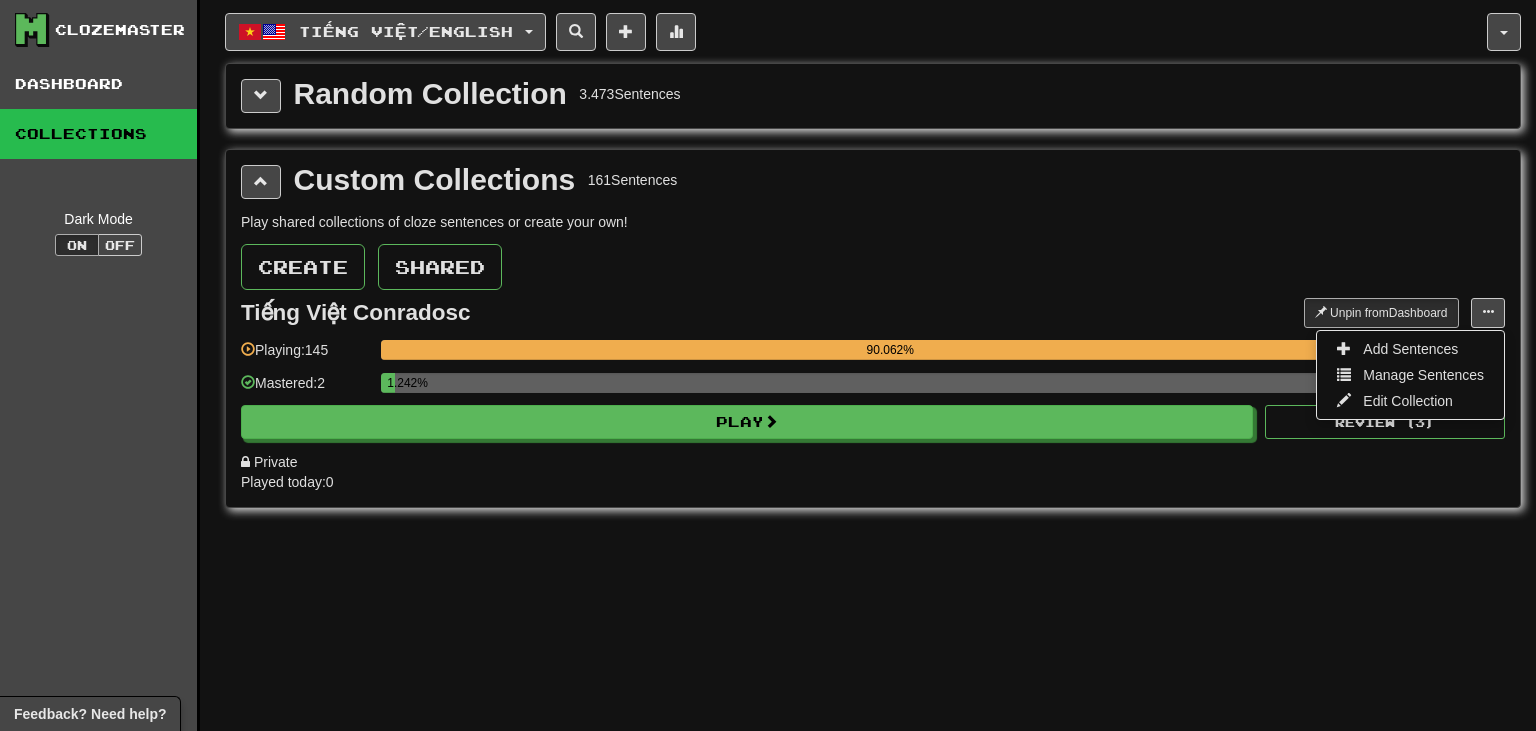 click on "Tiếng Việt  /  English English  /  Deutsch Streak:  0   Review:  20 Points today:  0 Polski  /  Deutsch Streak:  9   Review:  35 Points today:  0 Tiếng Việt  /  English Streak:  77   Review:  33 Points today:  0 Tiếng Việt  /  Français Streak:  0   Review:  1 Points today:  0 Русский  /  Deutsch Streak:  24   Review:  30 Points today:  0  Language Pairing Username: [USERNAME] Edit  Account  Notifications  Activity Feed  Profile  Leaderboard  Forum  Logout Random Collection 3.473  Sentences Custom Collections 161  Sentences Play shared collections of cloze sentences or create your own! Create Shared Tiếng Việt [USERNAME]   Unpin from  Dashboard   Unpin from  Dashboard Add Sentences Manage Sentences Edit Collection  Playing:  145 90.062%  Mastered:  2 1.242% Play  Review ( 3 )   Private Played today:  0" at bounding box center (873, 390) 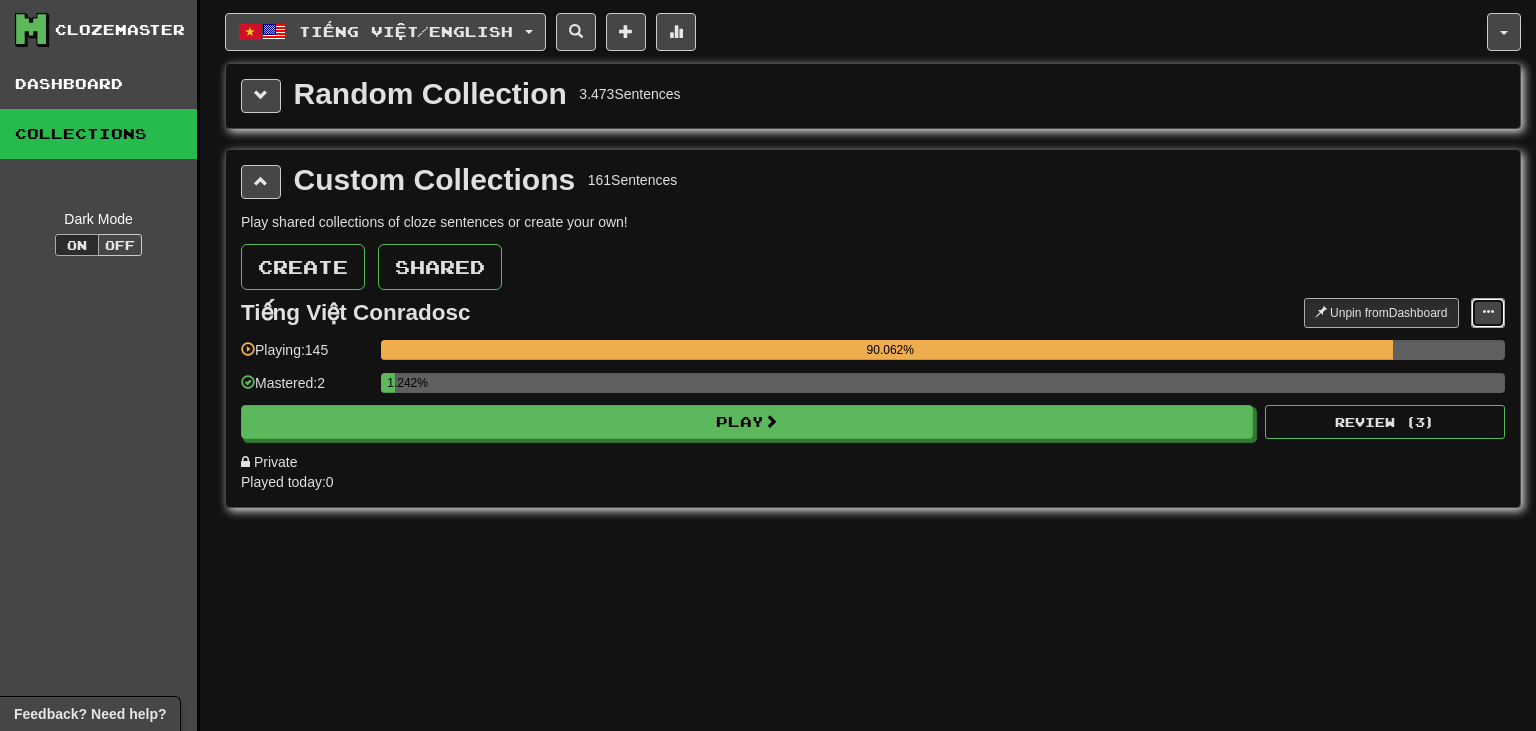 click at bounding box center [1488, 313] 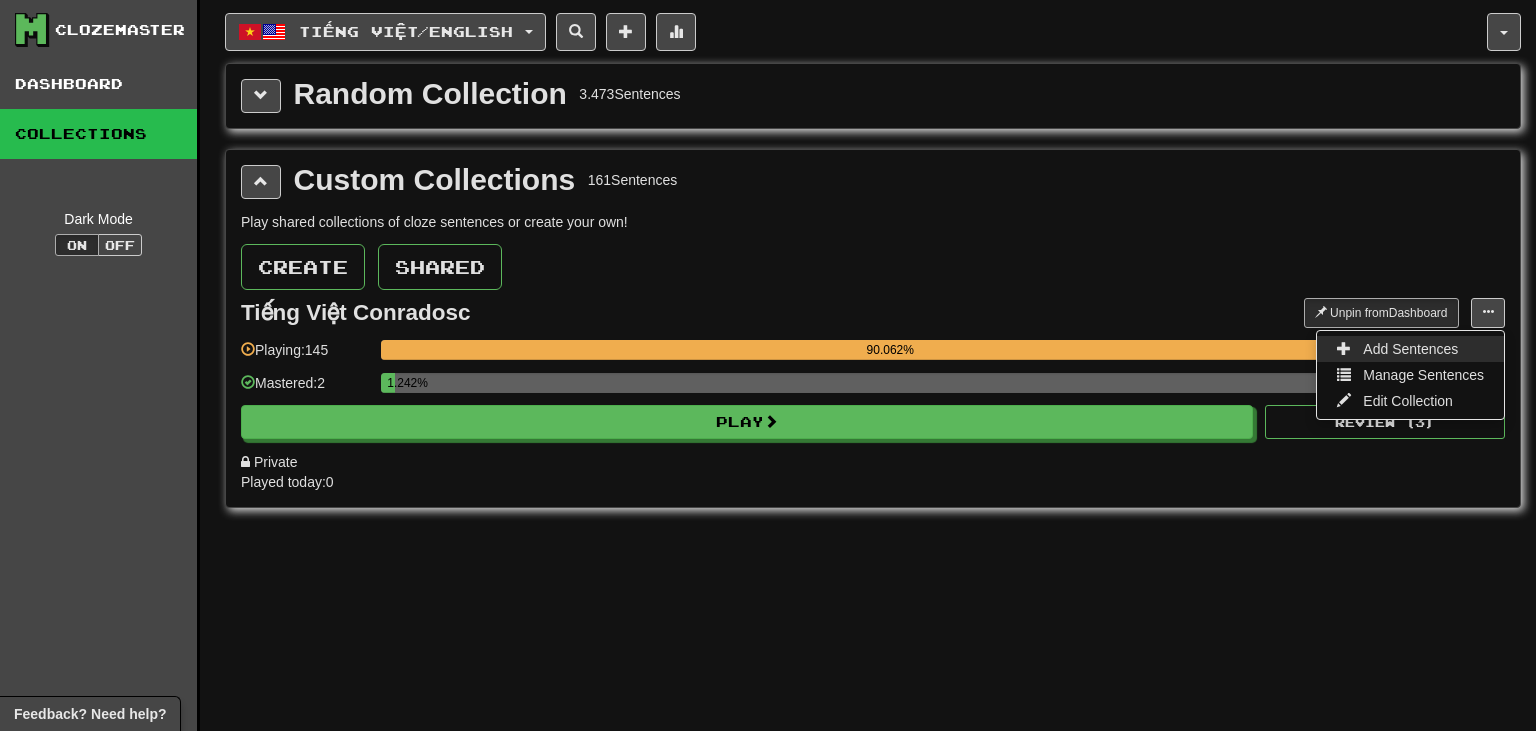 click on "Add Sentences" at bounding box center [1410, 349] 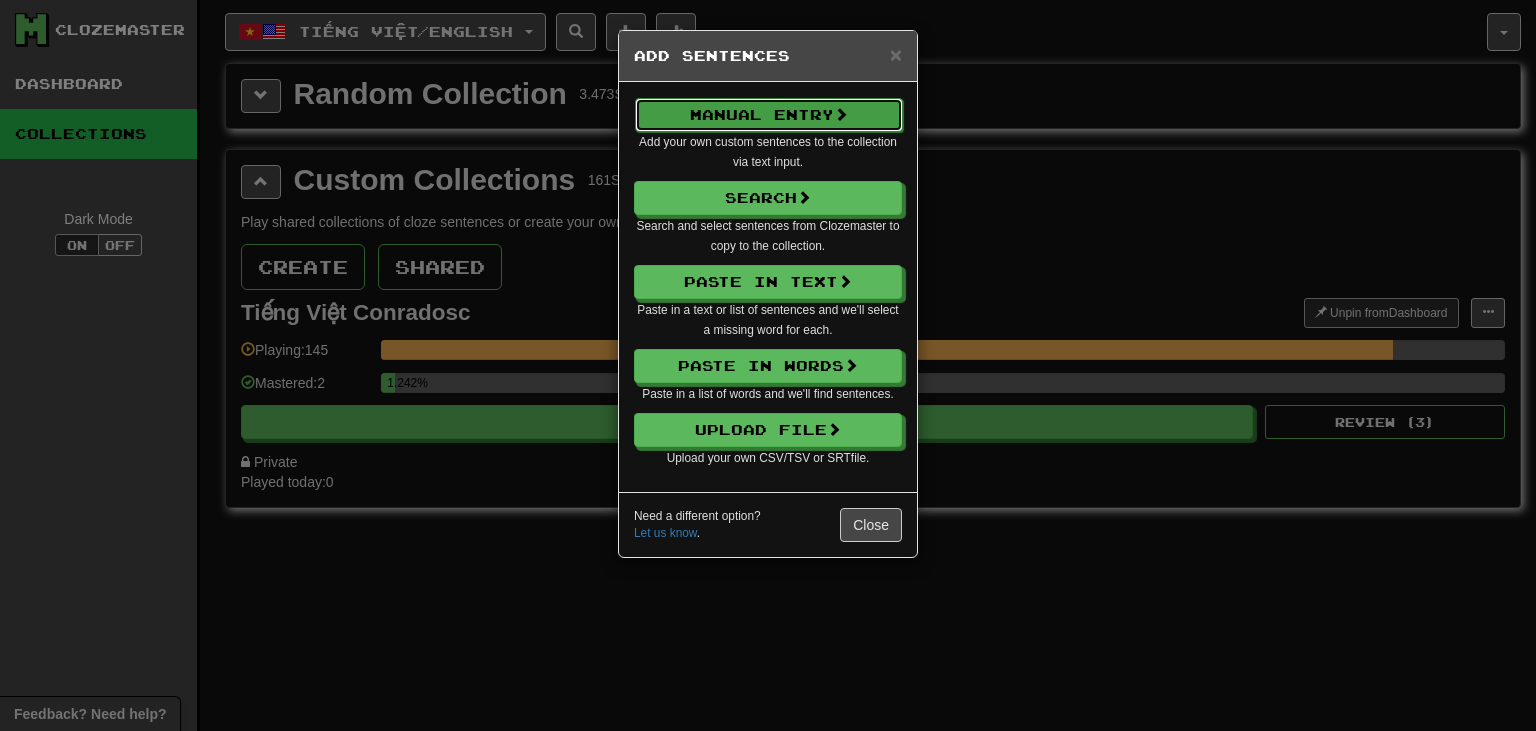 click on "Manual Entry" at bounding box center (769, 115) 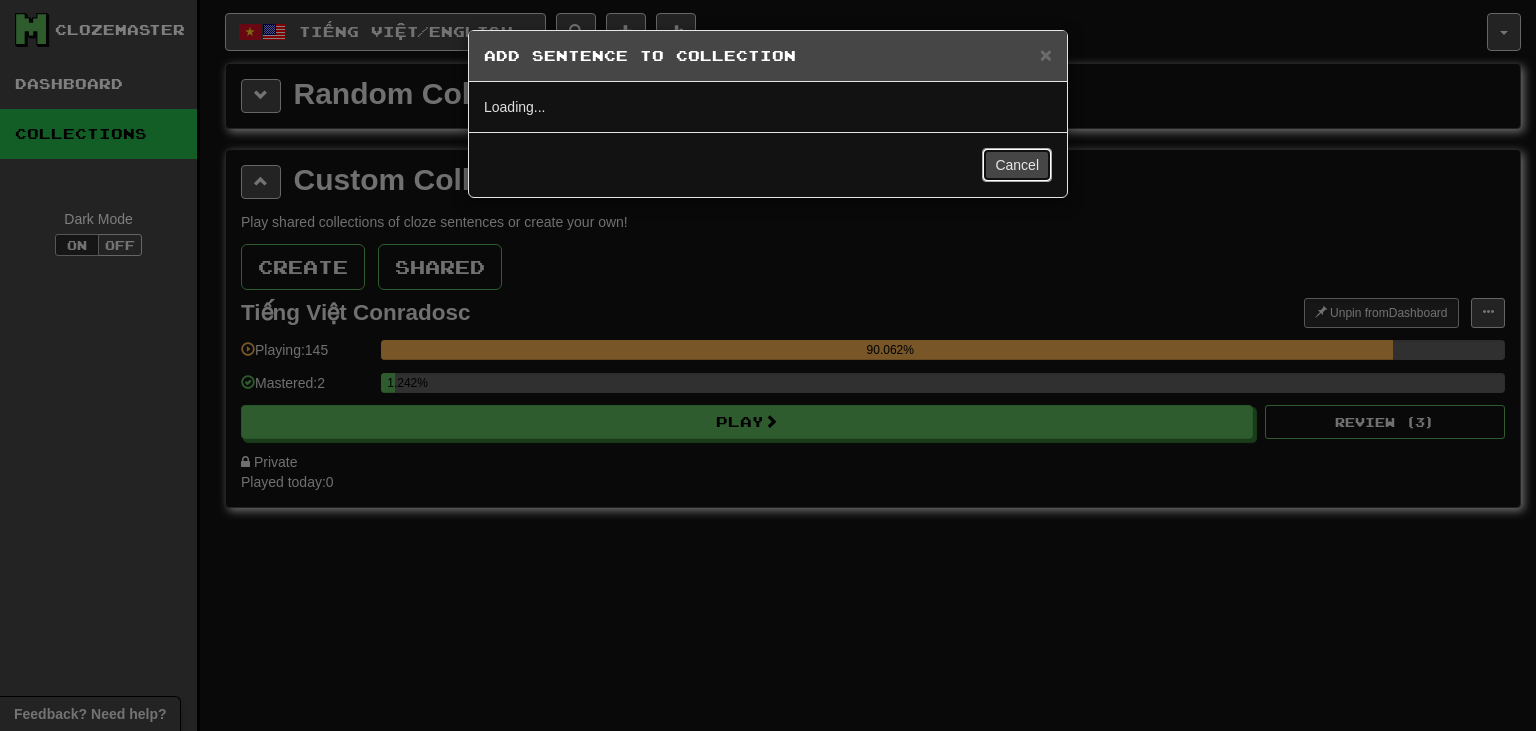 click on "Cancel" at bounding box center [1017, 165] 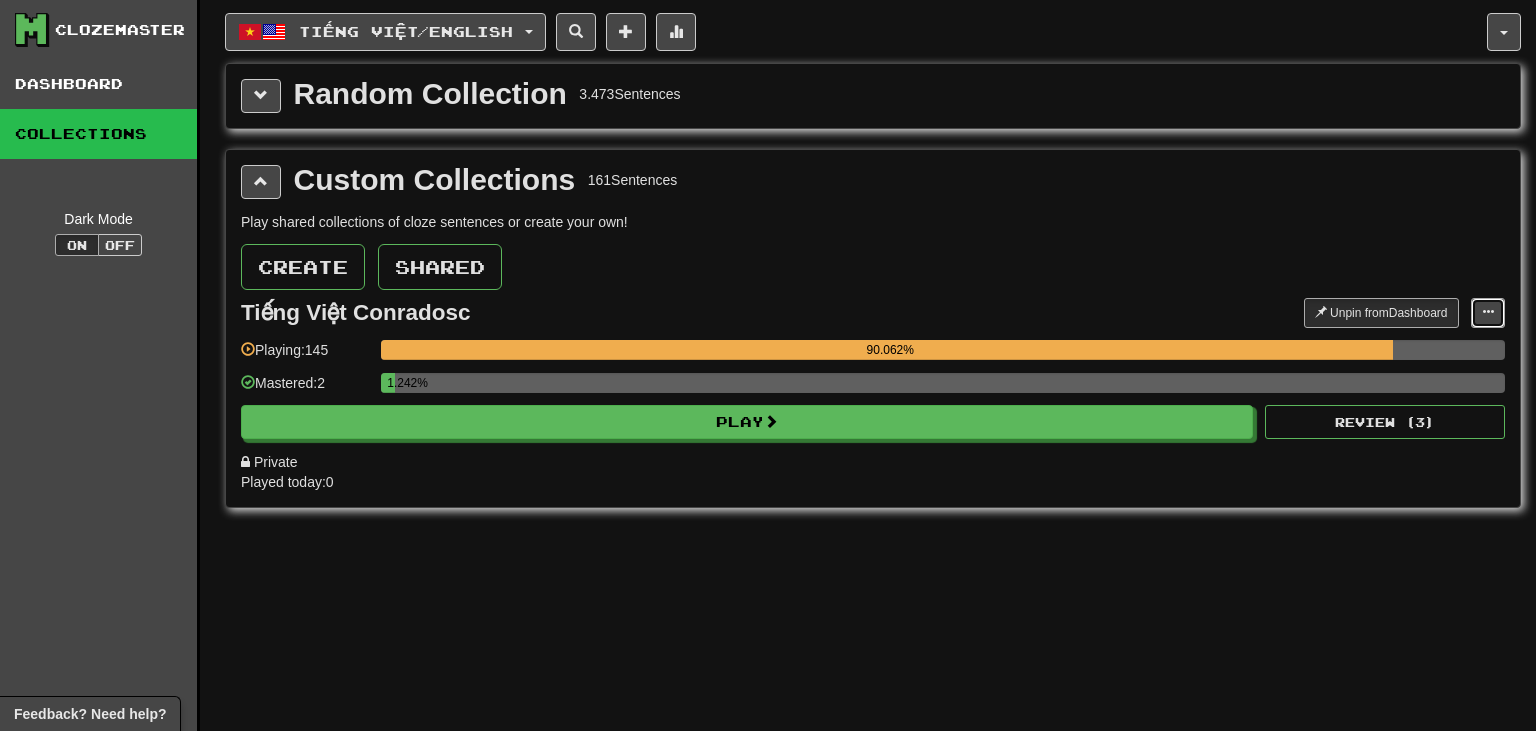click at bounding box center (1488, 312) 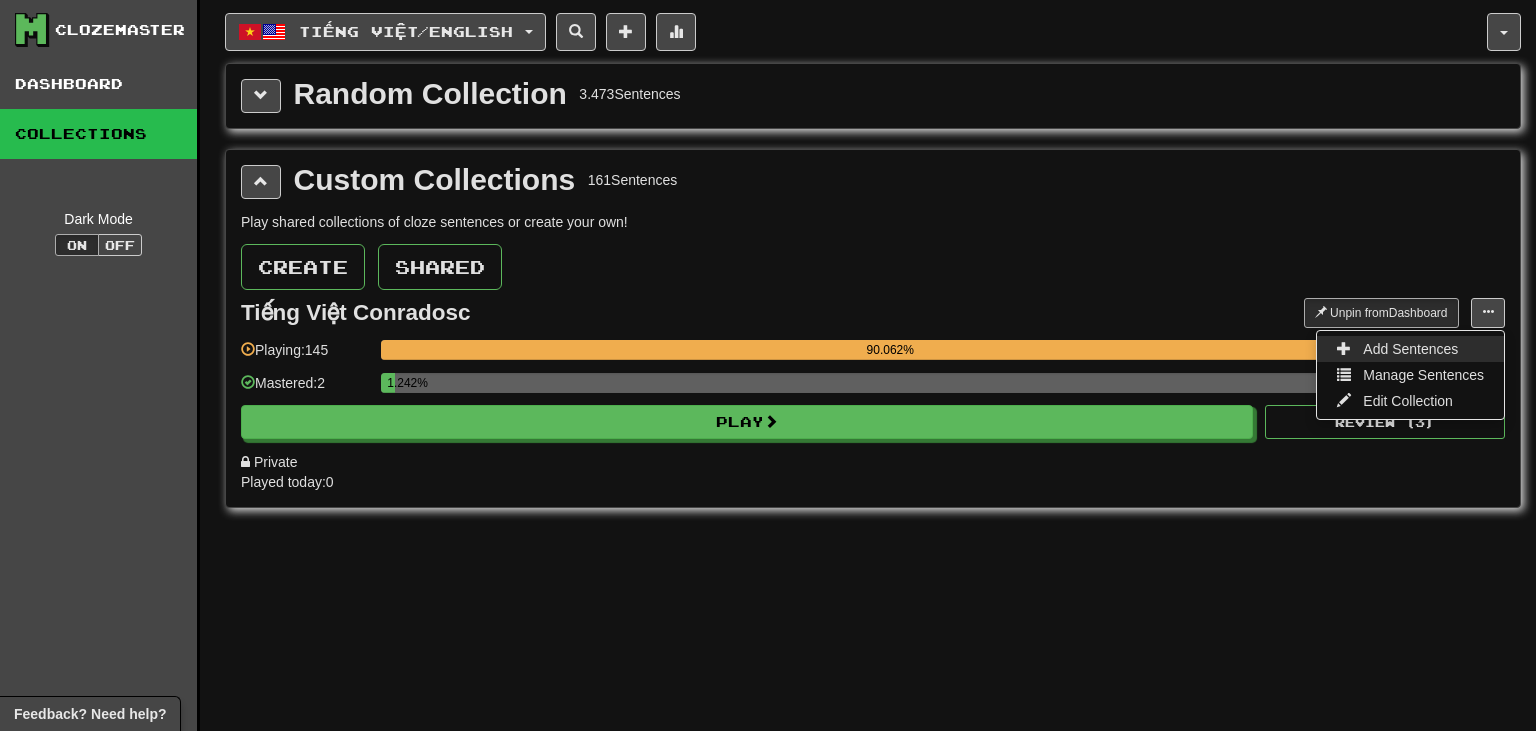 click on "Add Sentences" at bounding box center (1410, 349) 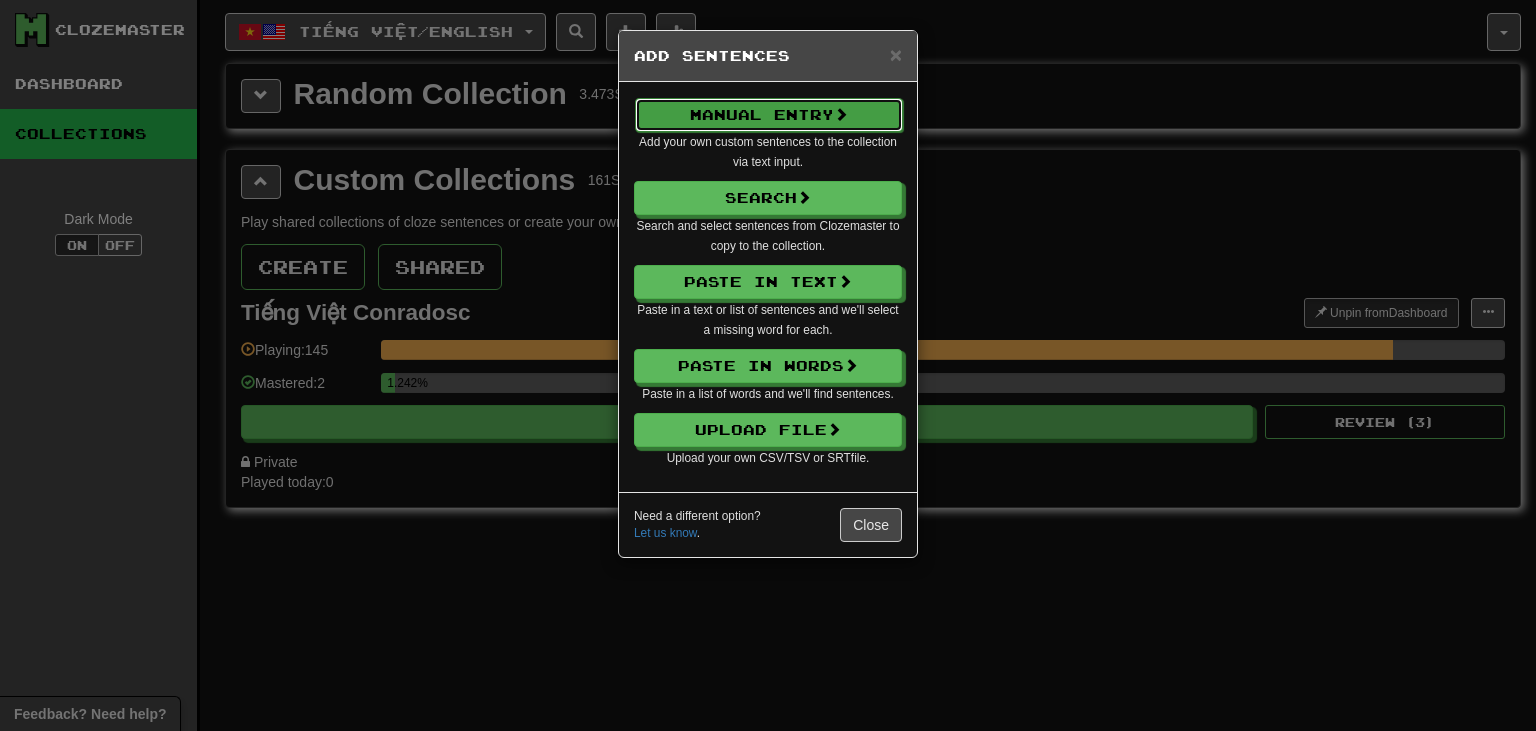 click on "Manual Entry" at bounding box center (769, 115) 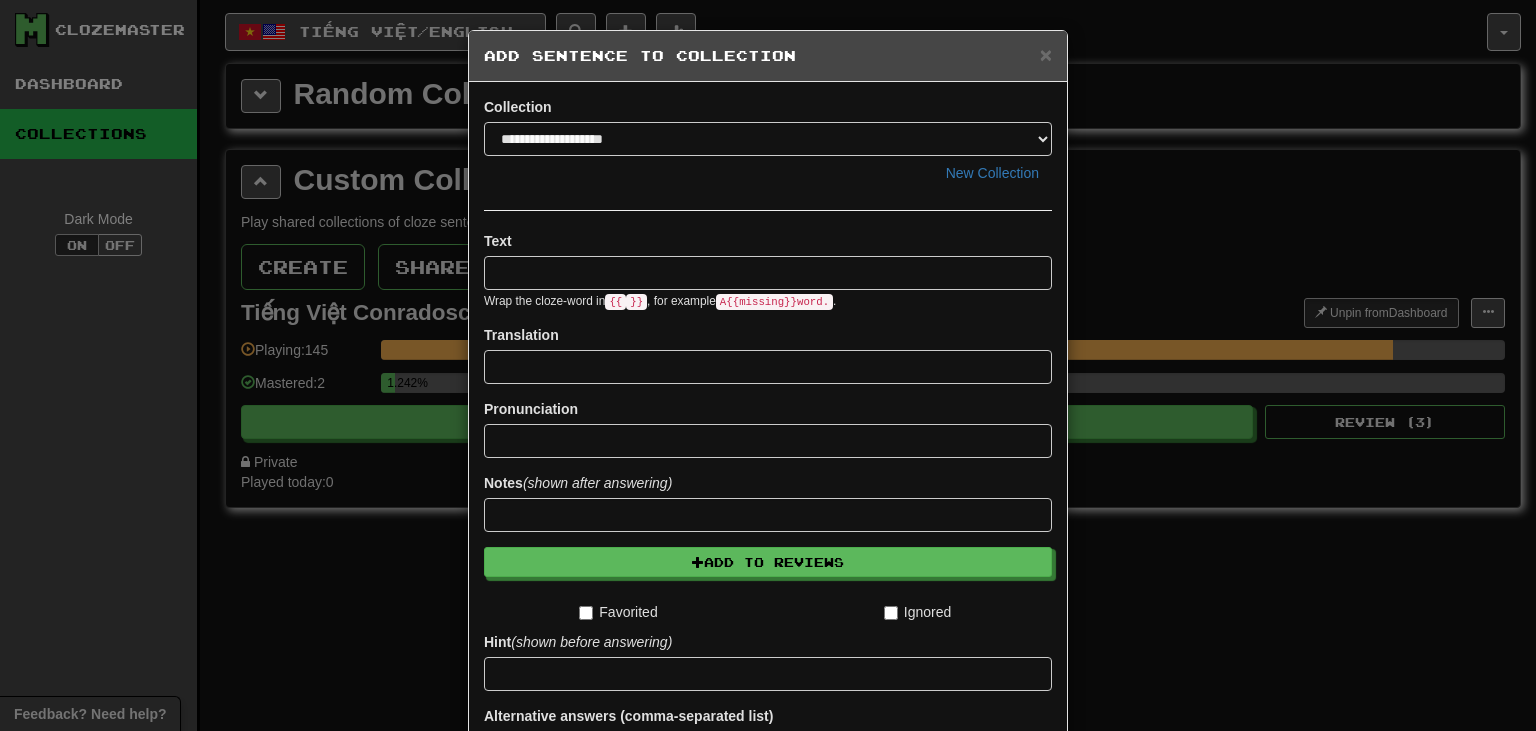 click at bounding box center [768, 273] 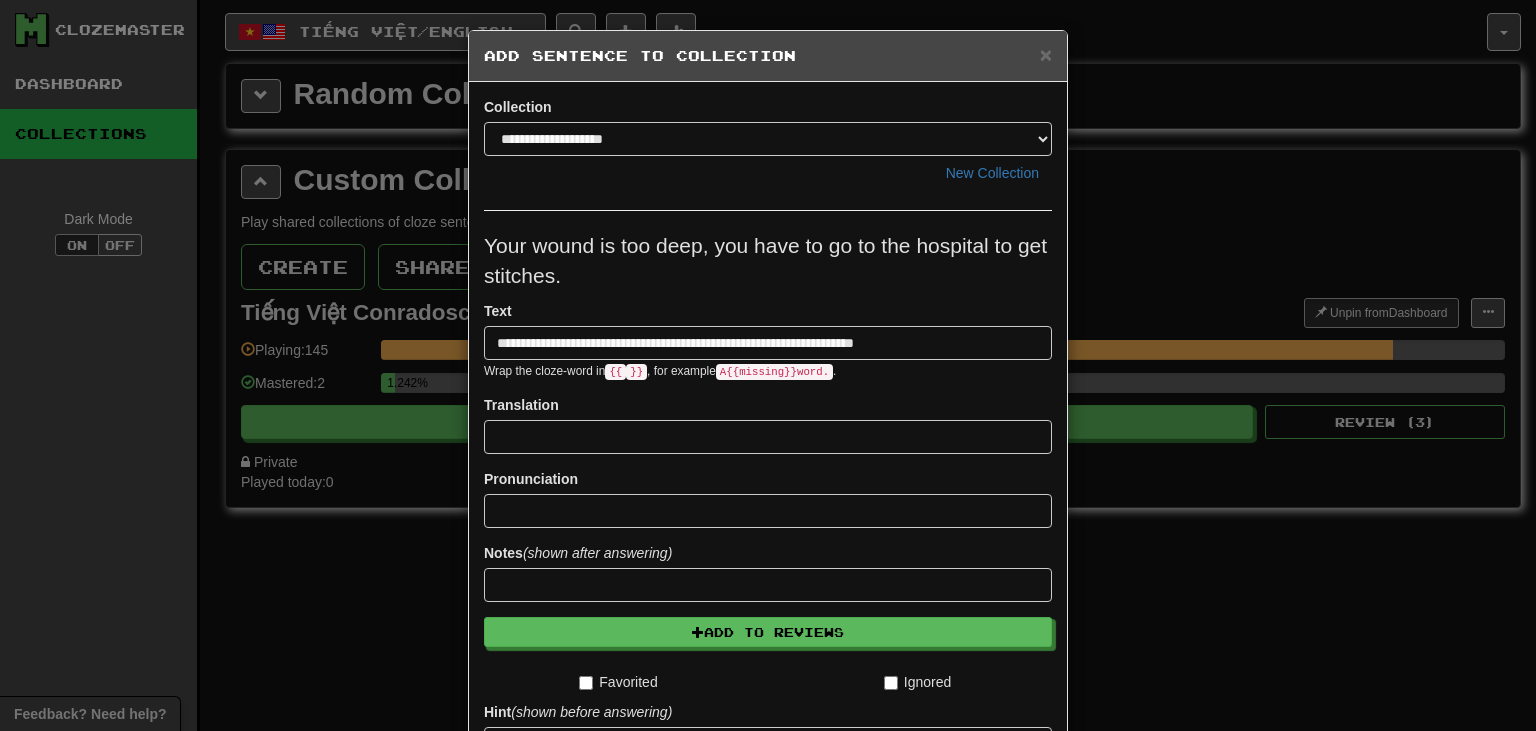type on "**********" 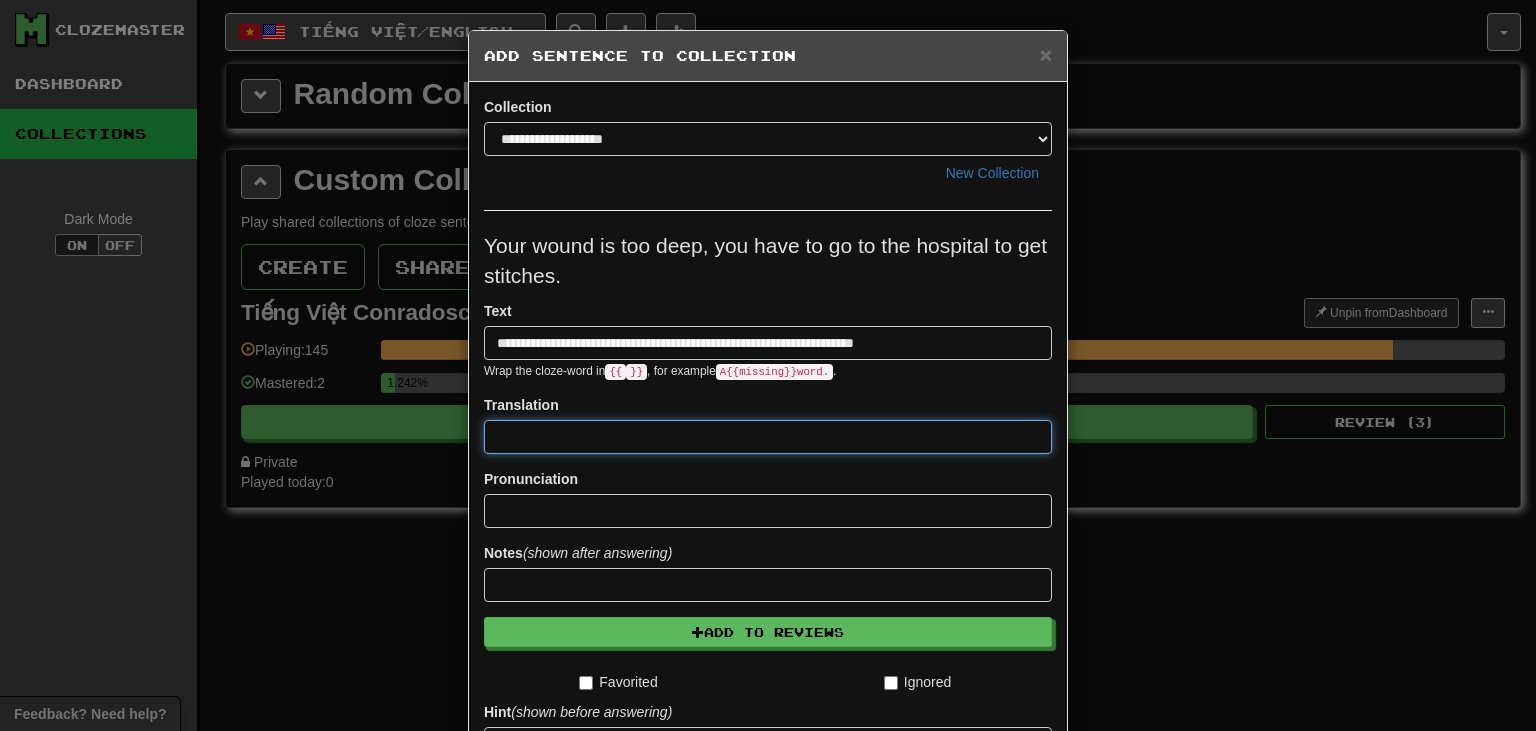 click at bounding box center [768, 437] 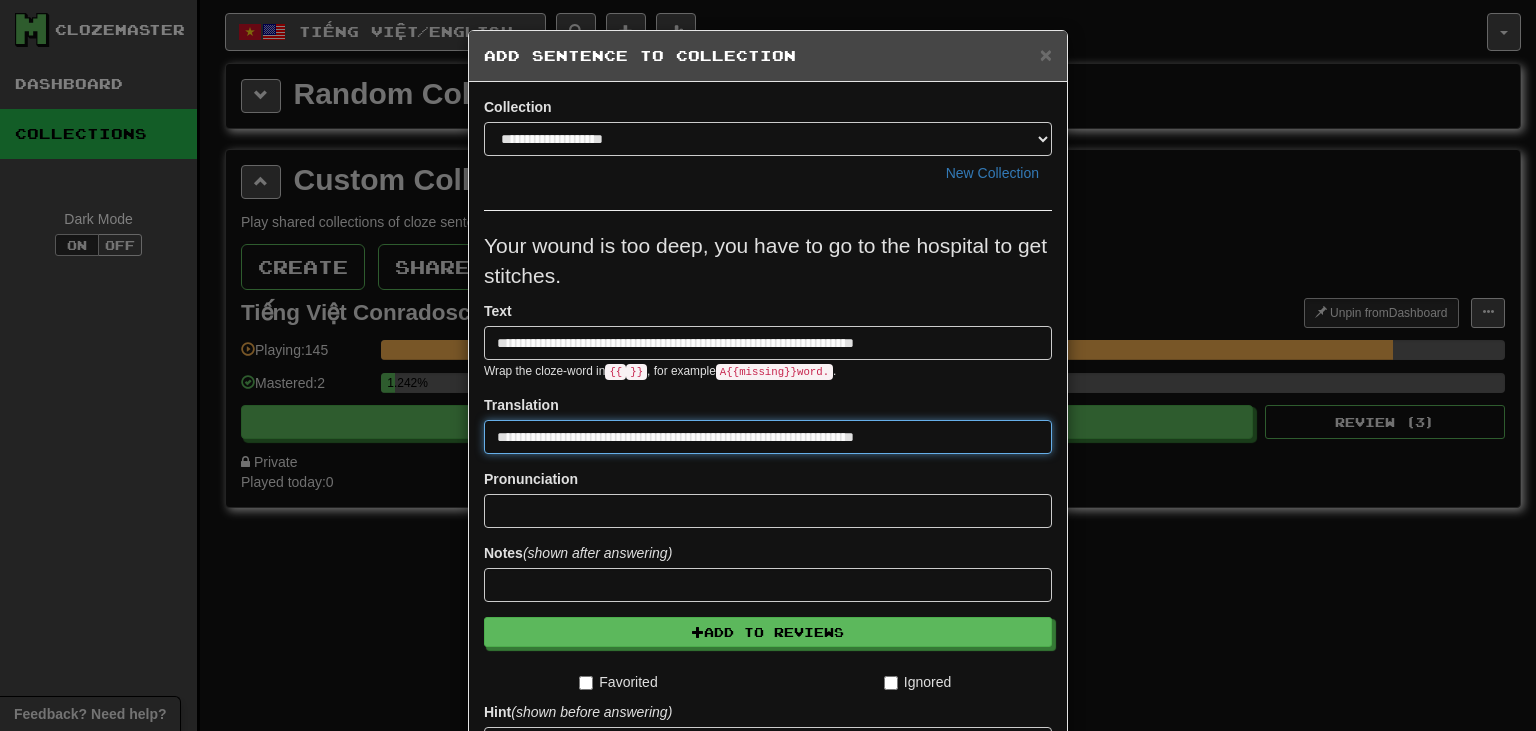 type on "**********" 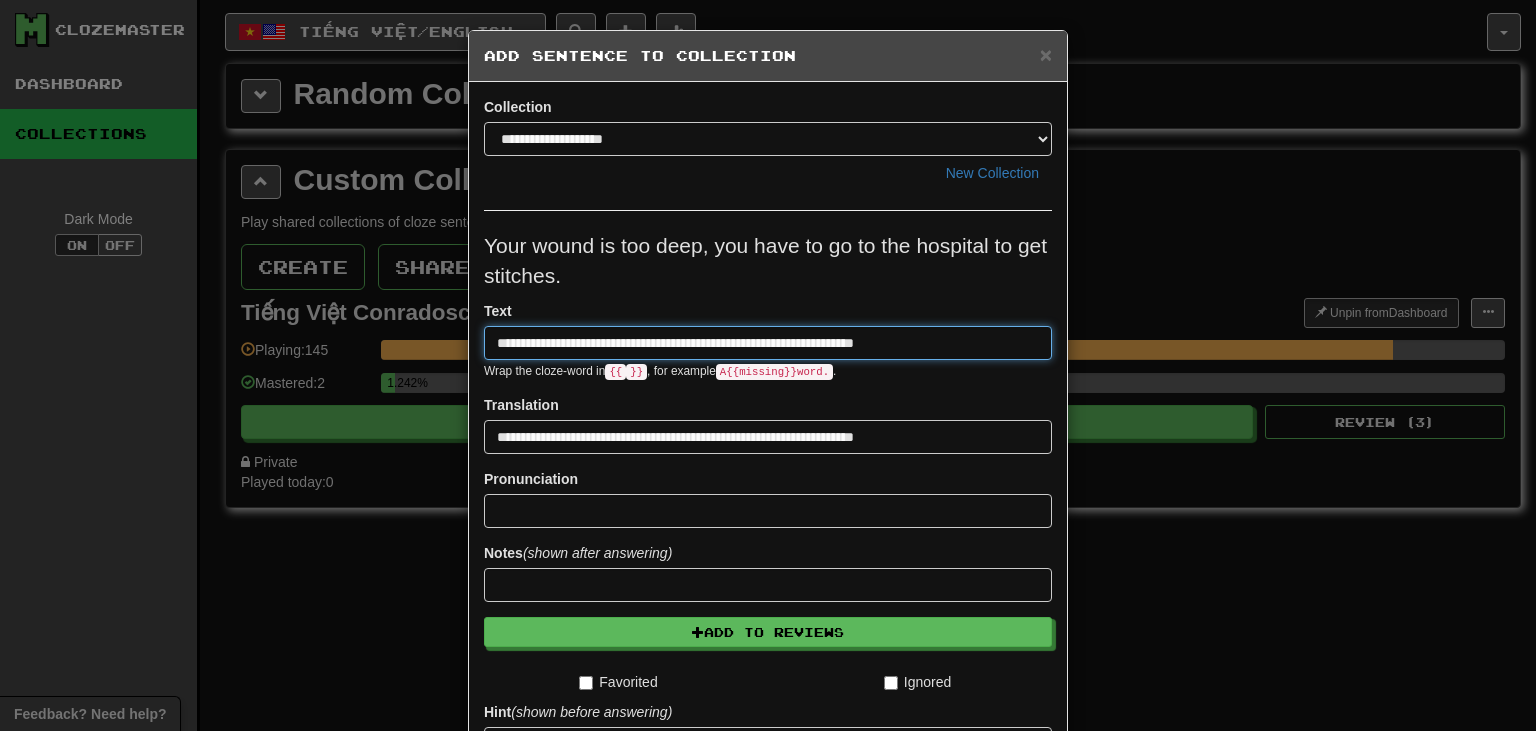 drag, startPoint x: 963, startPoint y: 342, endPoint x: 246, endPoint y: 311, distance: 717.66986 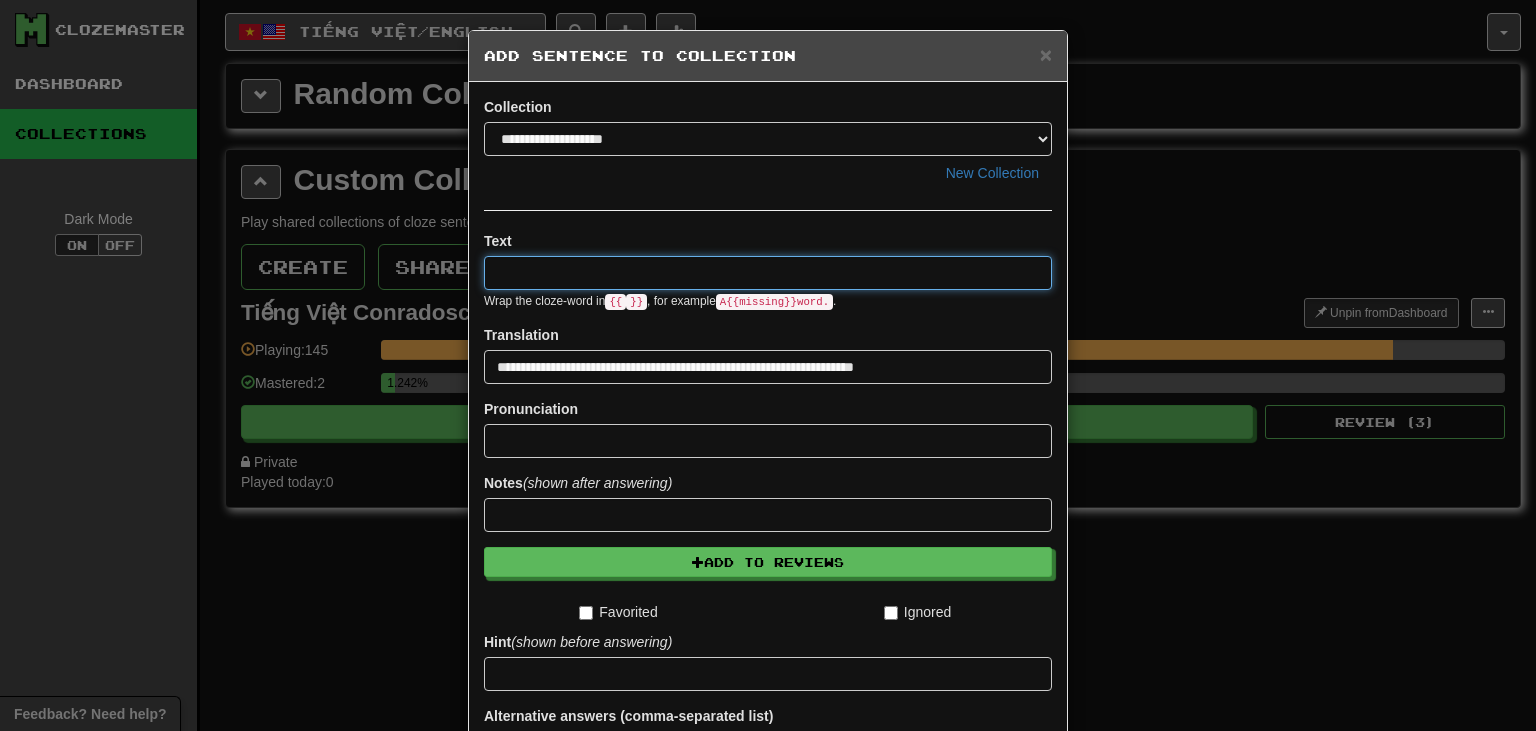 type 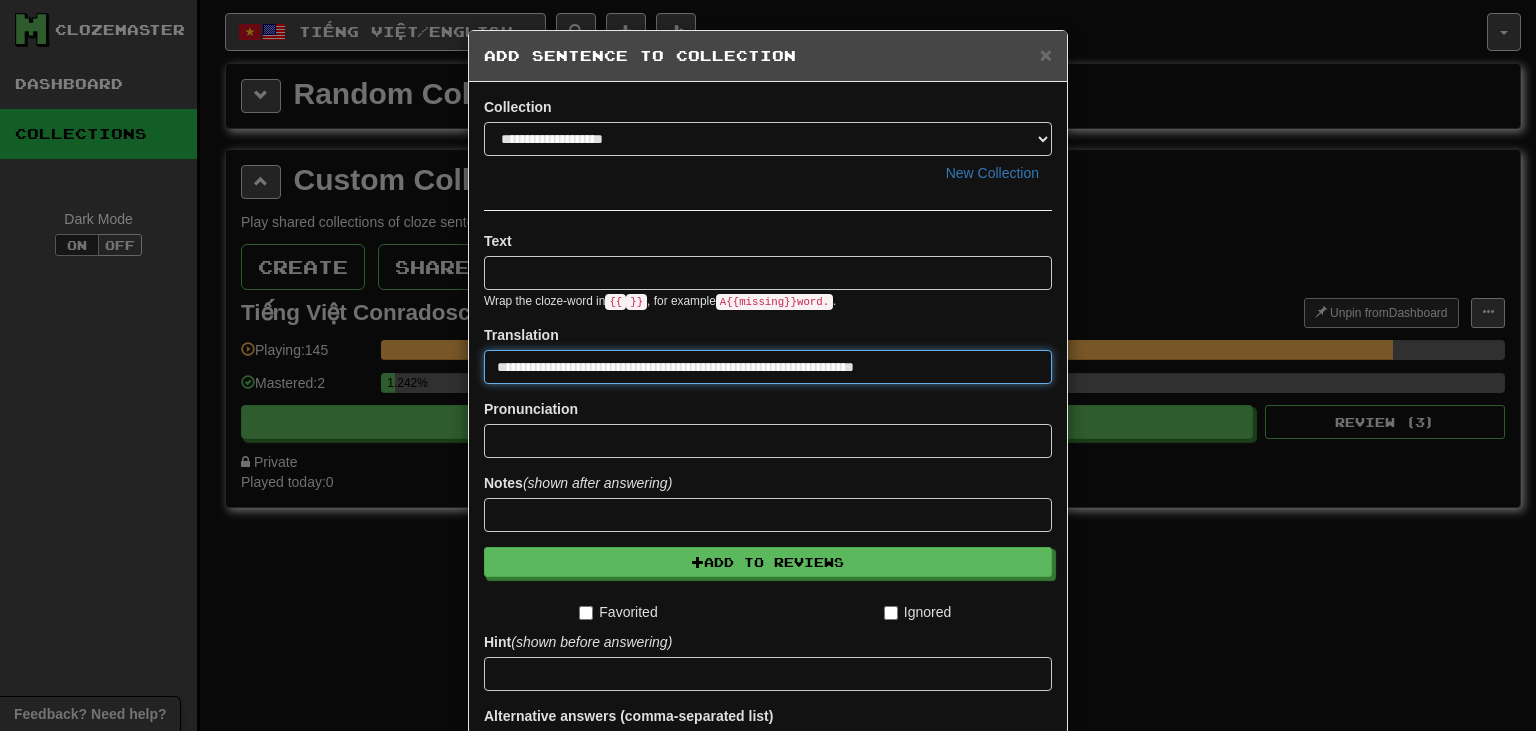 click on "**********" at bounding box center [768, 367] 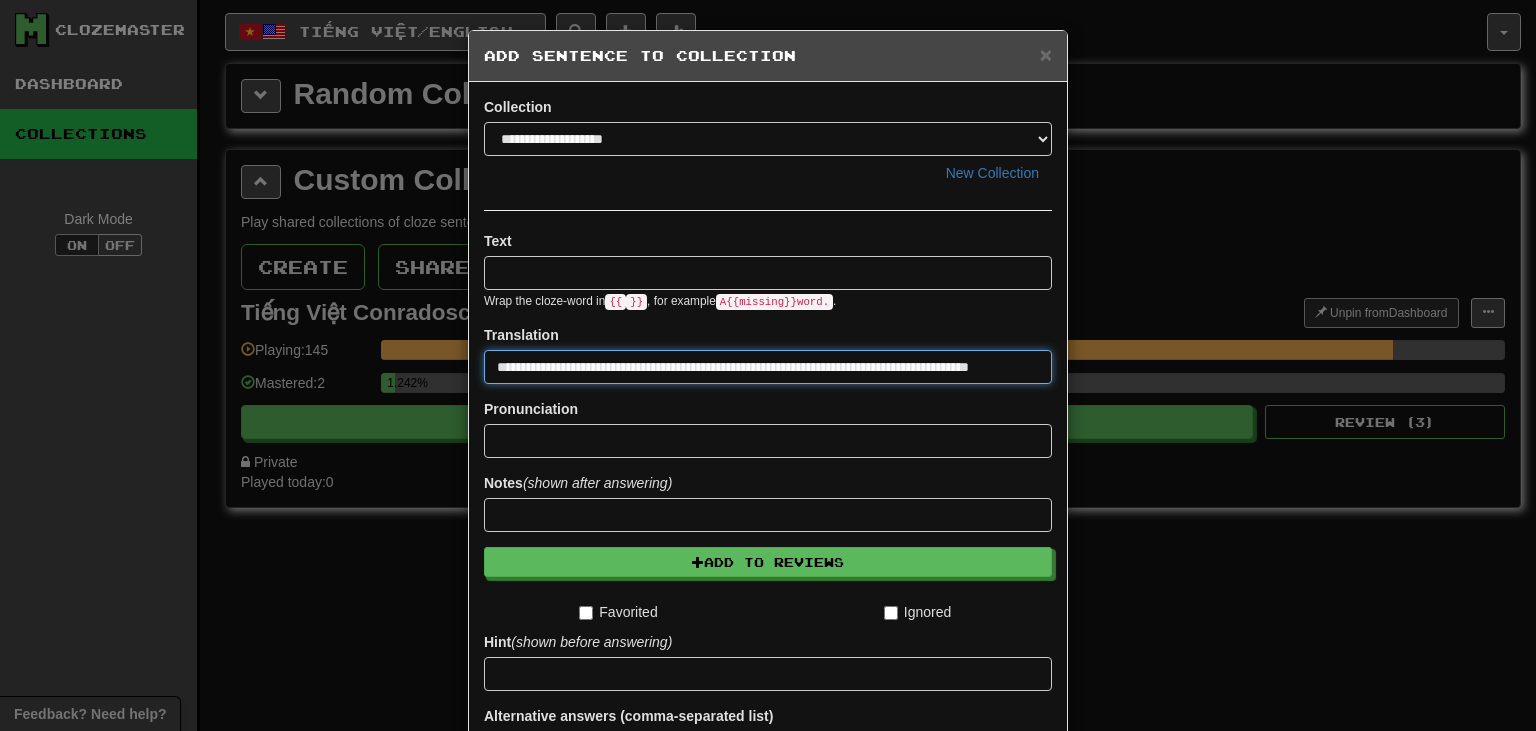 scroll, scrollTop: 0, scrollLeft: 24, axis: horizontal 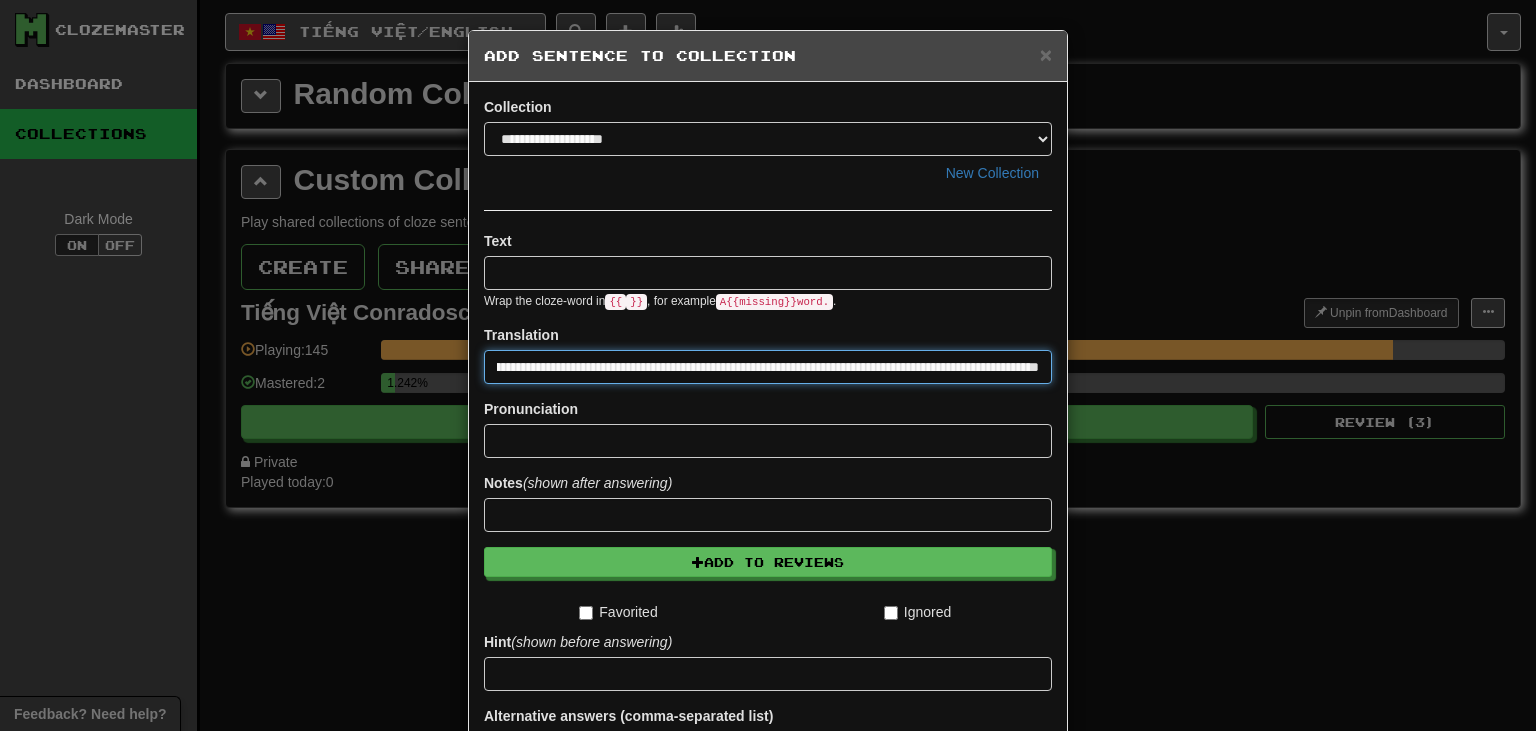 drag, startPoint x: 702, startPoint y: 368, endPoint x: 1218, endPoint y: 583, distance: 559 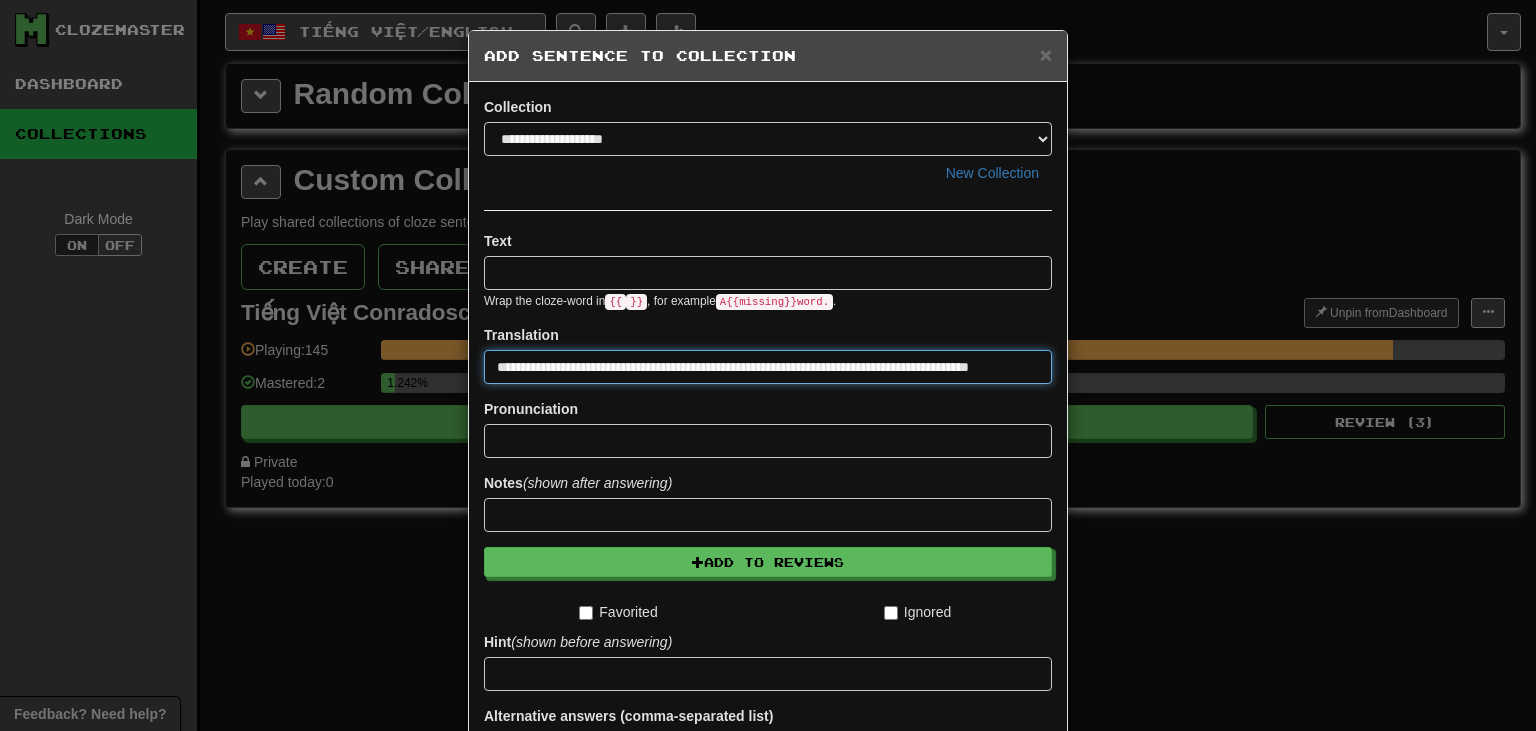 scroll, scrollTop: 0, scrollLeft: 24, axis: horizontal 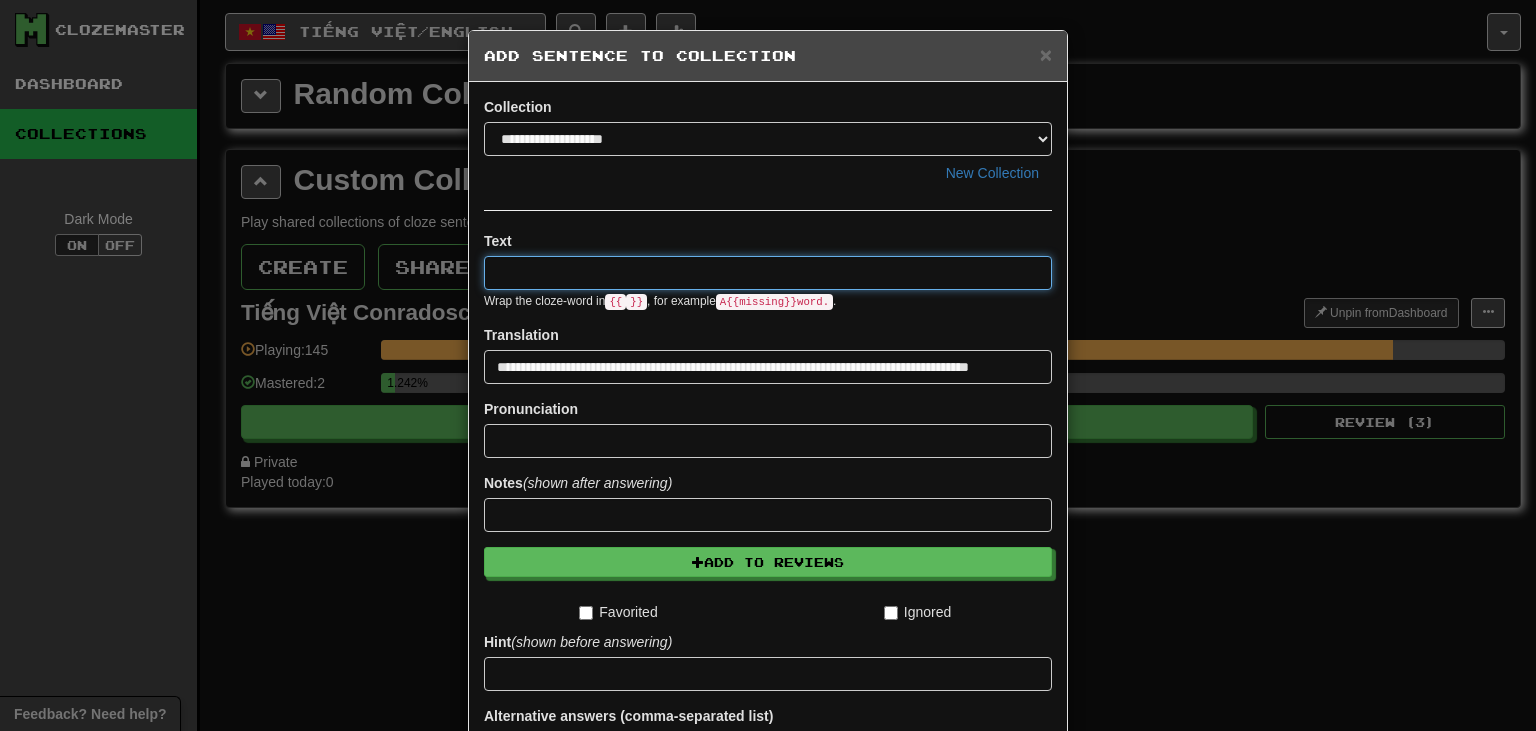 click at bounding box center (768, 273) 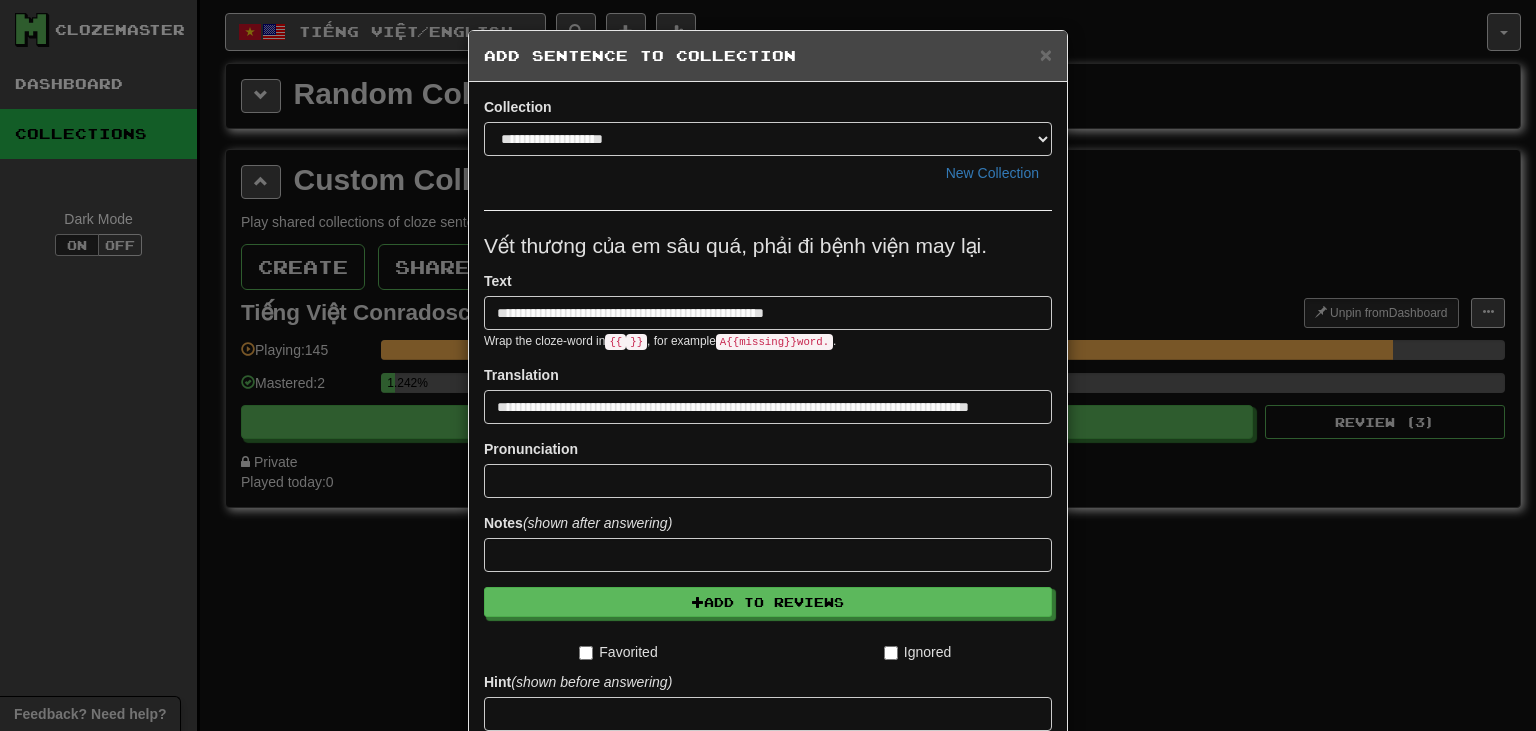 scroll, scrollTop: 243, scrollLeft: 0, axis: vertical 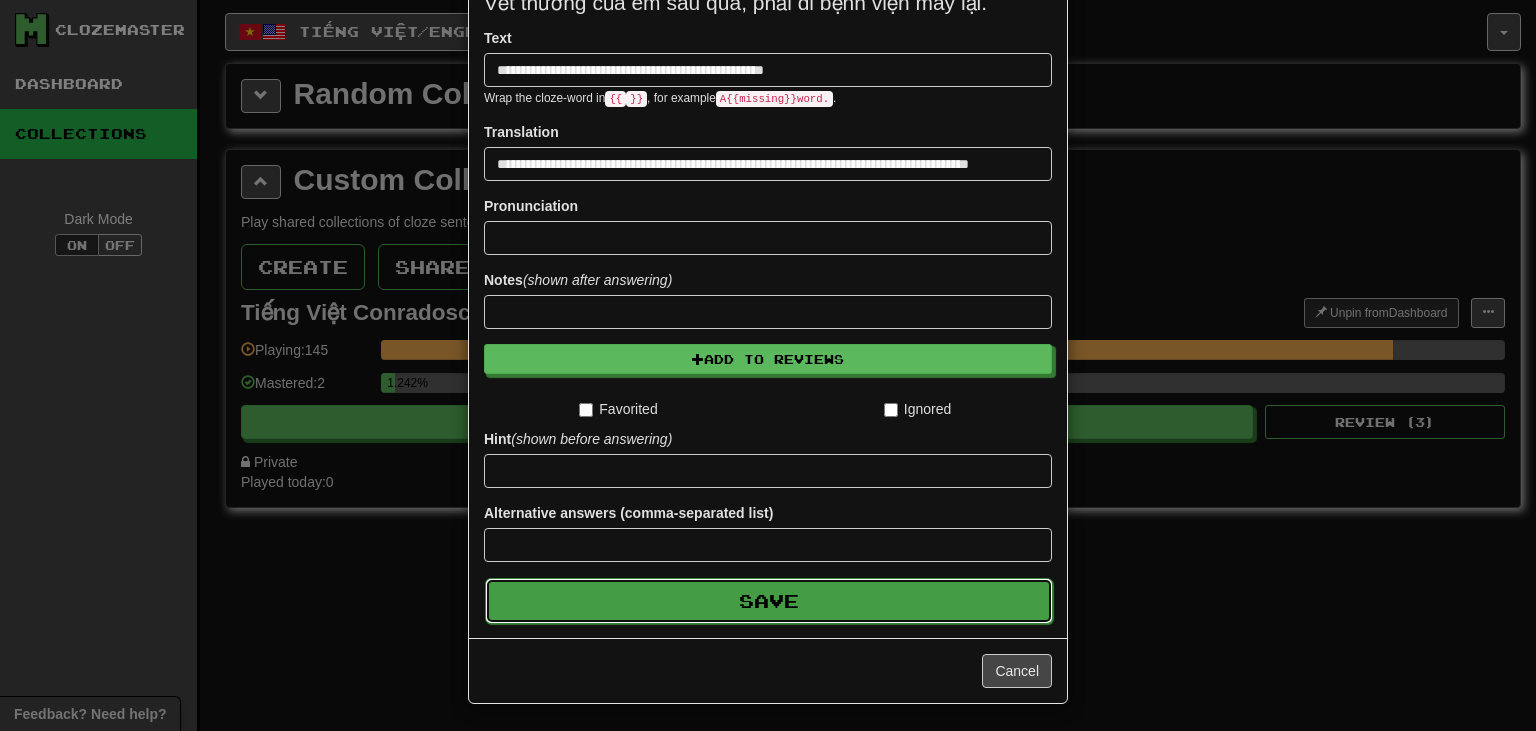 click on "Save" at bounding box center (769, 601) 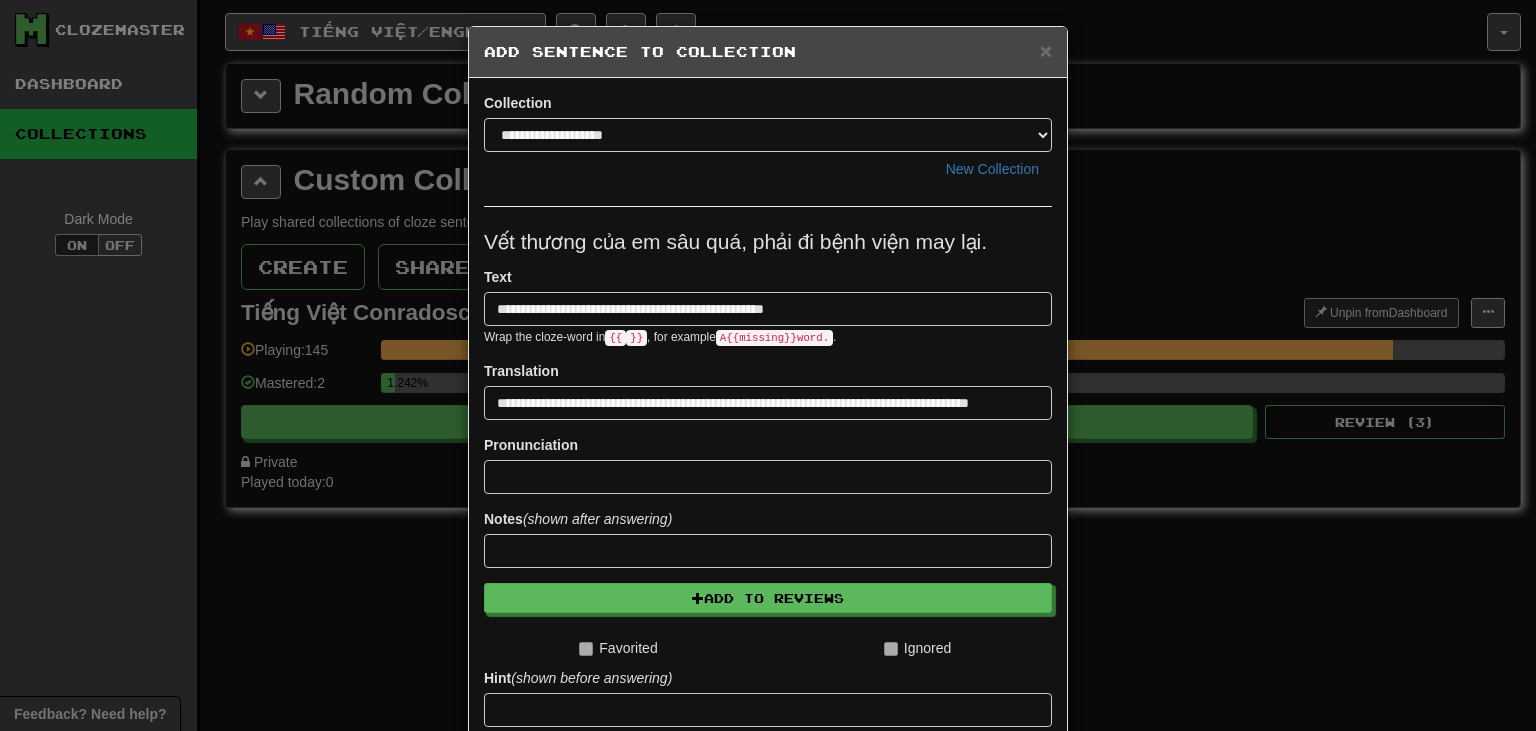 scroll, scrollTop: 0, scrollLeft: 0, axis: both 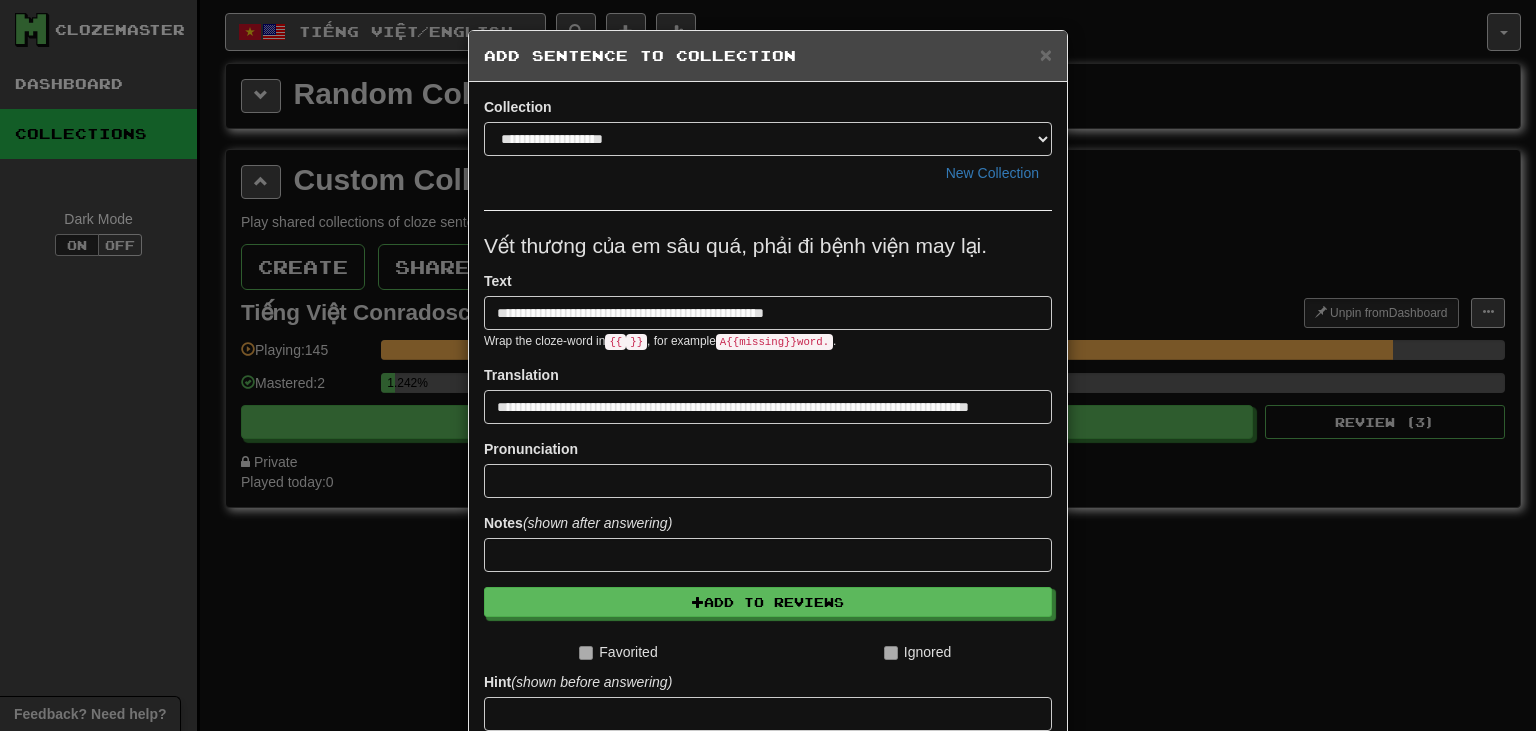 click on "{{" at bounding box center [615, 342] 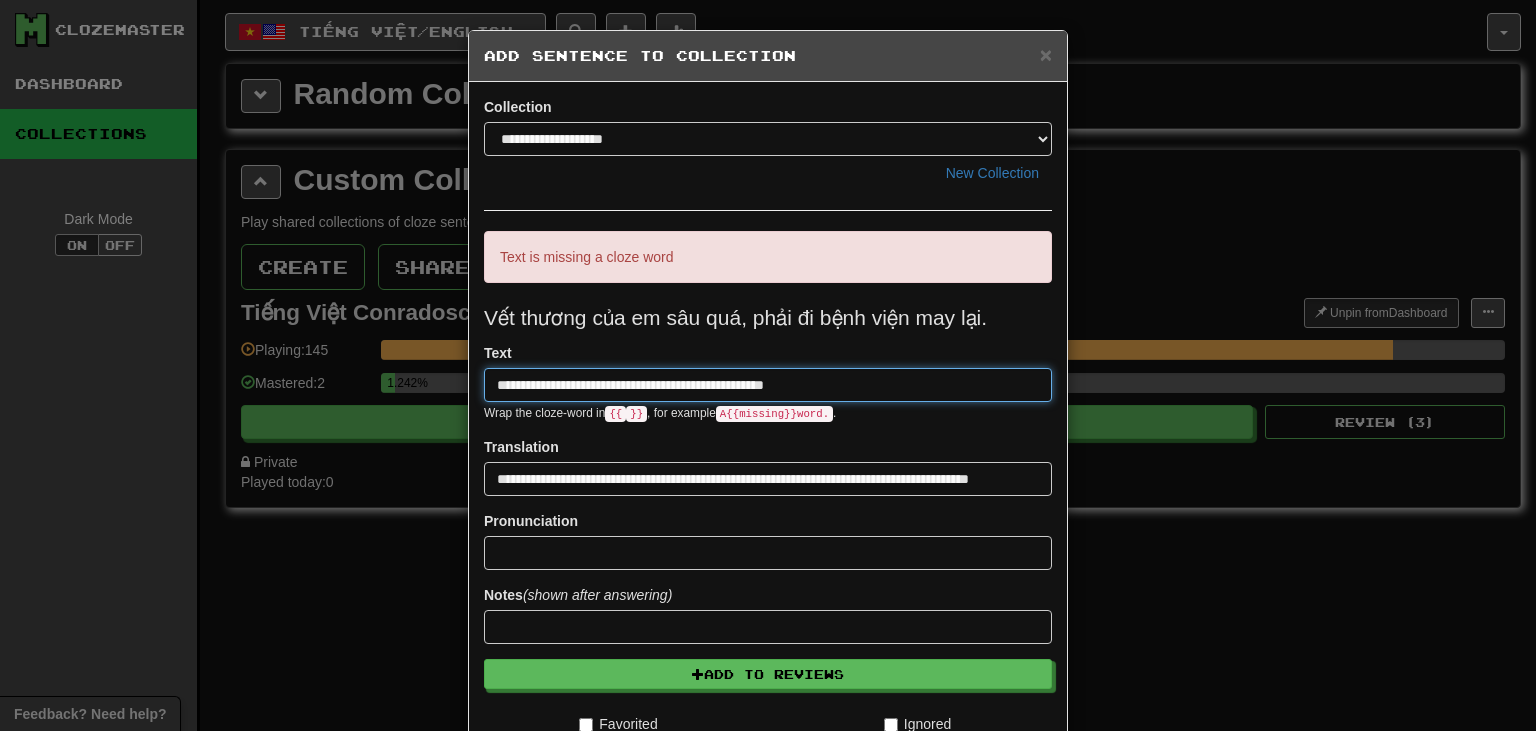 click on "**********" at bounding box center [768, 385] 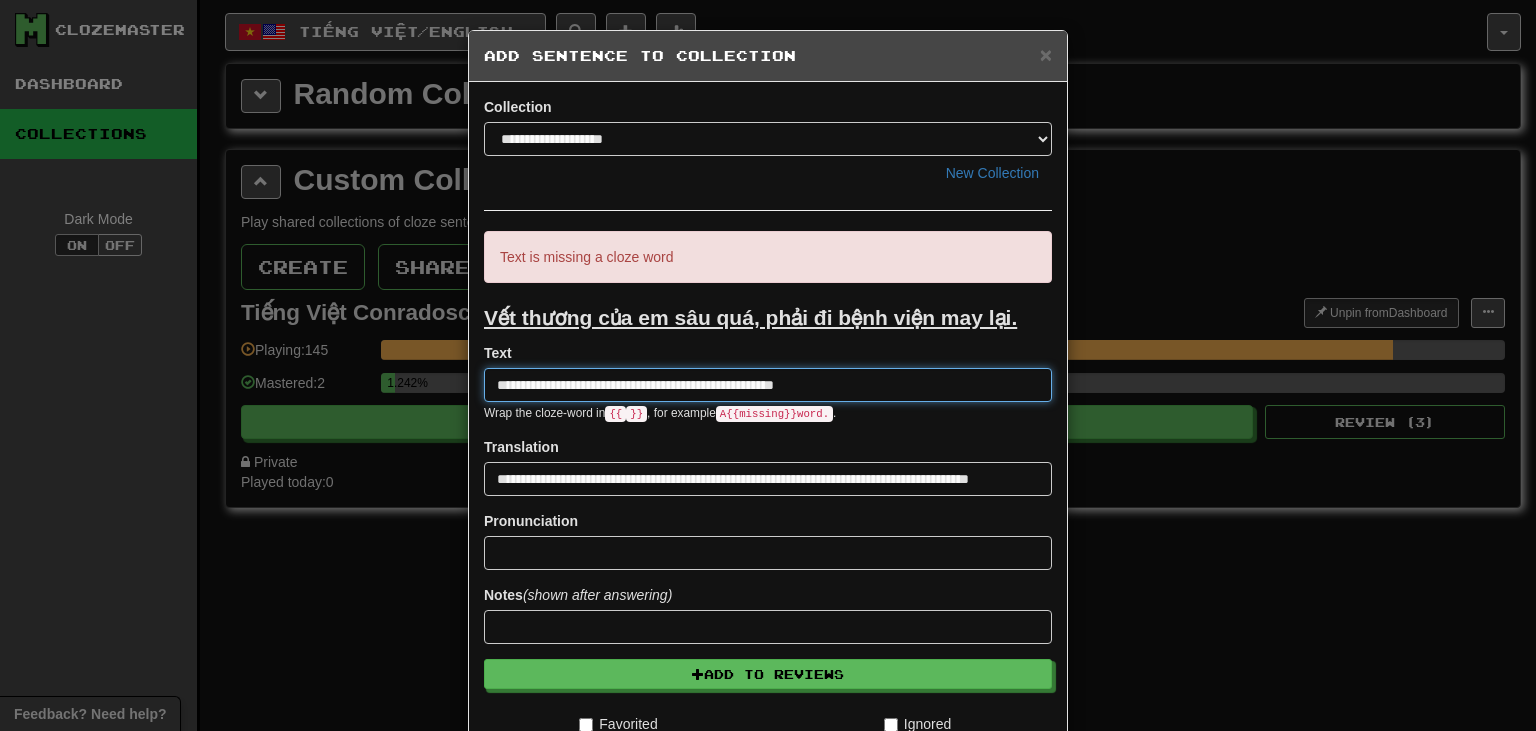 click on "**********" at bounding box center (768, 385) 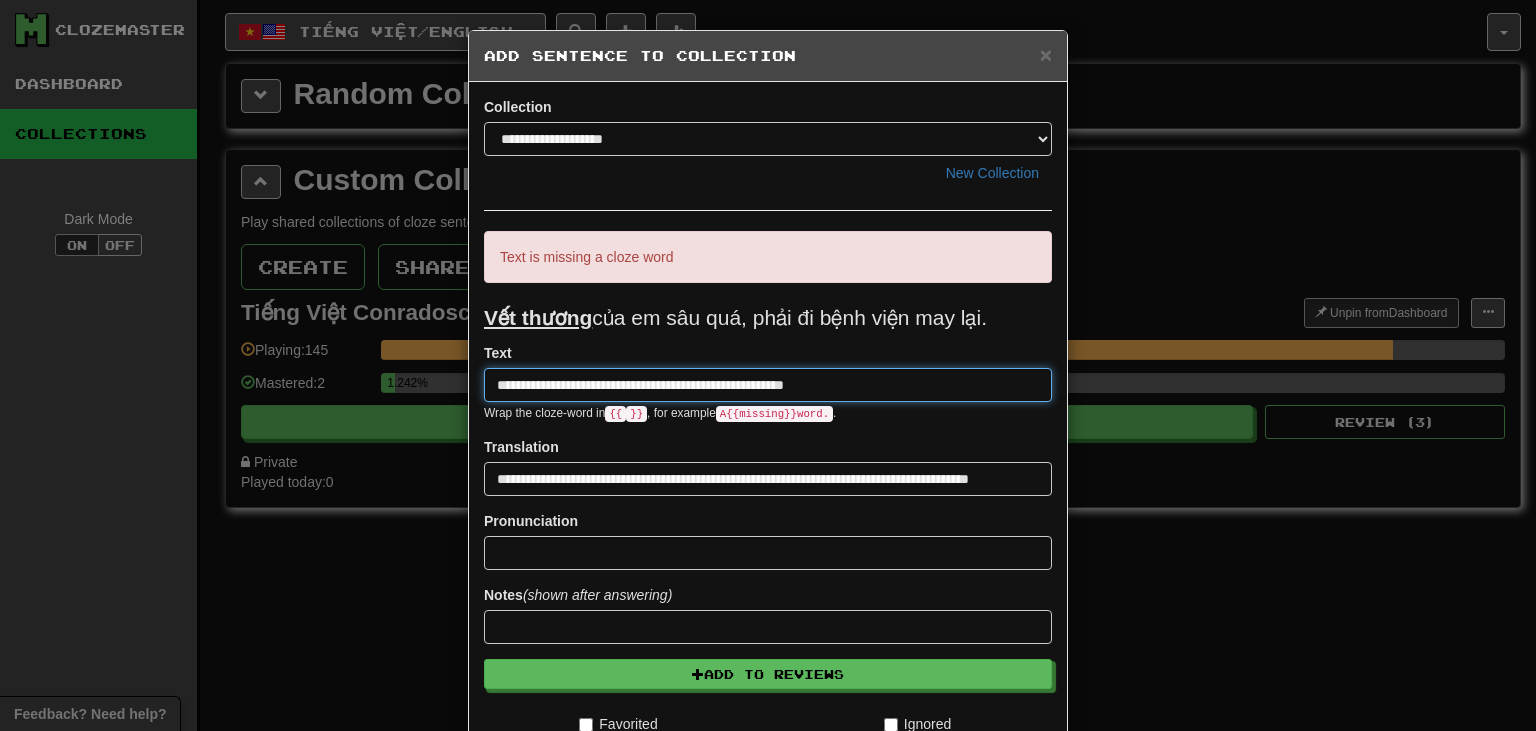 type on "**********" 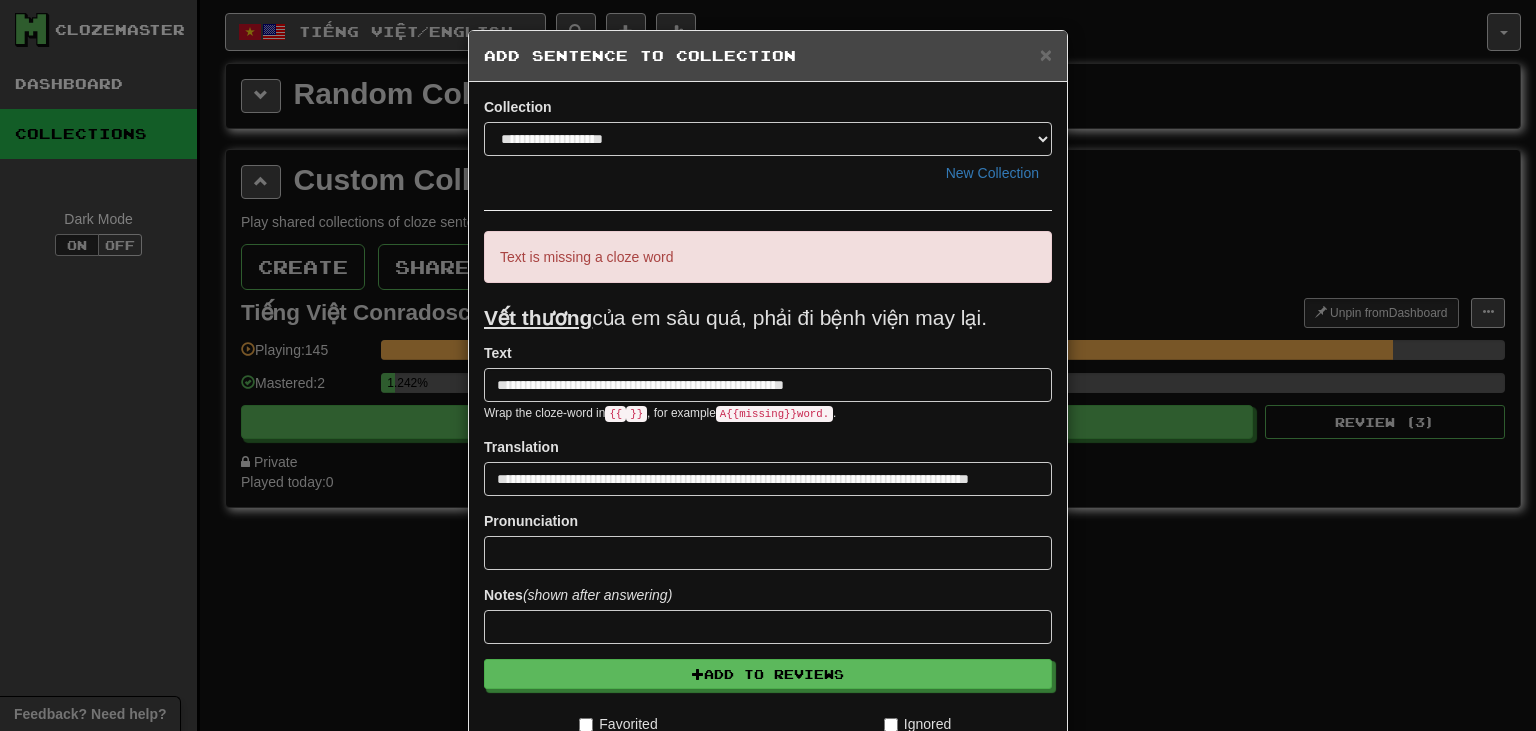 scroll, scrollTop: 315, scrollLeft: 0, axis: vertical 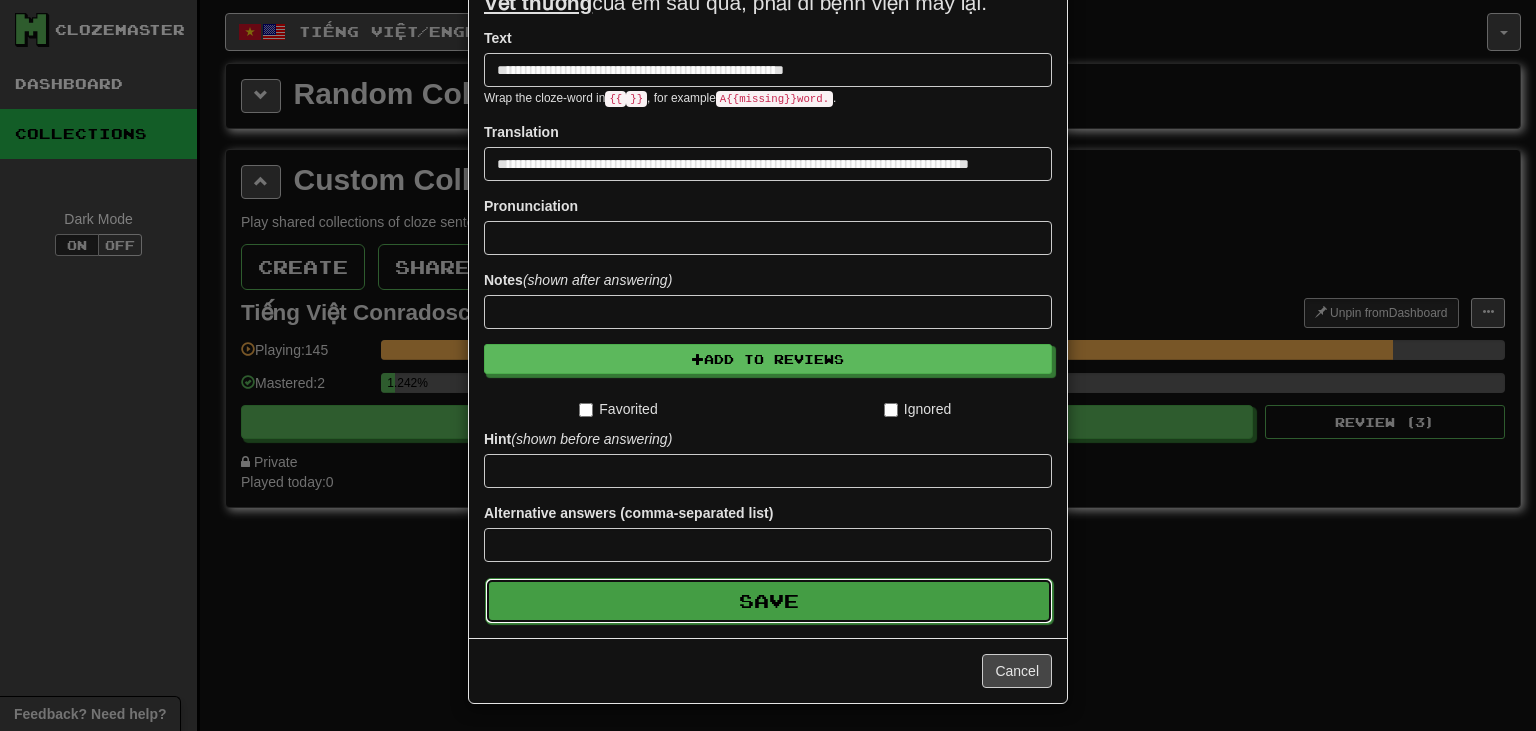 click on "Save" at bounding box center [769, 601] 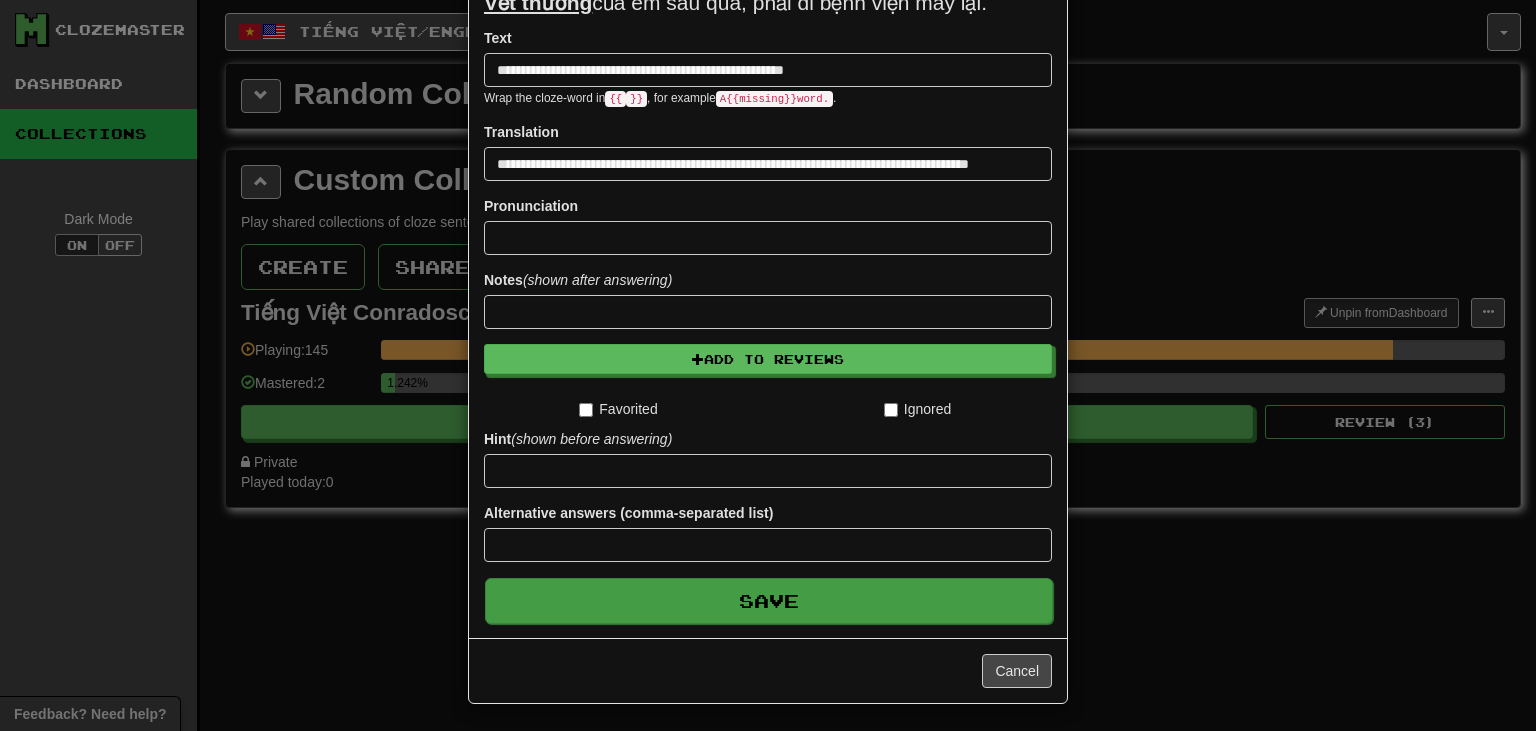 scroll, scrollTop: 243, scrollLeft: 0, axis: vertical 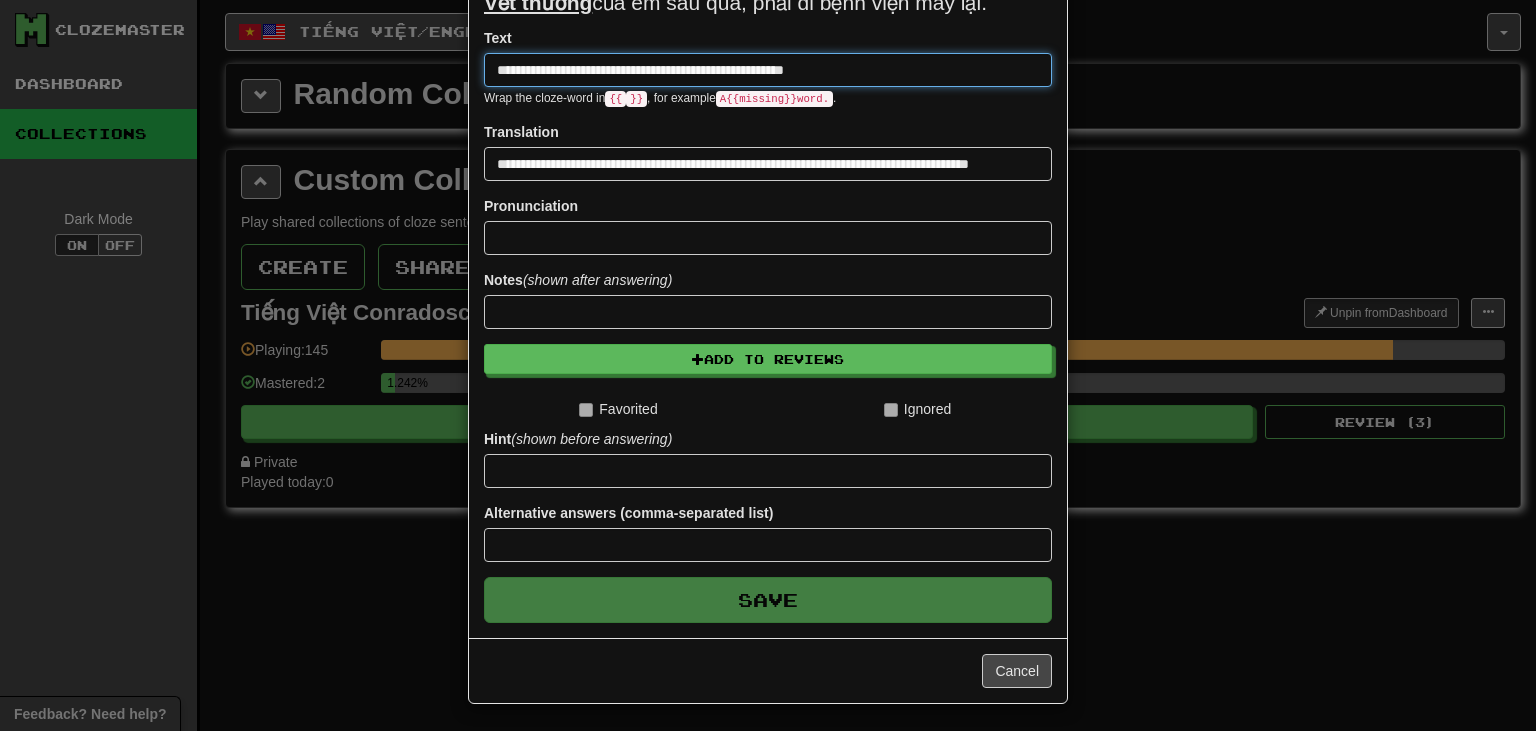 type 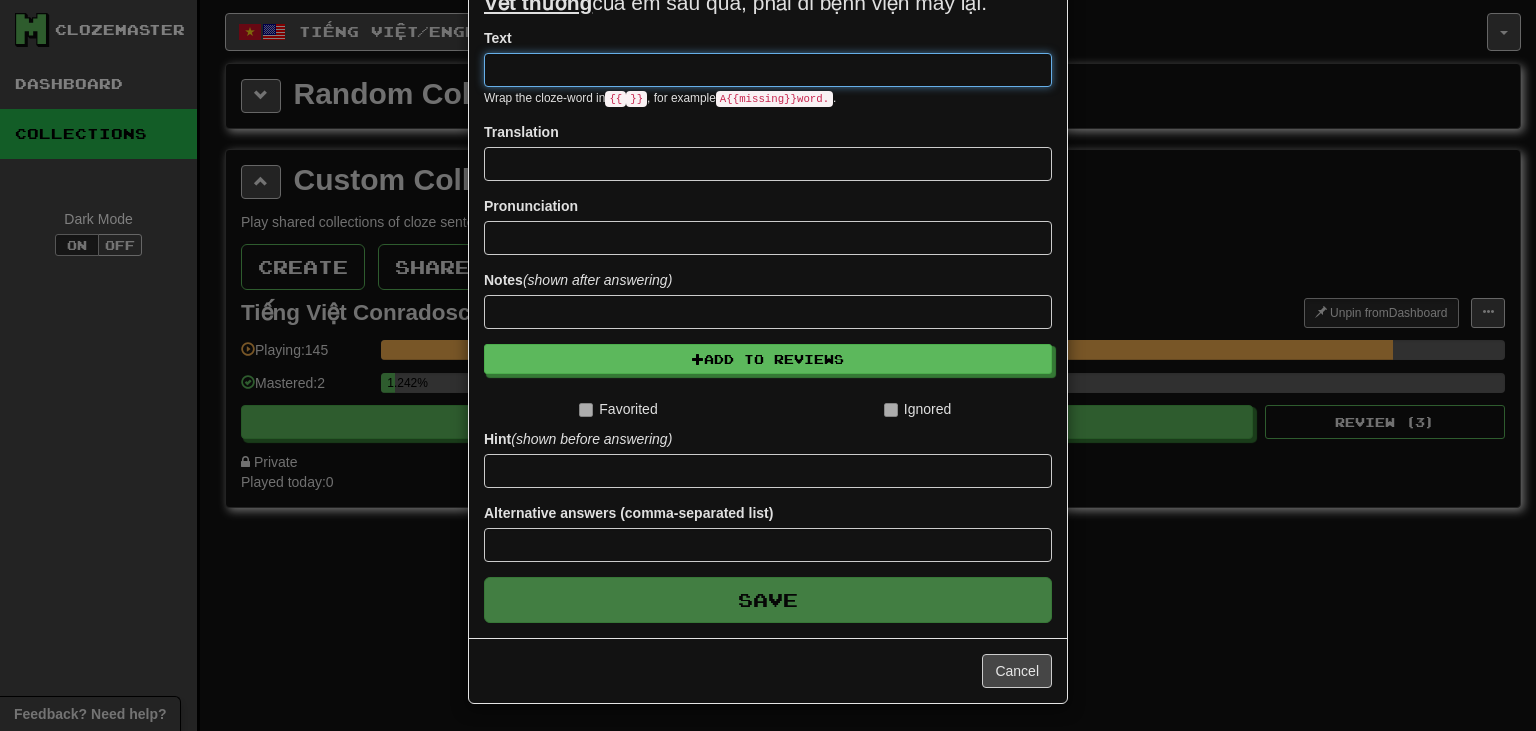 scroll, scrollTop: 0, scrollLeft: 0, axis: both 